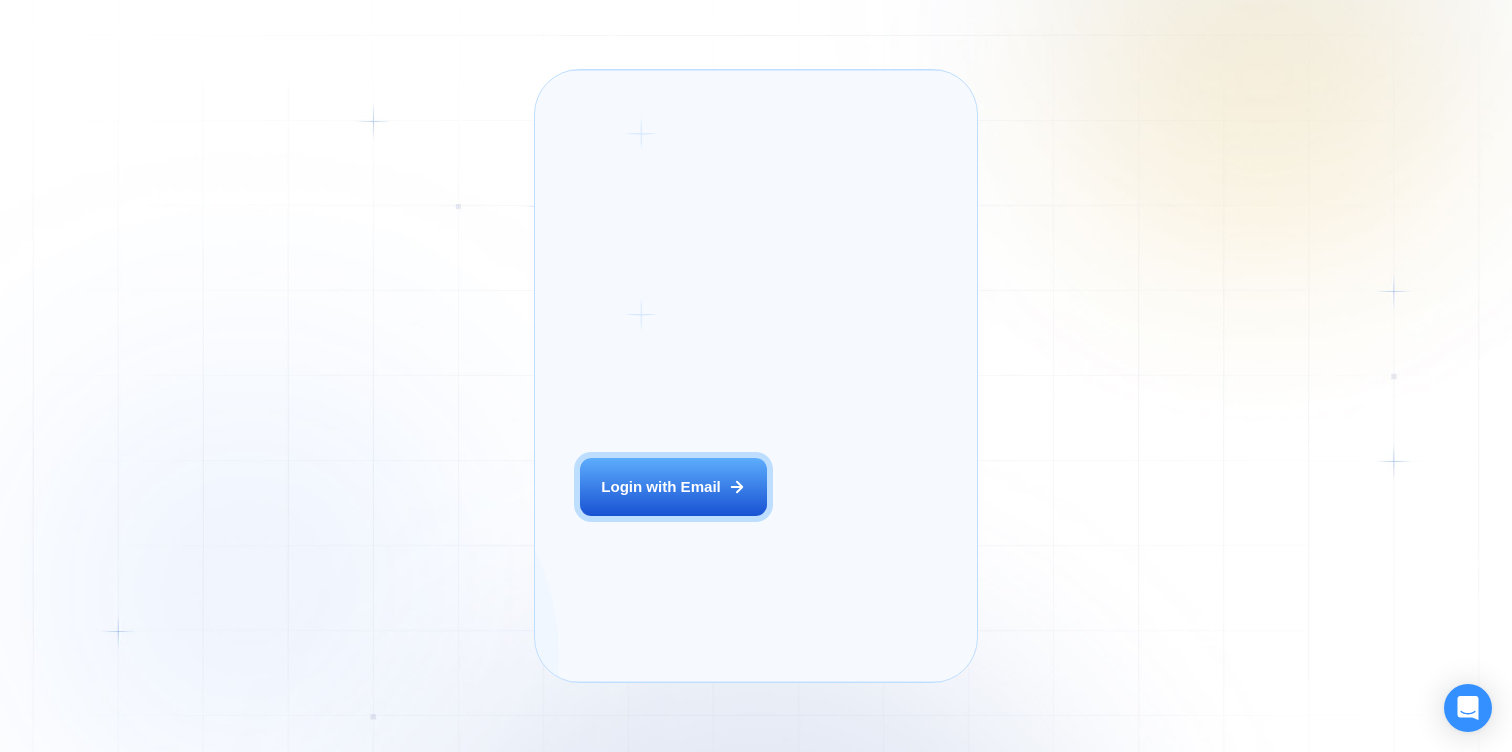 scroll, scrollTop: 0, scrollLeft: 0, axis: both 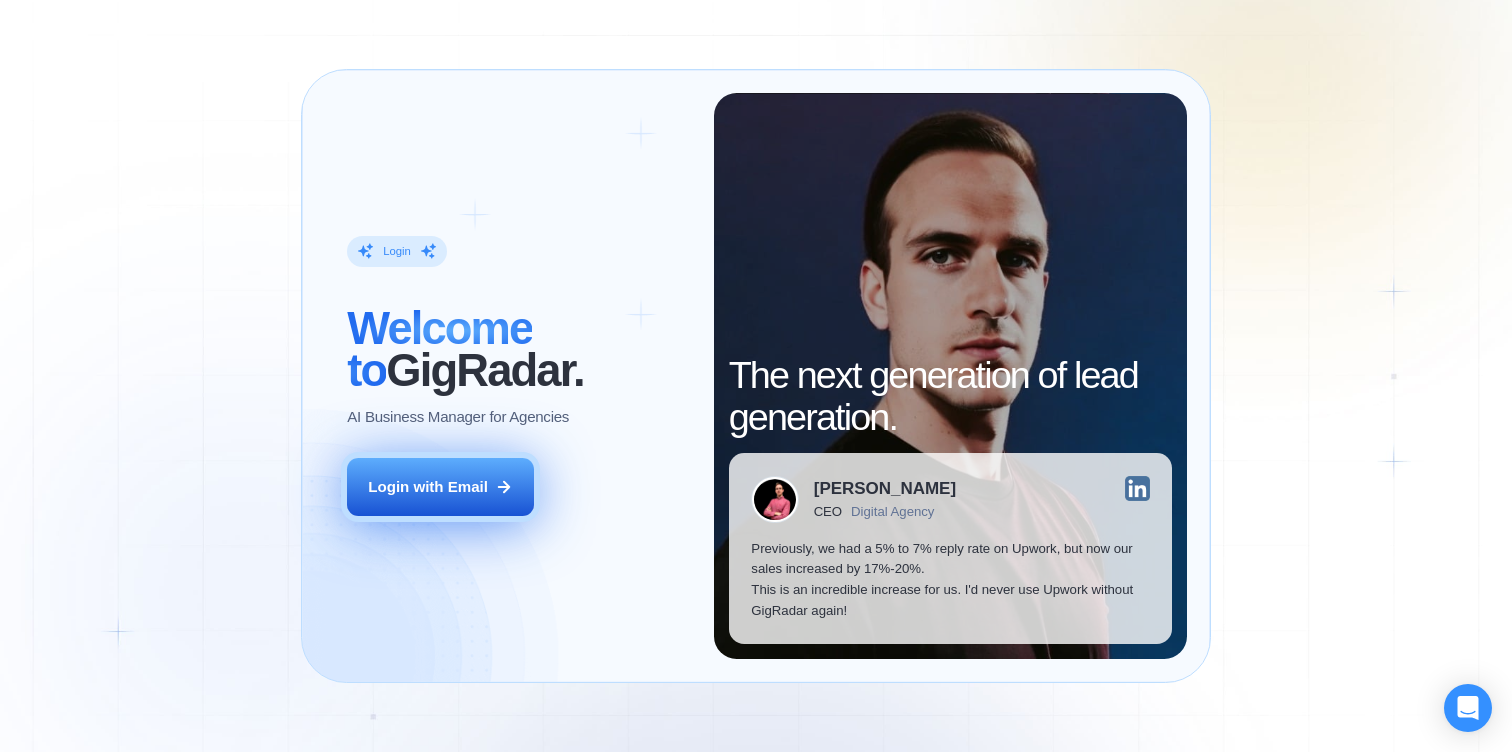 click on "Login with Email" at bounding box center [428, 487] 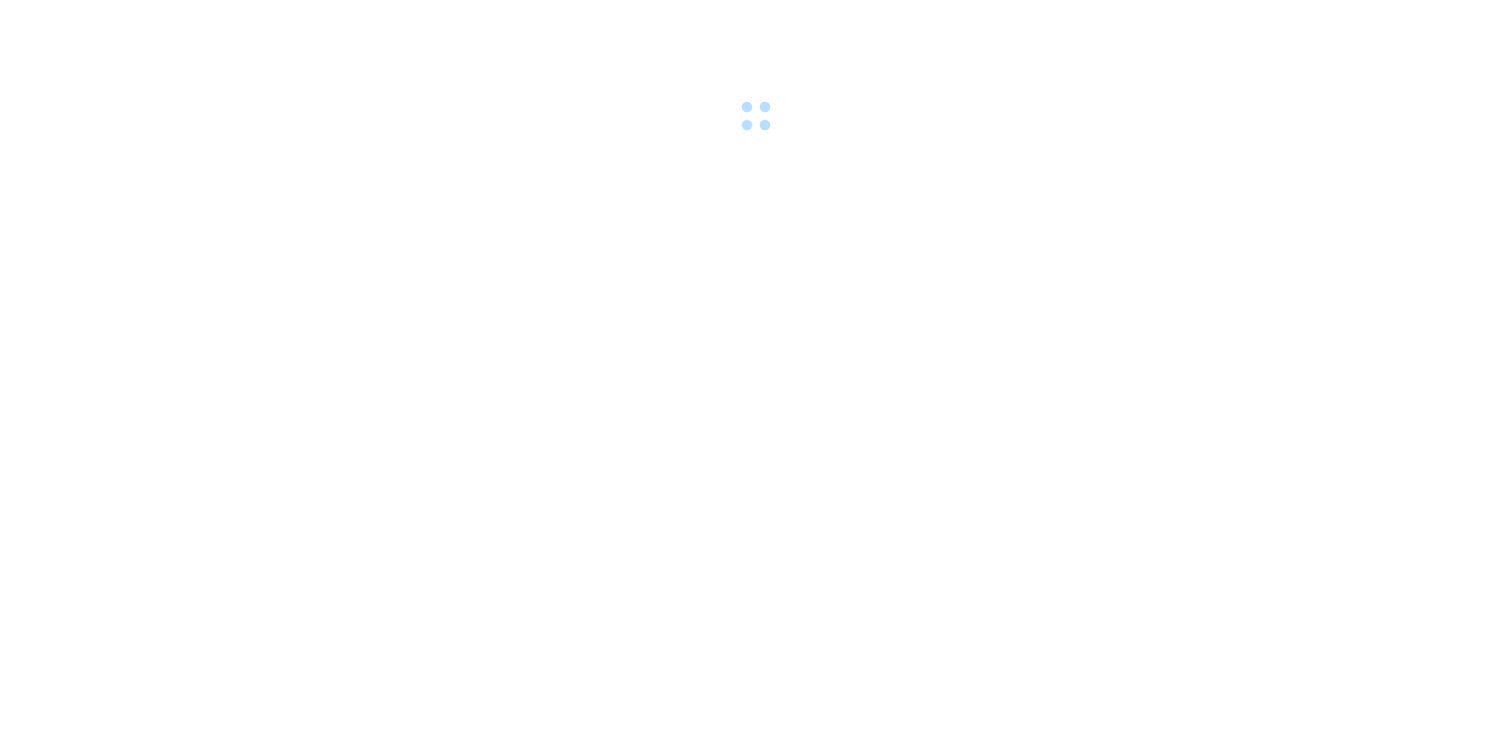 scroll, scrollTop: 0, scrollLeft: 0, axis: both 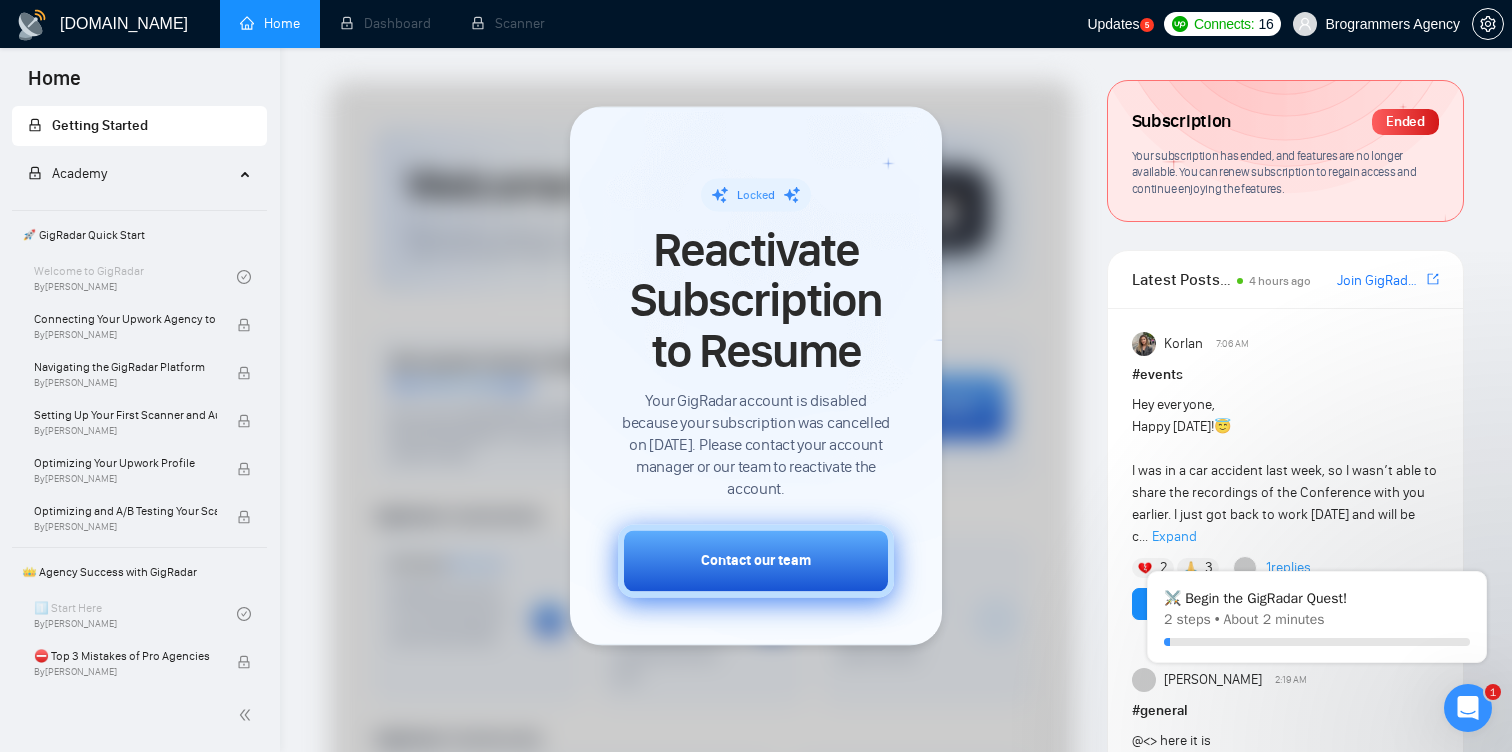 click on "Contact our team" at bounding box center (756, 561) 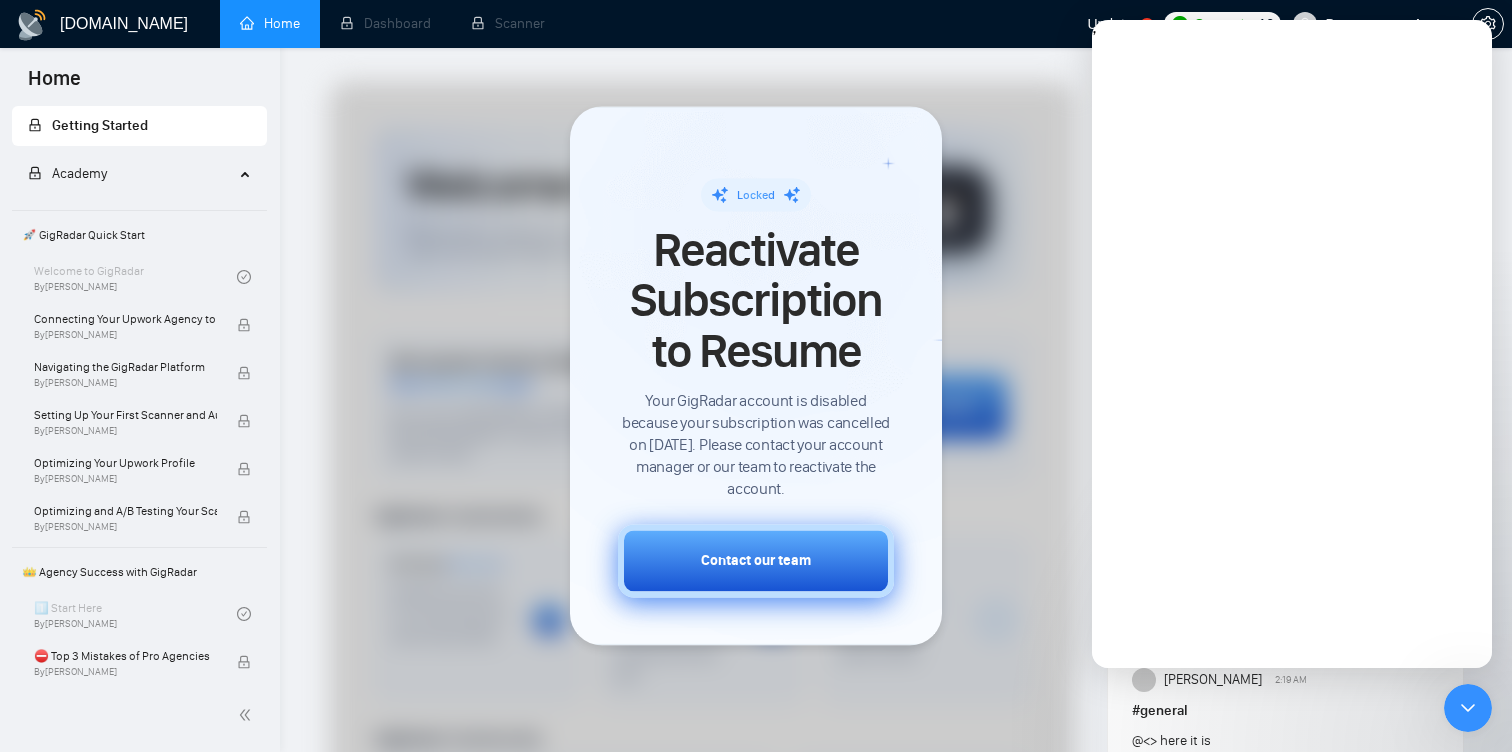 scroll, scrollTop: 0, scrollLeft: 0, axis: both 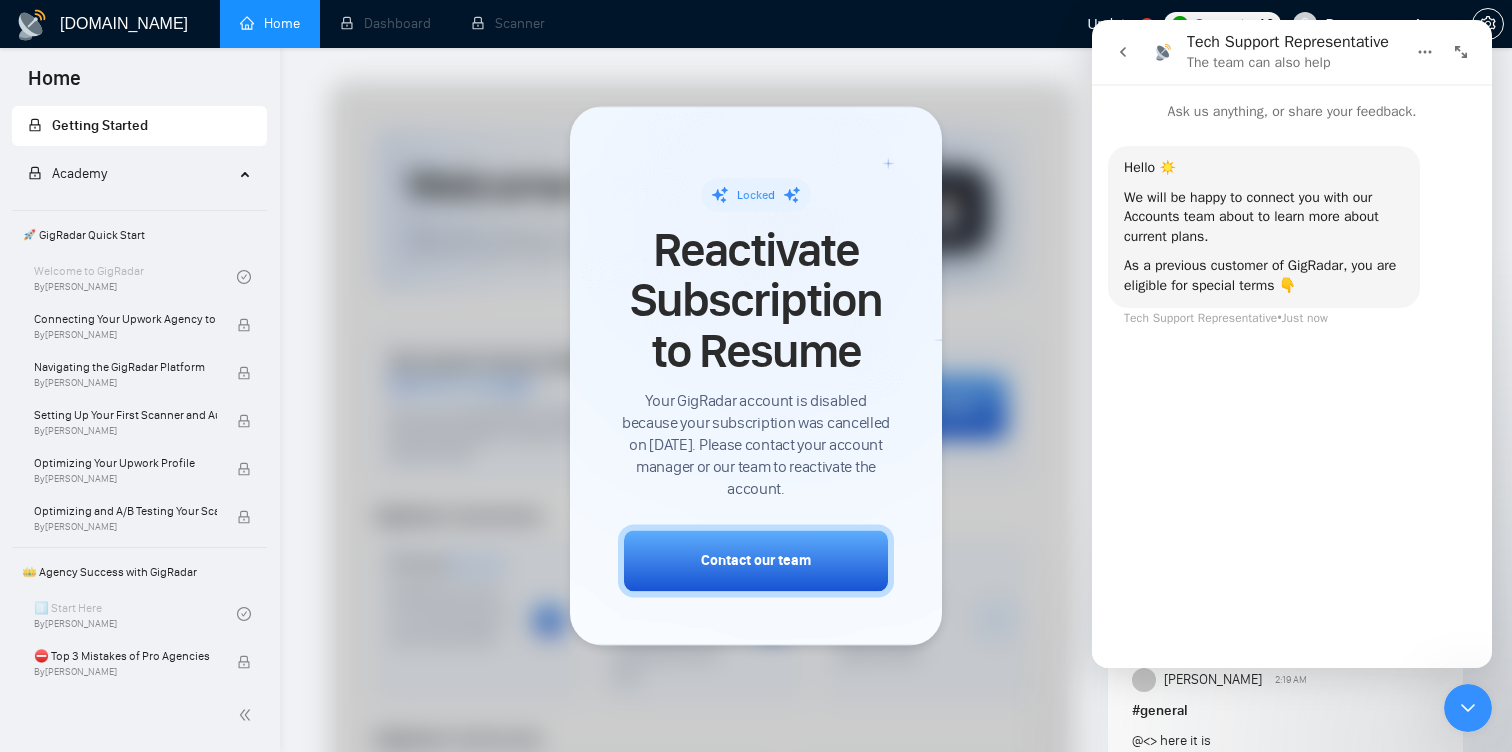 drag, startPoint x: 1208, startPoint y: 619, endPoint x: 1211, endPoint y: 606, distance: 13.341664 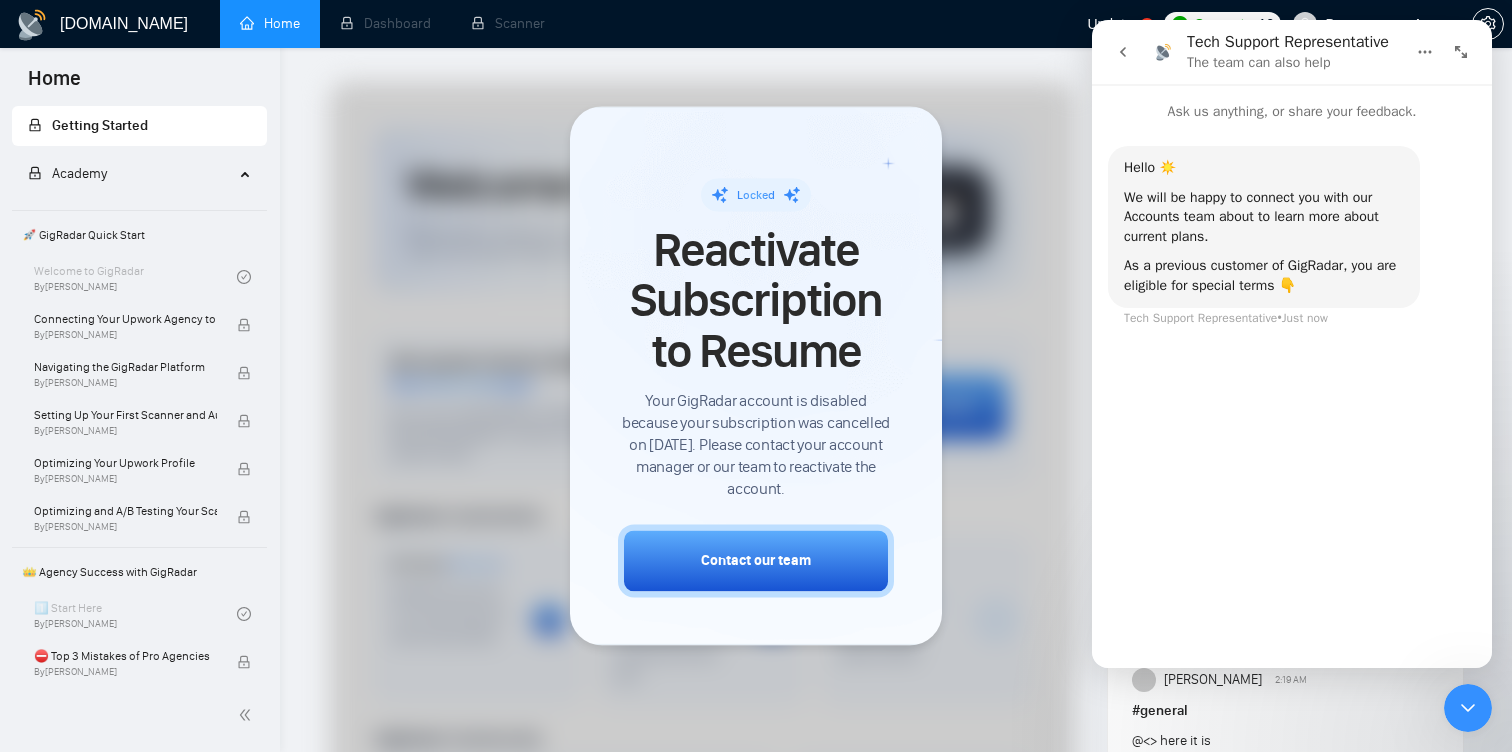 click at bounding box center [1123, 52] 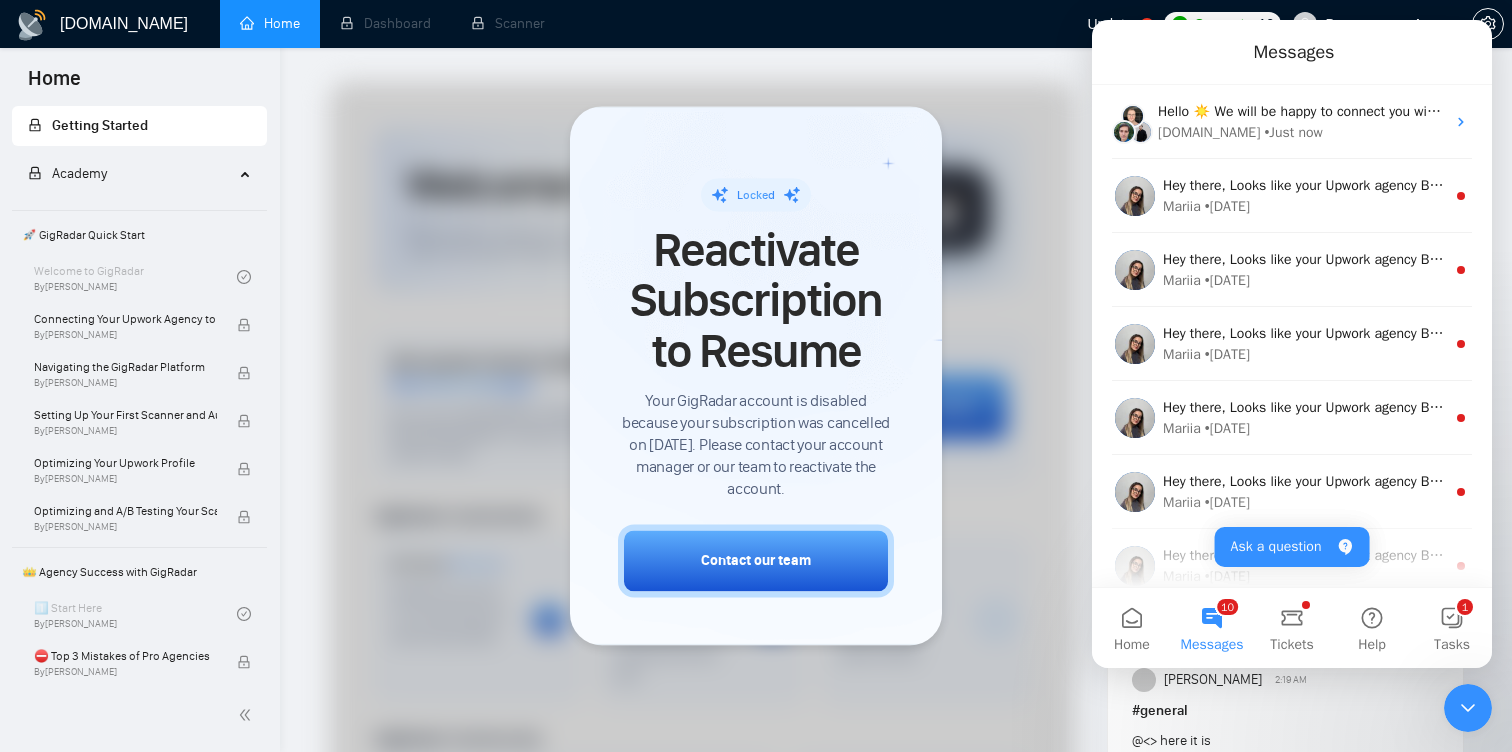 drag, startPoint x: 1492, startPoint y: 714, endPoint x: 47, endPoint y: 21, distance: 1602.5835 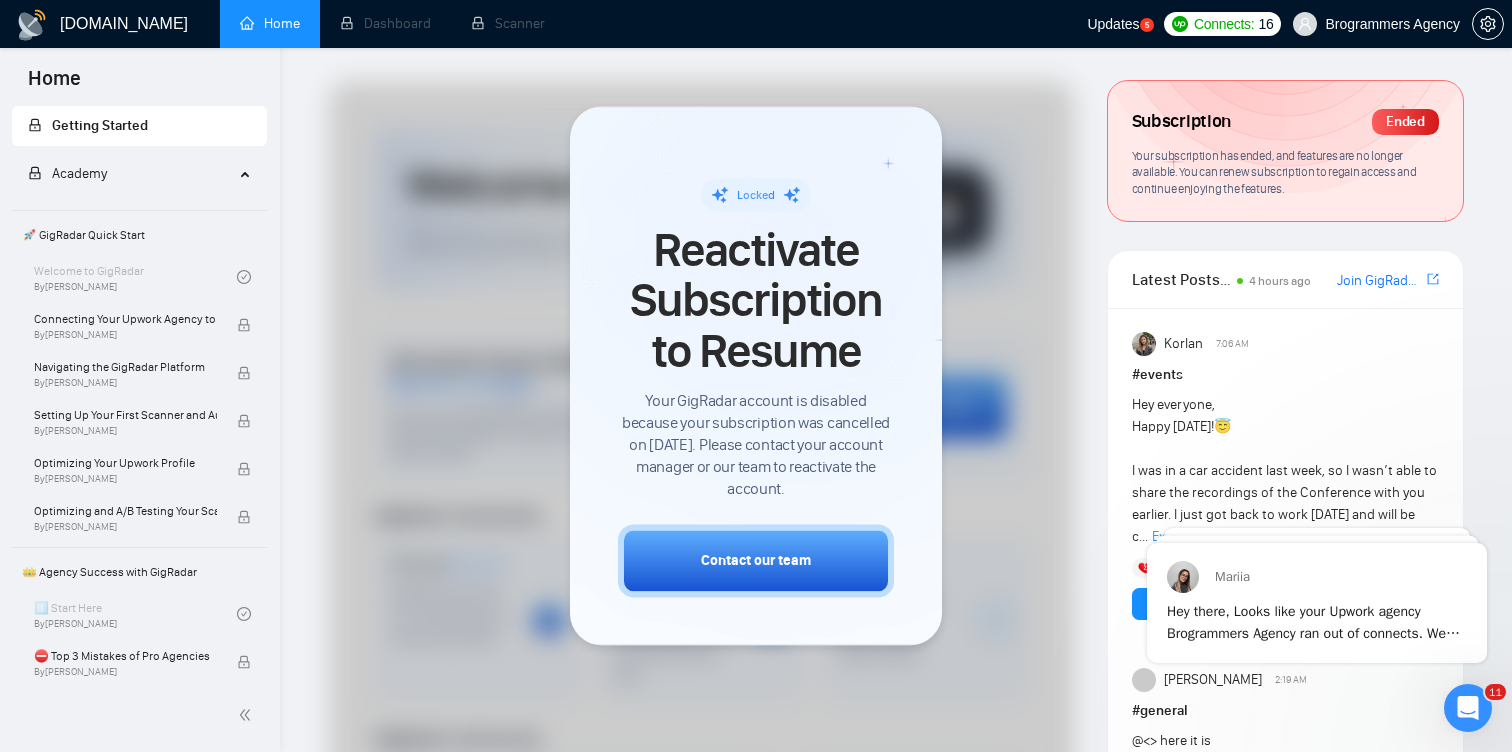 scroll, scrollTop: 0, scrollLeft: 0, axis: both 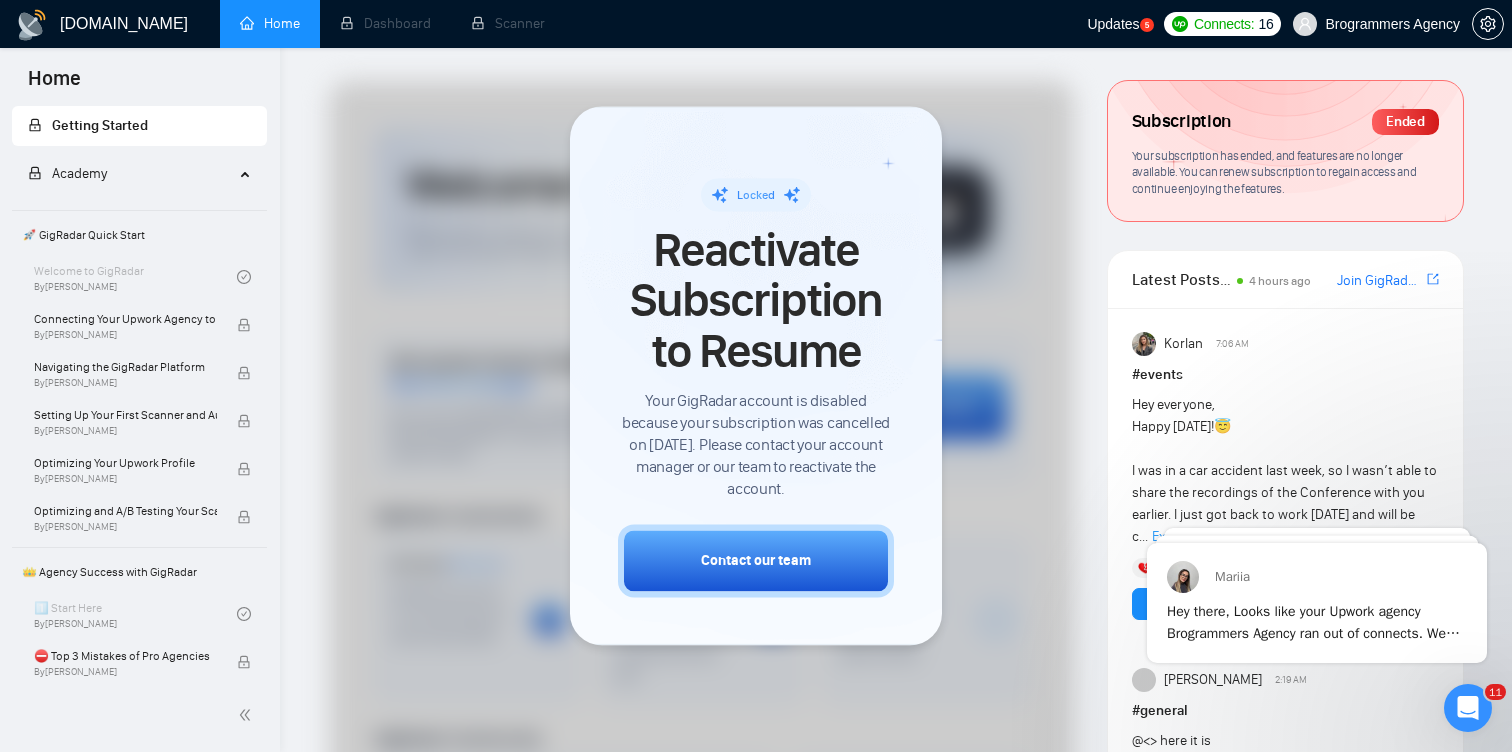 click on "Locked Reactivate Subscription to Resume Your GigRadar account is disabled because your subscription was cancelled on March 15, 2024. Please contact your account manager or our team to reactivate the account. Contact our team" at bounding box center [756, 375] 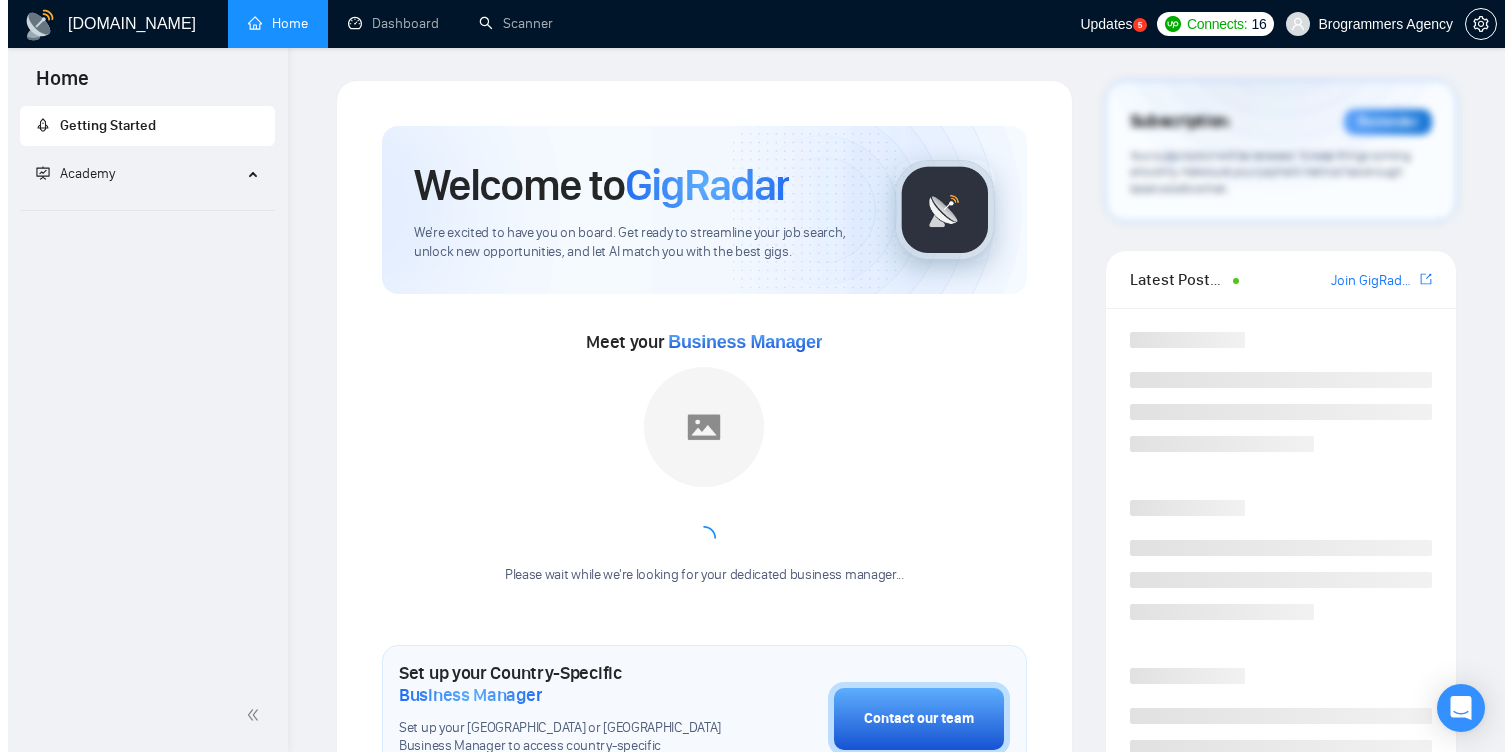 scroll, scrollTop: 0, scrollLeft: 0, axis: both 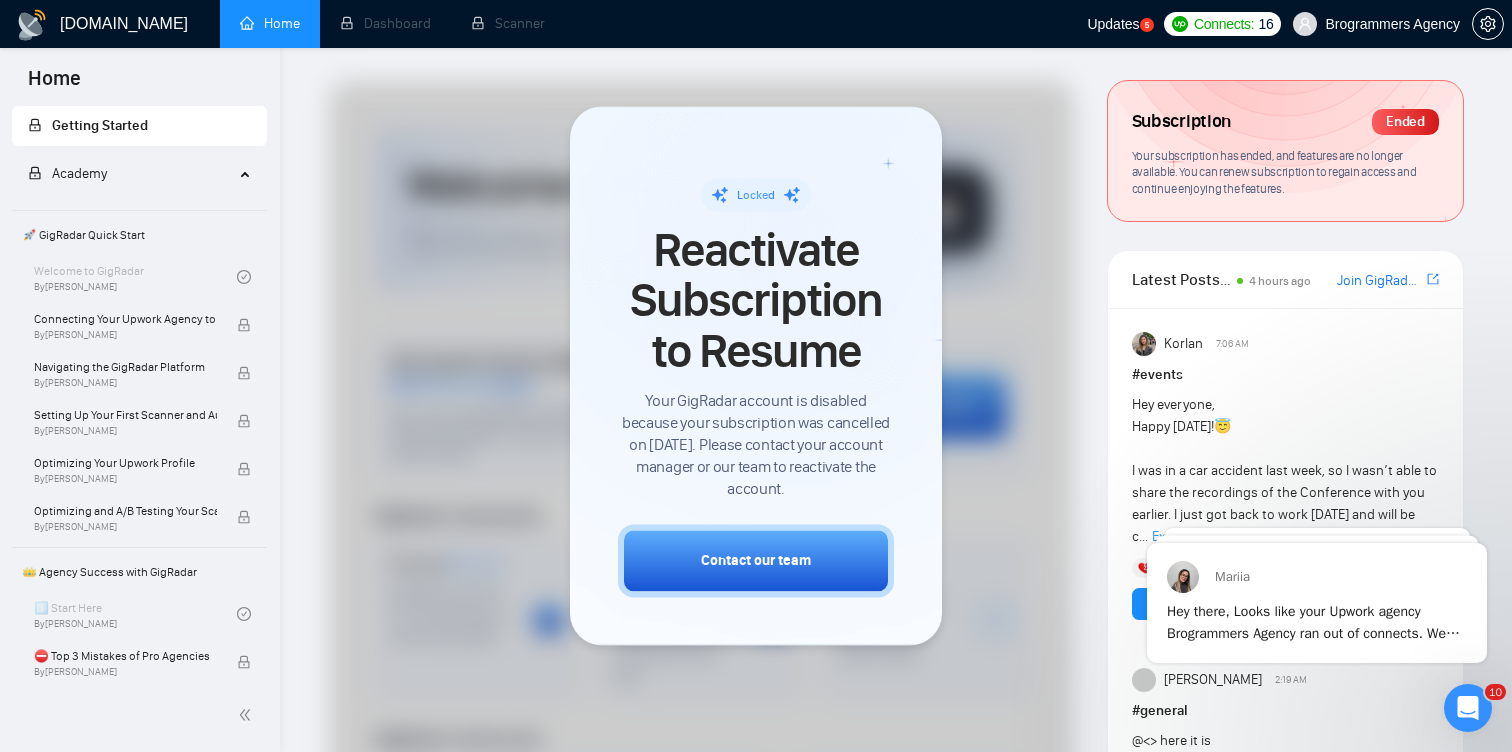 click on "Academy" at bounding box center (79, 173) 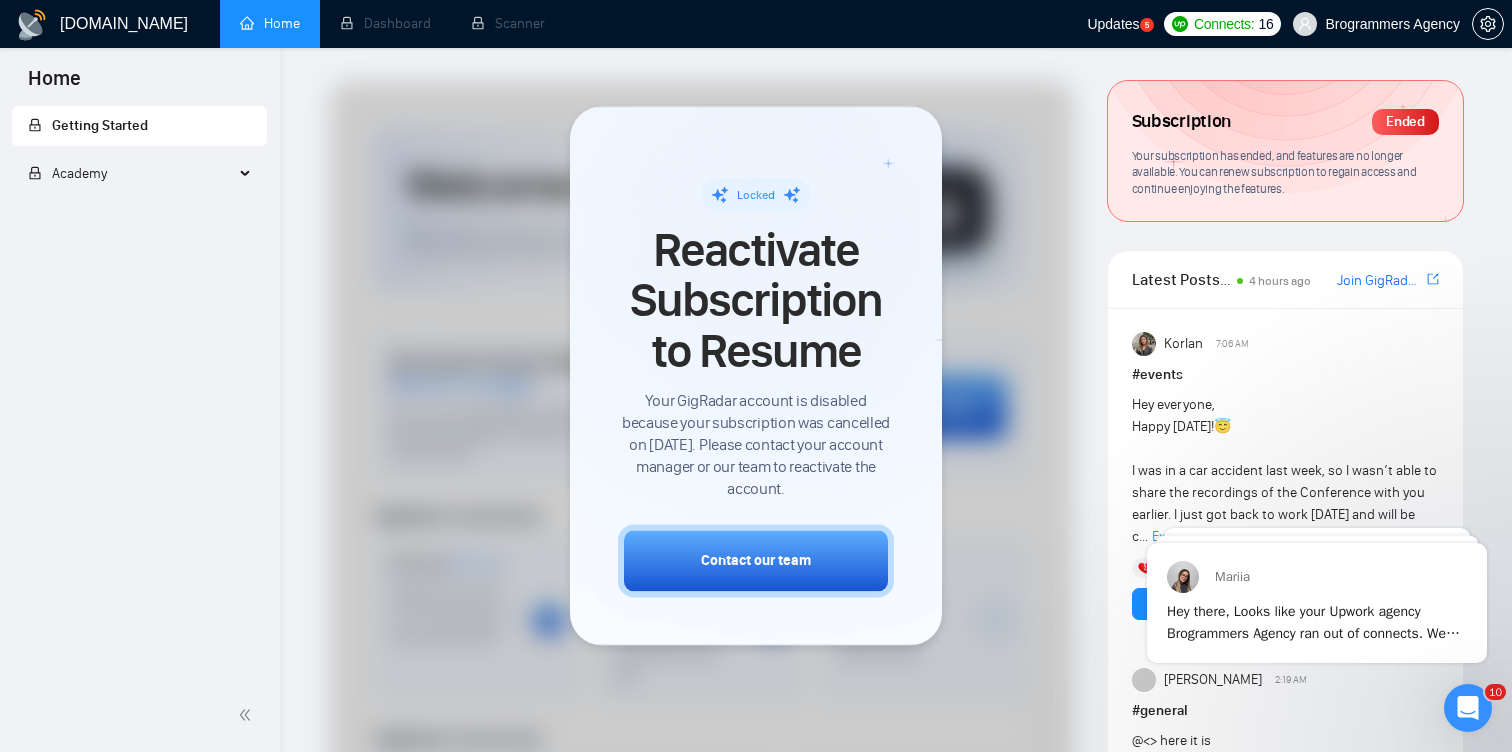 click on "Academy" at bounding box center (79, 173) 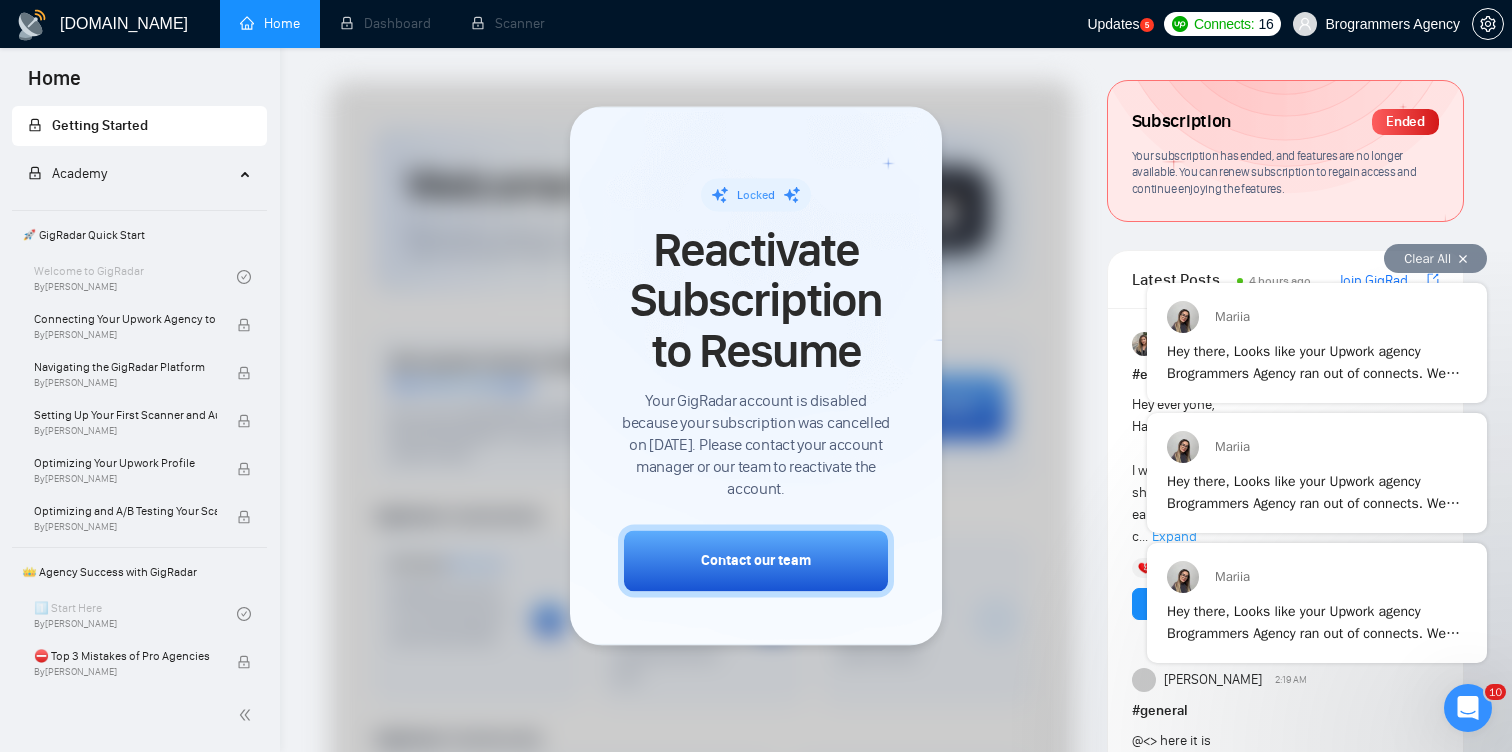 click on "Hey there, Looks like your Upwork agency Brogrammers Agency ran out of connects. We recently tried to send a proposal for a job found by Jobs For [PERSON_NAME], but we could not because the number of connects was insufficient. If you don't top up your connects soon, all your Auto Bidders will be disabled, and you will have to reactivate it again. Please consider enabling the Auto Top-Up Feature to avoid this happening in the future." at bounding box center (1317, 359) 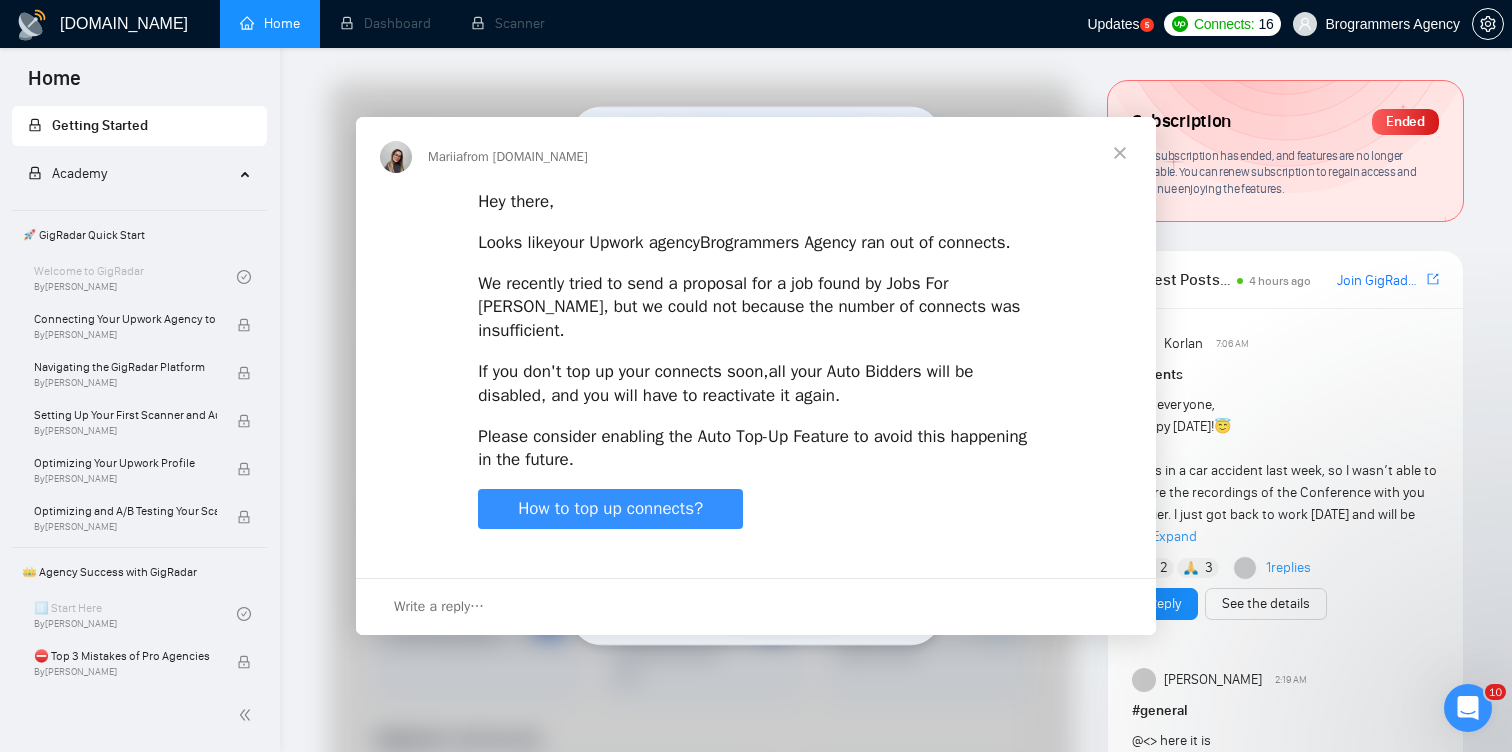 scroll, scrollTop: 0, scrollLeft: 0, axis: both 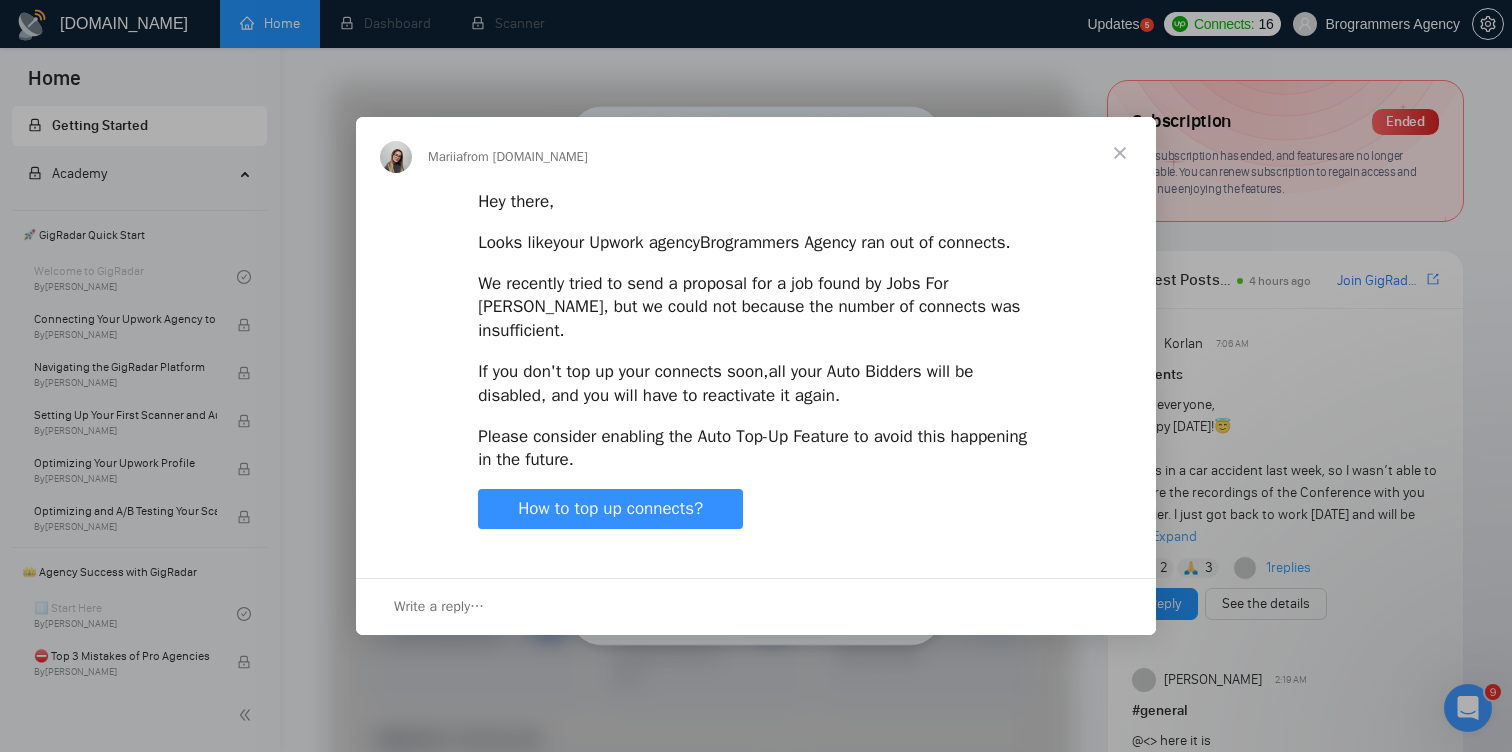 click at bounding box center [1120, 153] 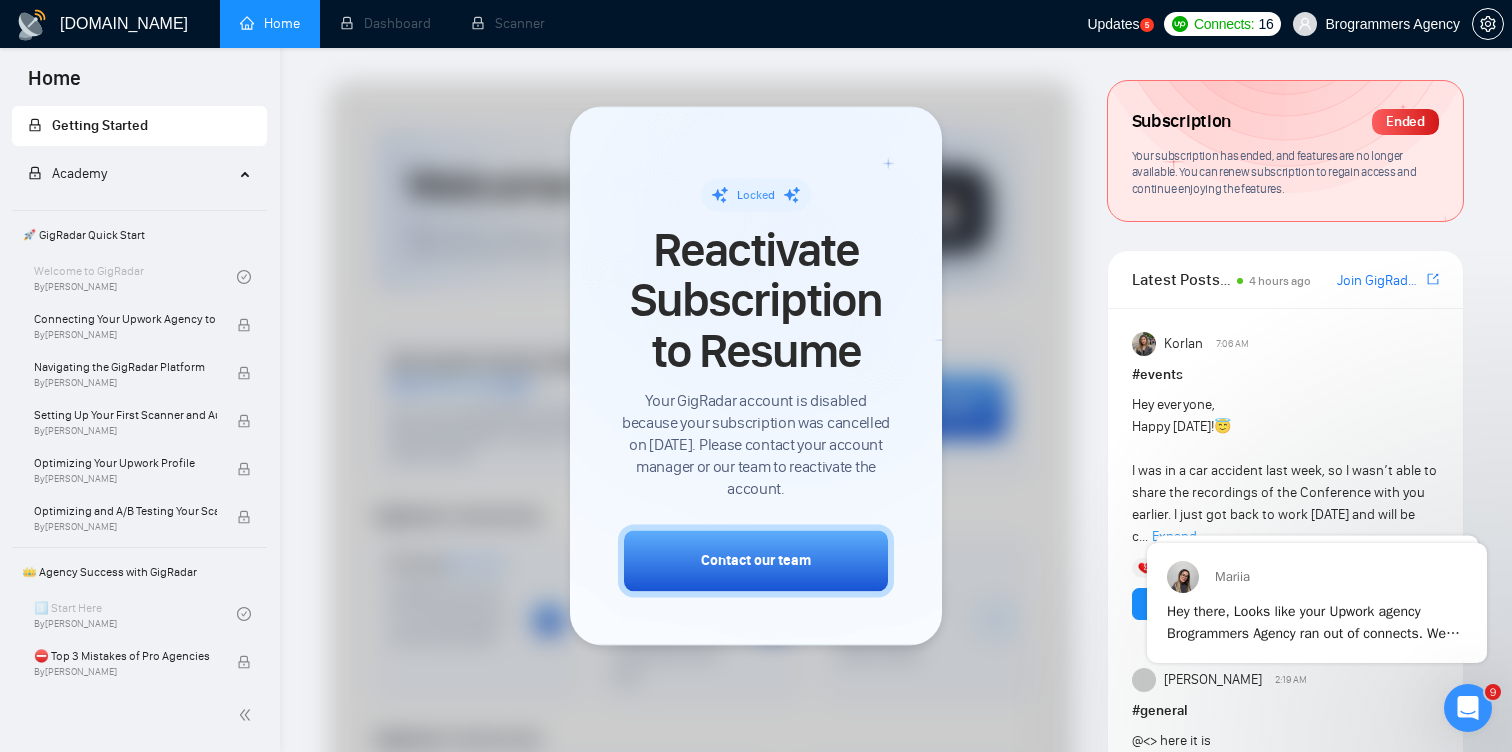 scroll, scrollTop: 0, scrollLeft: 0, axis: both 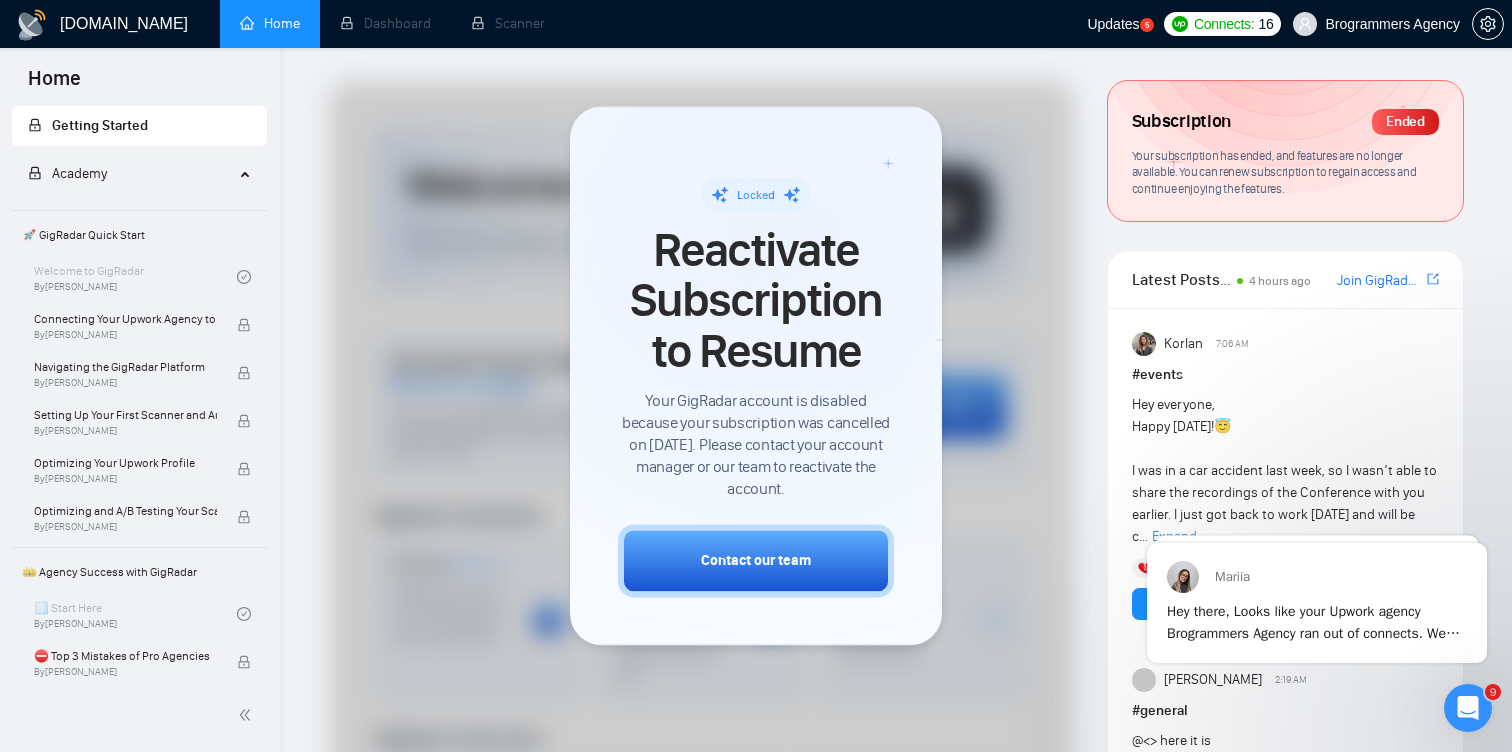 click 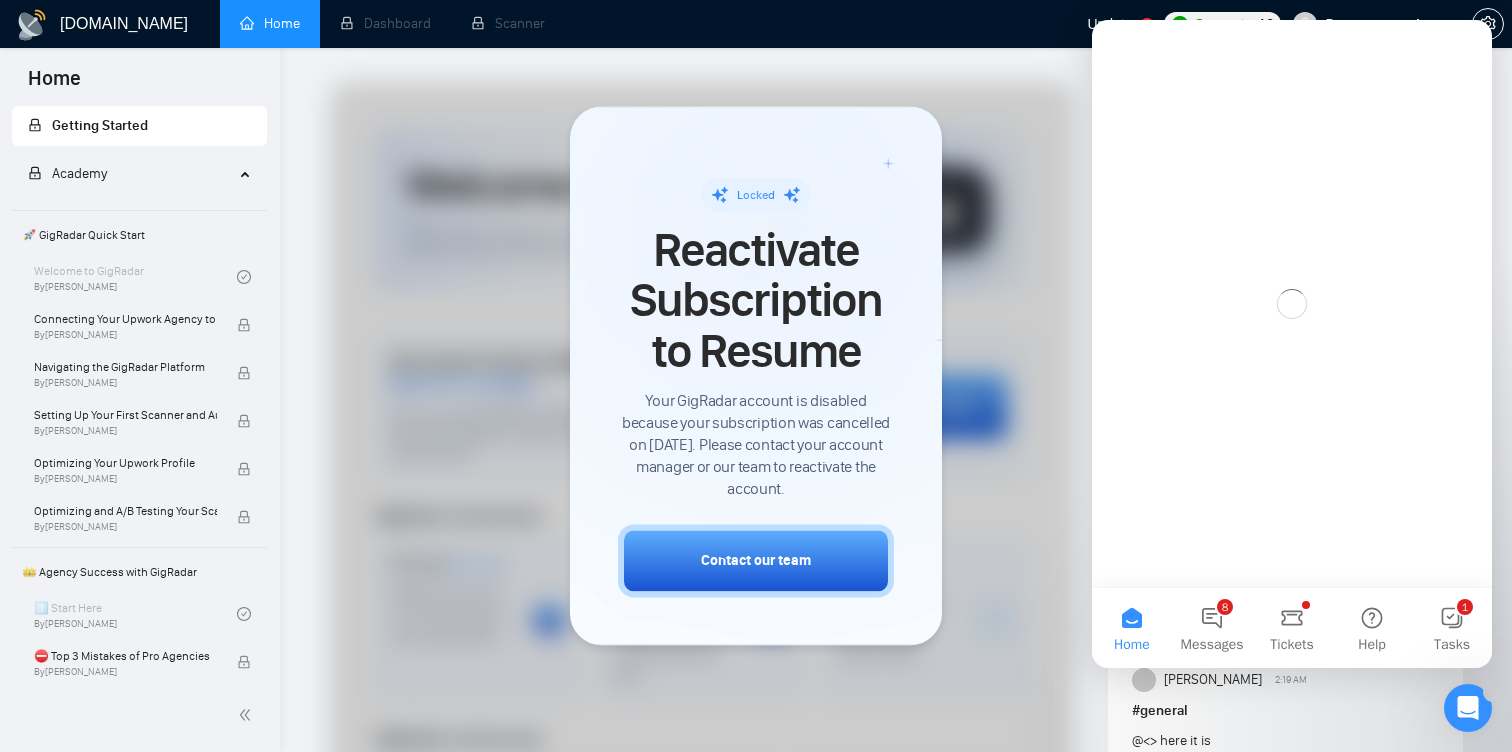 scroll, scrollTop: 0, scrollLeft: 0, axis: both 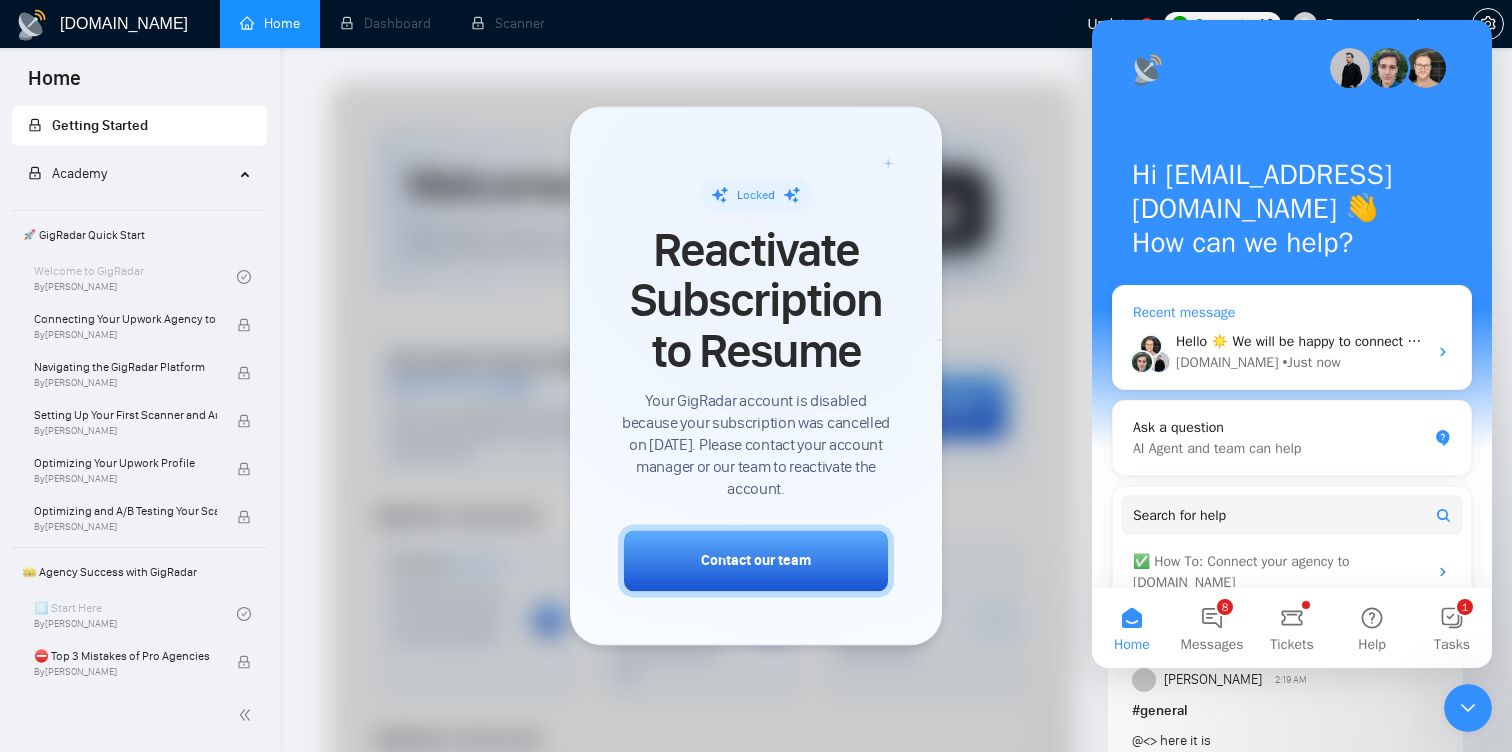 click on "Hello ☀️    We will be happy to connect you with our Accounts team about to learn more about current plans.   As a previous customer of GigRadar, you are eligible for special terms 👇" at bounding box center [1728, 341] 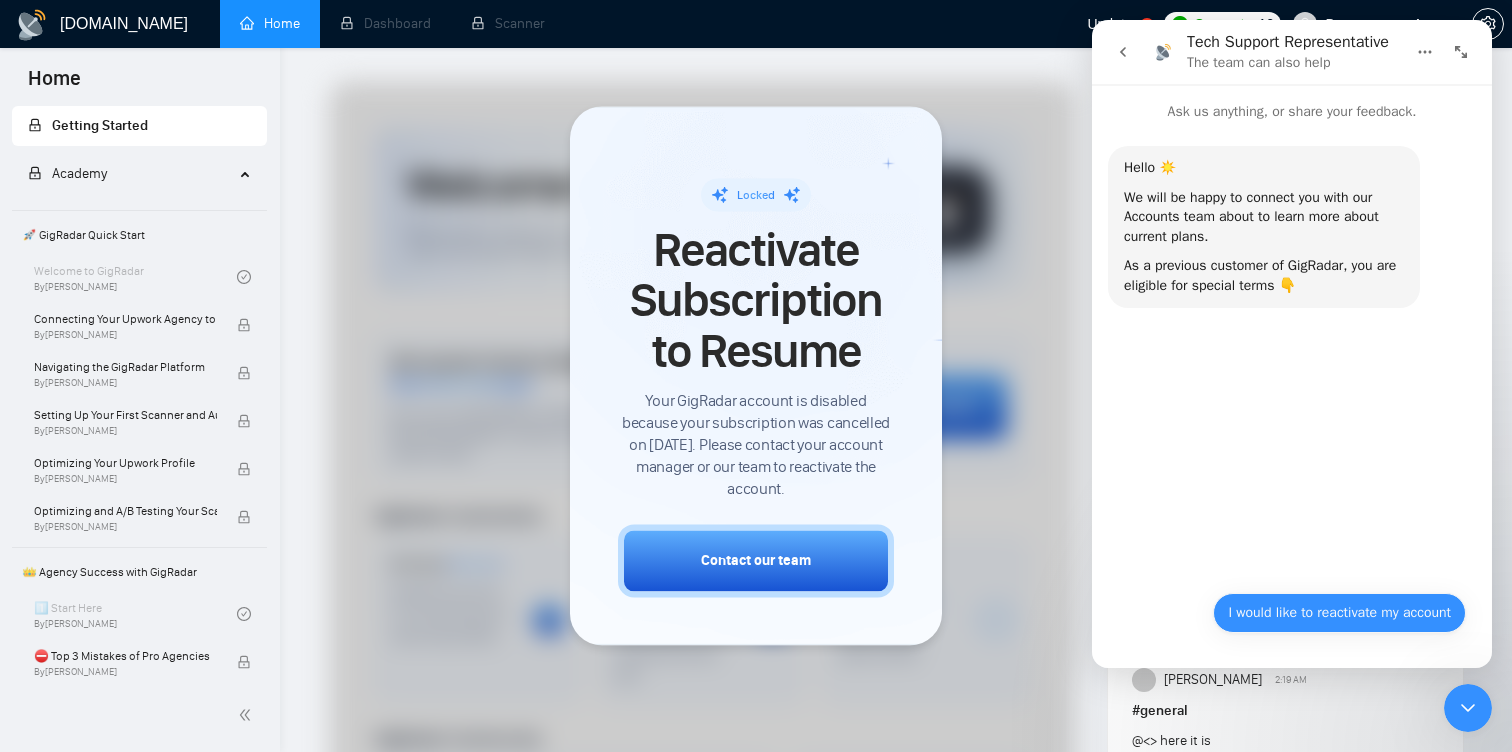 click on "I would like to reactivate my account" at bounding box center [1339, 613] 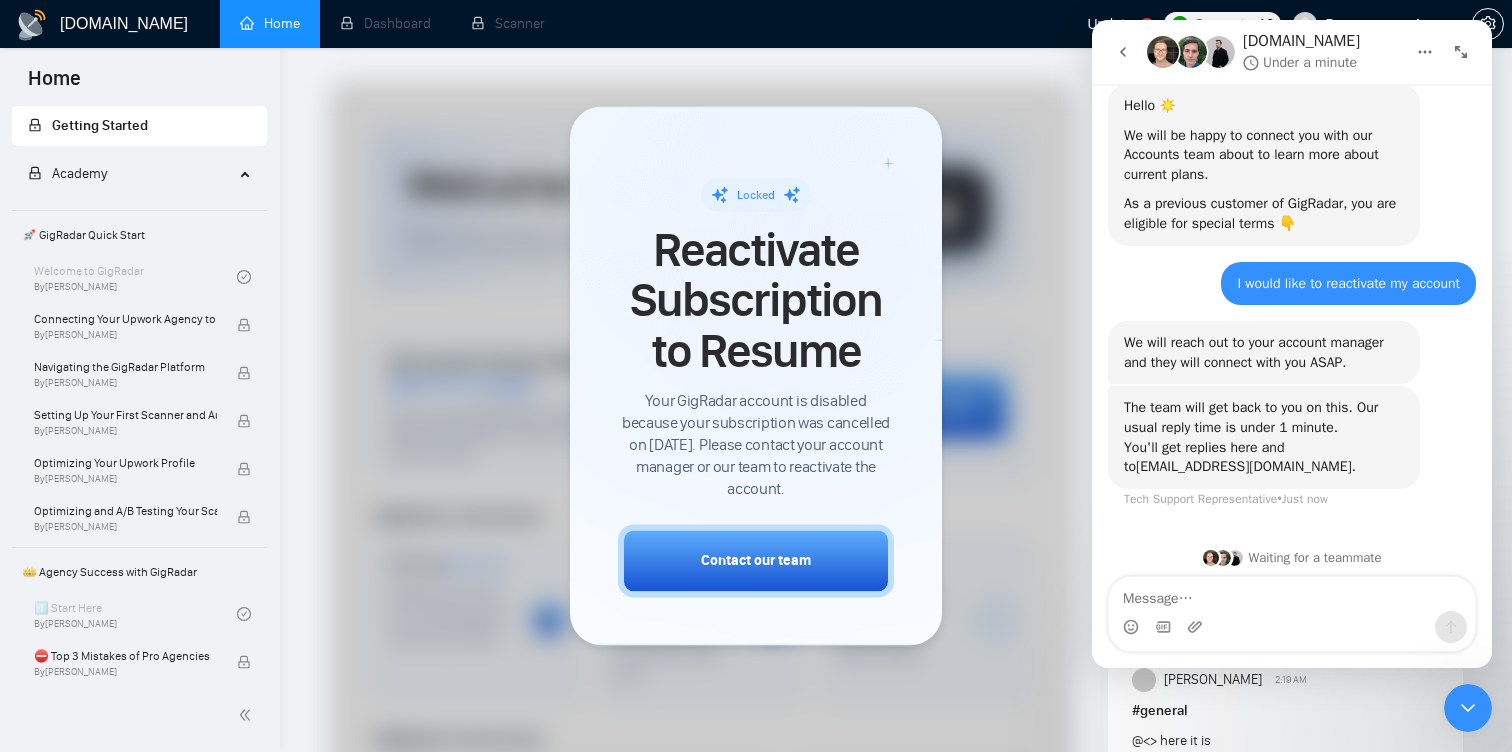 scroll, scrollTop: 71, scrollLeft: 0, axis: vertical 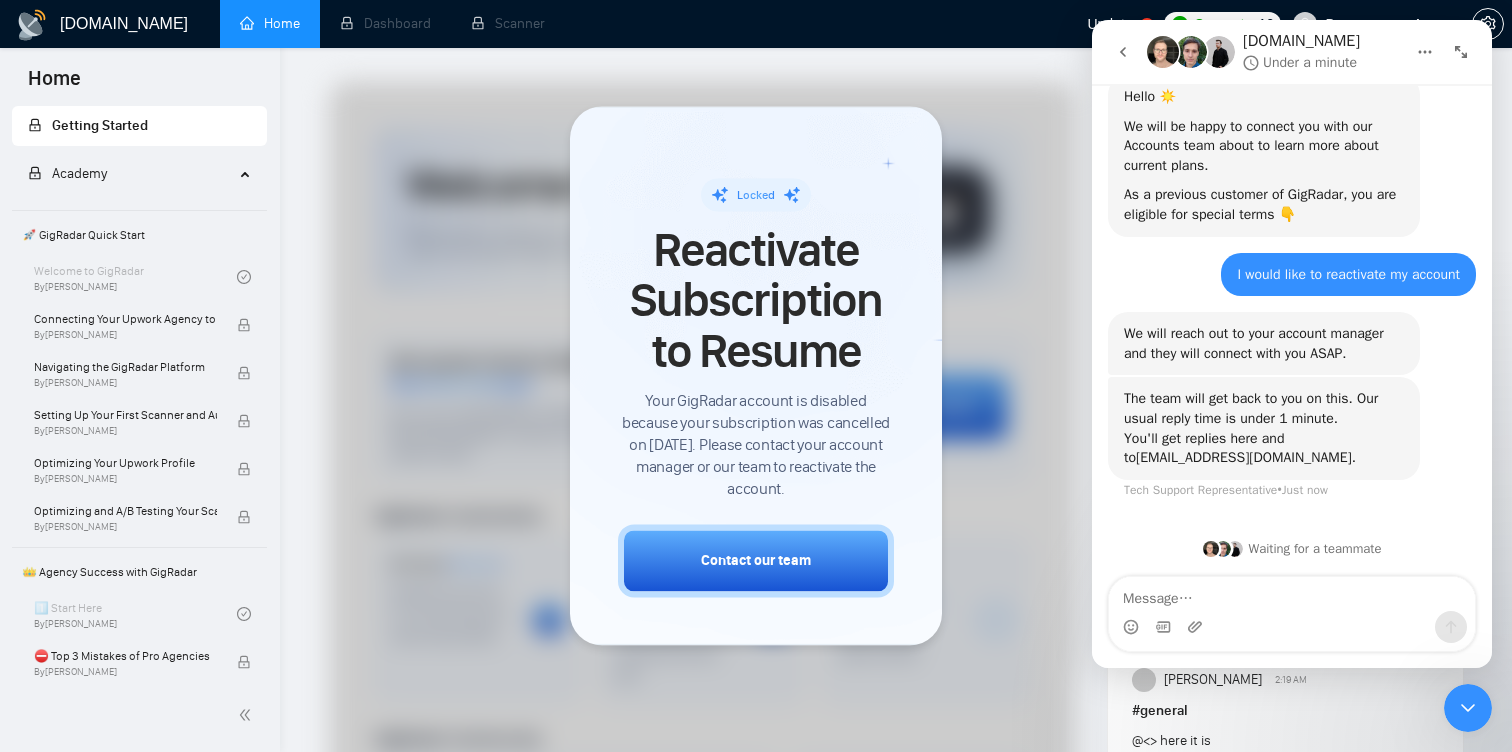 click at bounding box center (1123, 52) 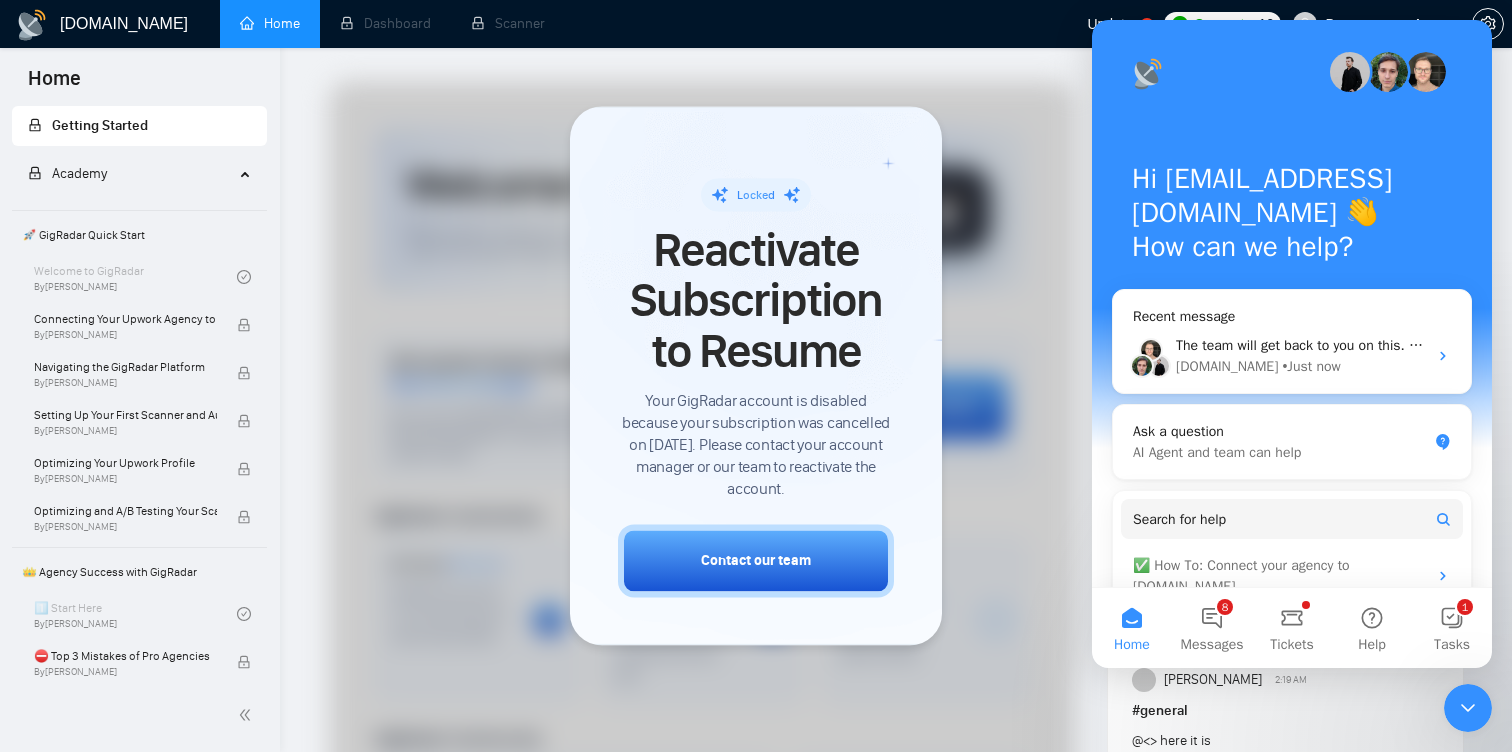scroll, scrollTop: 0, scrollLeft: 0, axis: both 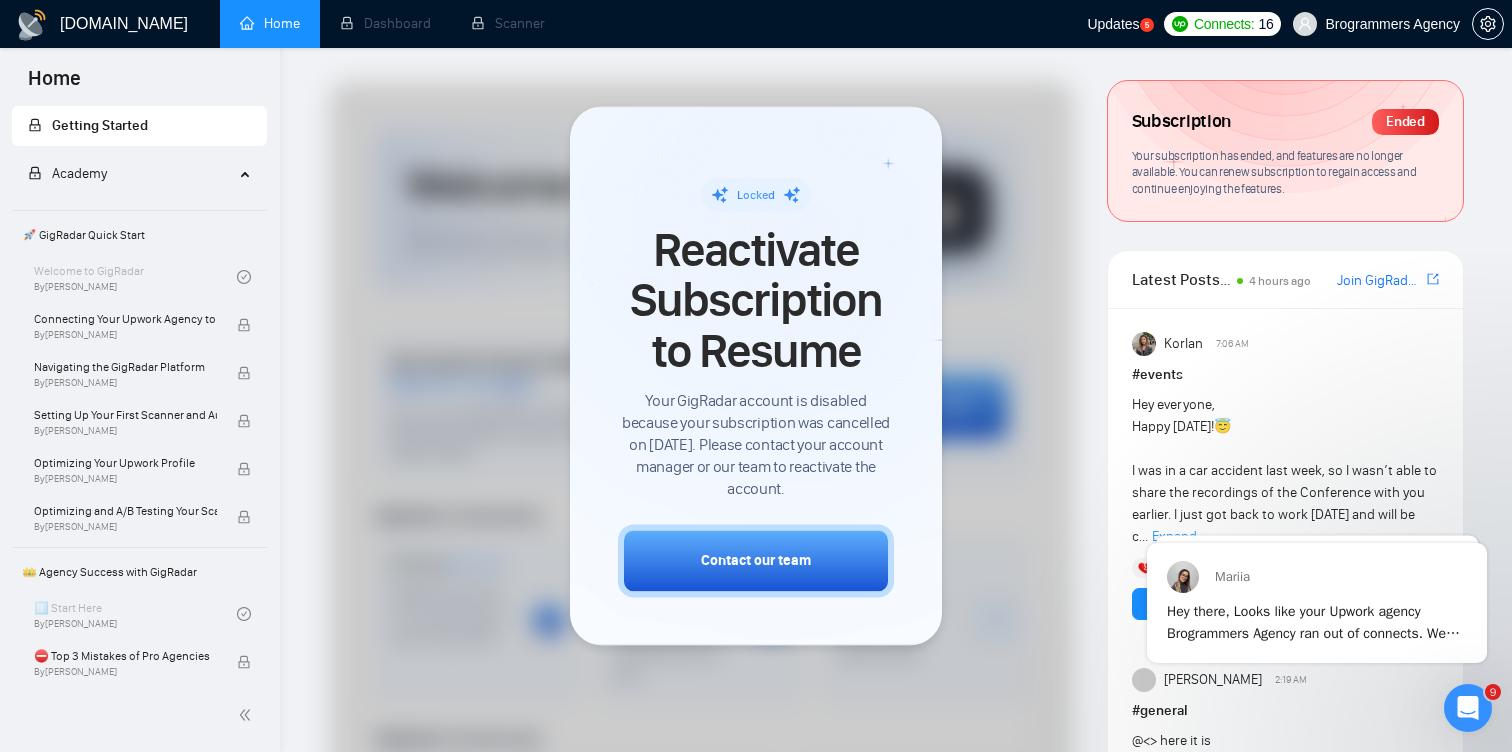 click at bounding box center (701, 636) 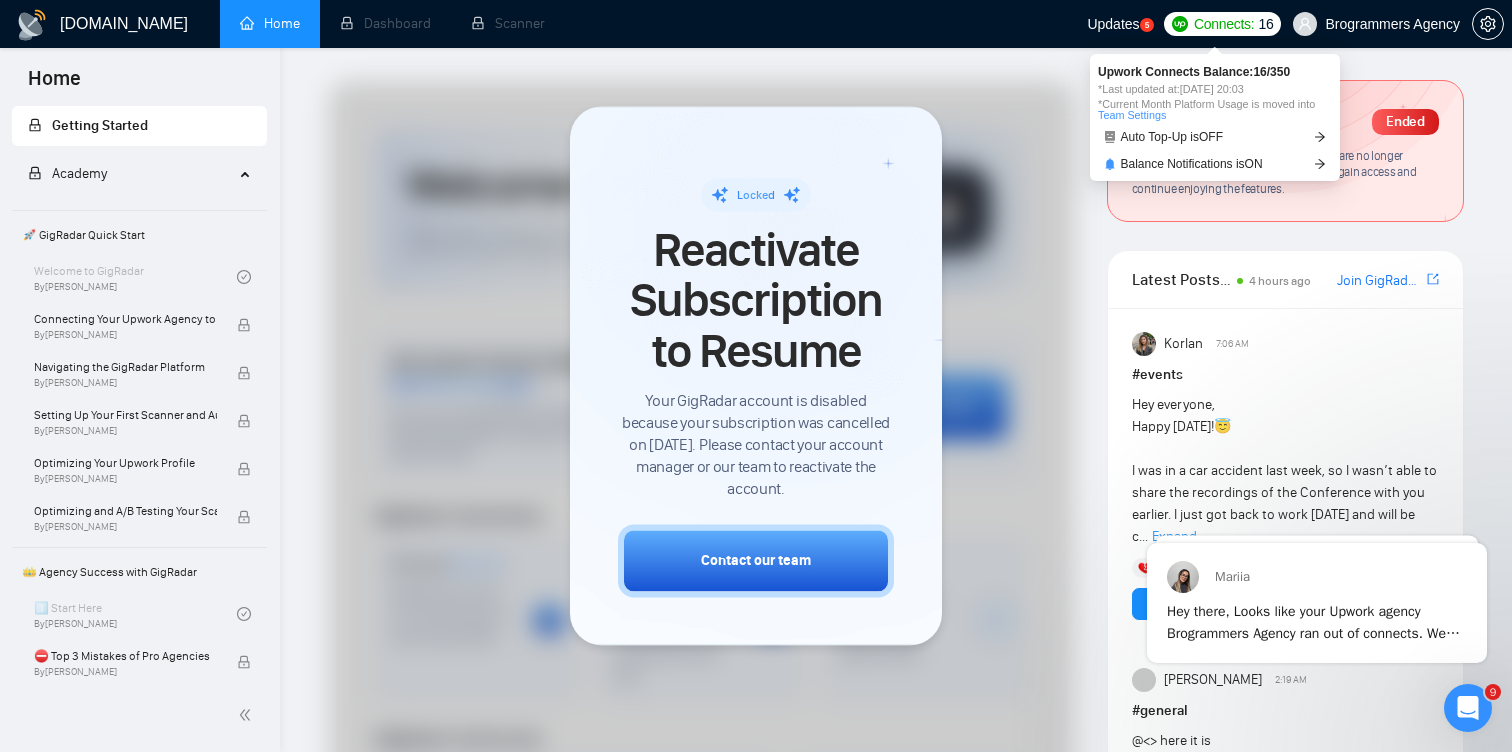 click on "16" at bounding box center (1265, 24) 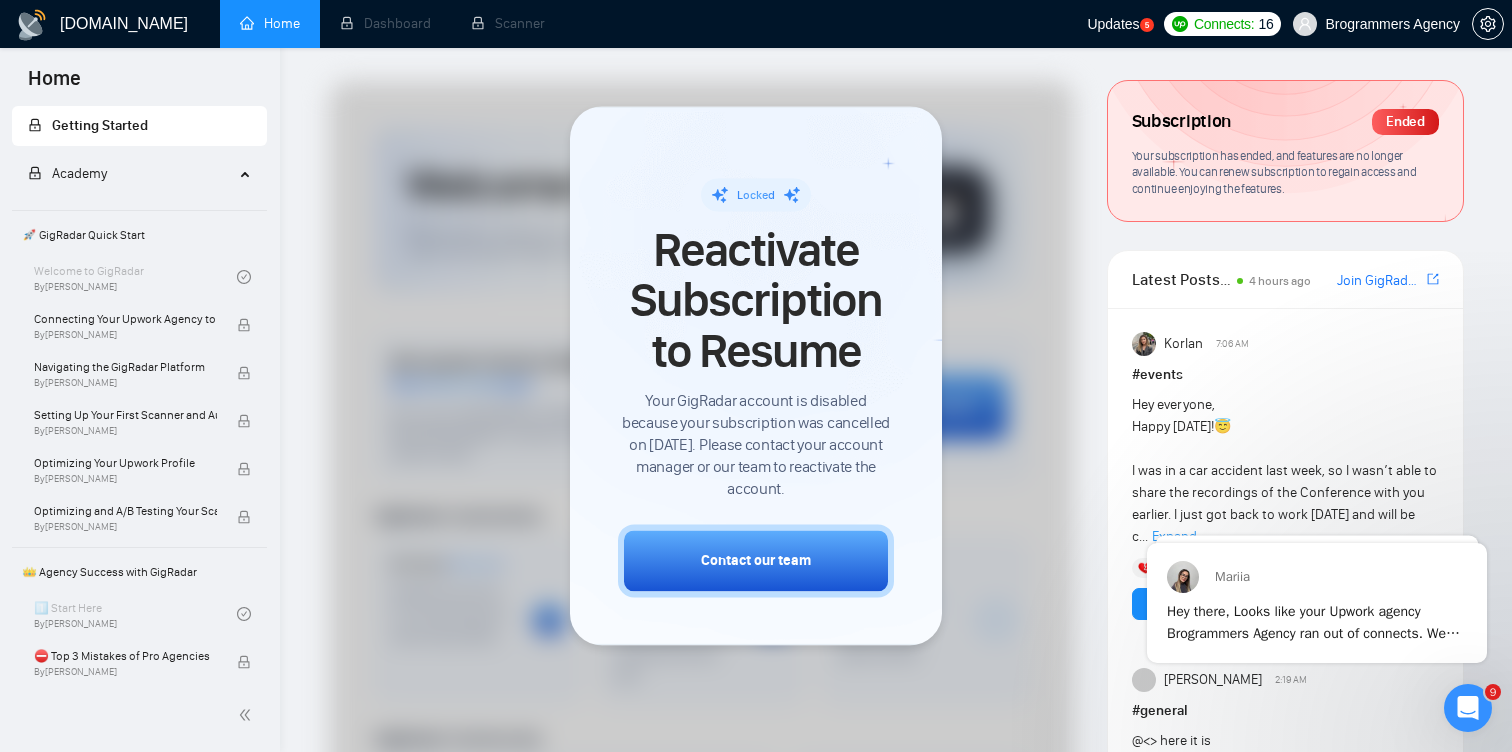click on "Connects: 16 Brogrammers Agency" at bounding box center [1334, 24] 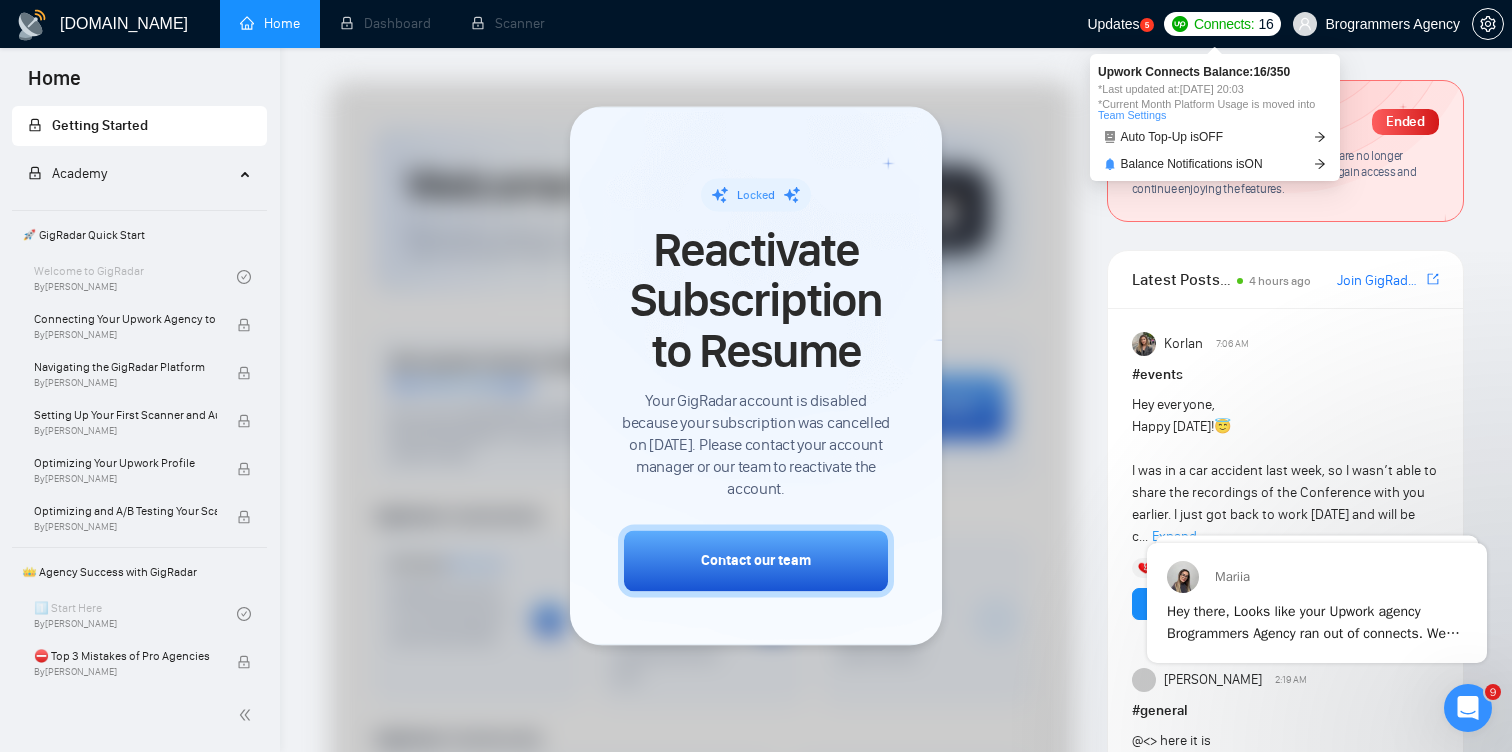 click on "Team Settings" at bounding box center (1132, 115) 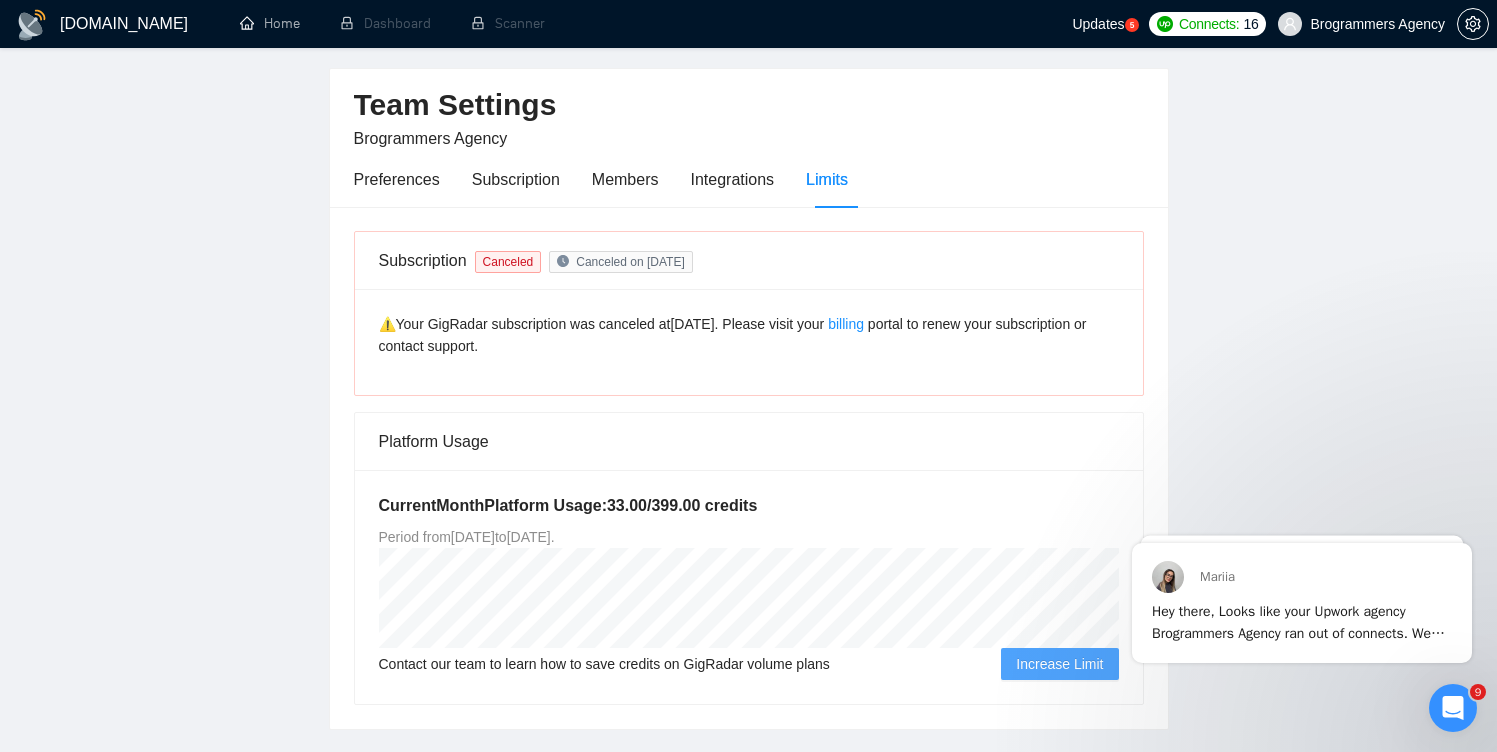 scroll, scrollTop: 67, scrollLeft: 0, axis: vertical 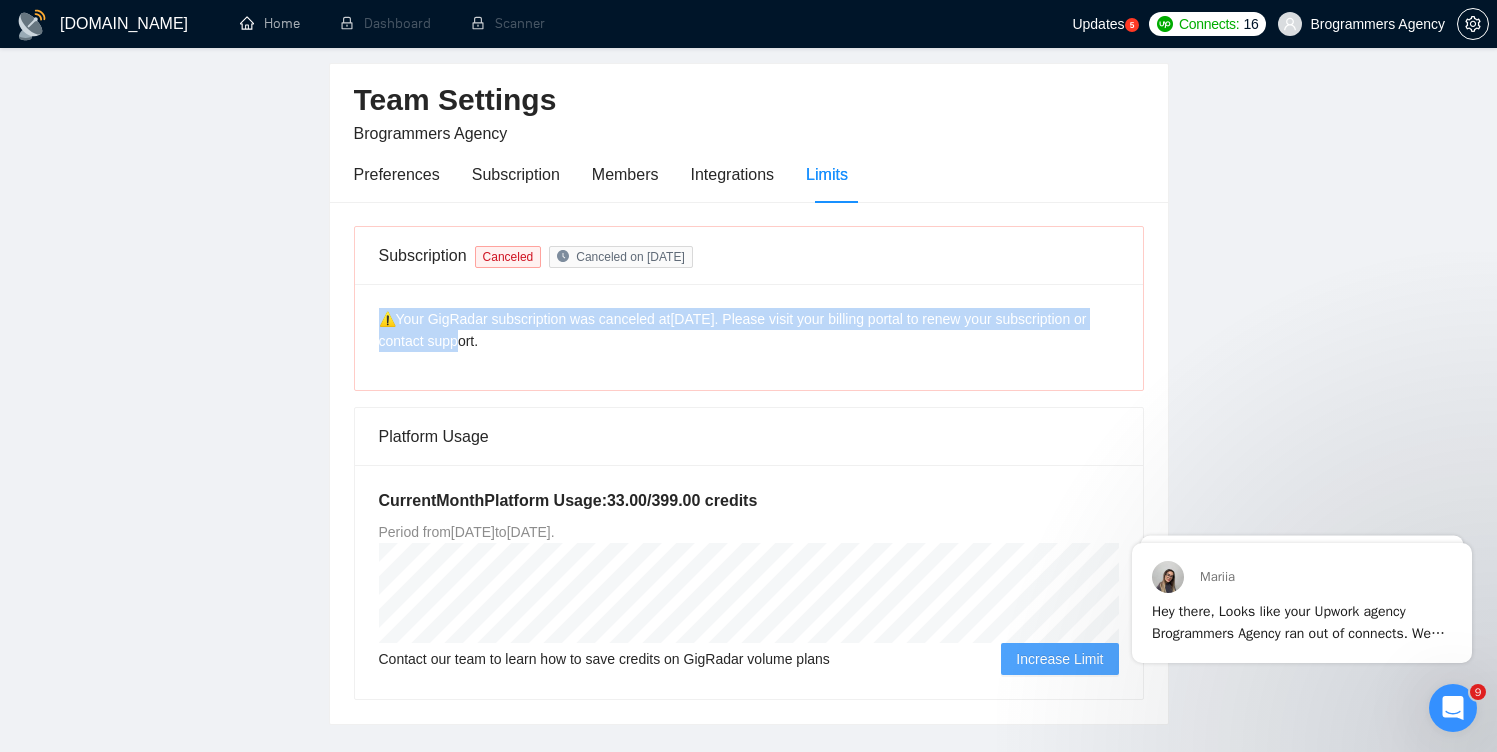 drag, startPoint x: 465, startPoint y: 331, endPoint x: 114, endPoint y: 280, distance: 354.6858 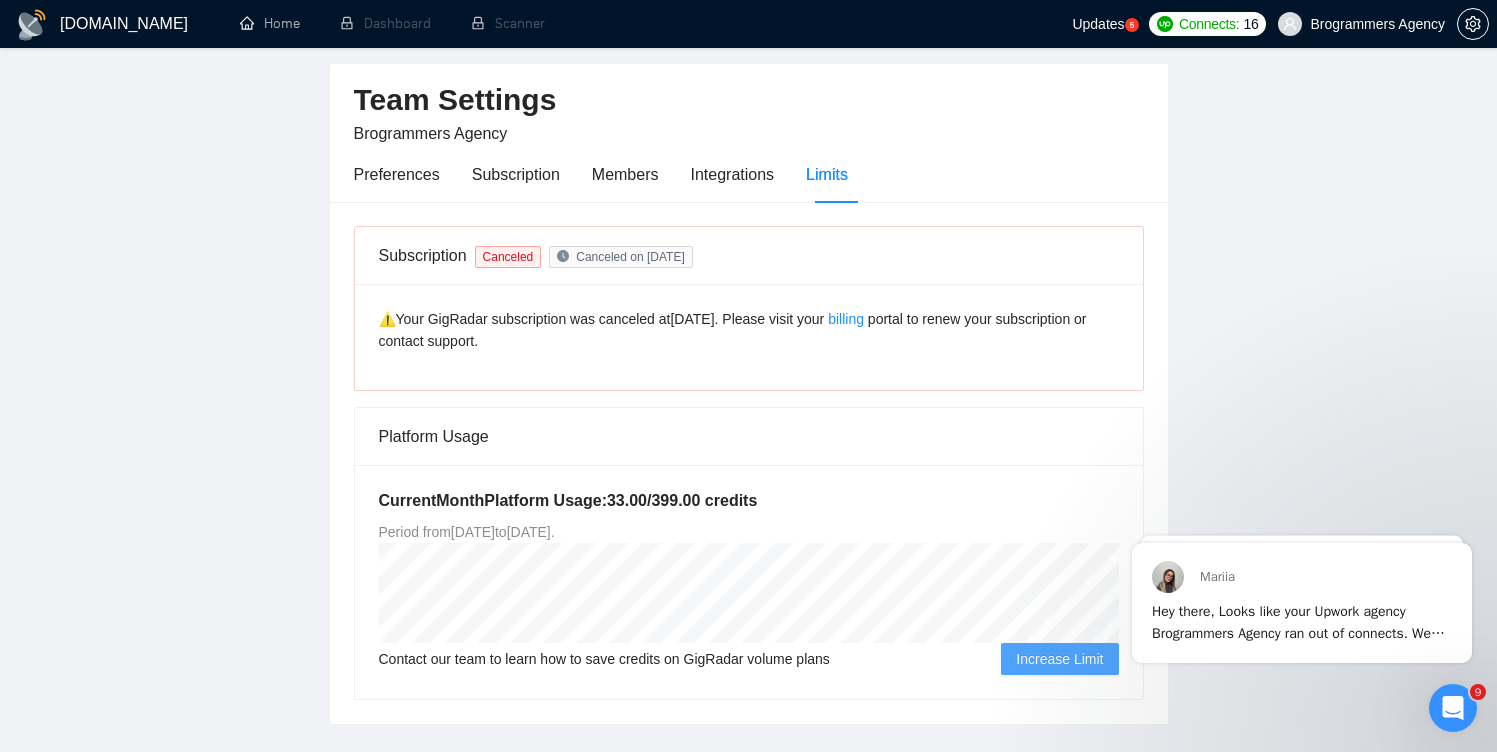 click on "⚠️Your GigRadar subscription was canceled at  Feb 23 . Please visit your   billing   portal to renew your subscription or contact support." at bounding box center (749, 337) 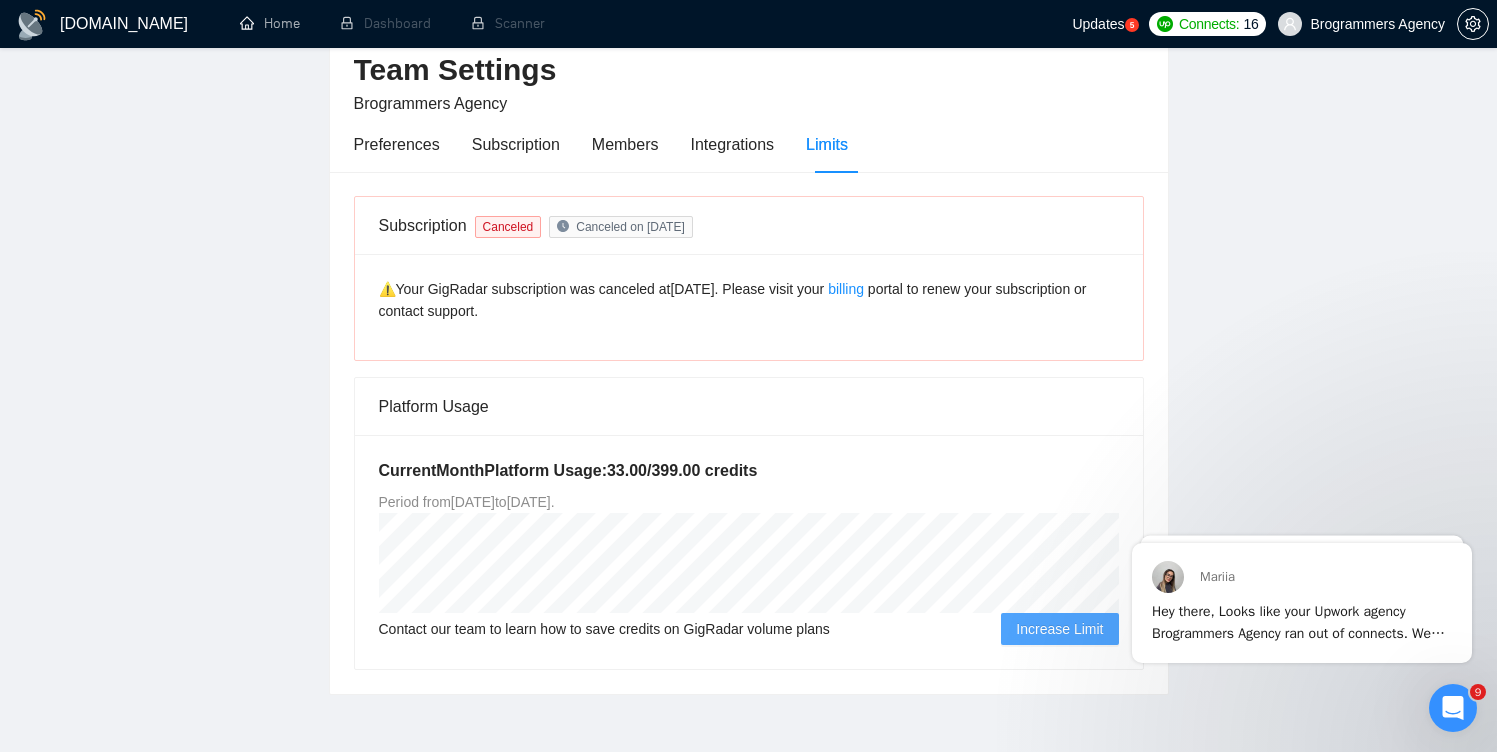 scroll, scrollTop: 78, scrollLeft: 0, axis: vertical 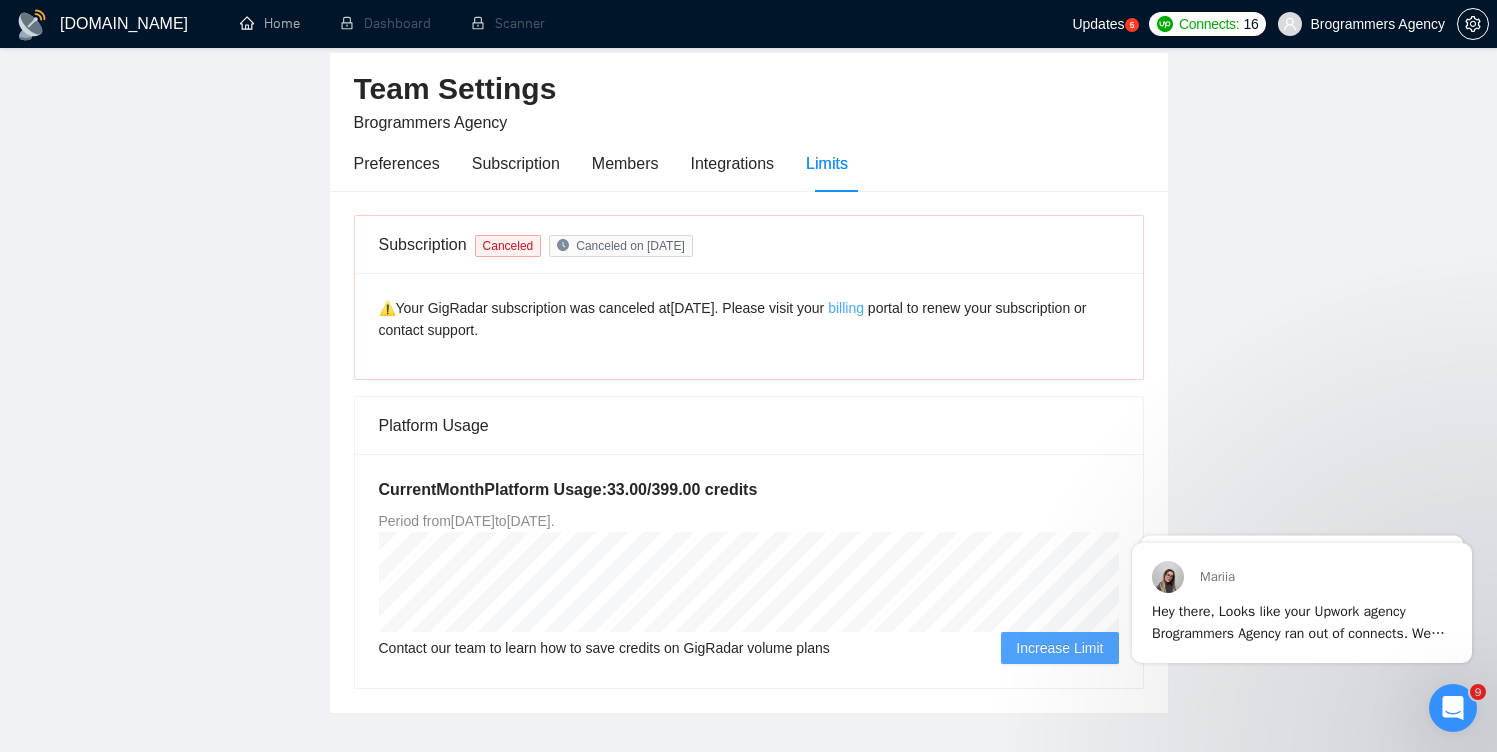 click on "billing" at bounding box center [846, 308] 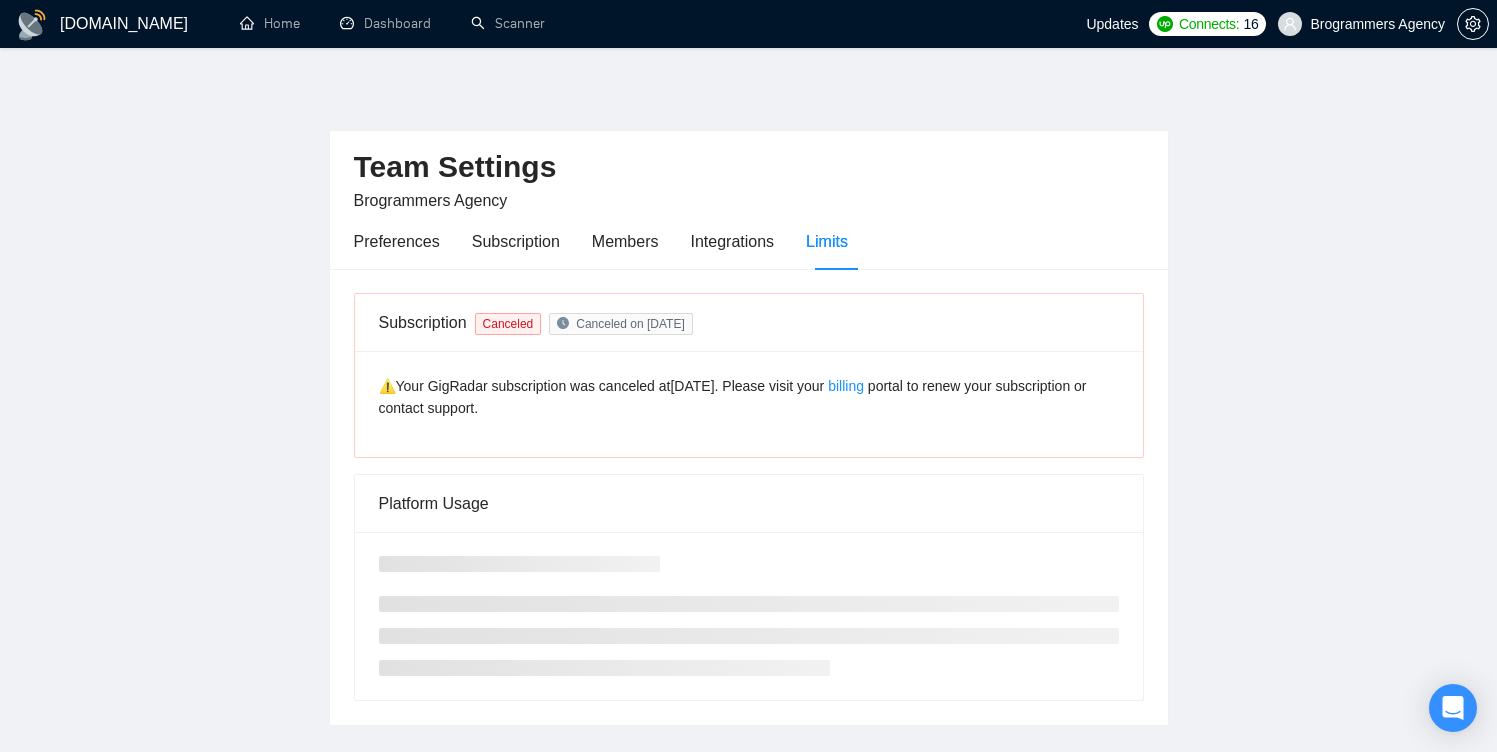 scroll, scrollTop: 78, scrollLeft: 0, axis: vertical 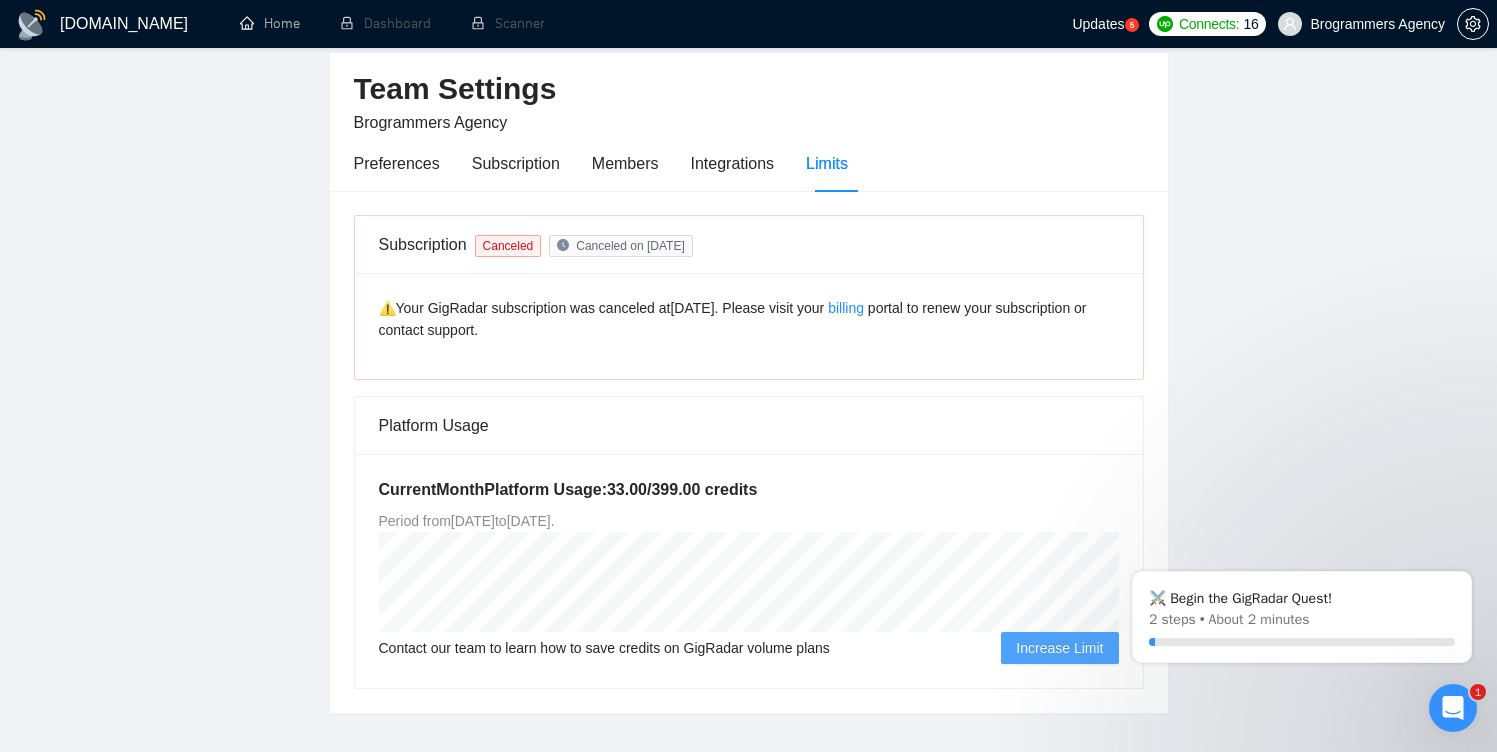 click 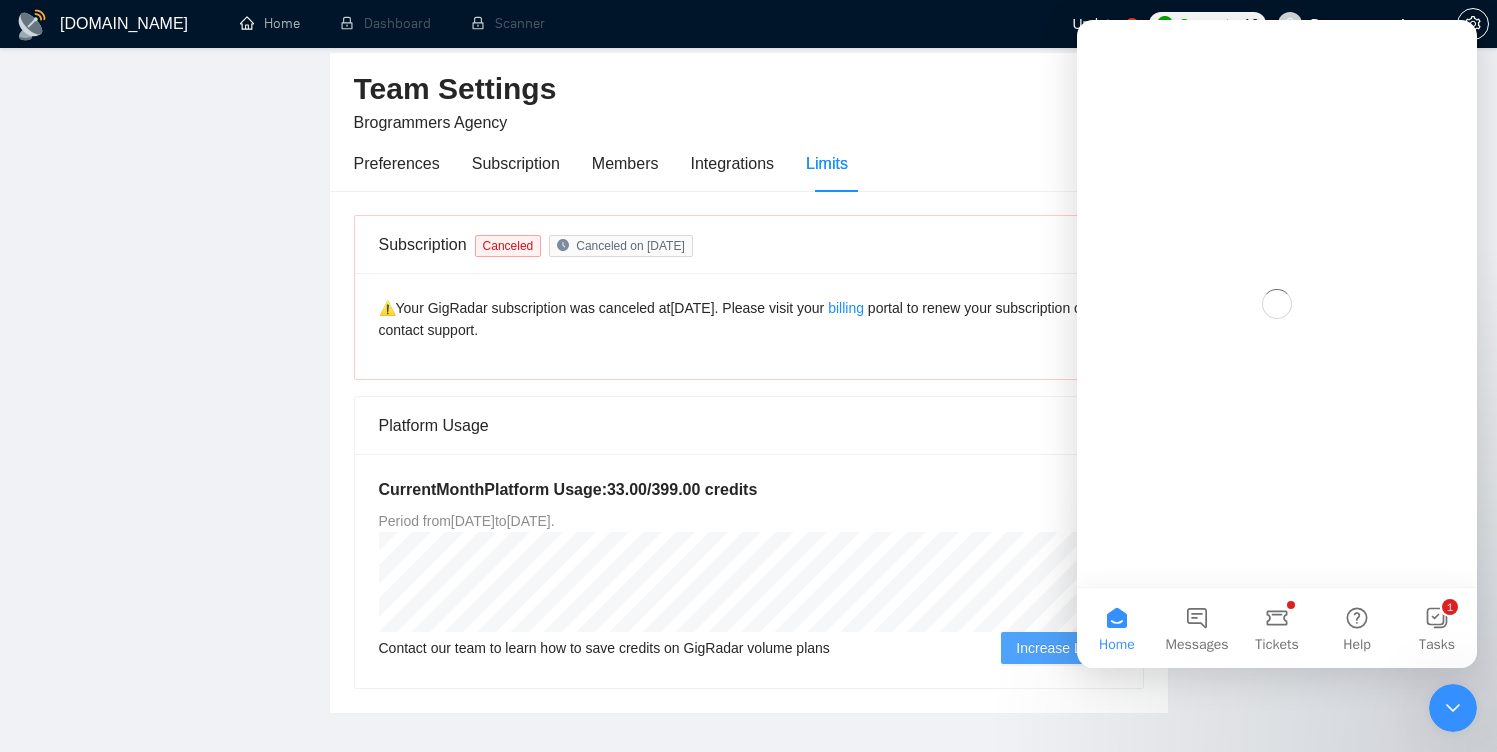 scroll, scrollTop: 0, scrollLeft: 0, axis: both 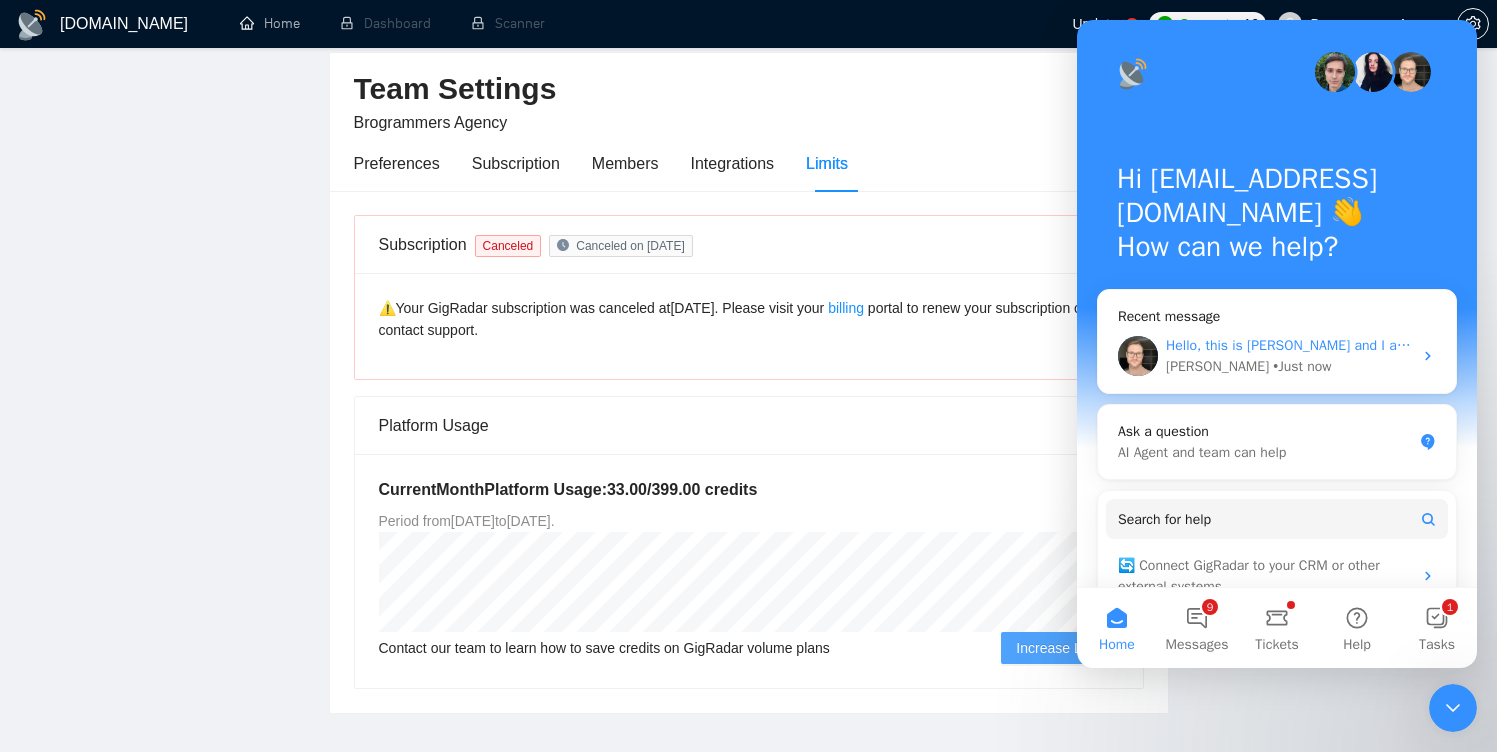 click on "•  Just now" at bounding box center [1302, 366] 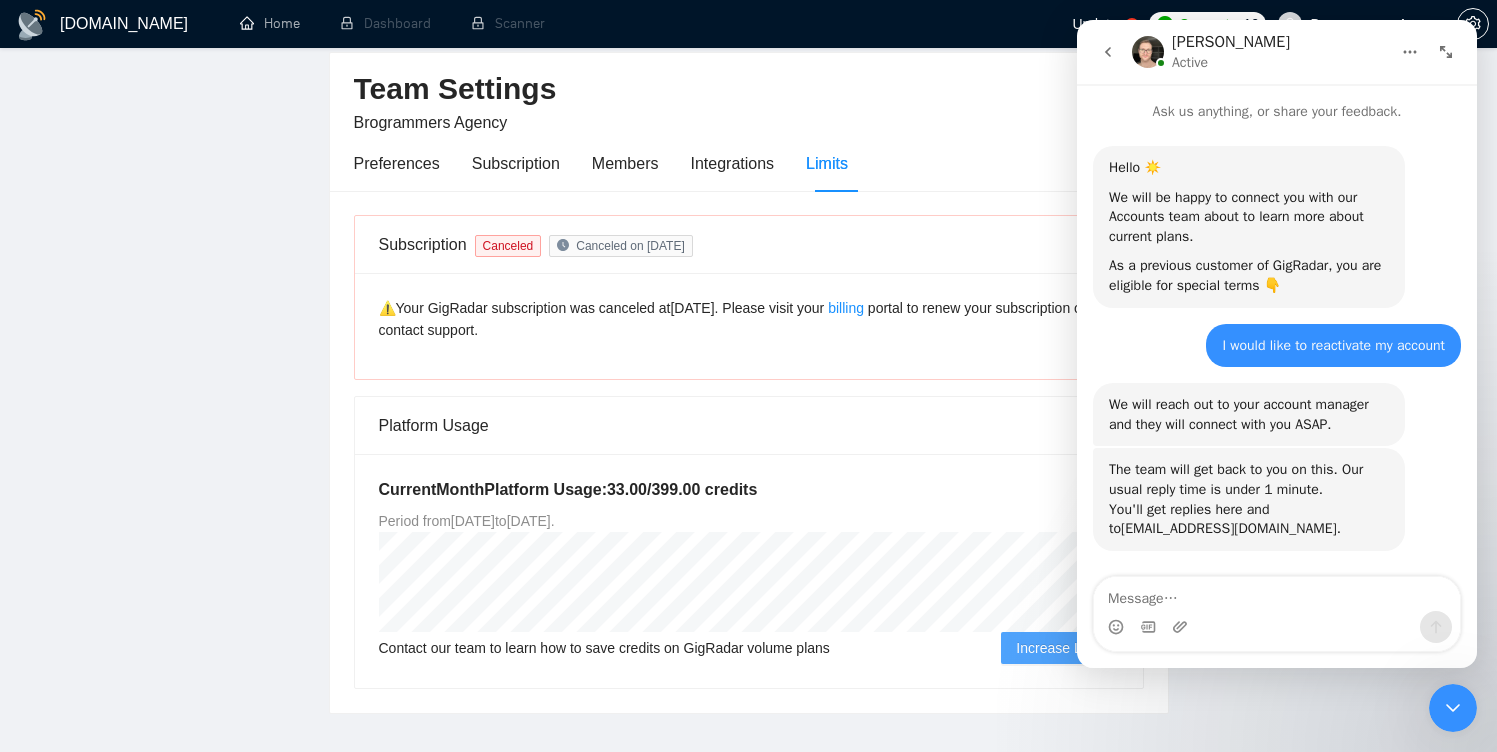 scroll, scrollTop: 3, scrollLeft: 0, axis: vertical 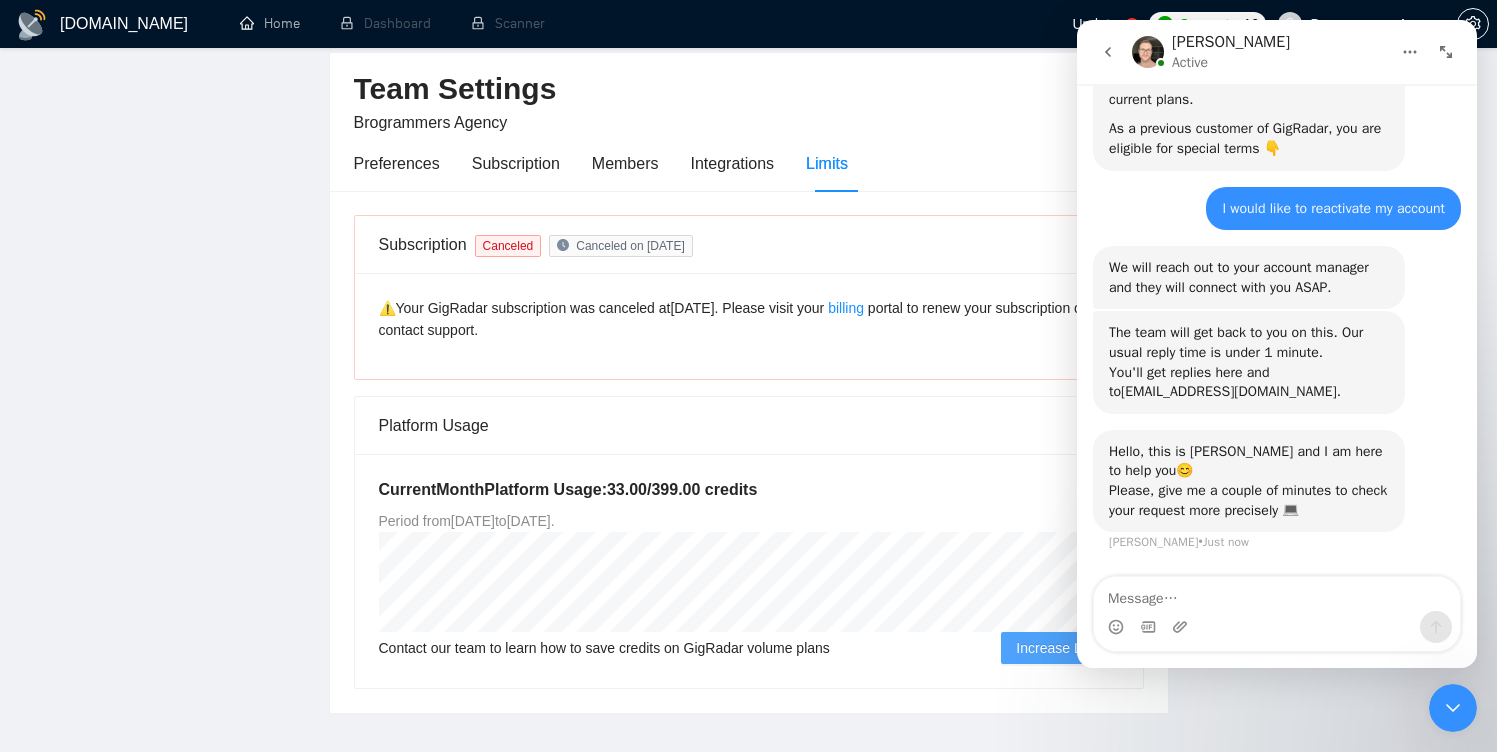 click at bounding box center (1277, 594) 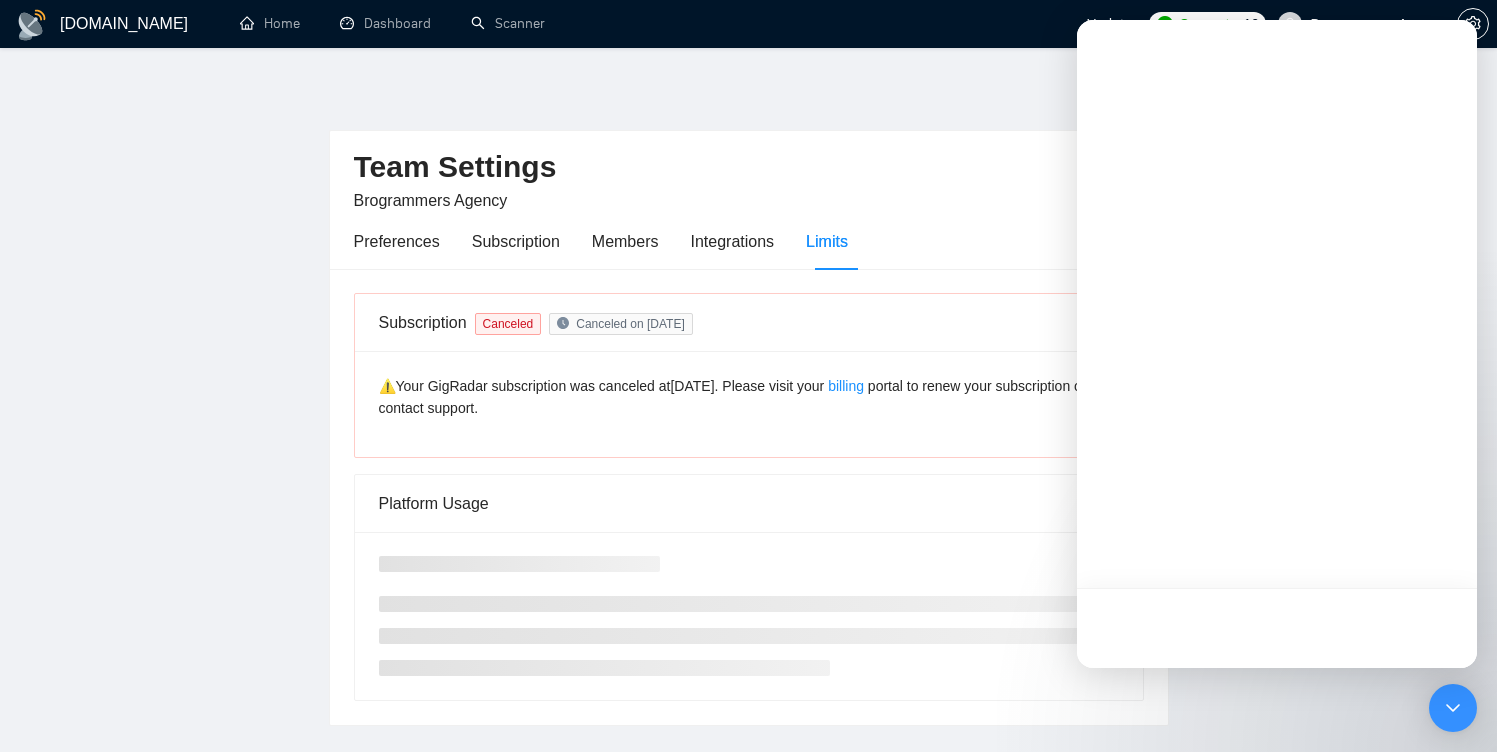 scroll, scrollTop: 78, scrollLeft: 0, axis: vertical 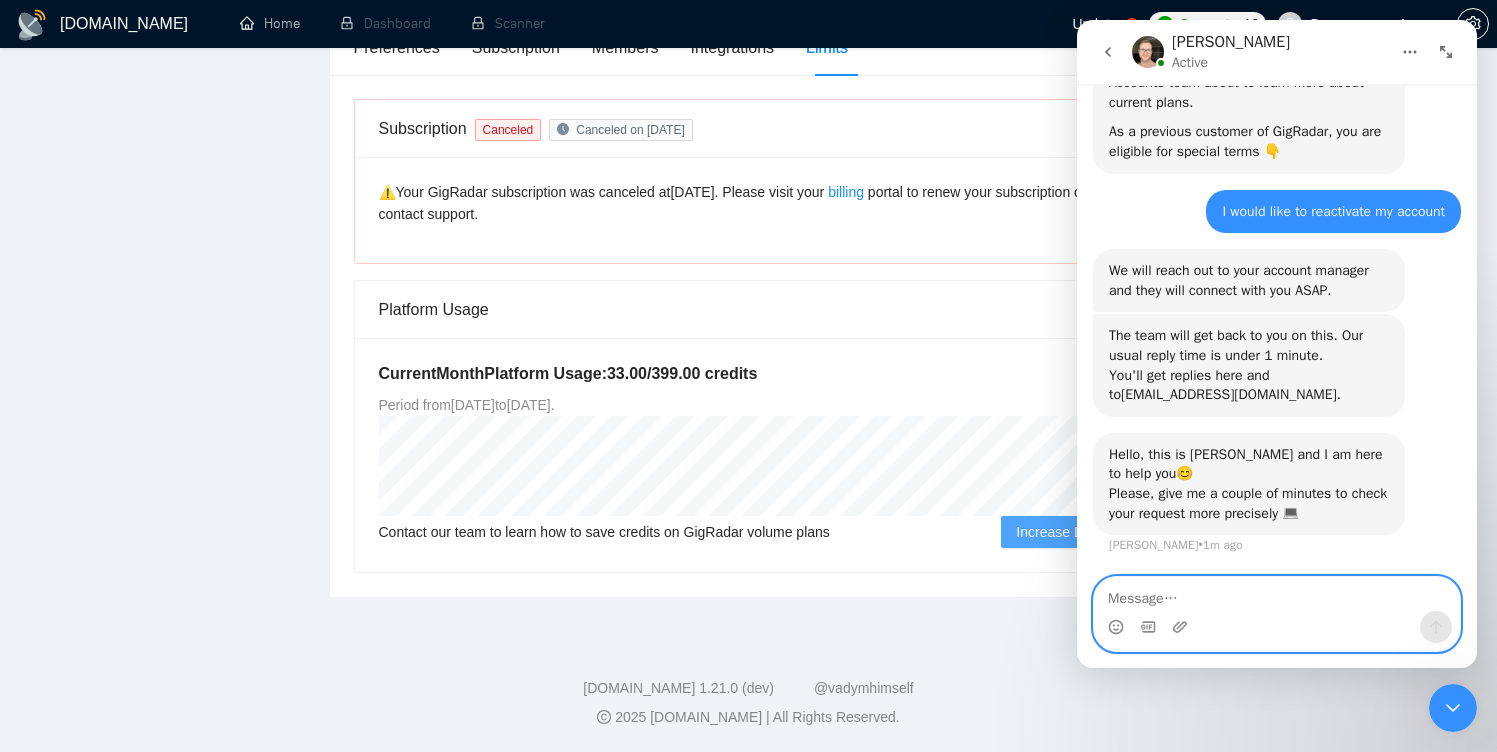 click at bounding box center (1277, 594) 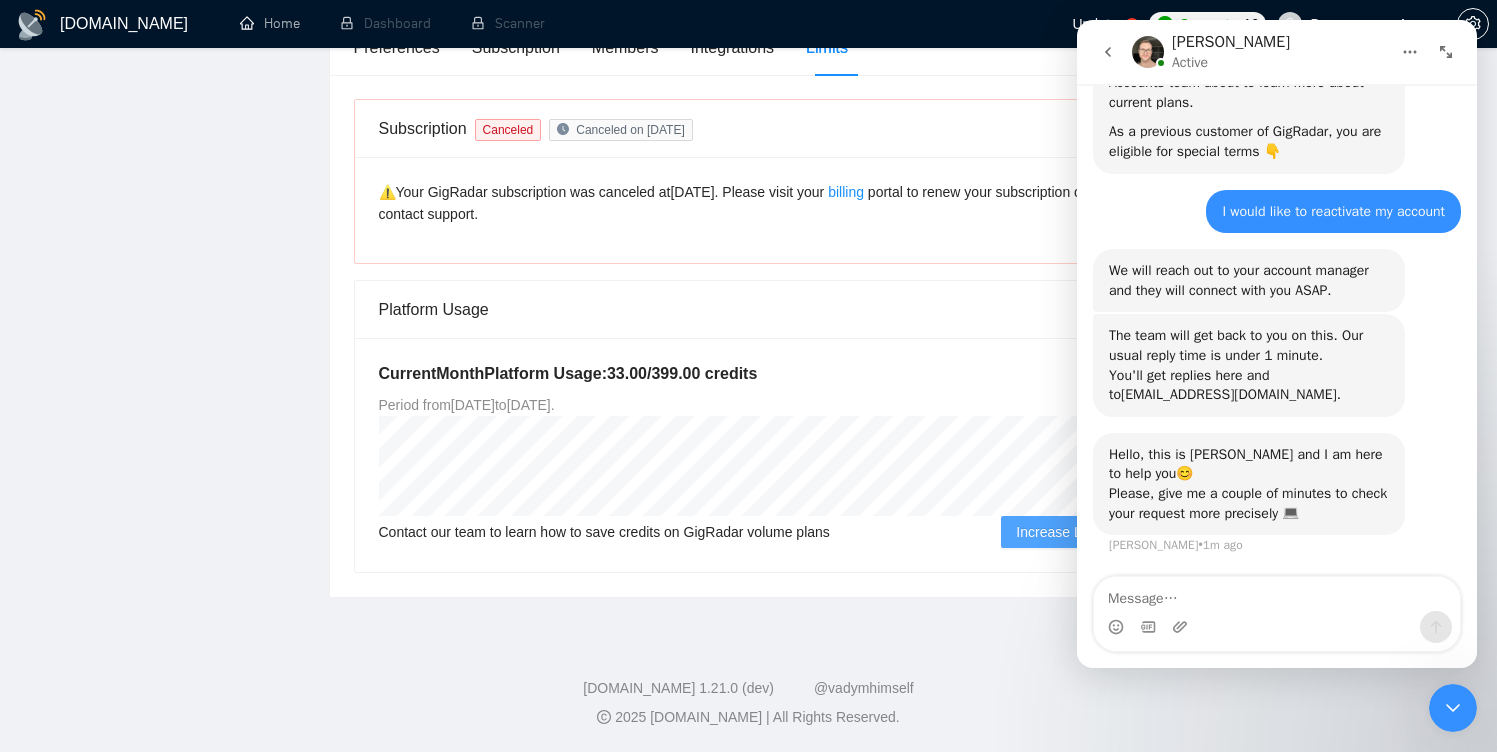 scroll, scrollTop: 134, scrollLeft: 0, axis: vertical 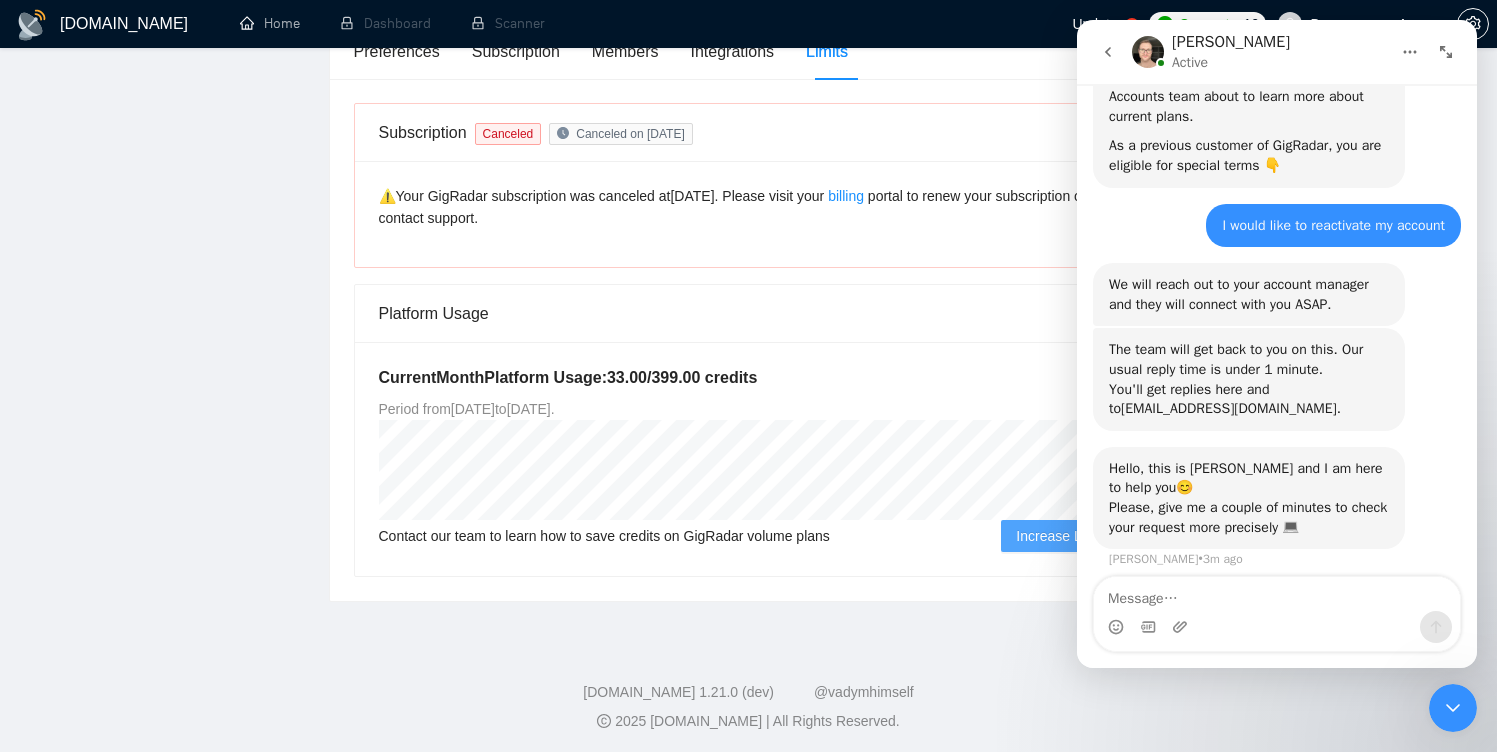 click on "Contact our team to learn how to save credits on GigRadar volume plans Increase Limit" at bounding box center (749, 536) 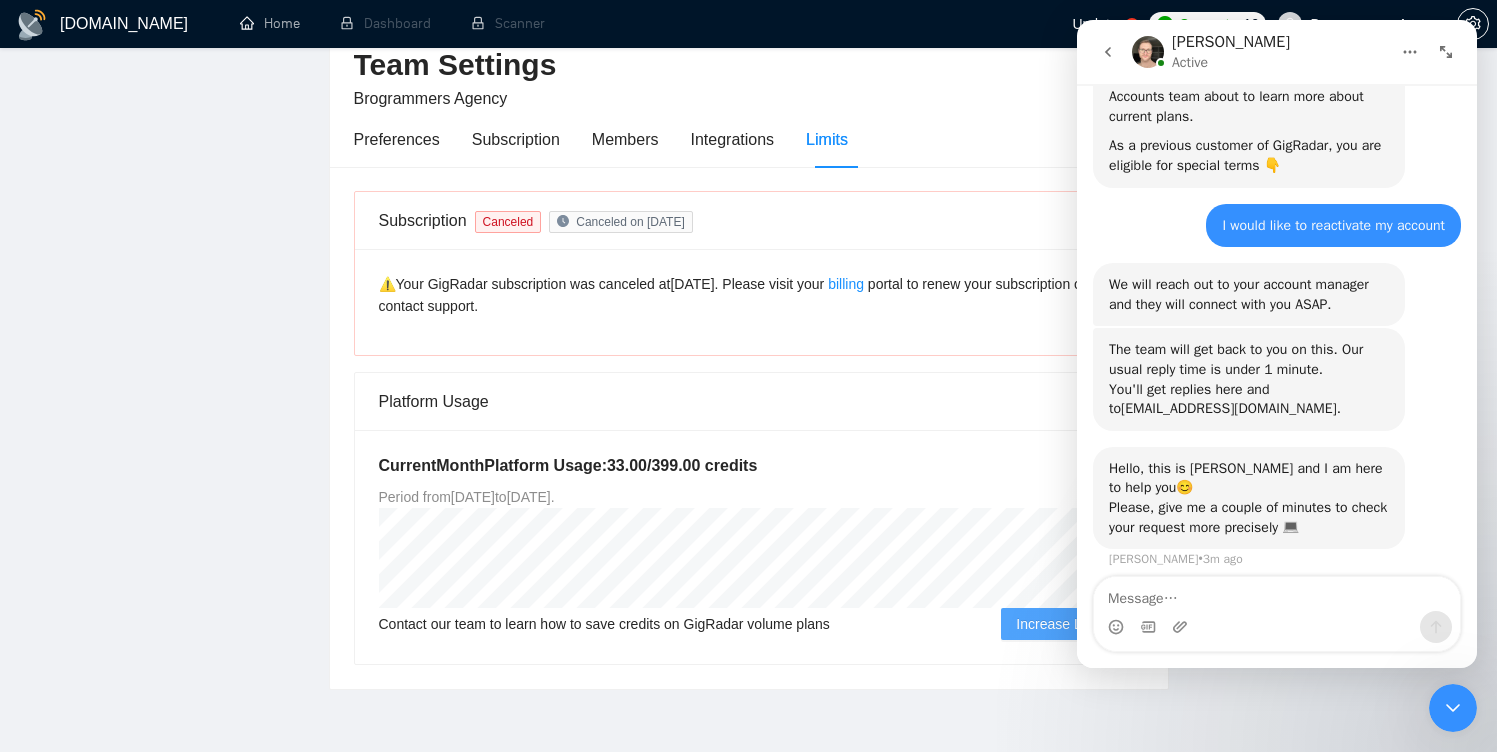 scroll, scrollTop: 96, scrollLeft: 0, axis: vertical 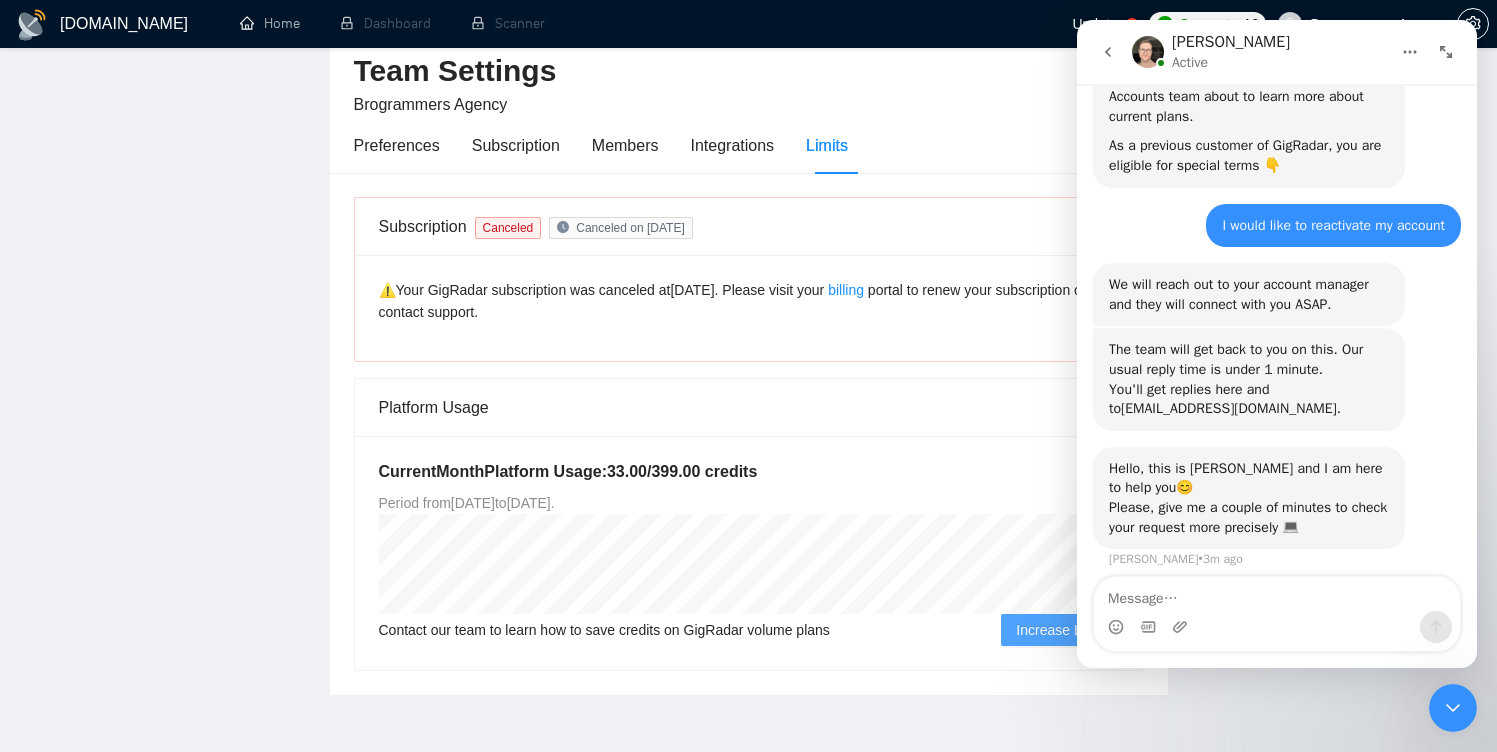 click at bounding box center [1108, 52] 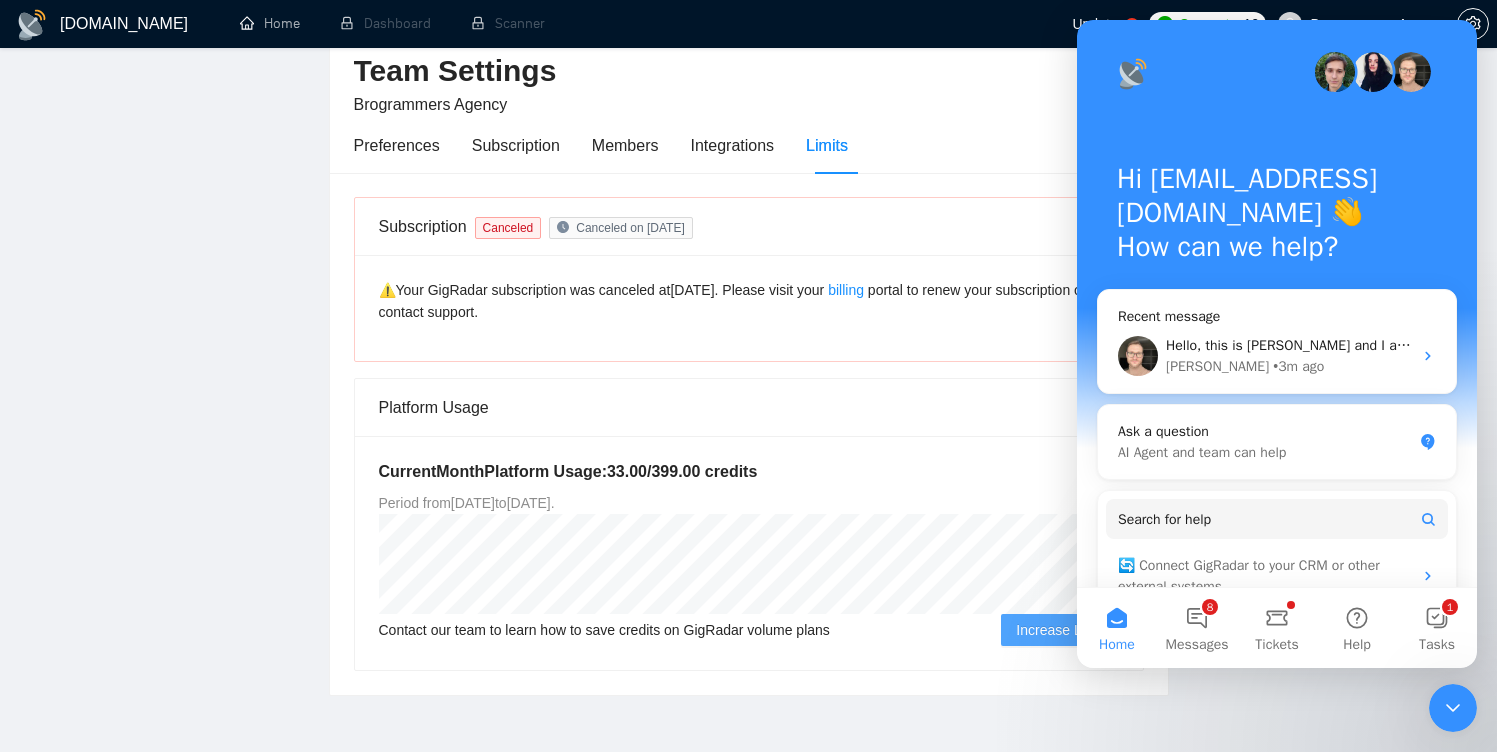 click 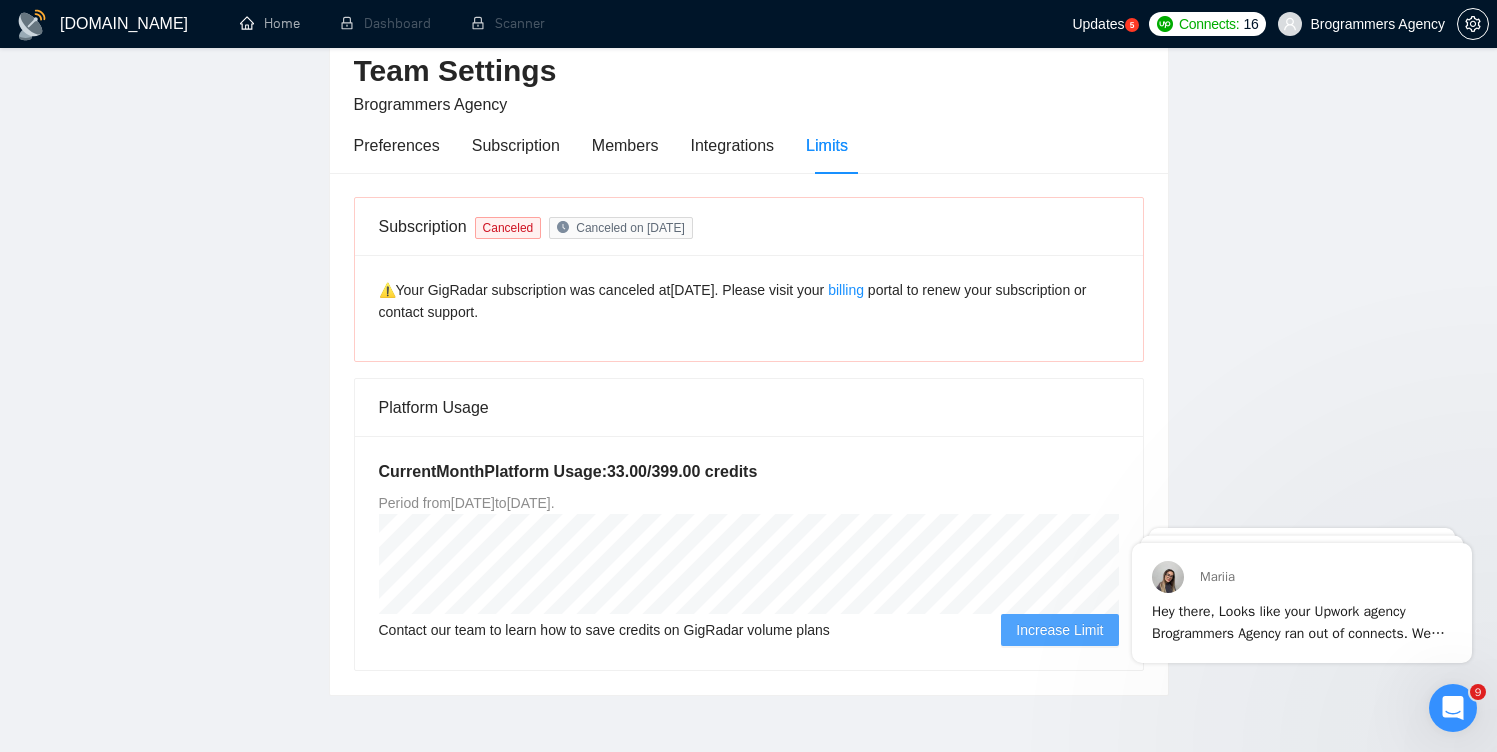 scroll, scrollTop: 0, scrollLeft: 0, axis: both 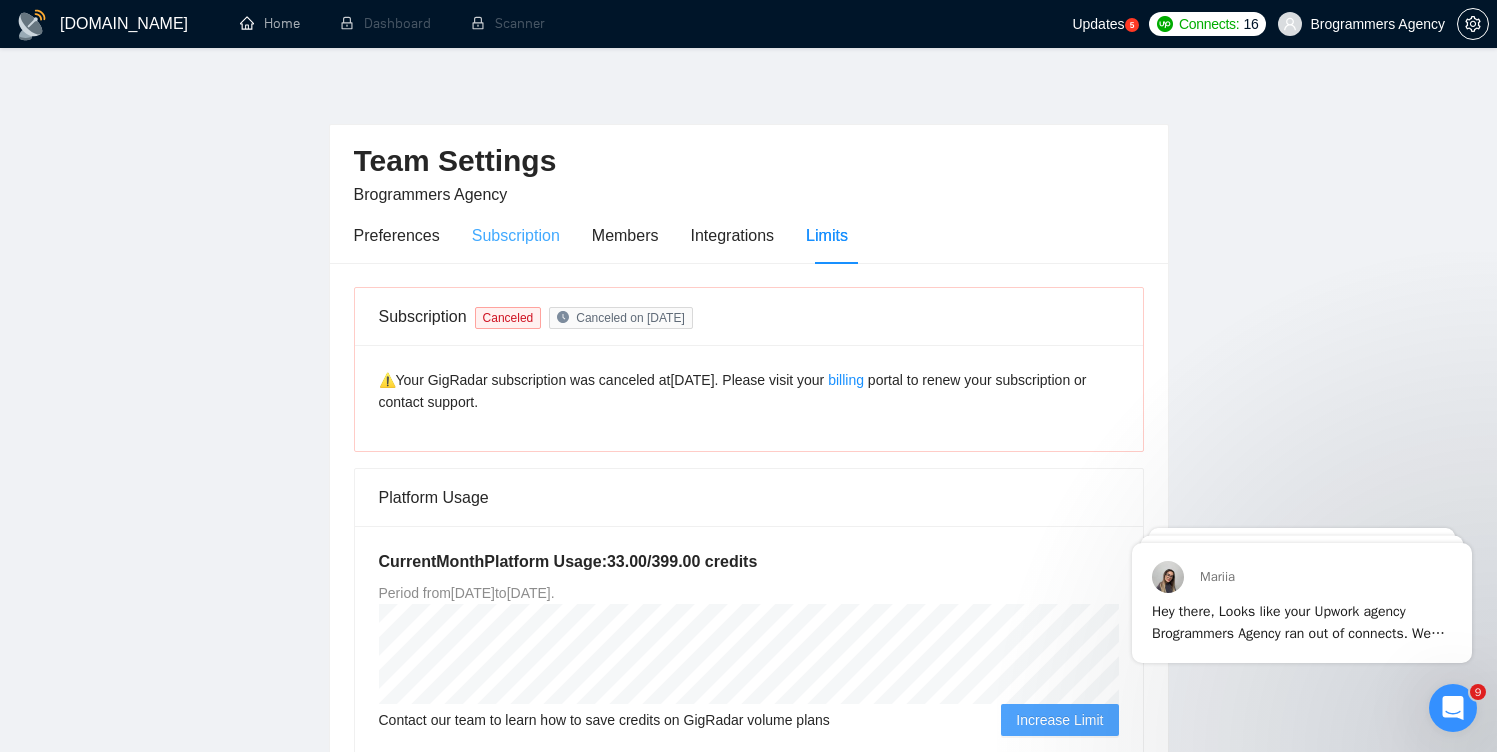 click on "Subscription" at bounding box center (516, 235) 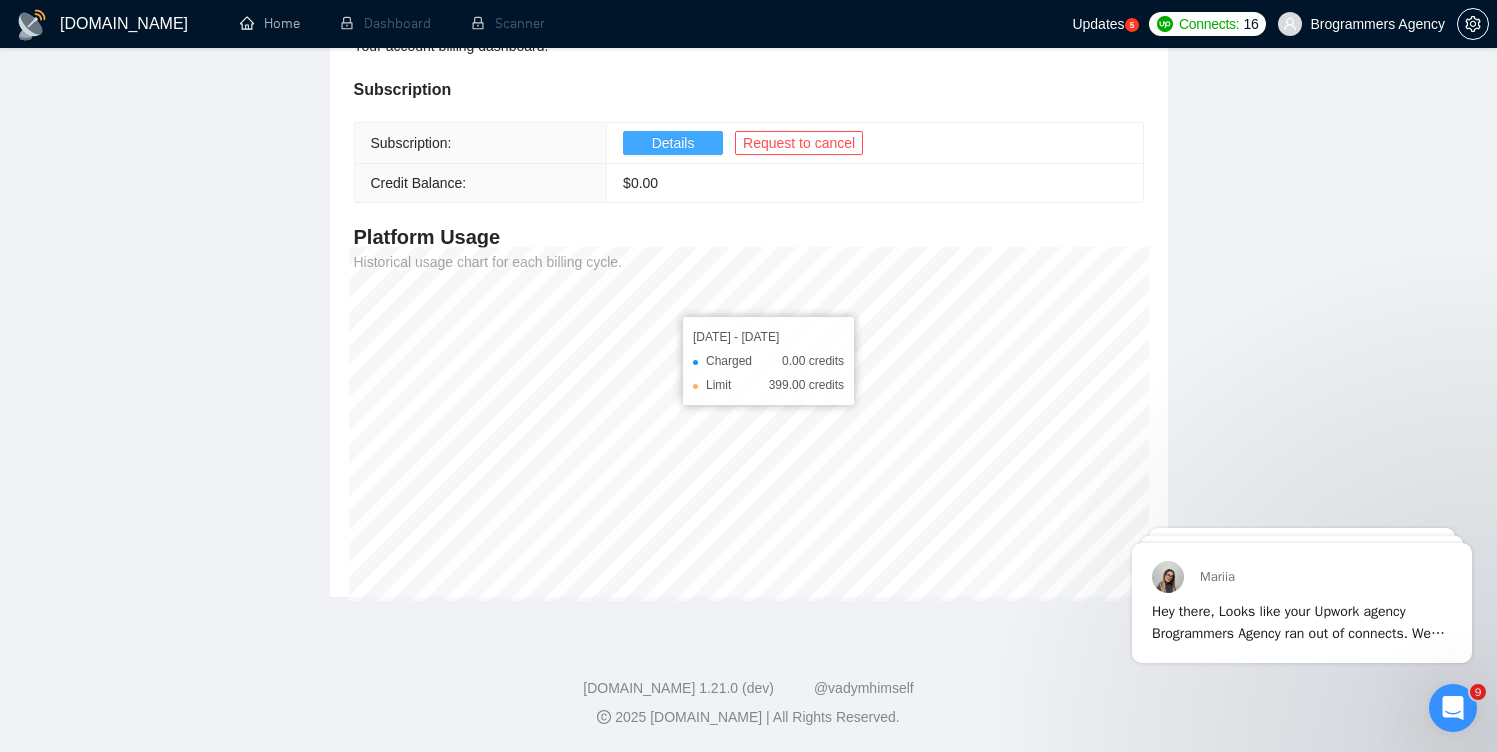scroll, scrollTop: 0, scrollLeft: 0, axis: both 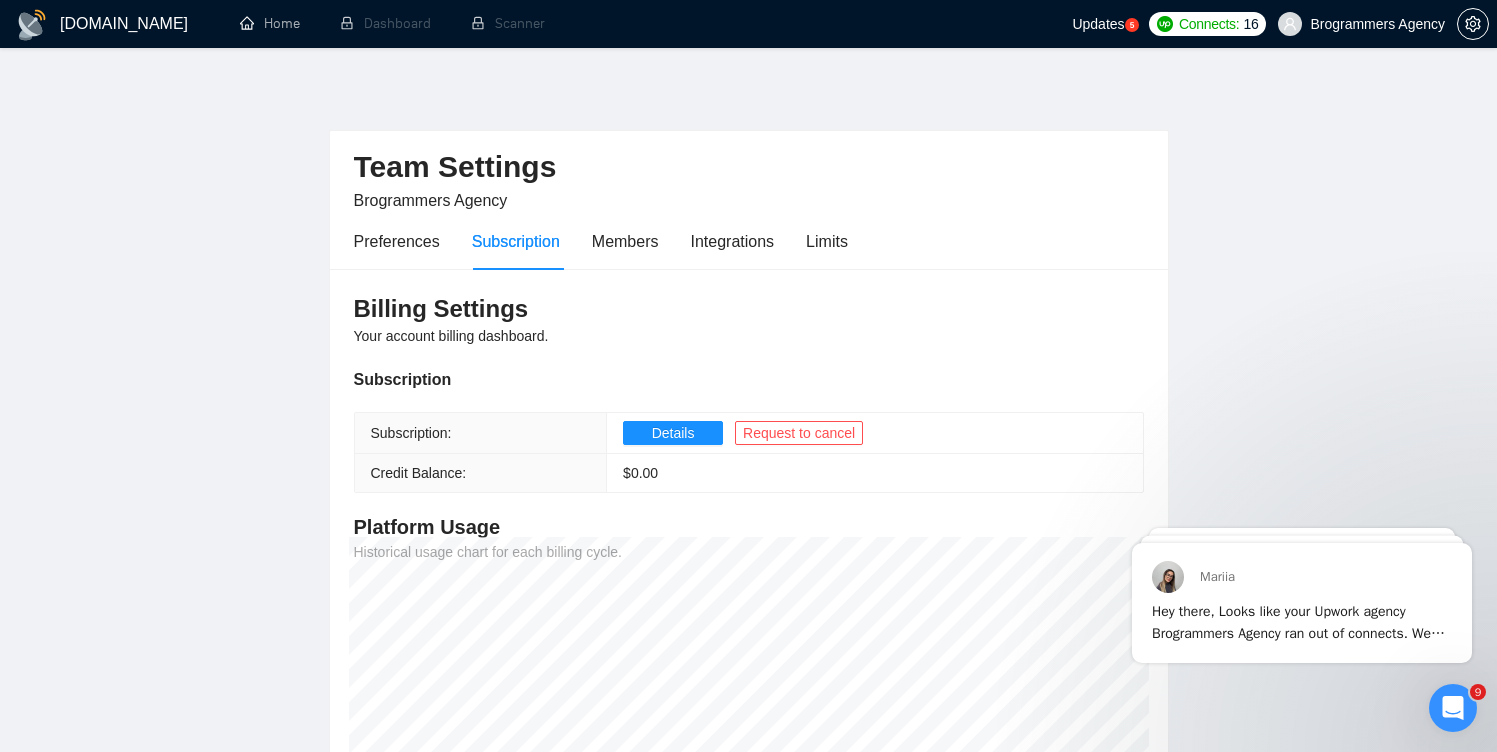 click on "Team Settings Brogrammers Agency" at bounding box center [749, 172] 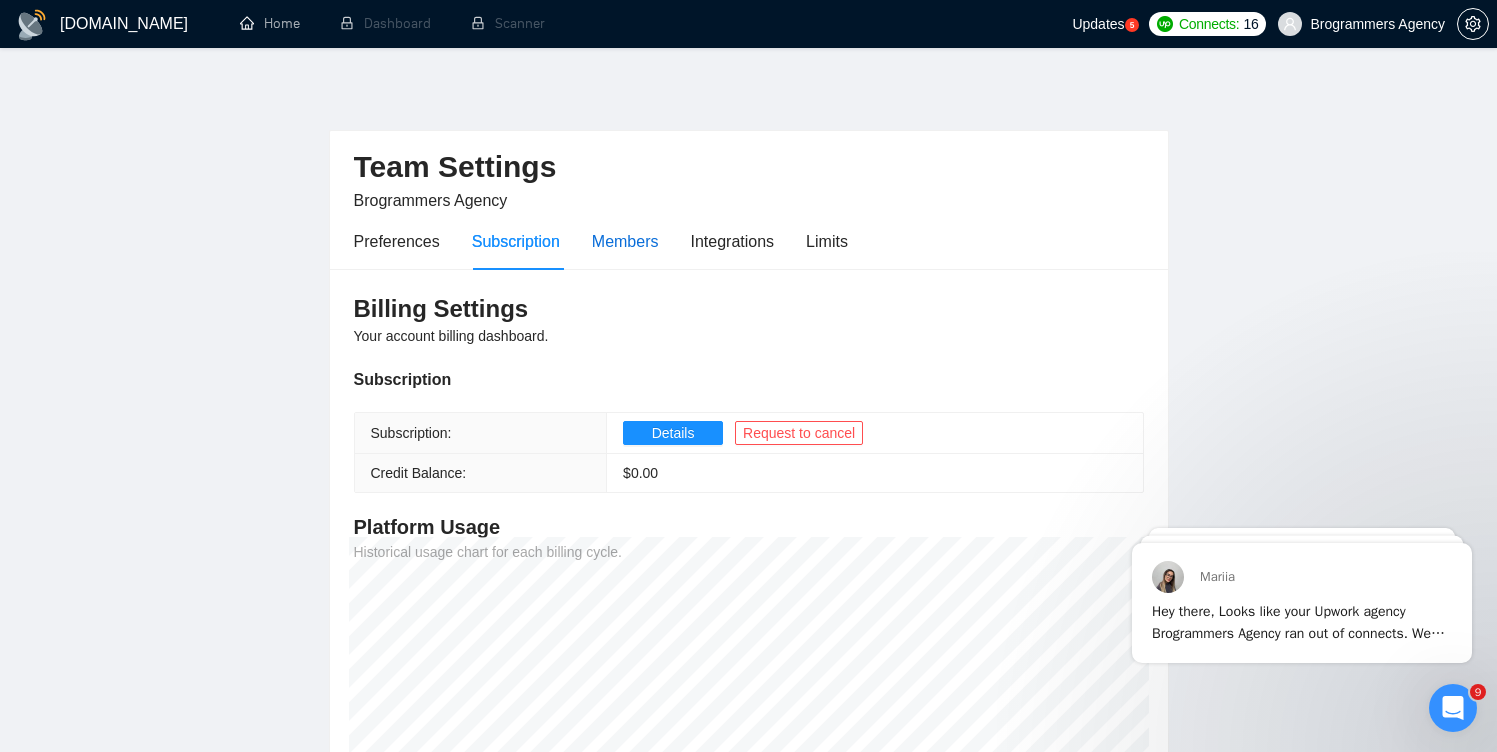 click on "Members" at bounding box center (625, 241) 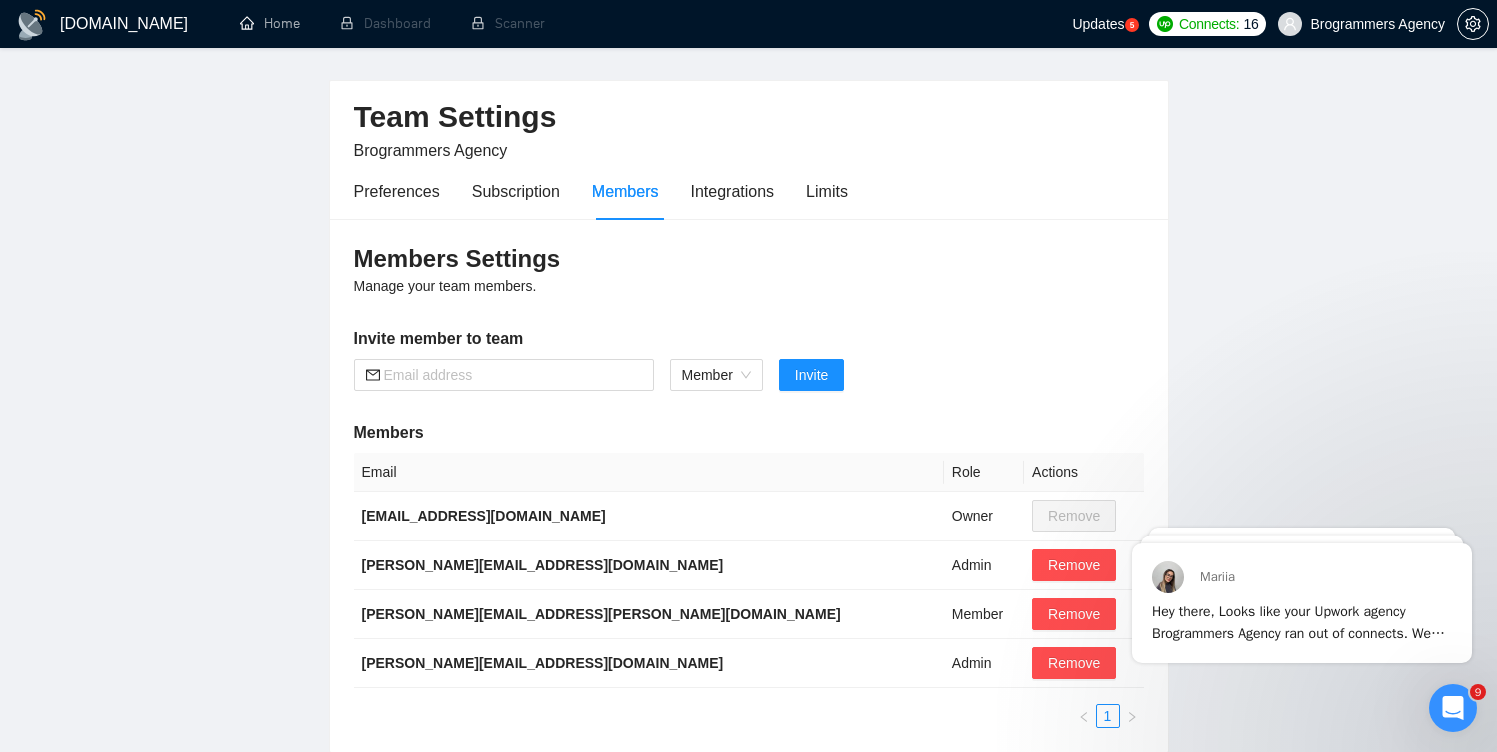 scroll, scrollTop: 159, scrollLeft: 0, axis: vertical 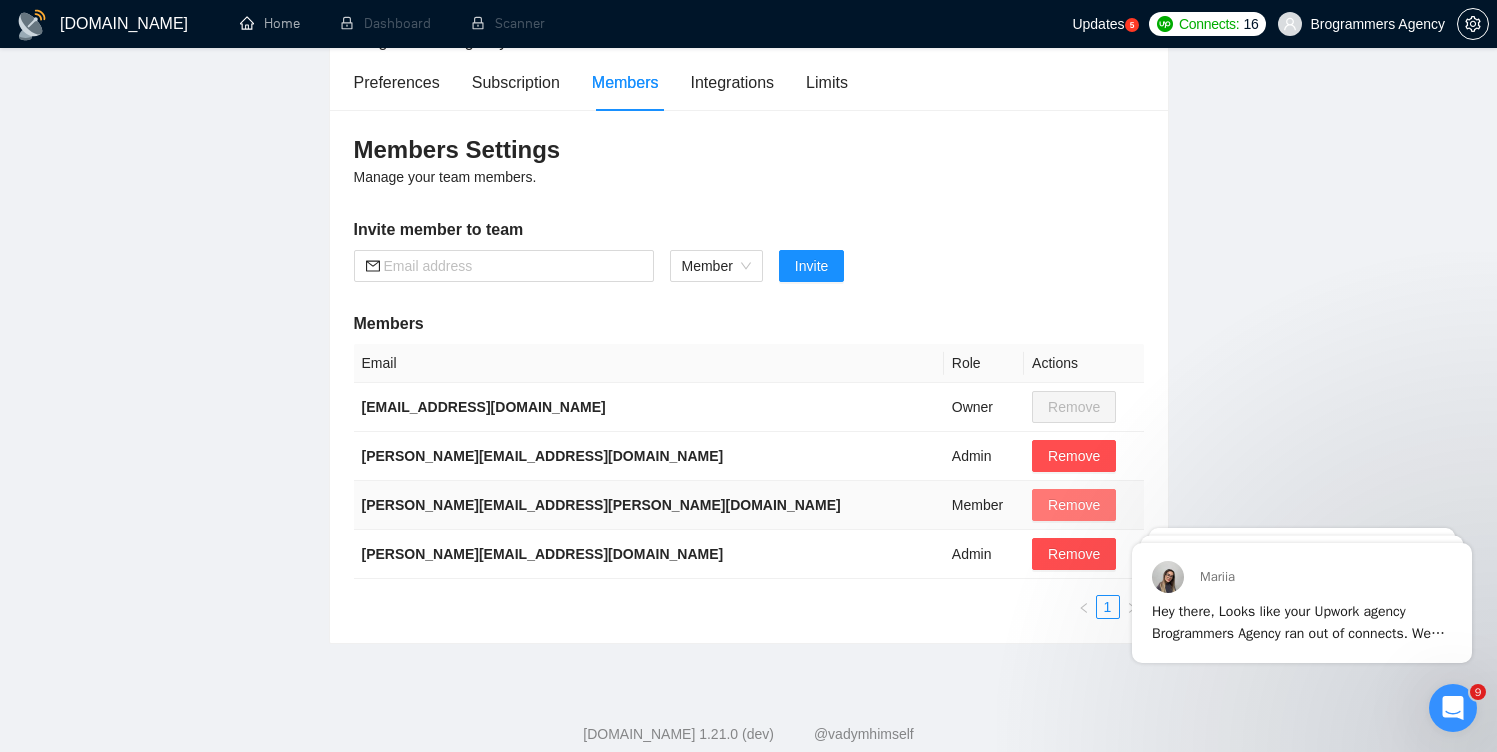 click on "Remove" at bounding box center [1074, 505] 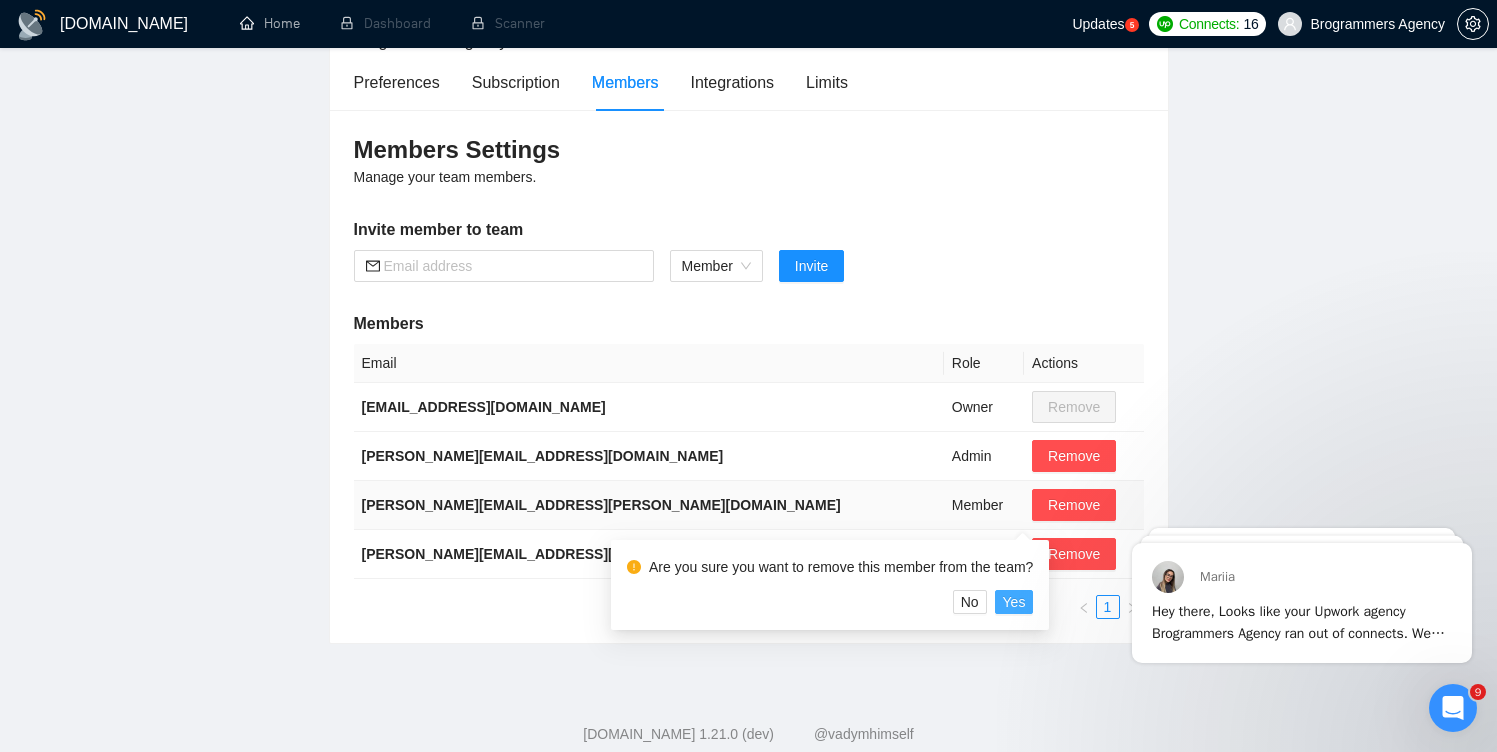 click on "Yes" at bounding box center (1014, 602) 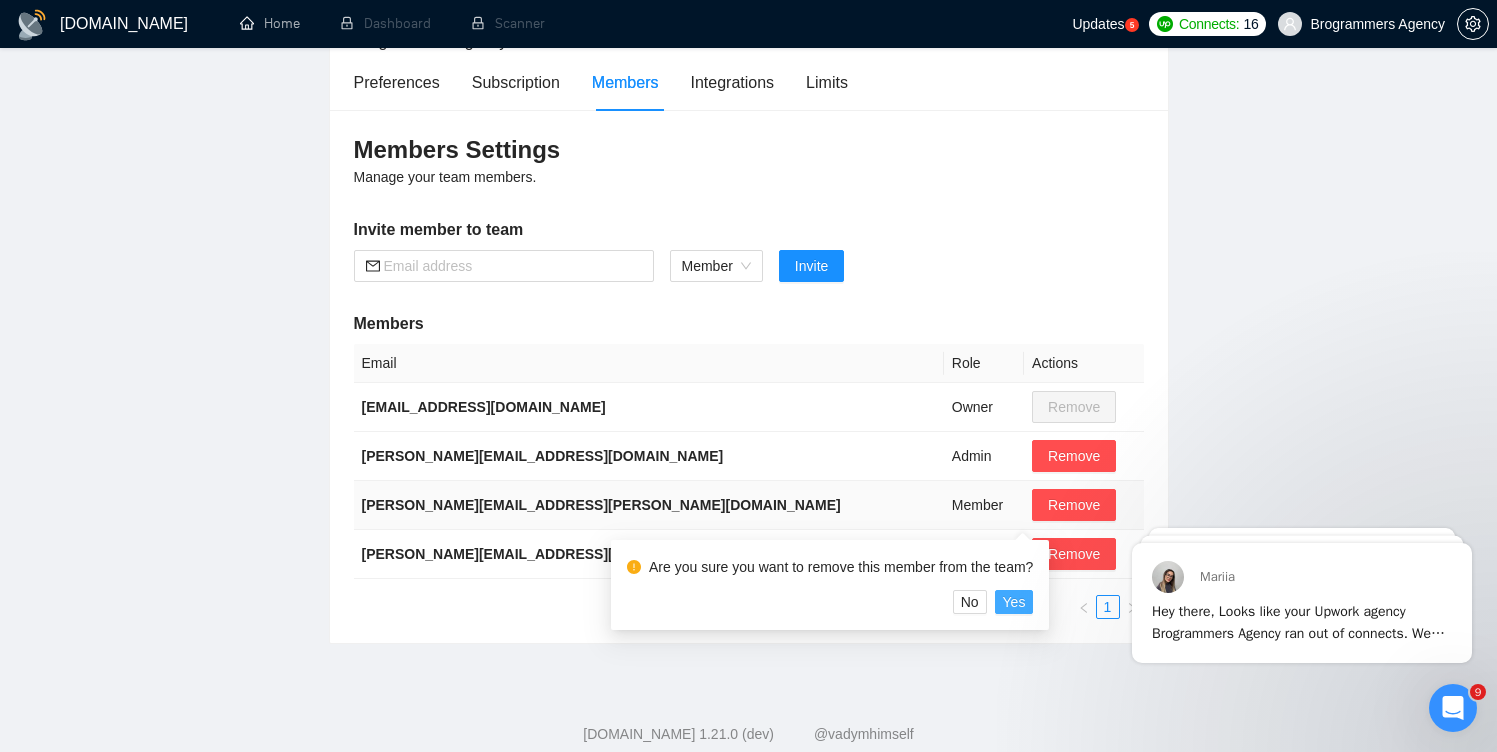 click on "Yes" at bounding box center (1014, 602) 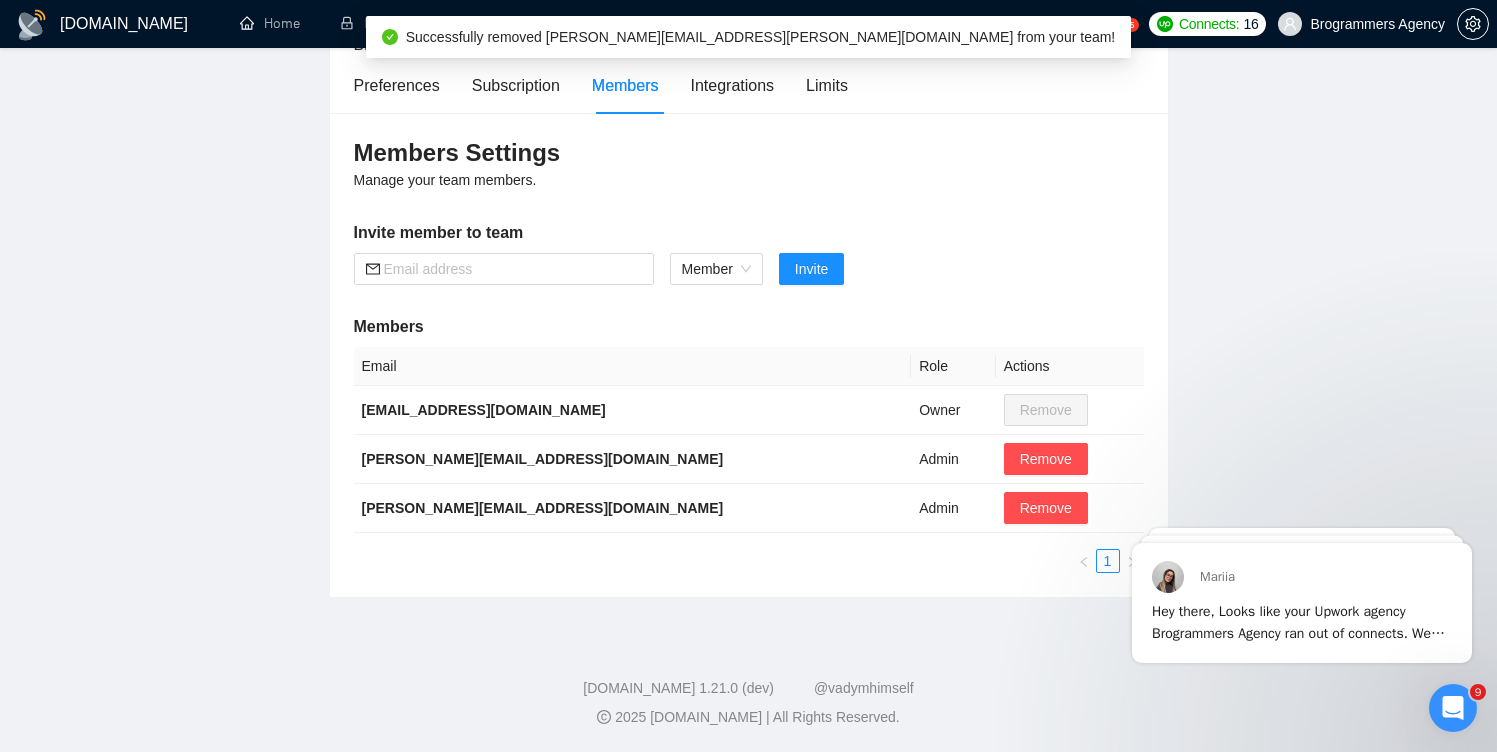 scroll, scrollTop: 156, scrollLeft: 0, axis: vertical 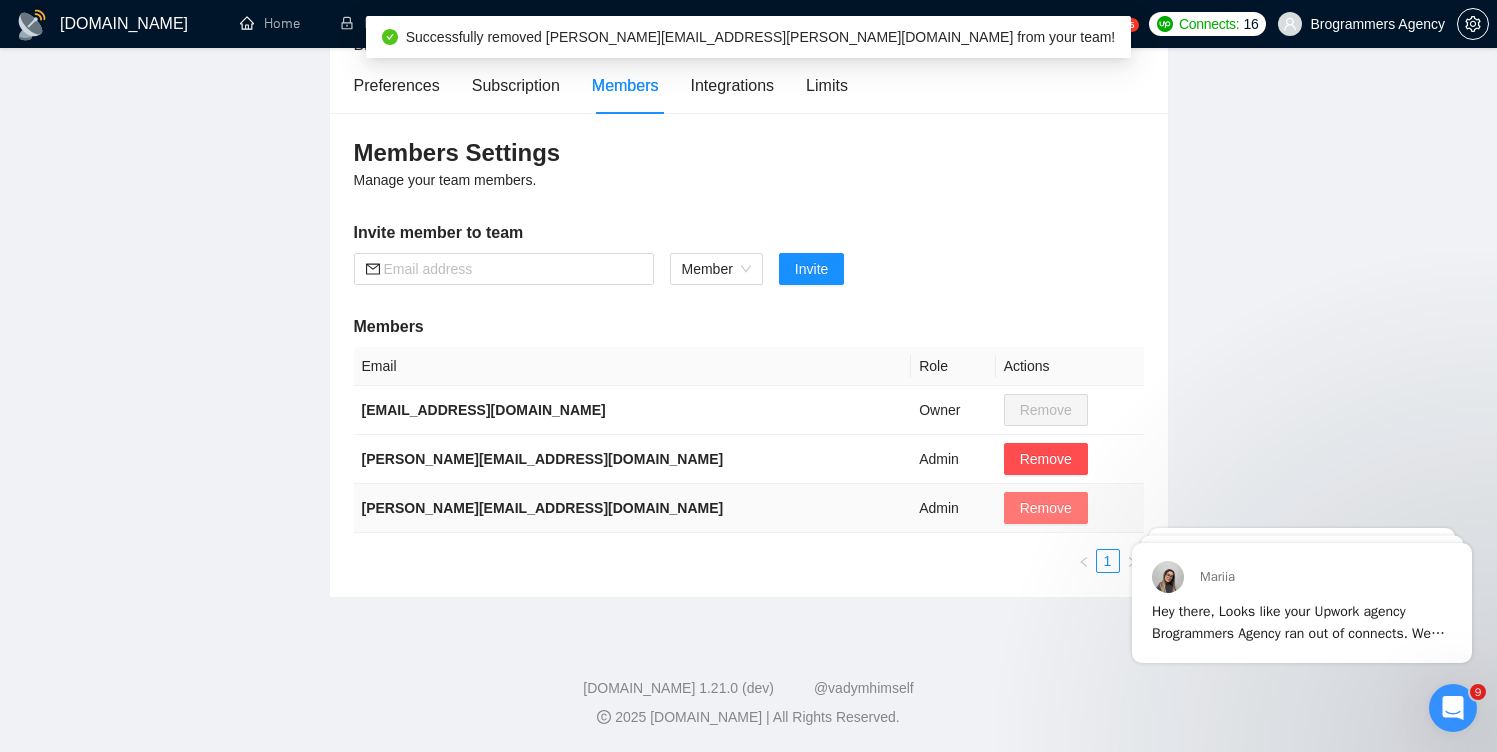 click on "Remove" at bounding box center (1046, 508) 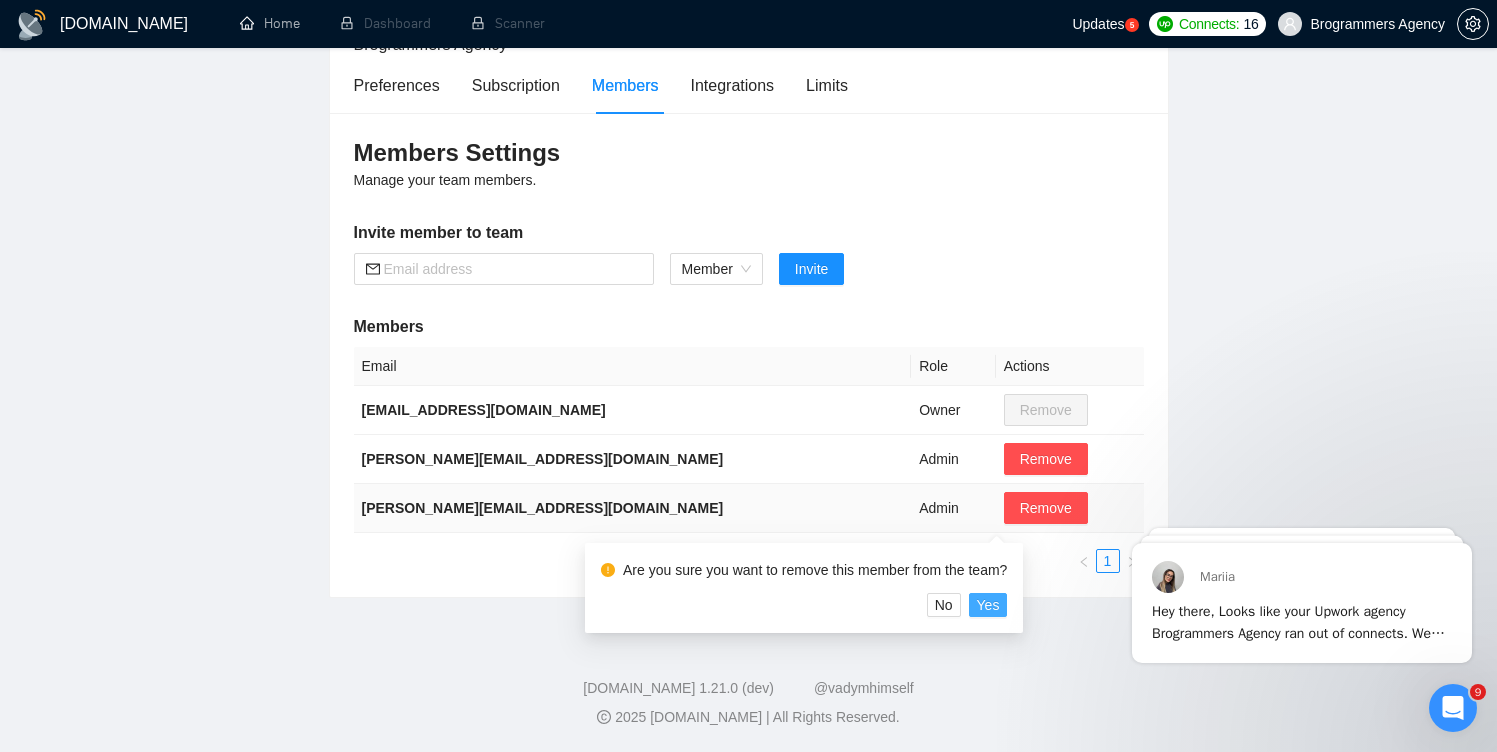 click on "Yes" at bounding box center (988, 605) 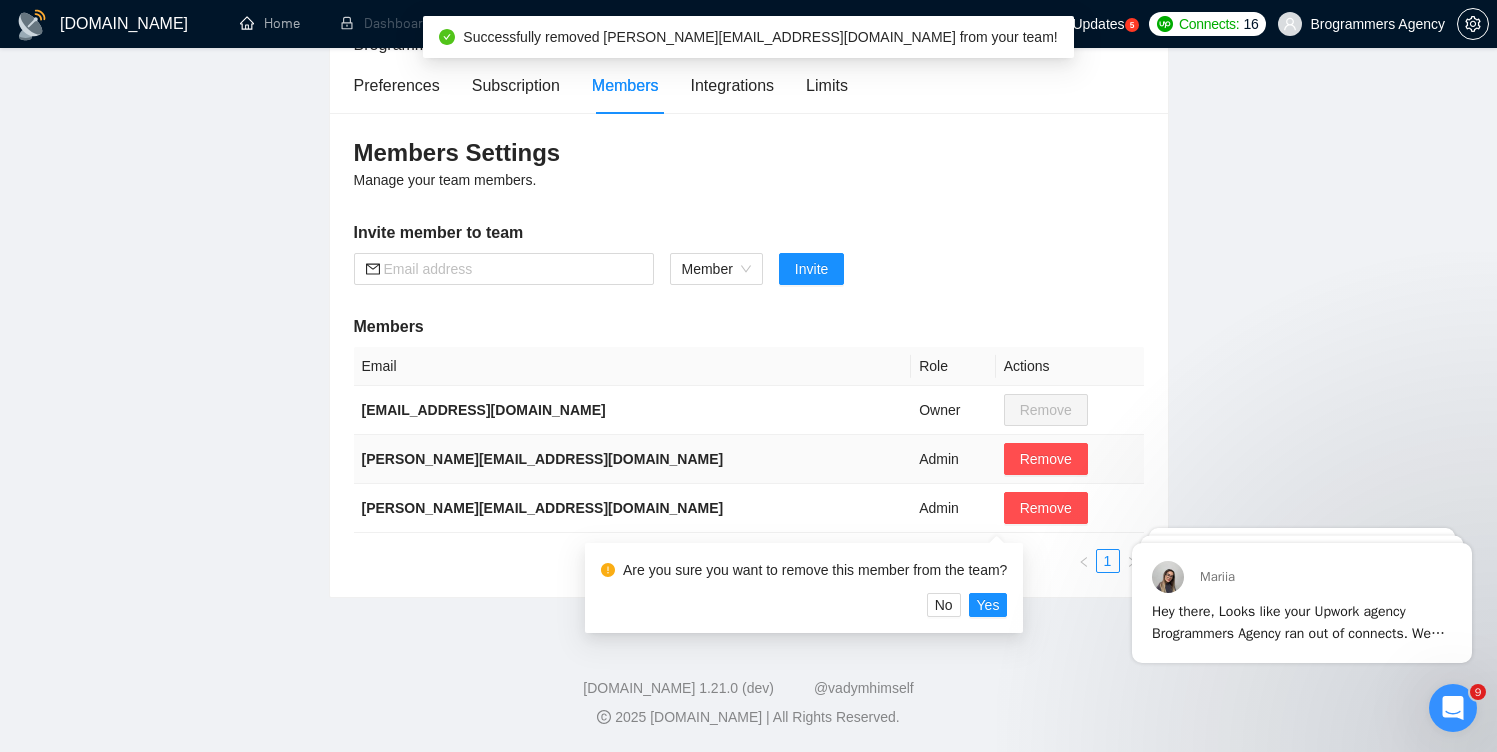 scroll, scrollTop: 107, scrollLeft: 0, axis: vertical 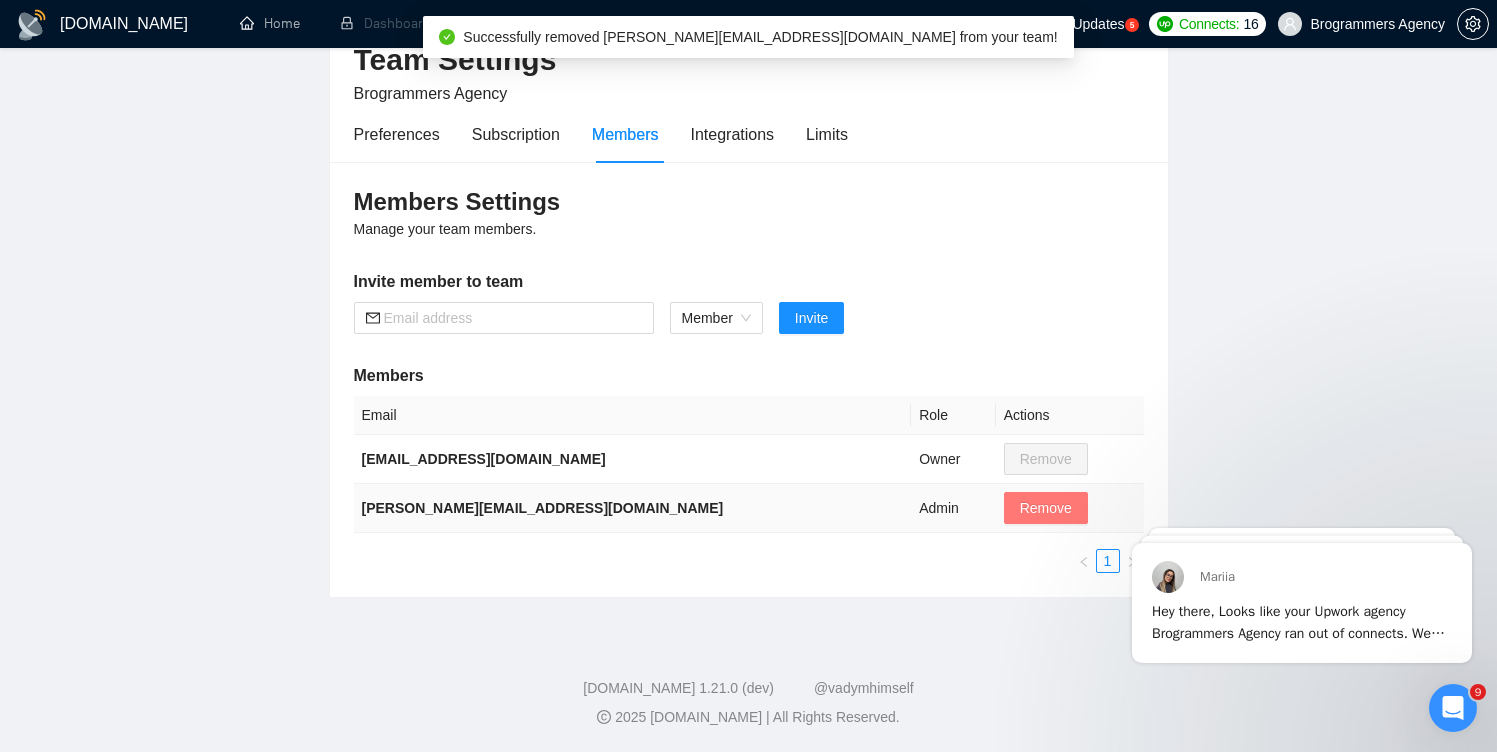 click on "Remove" at bounding box center (1046, 508) 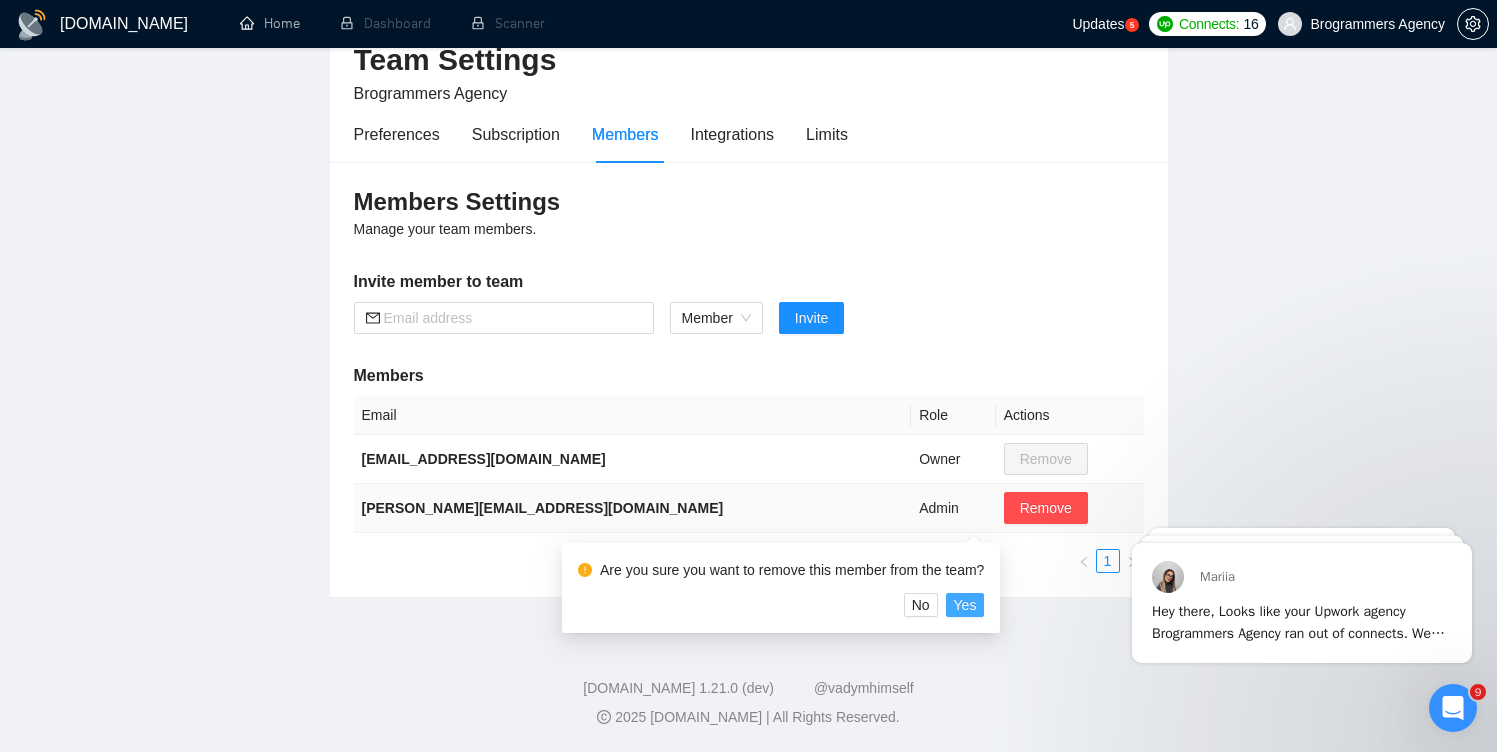 click on "Yes" at bounding box center [965, 605] 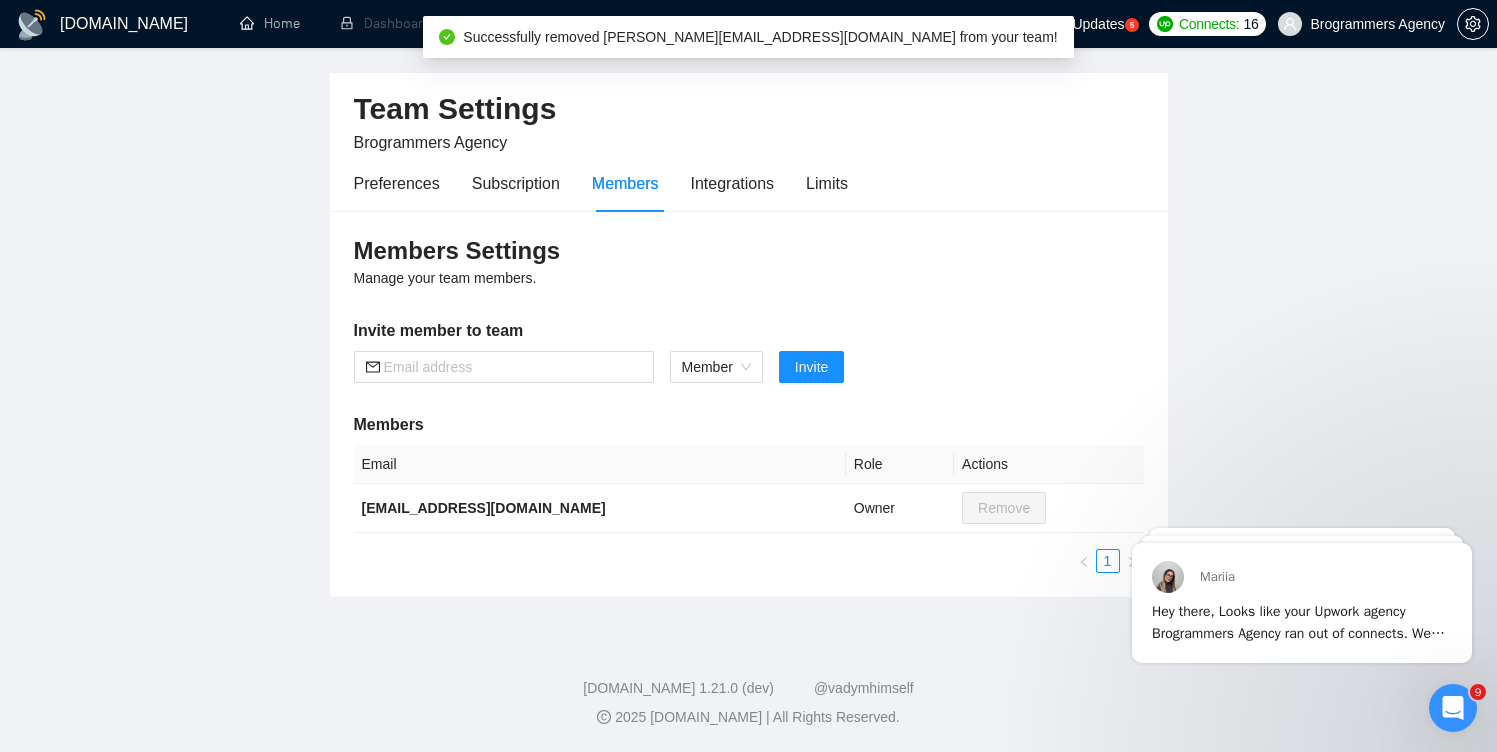 scroll, scrollTop: 58, scrollLeft: 0, axis: vertical 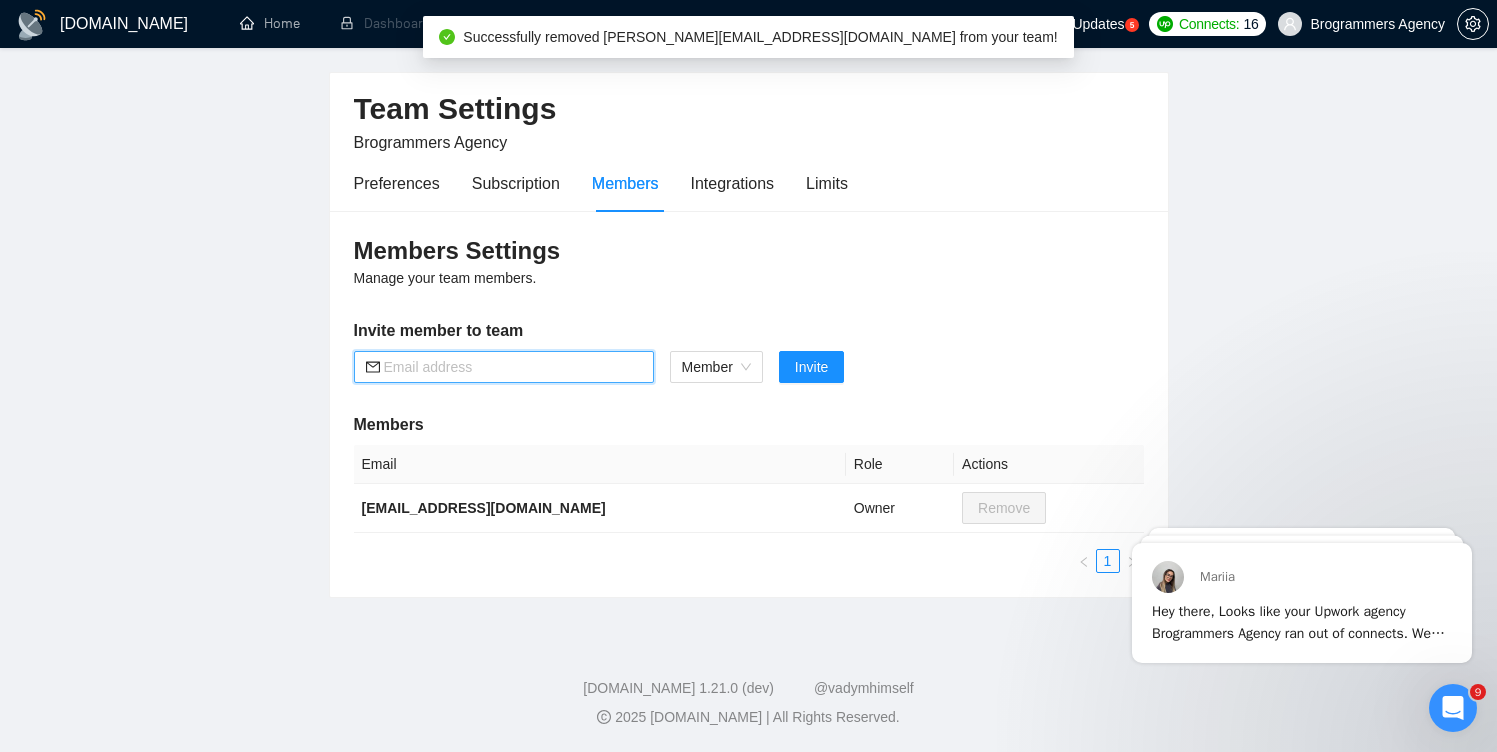 click at bounding box center (513, 367) 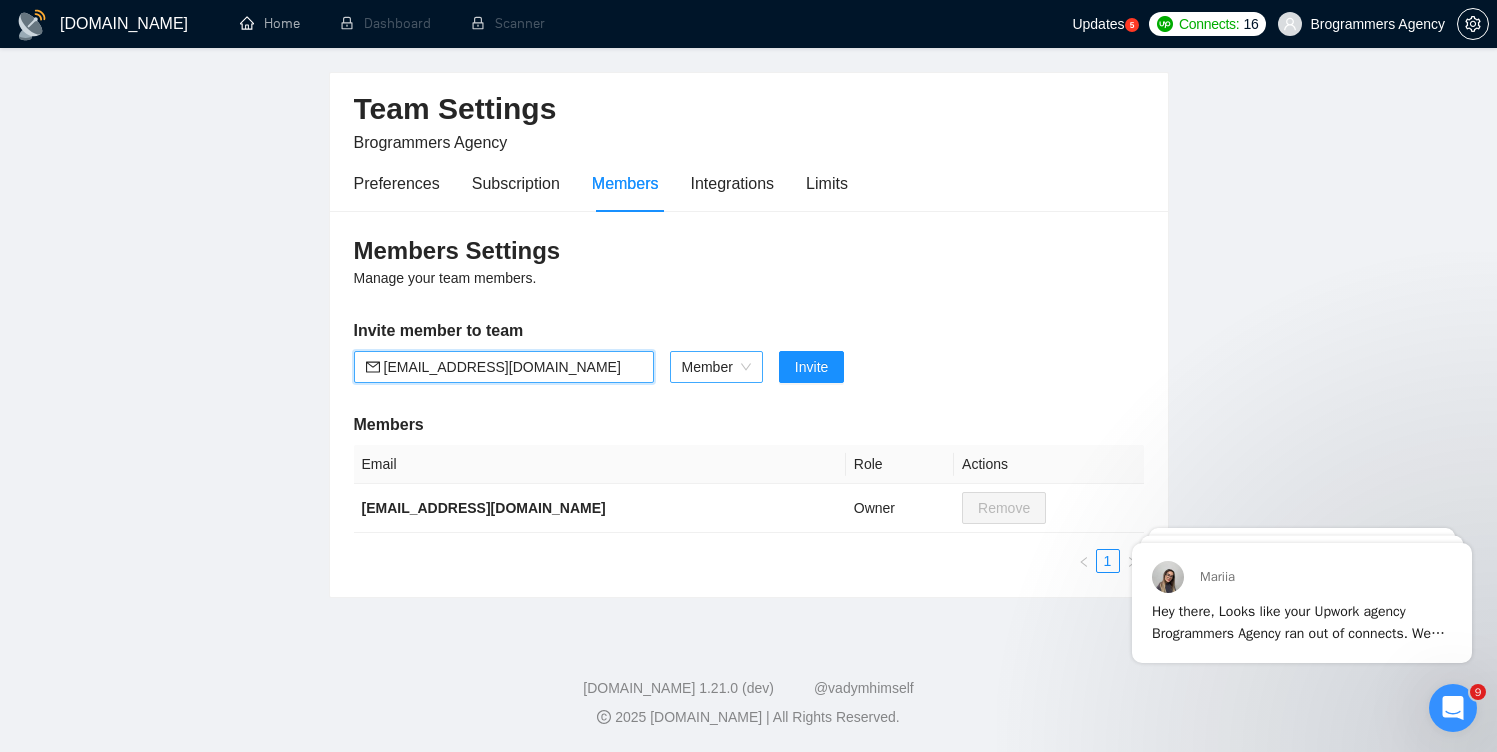 click on "Member" at bounding box center [716, 367] 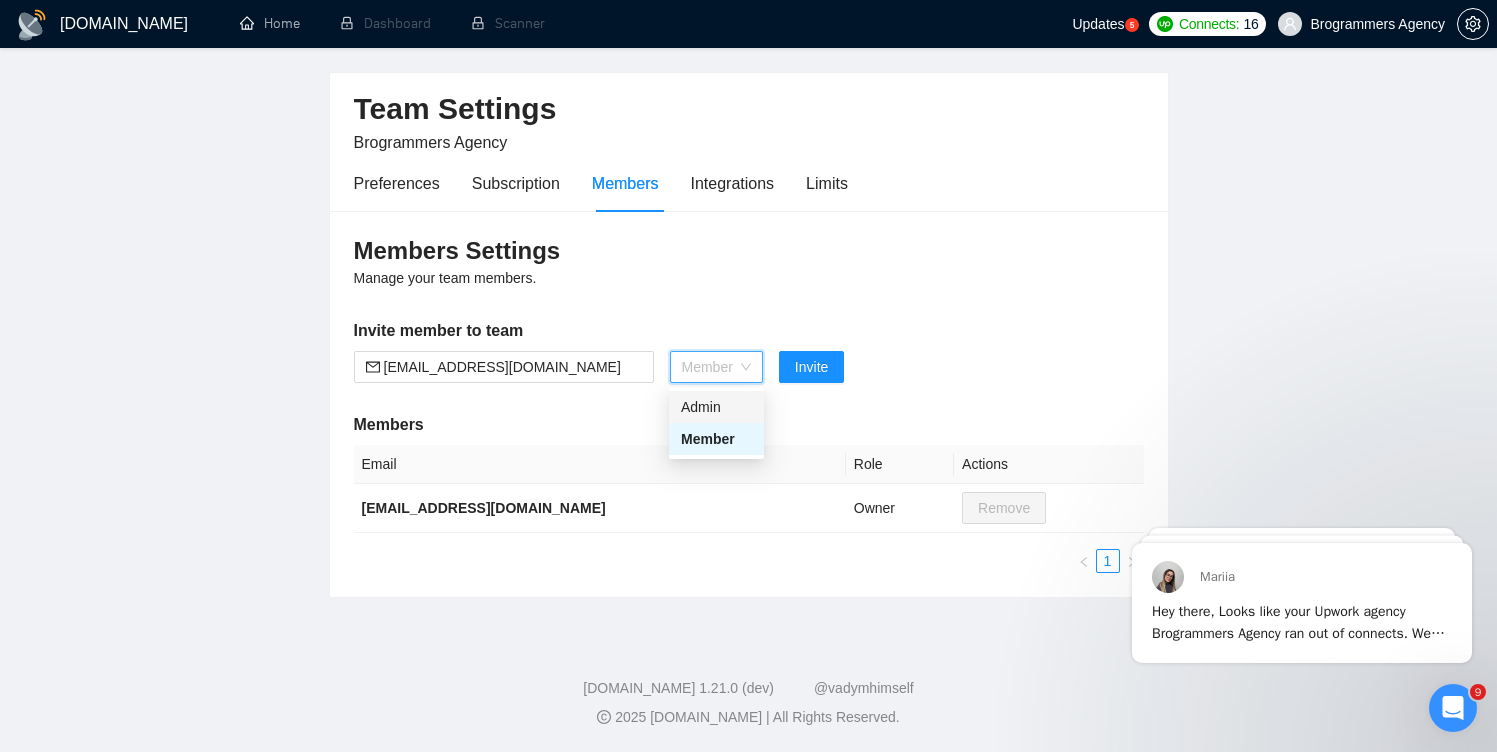 click on "Admin" at bounding box center (716, 407) 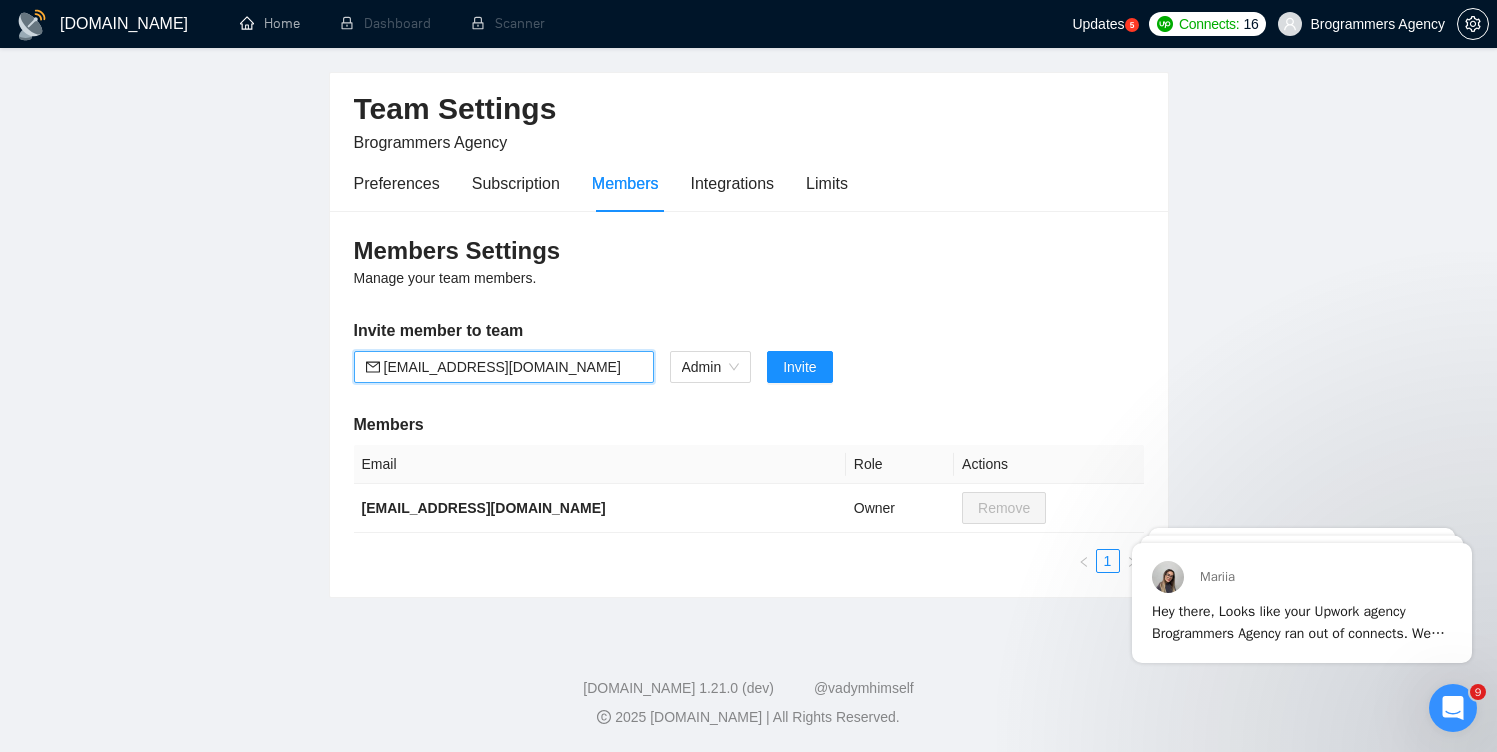 click on "mikeysmom13@gmail.com" at bounding box center [513, 367] 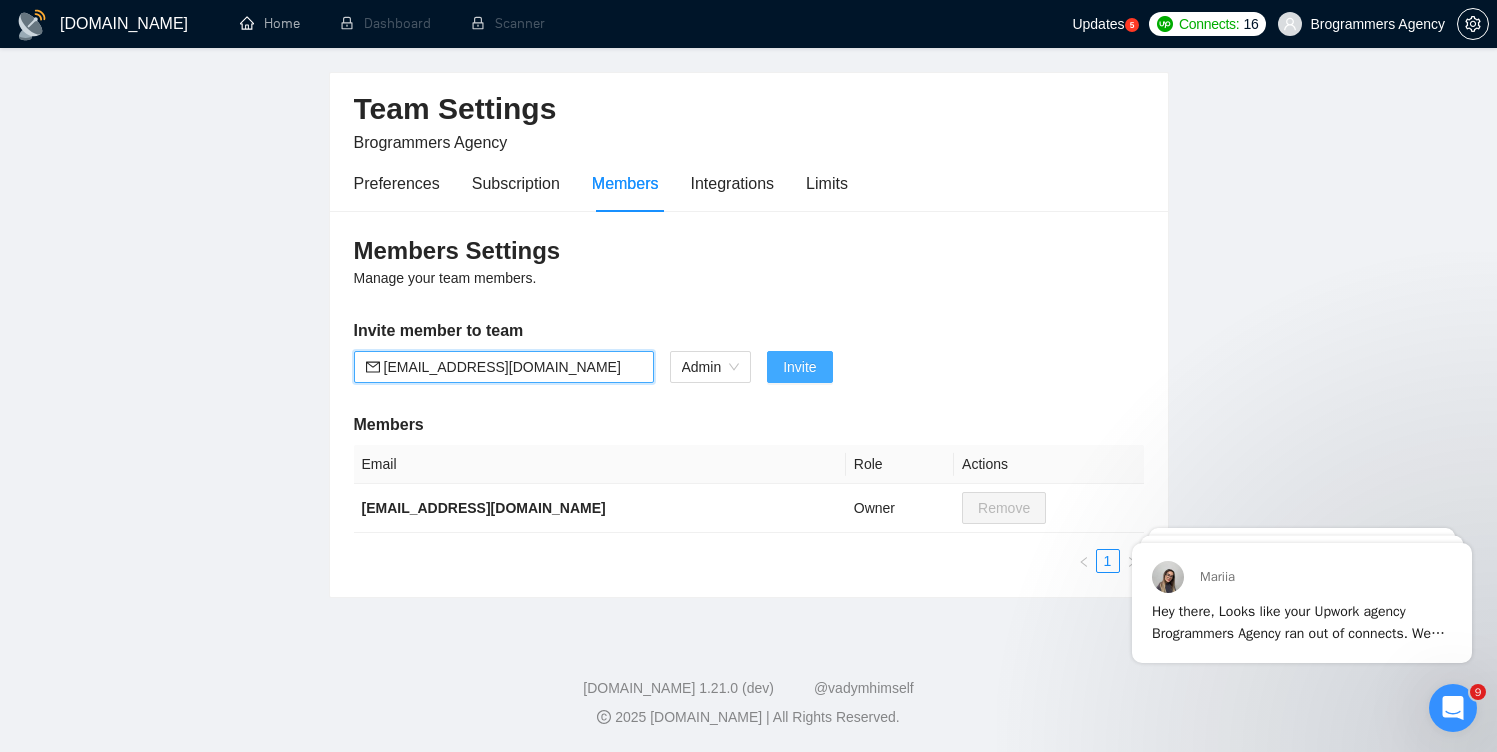 type on "mikeysmom23@gmail.com" 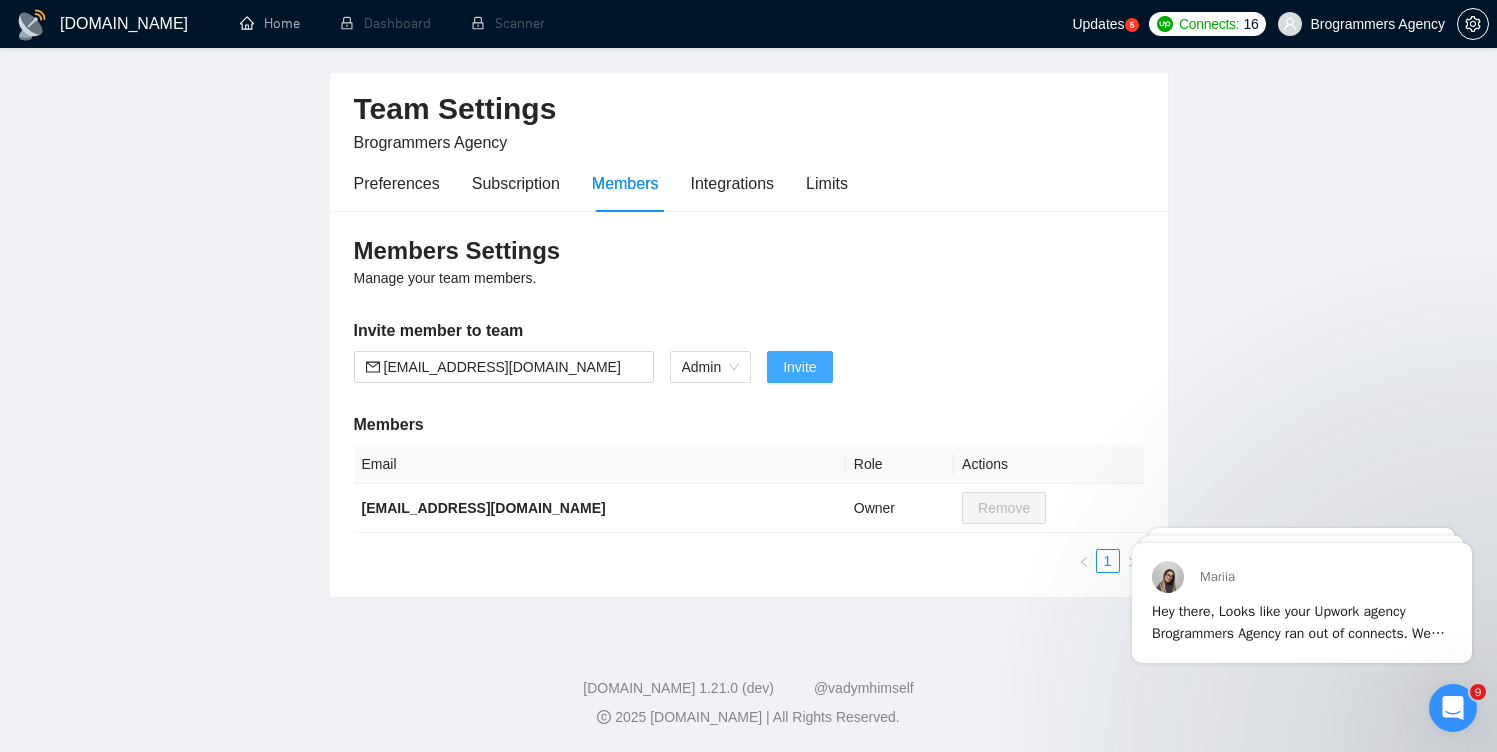 click on "Invite" at bounding box center (799, 367) 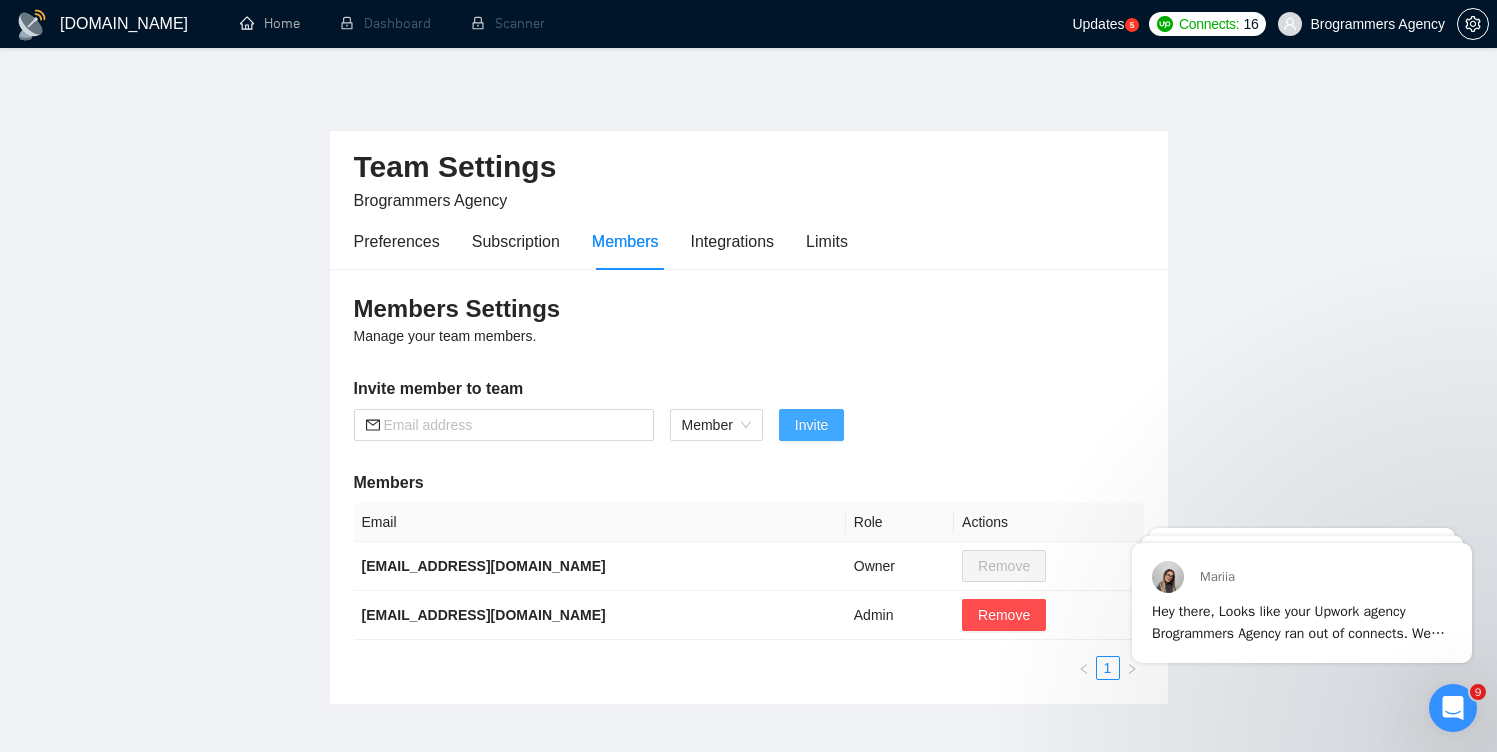 scroll, scrollTop: 0, scrollLeft: 0, axis: both 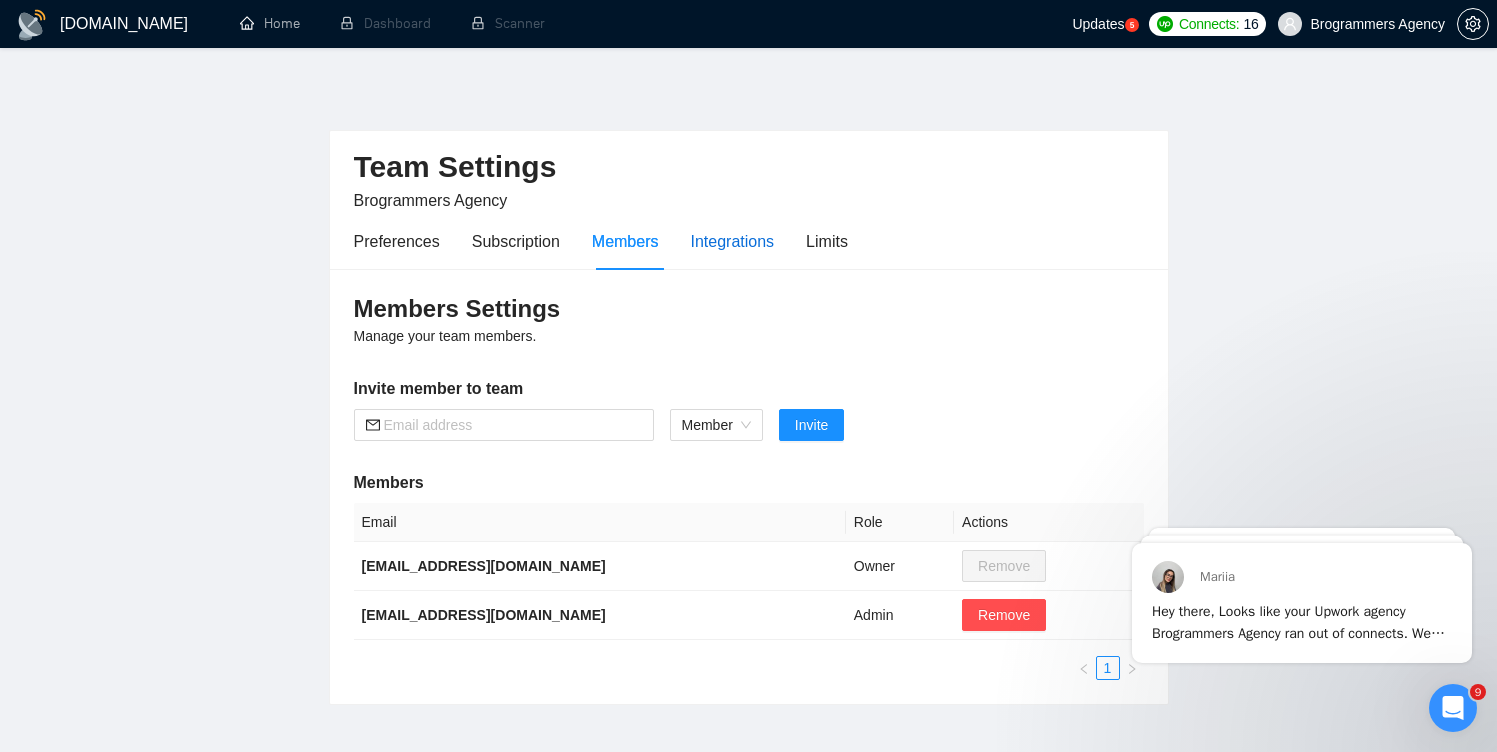 click on "Integrations" at bounding box center [733, 241] 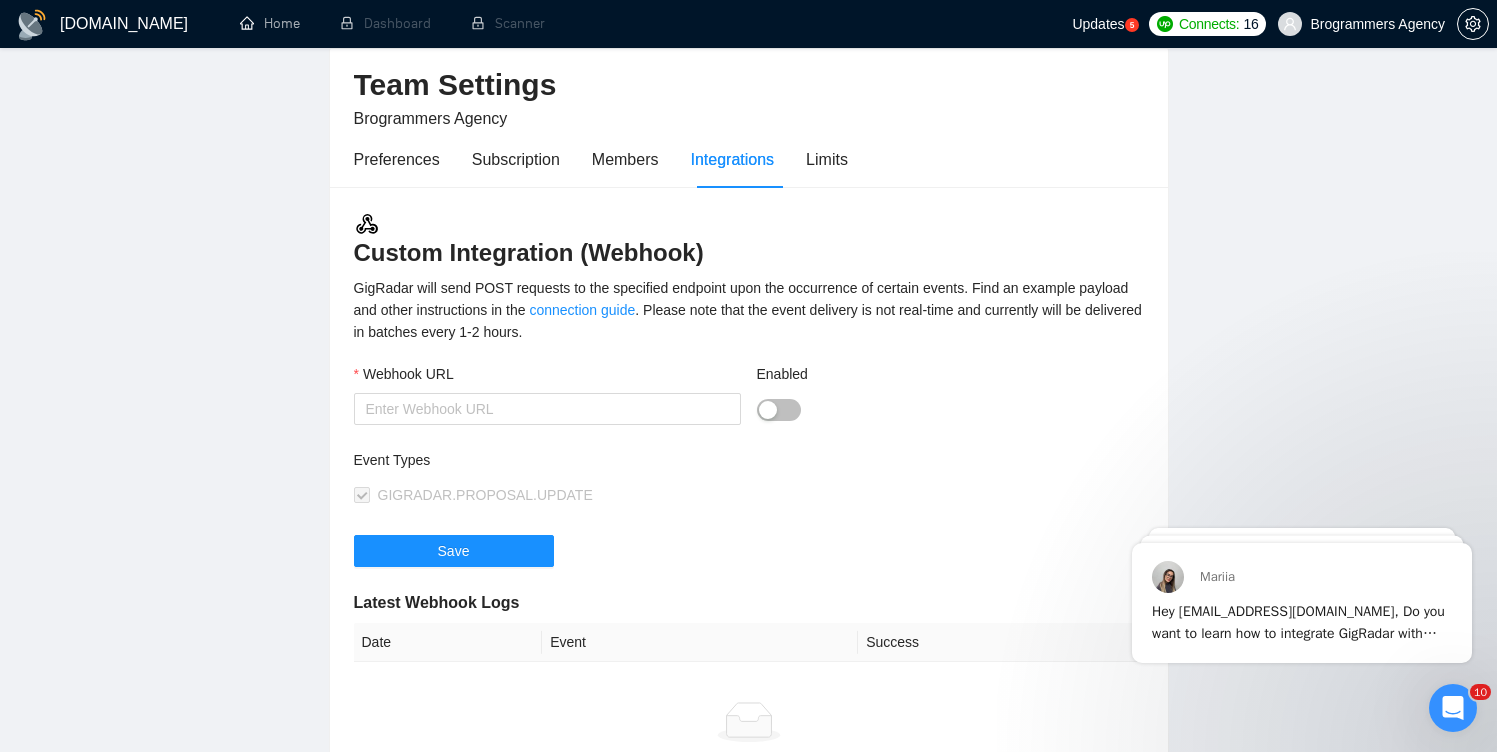 scroll, scrollTop: 0, scrollLeft: 0, axis: both 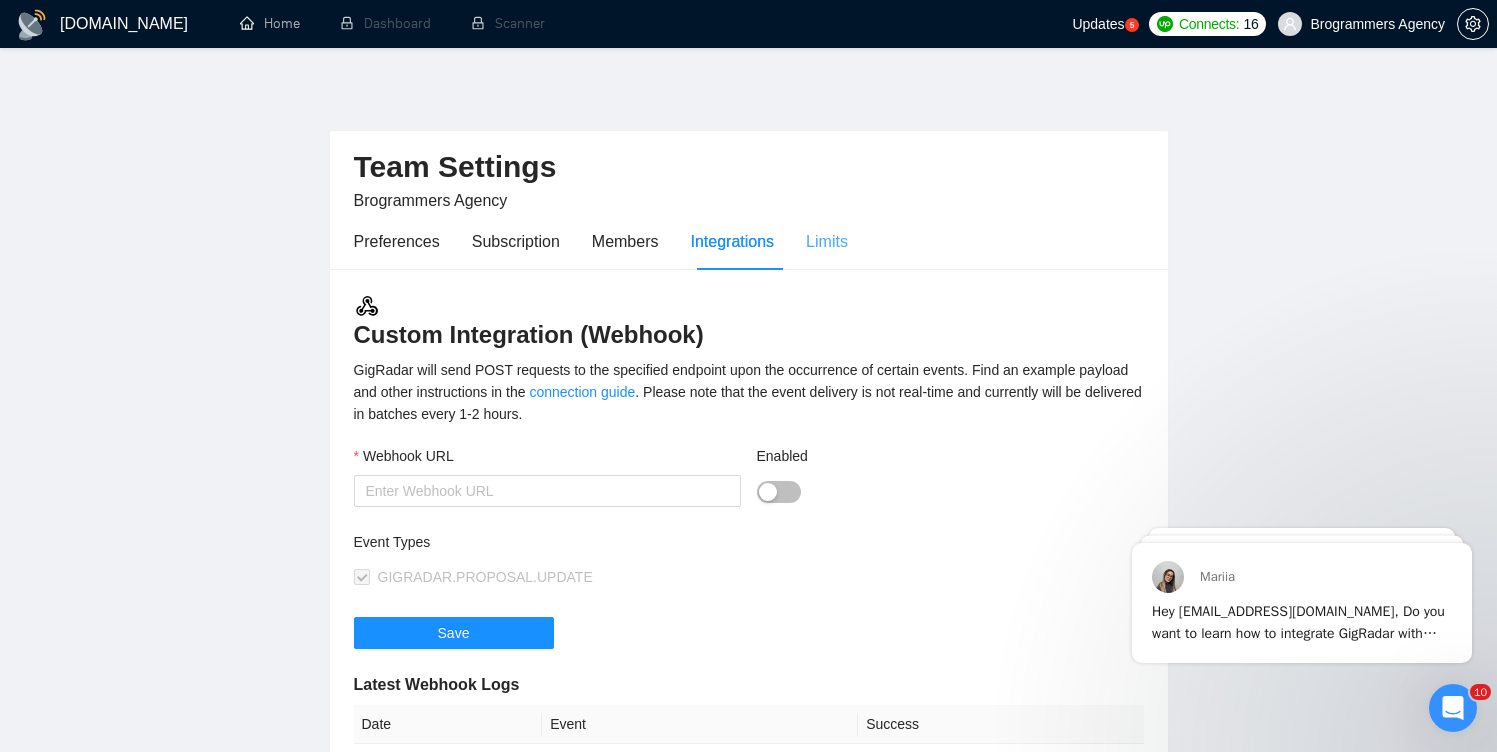click on "Limits" at bounding box center [827, 241] 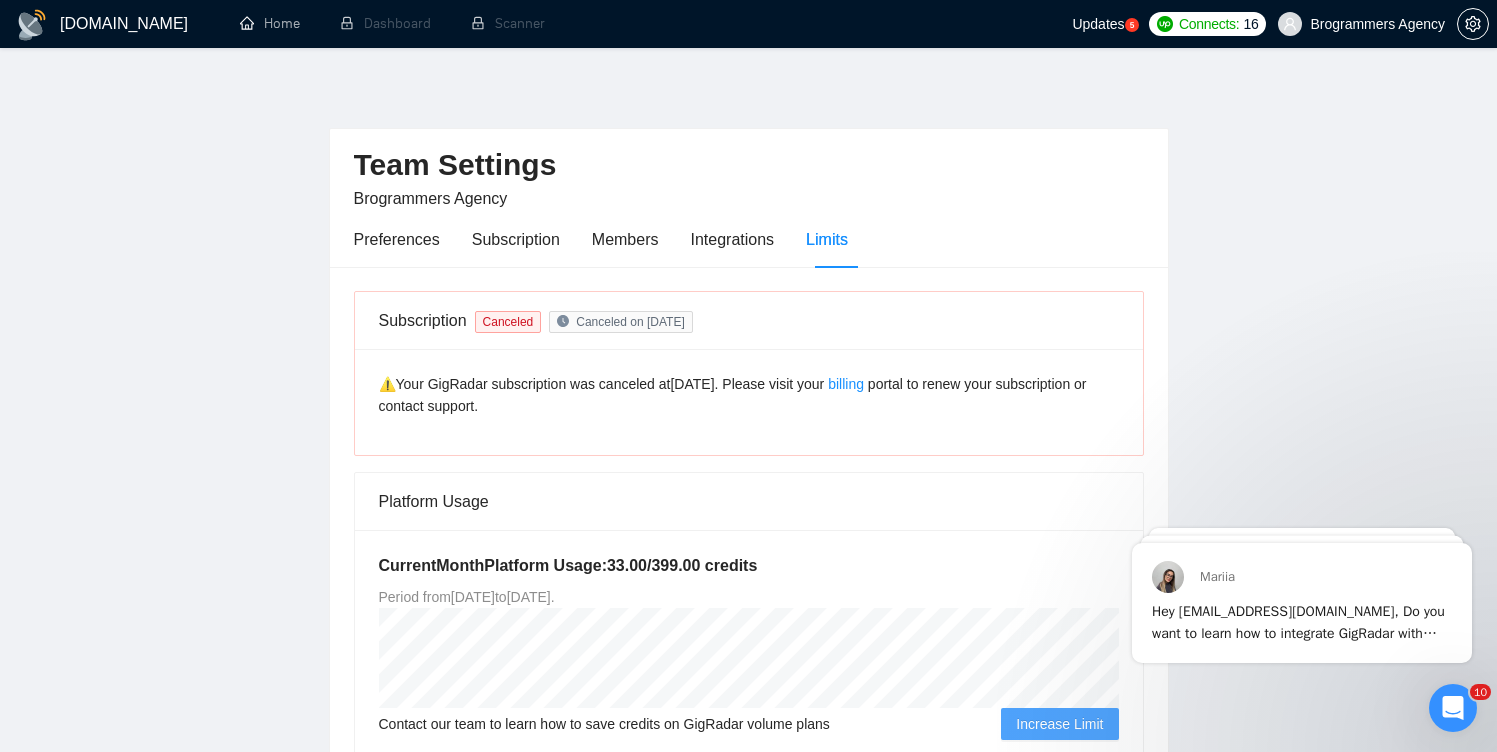 scroll, scrollTop: 0, scrollLeft: 0, axis: both 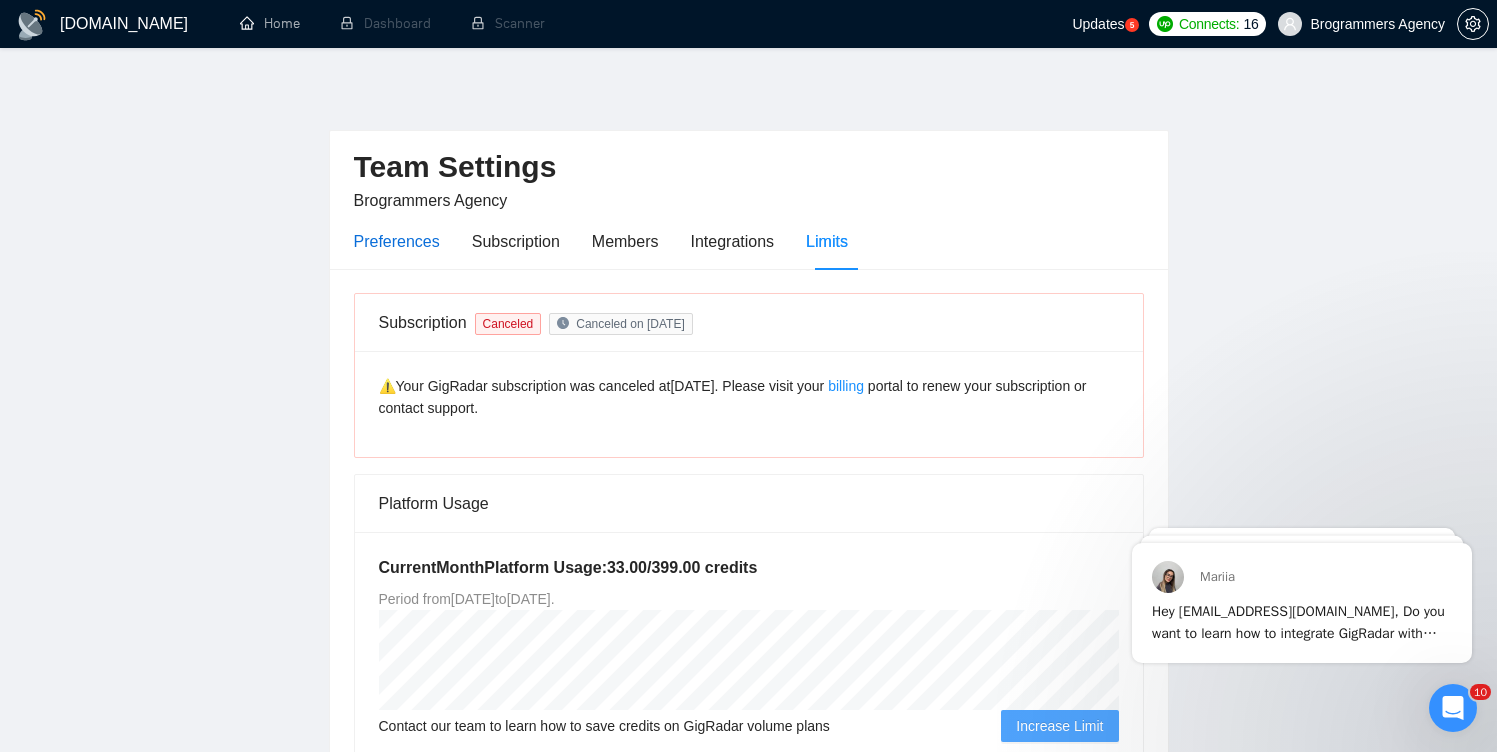 click on "Preferences" at bounding box center [397, 241] 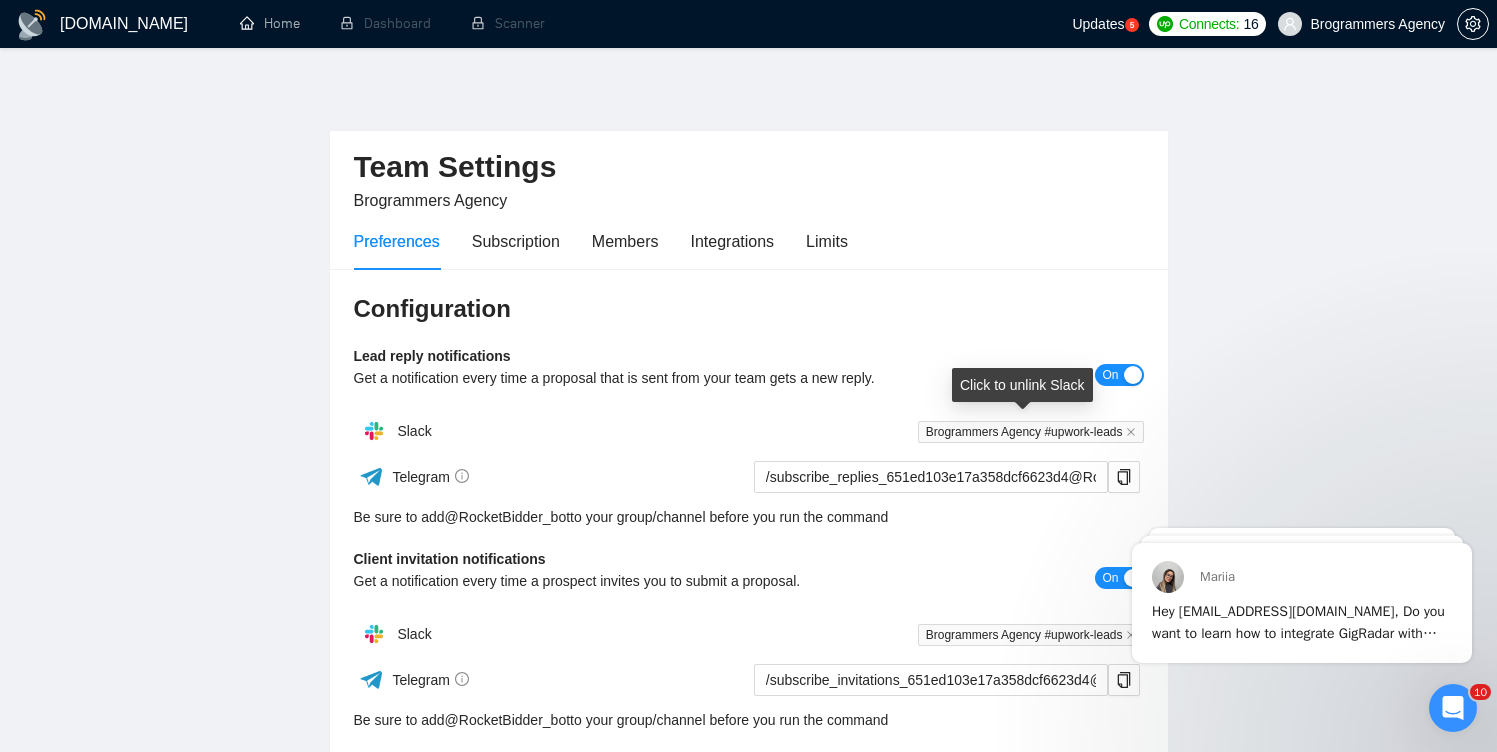 click on "Brogrammers Agency #upwork-leads" at bounding box center [1031, 432] 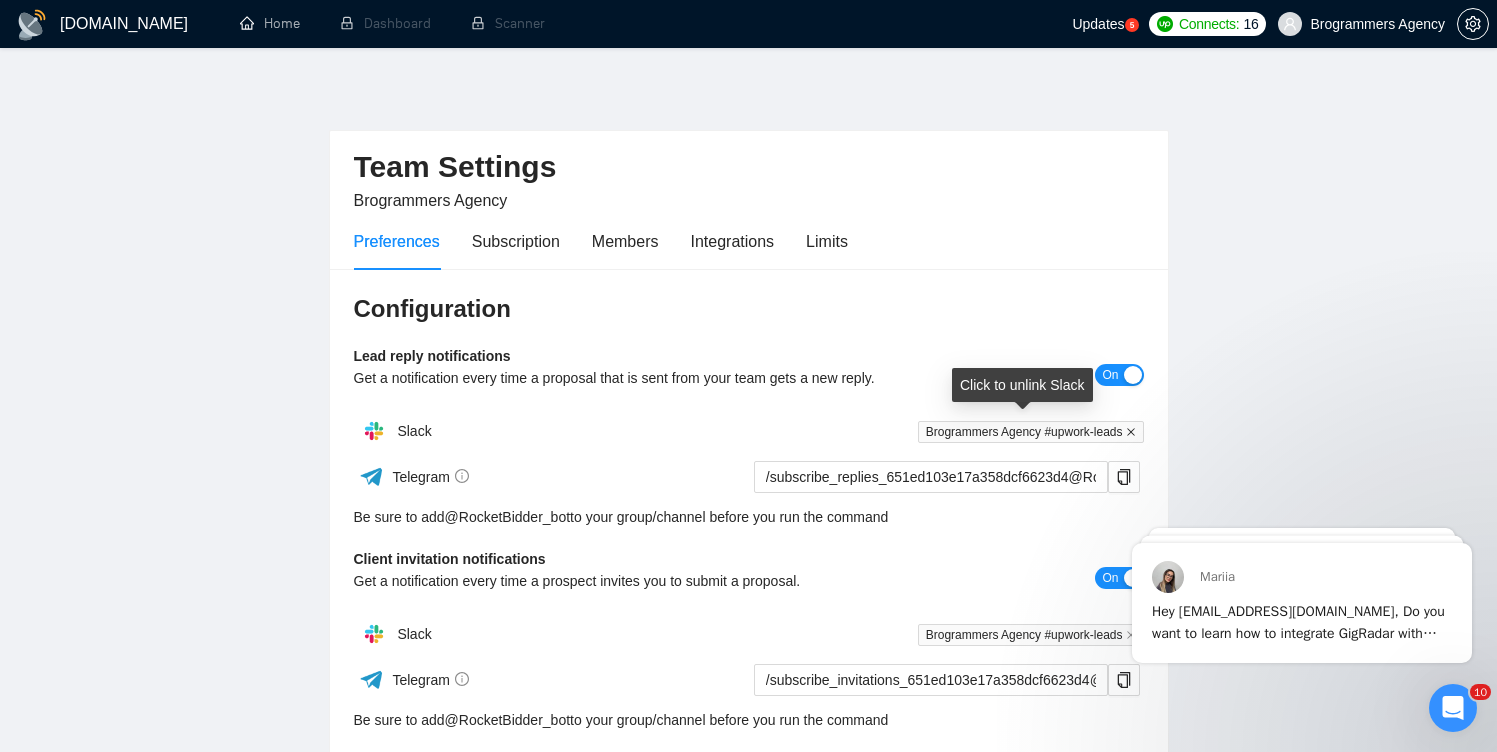 click 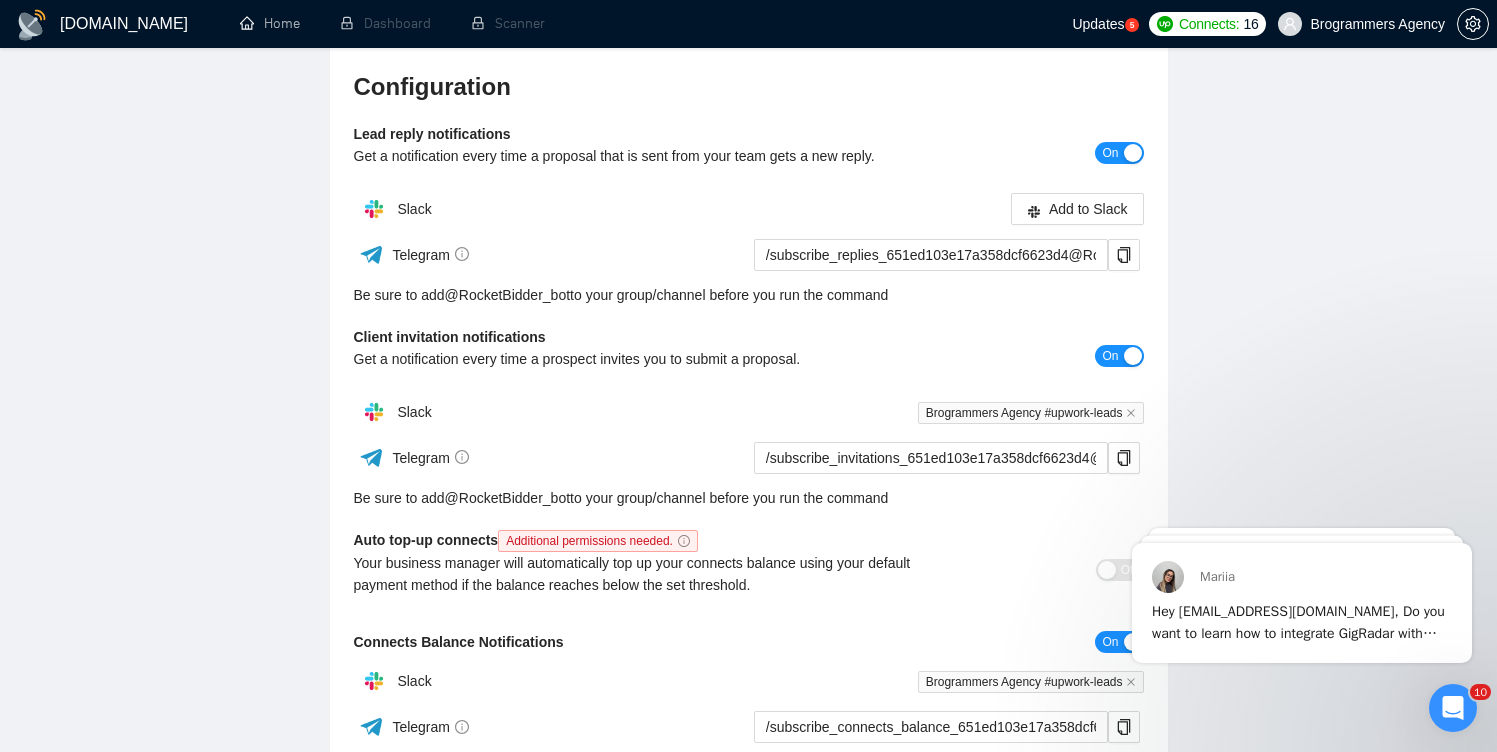 scroll, scrollTop: 268, scrollLeft: 0, axis: vertical 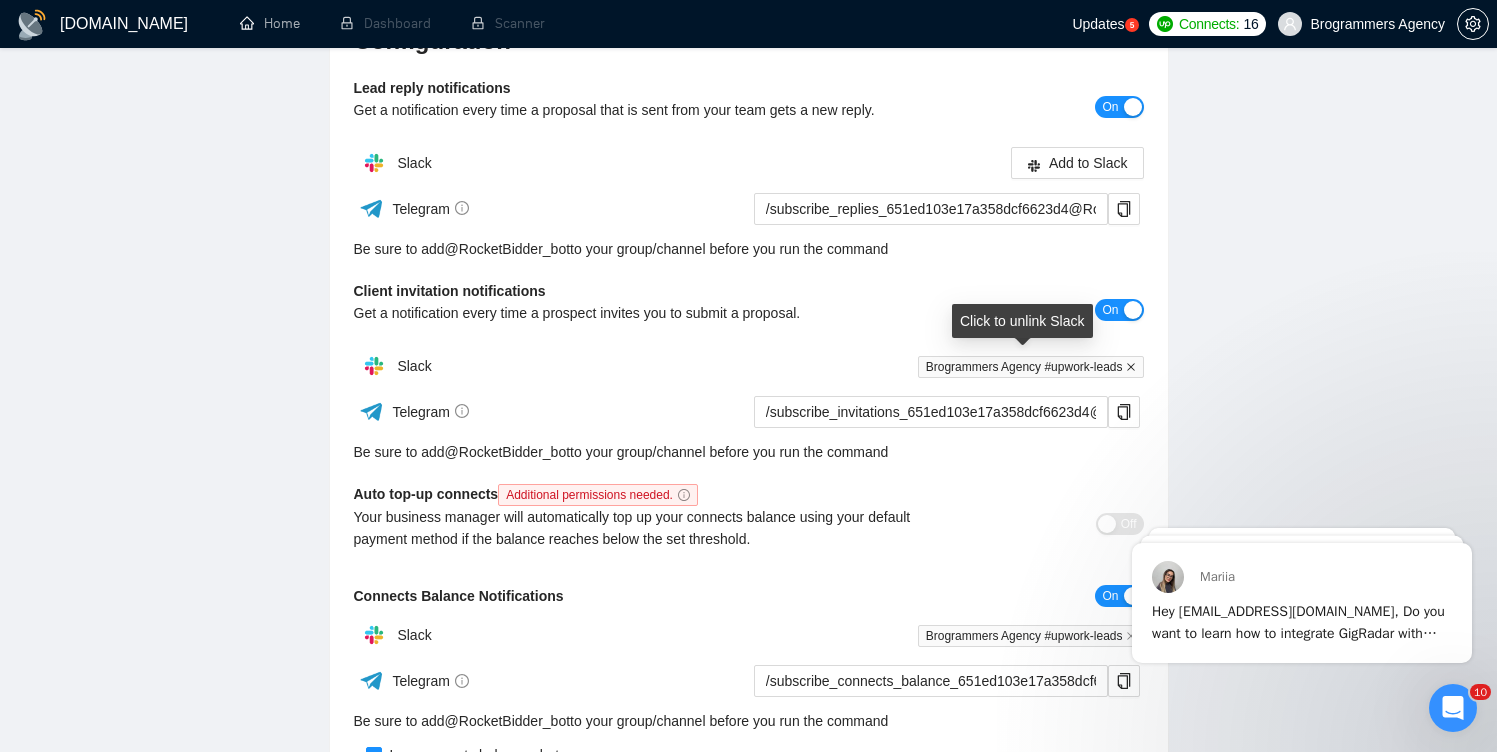 click on "Brogrammers Agency #upwork-leads" at bounding box center (1031, 367) 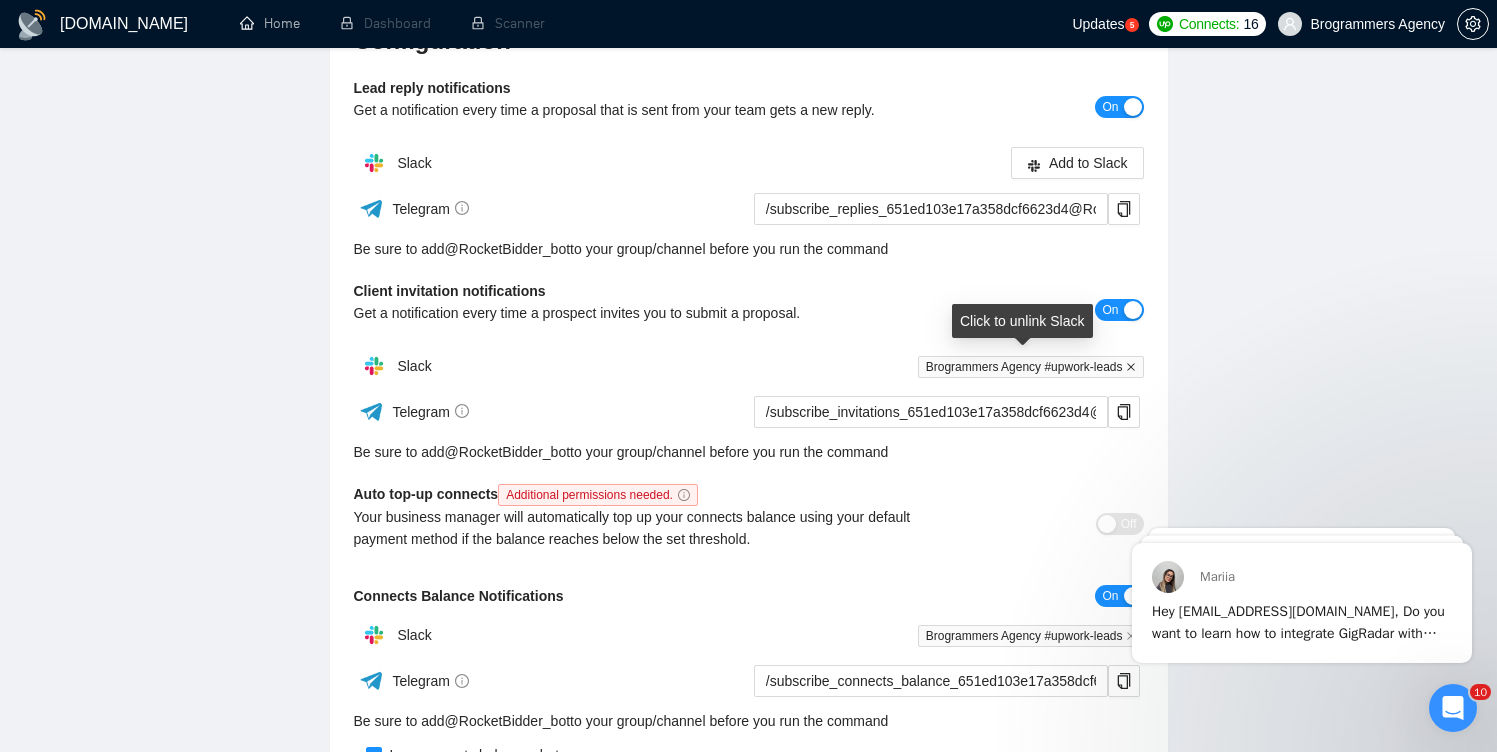 click 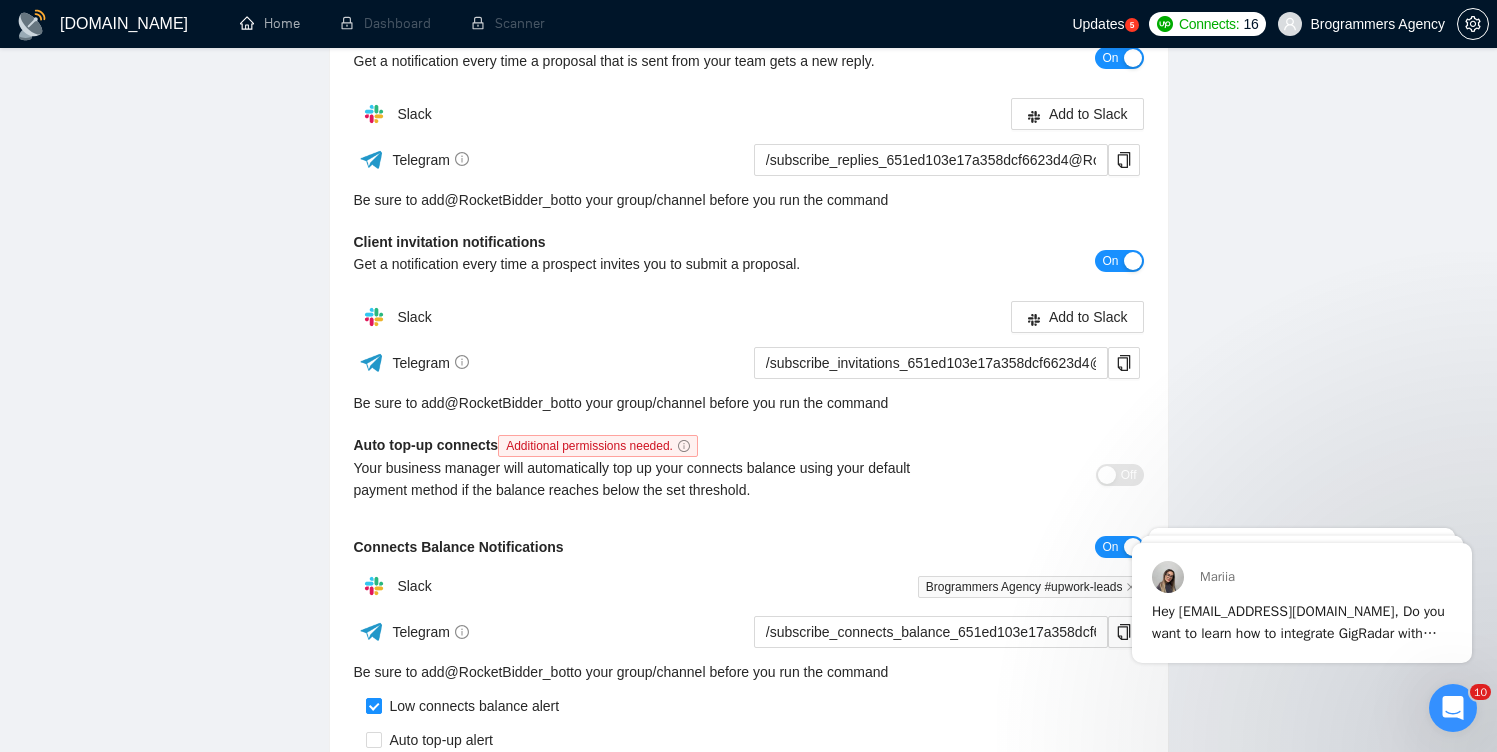 scroll, scrollTop: 537, scrollLeft: 0, axis: vertical 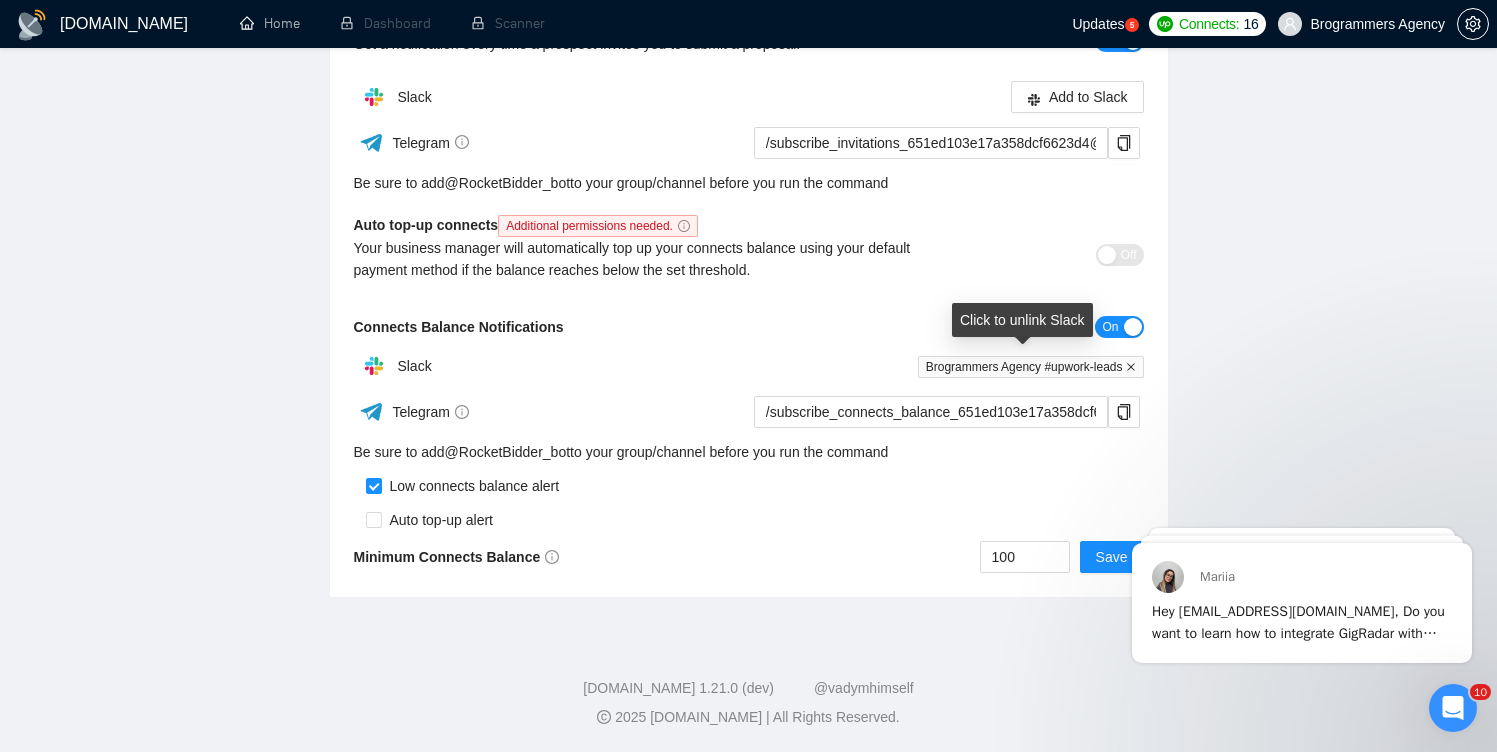 click 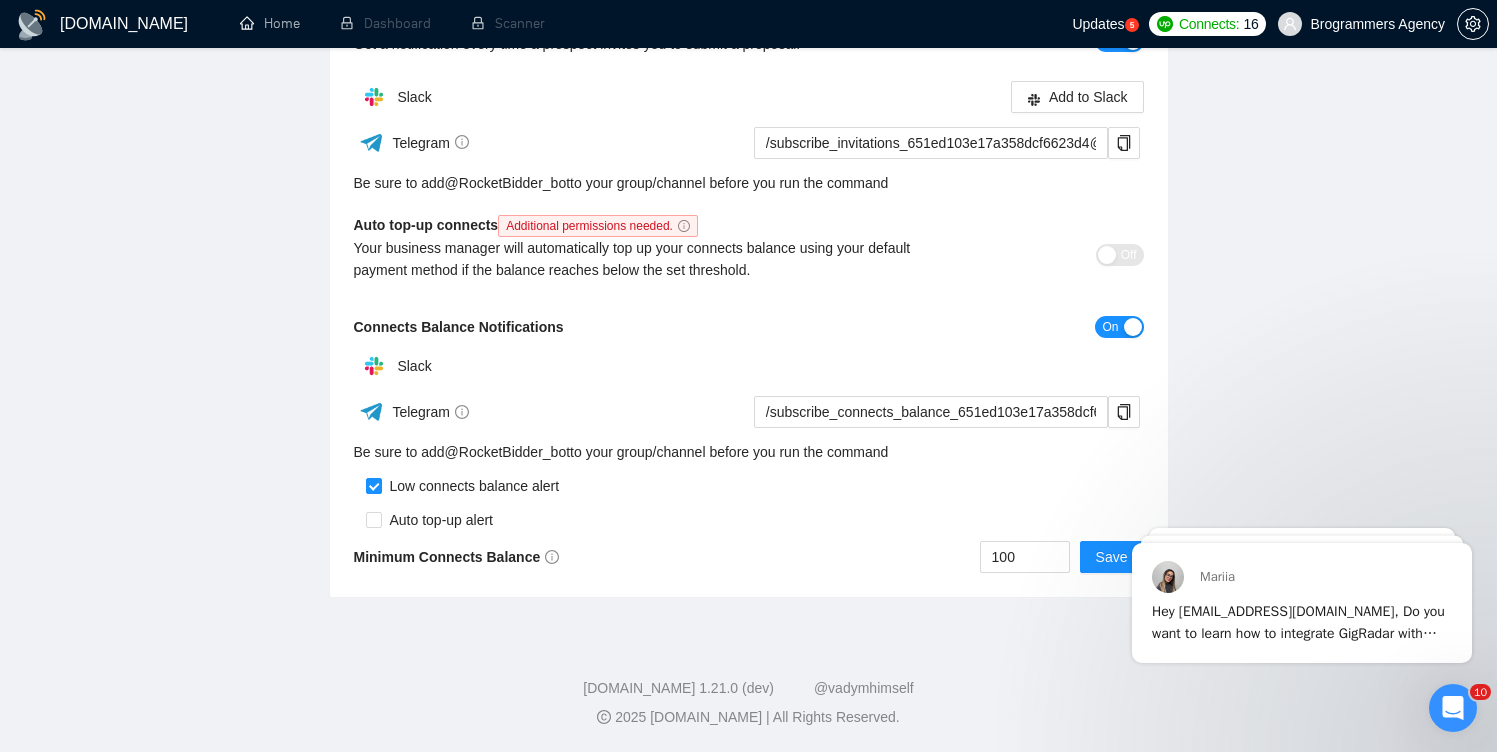 click on "Slack" at bounding box center [551, 366] 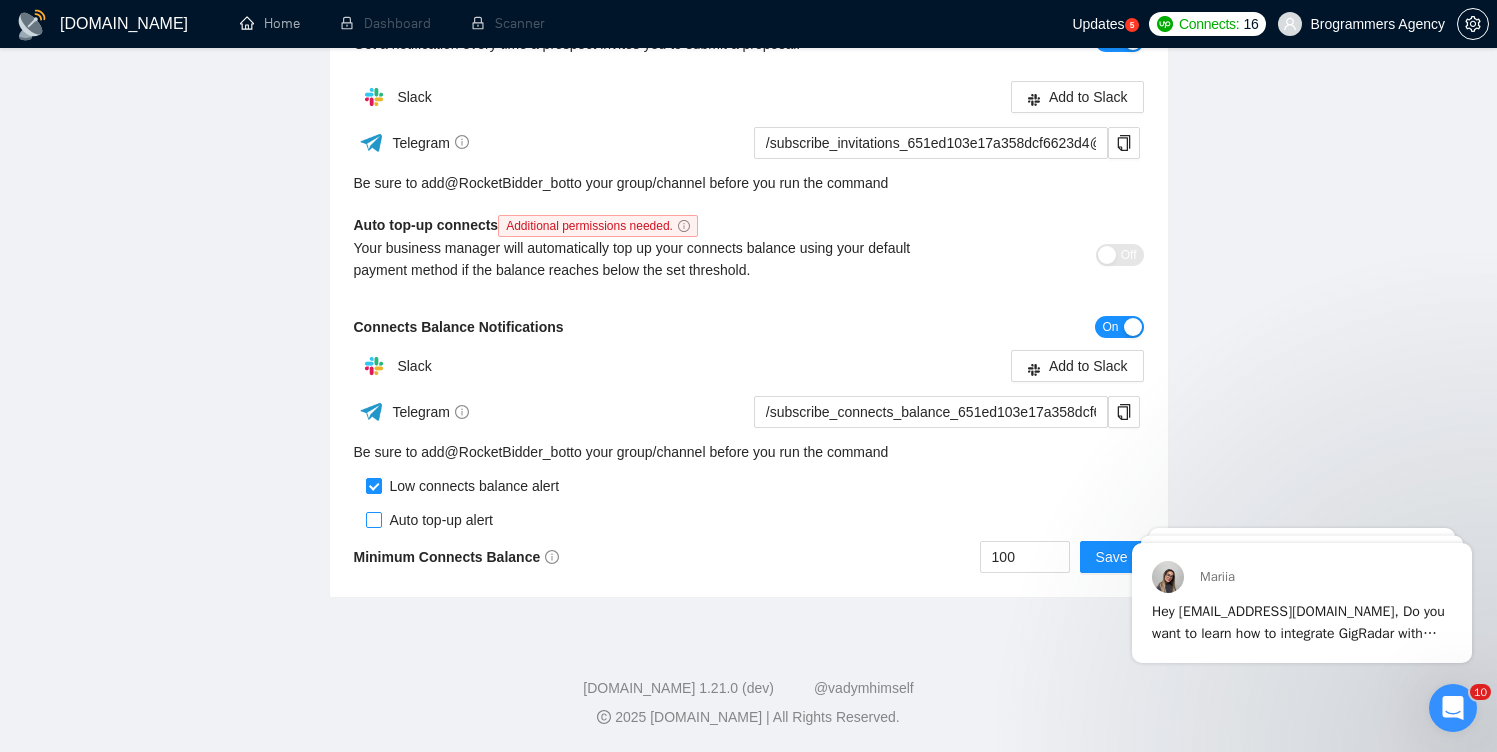 click at bounding box center [374, 520] 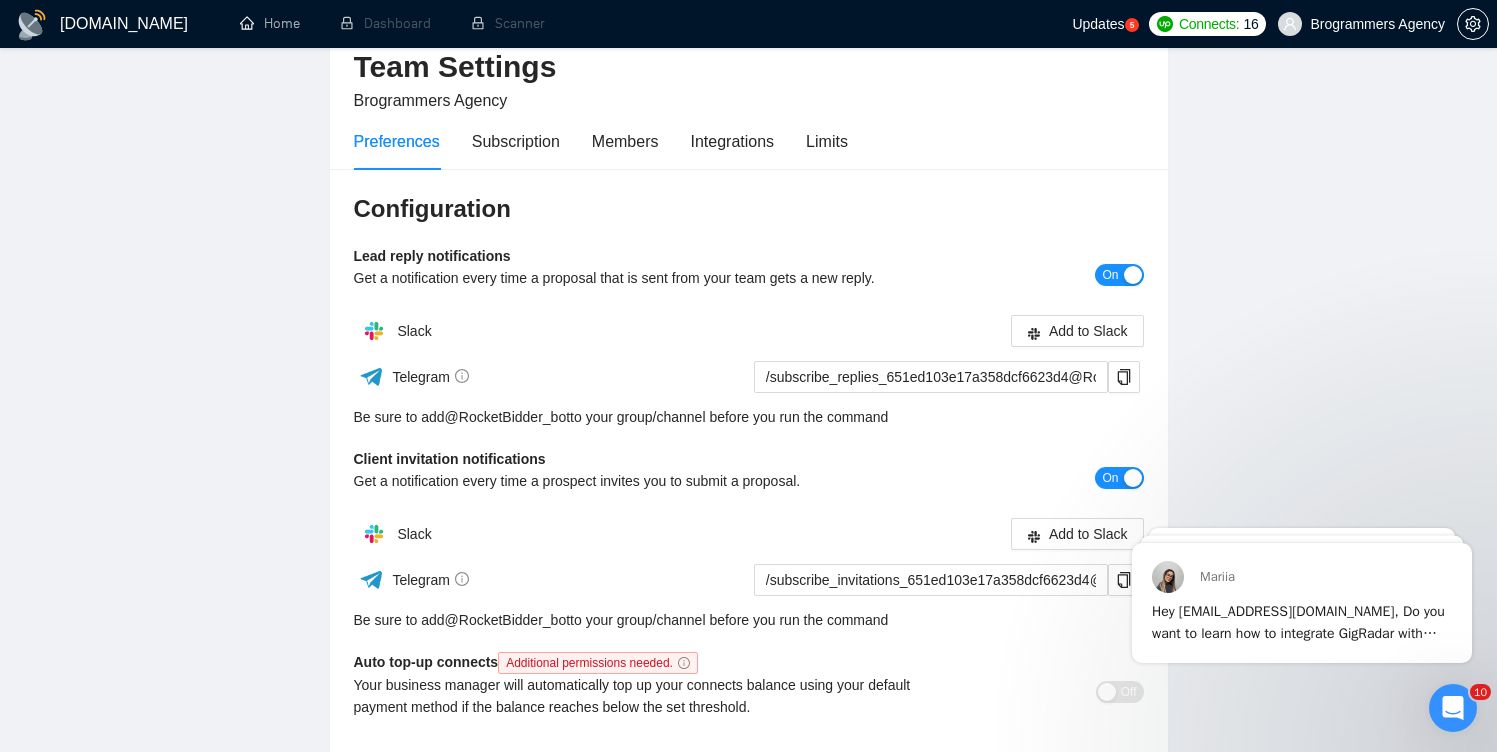 scroll, scrollTop: 99, scrollLeft: 0, axis: vertical 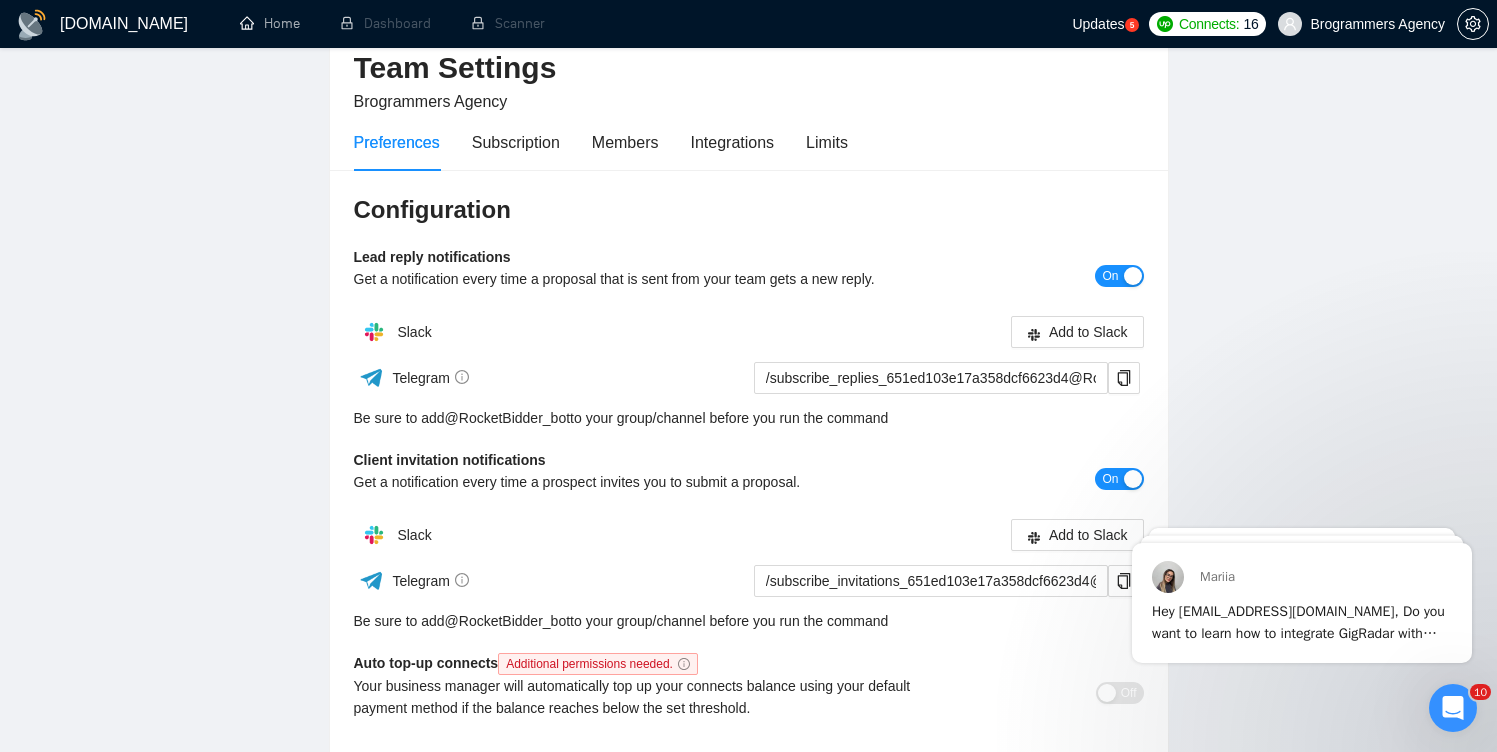 click on "Configuration Lead reply notifications Get a notification every time a proposal that is sent from your team gets a new reply. On   Slack Add to Slack   Telegram /subscribe_replies_651ed103e17a358dcf6623d4@RocketBidder_bot Be sure to add  @ RocketBidder_bot  to your group/channel before you run the command Client invitation notifications Get a notification every time a prospect invites you to submit a proposal. On   Slack Add to Slack   Telegram /subscribe_invitations_651ed103e17a358dcf6623d4@RocketBidder_bot Be sure to add  @ RocketBidder_bot  to your group/channel before you run the command Auto top-up connects   Additional permissions needed. Your business manager will automatically top up your connects balance using your default payment method if the balance reaches below the set threshold. Off Connects Balance Notifications On   Slack Add to Slack   Telegram /subscribe_connects_balance_651ed103e17a358dcf6623d4@RocketBidder_bot Be sure to add  @ RocketBidder_bot Low connects balance alert 100 Save" at bounding box center [749, 603] 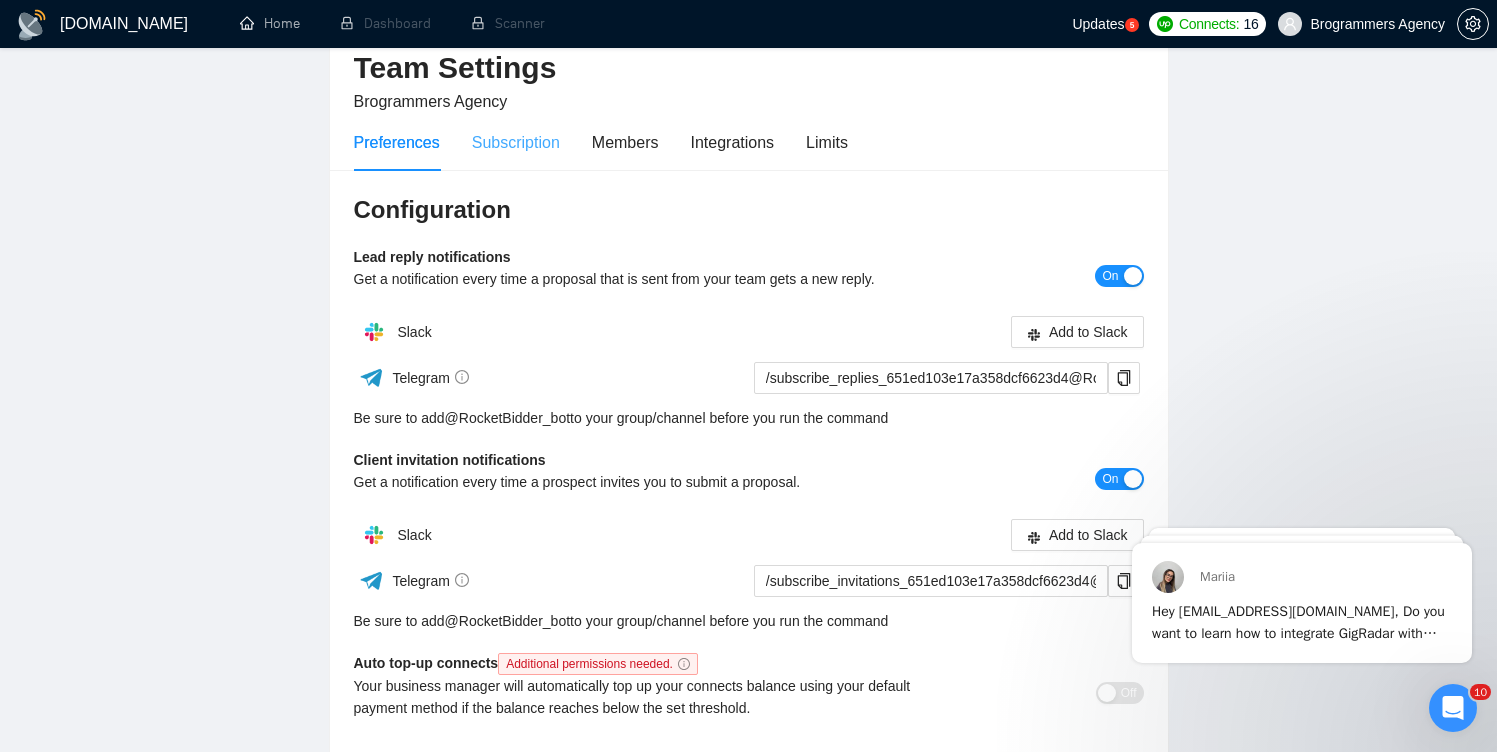 click on "Subscription" at bounding box center (516, 142) 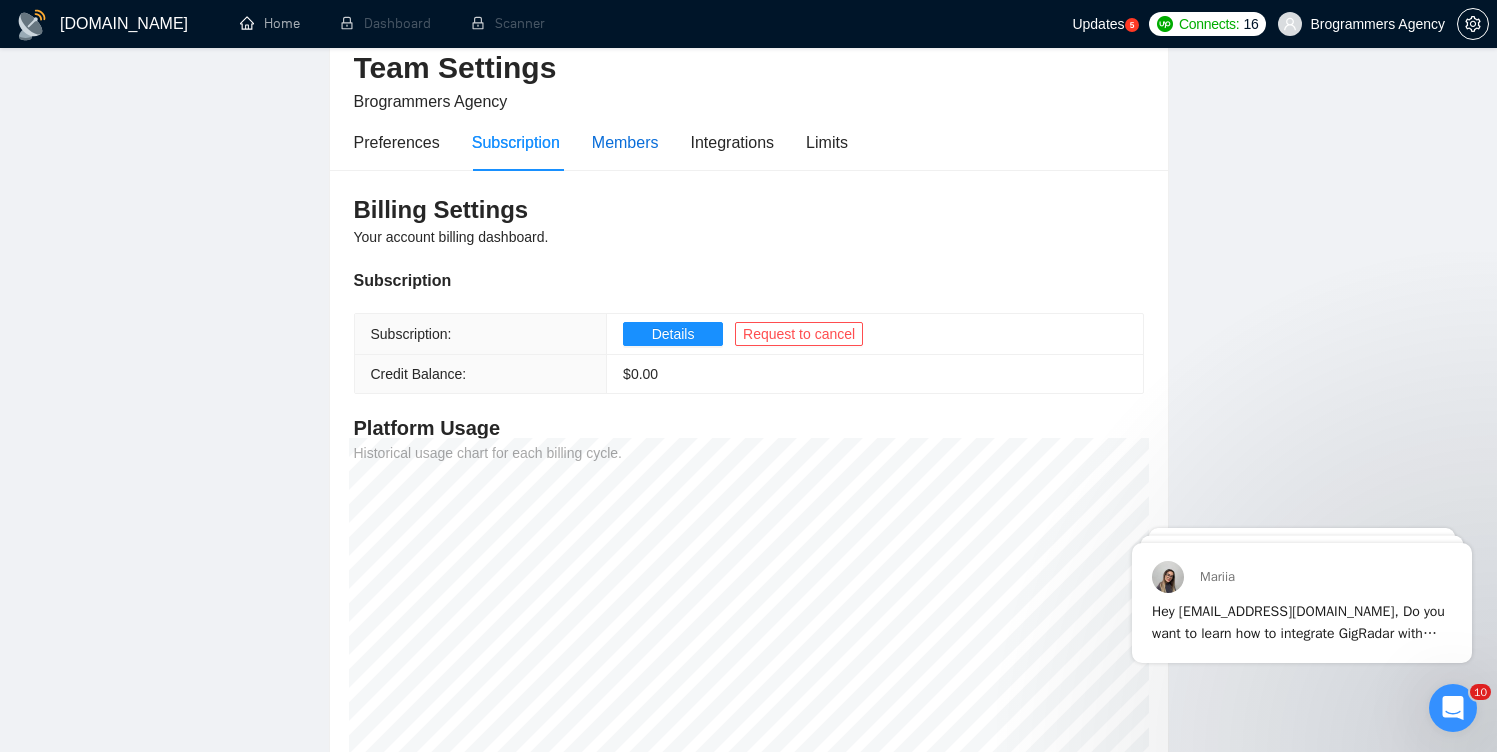 click on "Members" at bounding box center [625, 142] 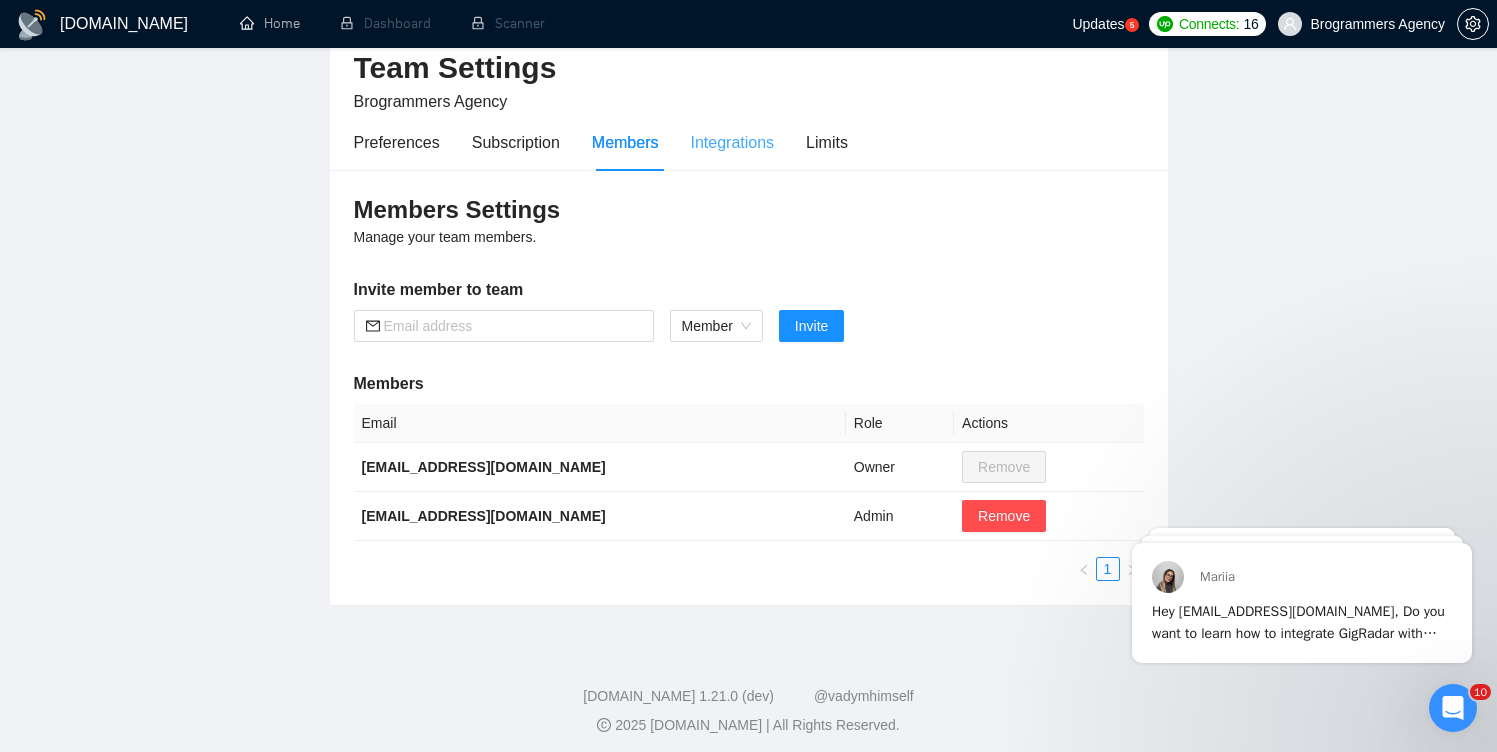 click on "Integrations" at bounding box center (733, 142) 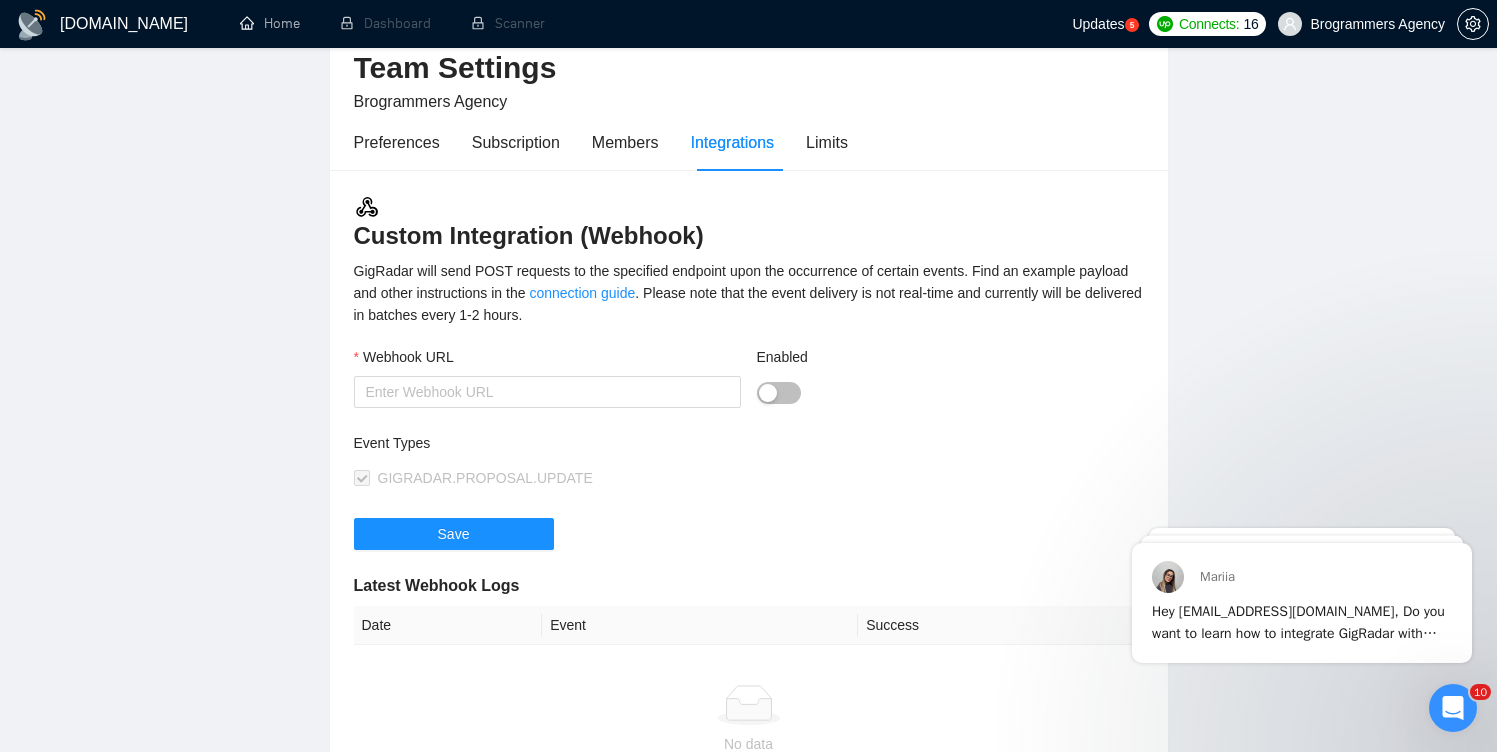 click on "Preferences Subscription Members Integrations Limits" at bounding box center (749, 142) 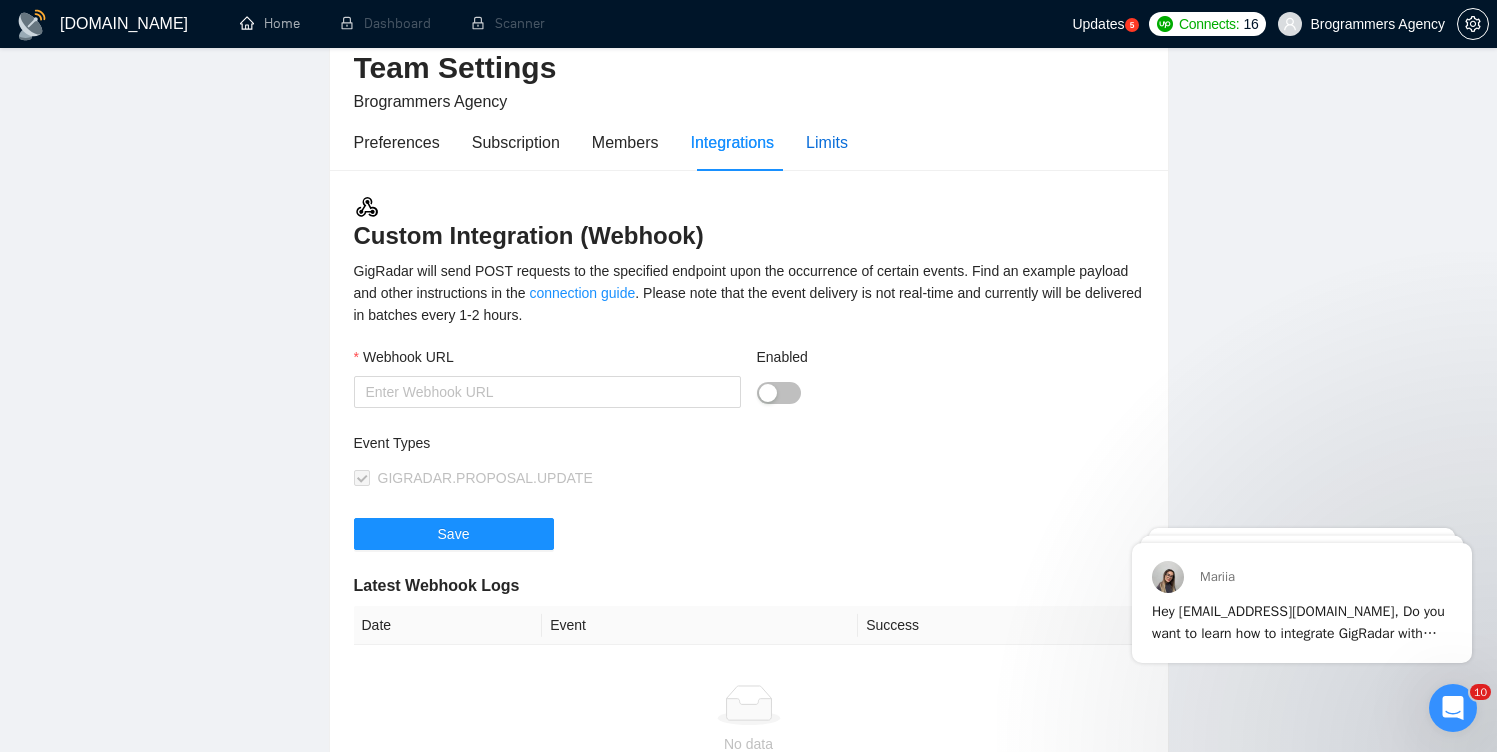 click on "Limits" at bounding box center (827, 142) 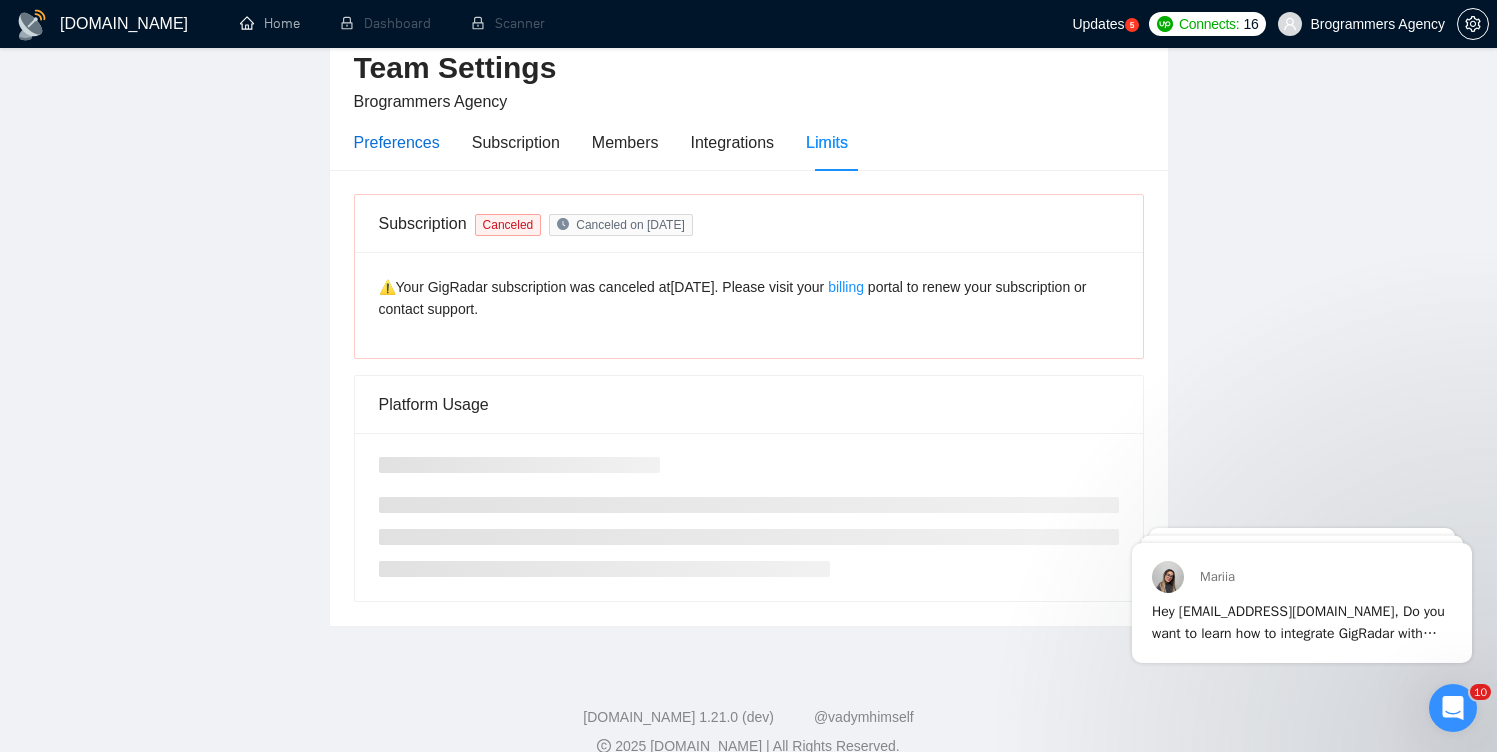 click on "Preferences" at bounding box center [397, 142] 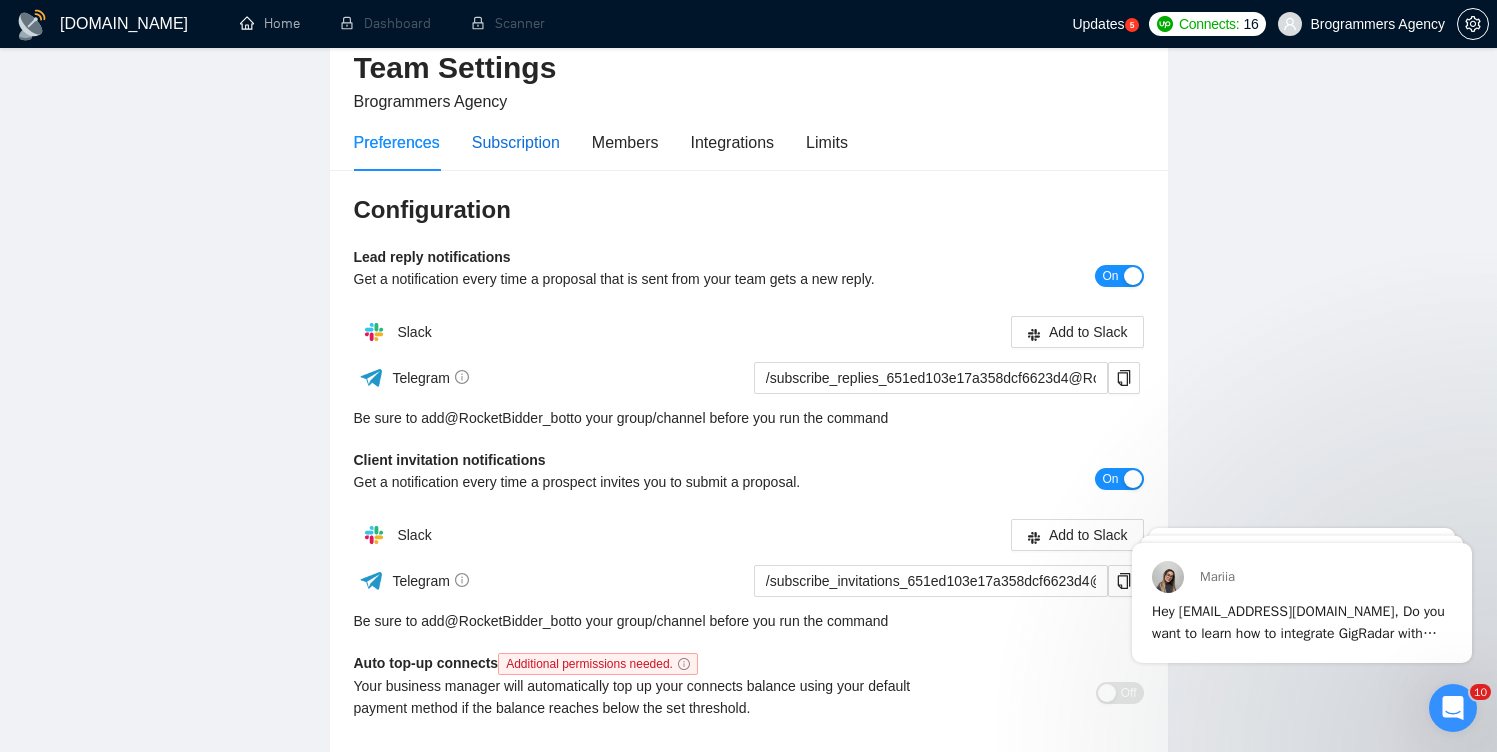 click on "Subscription" at bounding box center (516, 142) 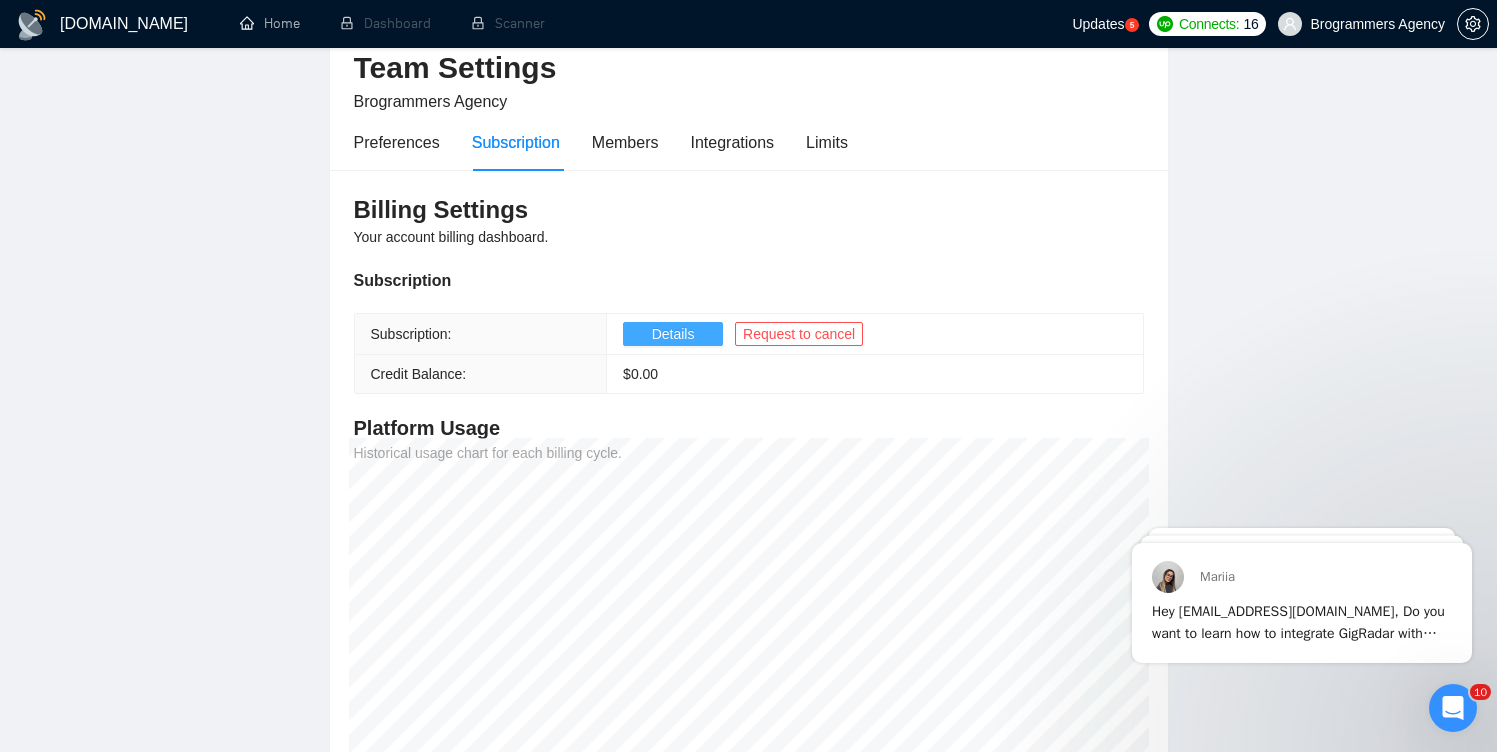 click on "Details" at bounding box center (673, 334) 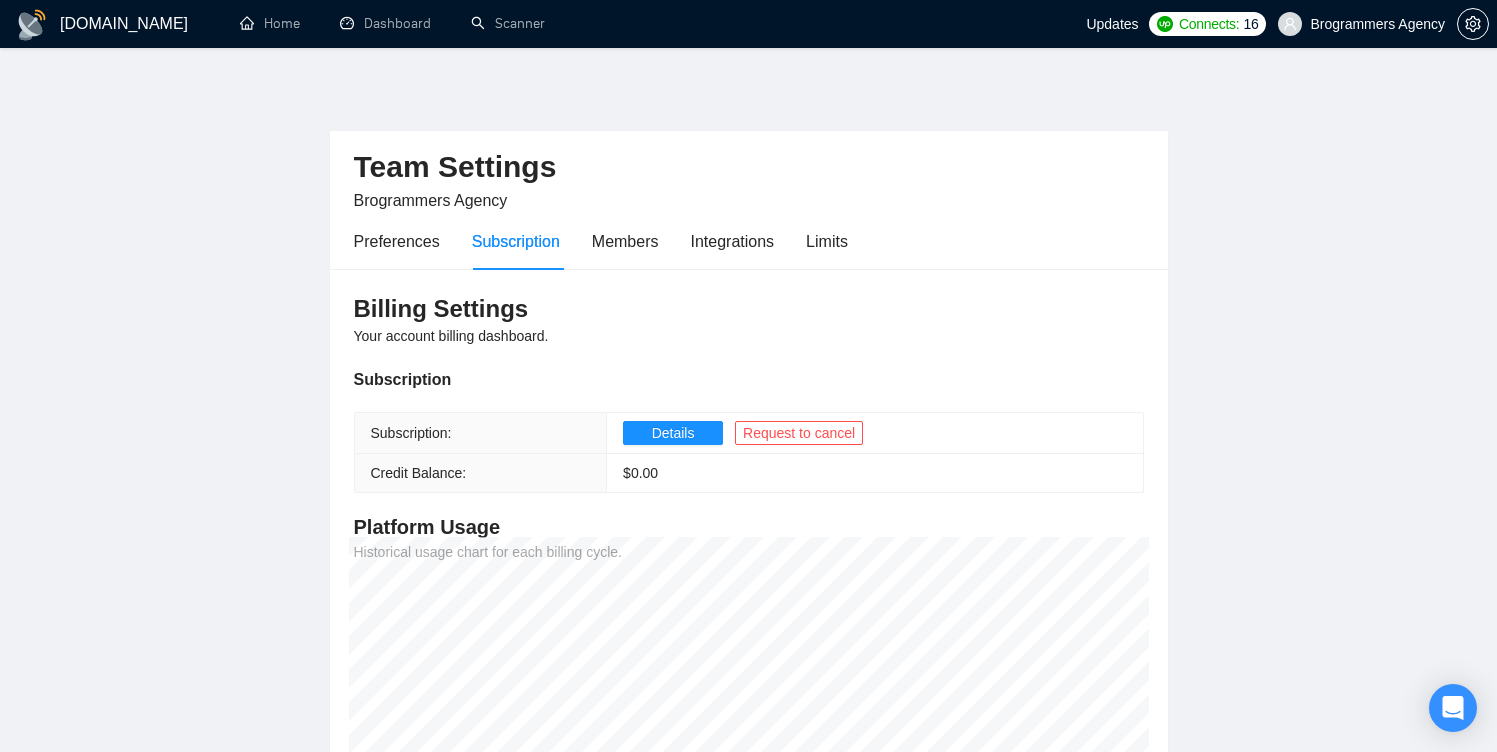 scroll, scrollTop: 0, scrollLeft: 0, axis: both 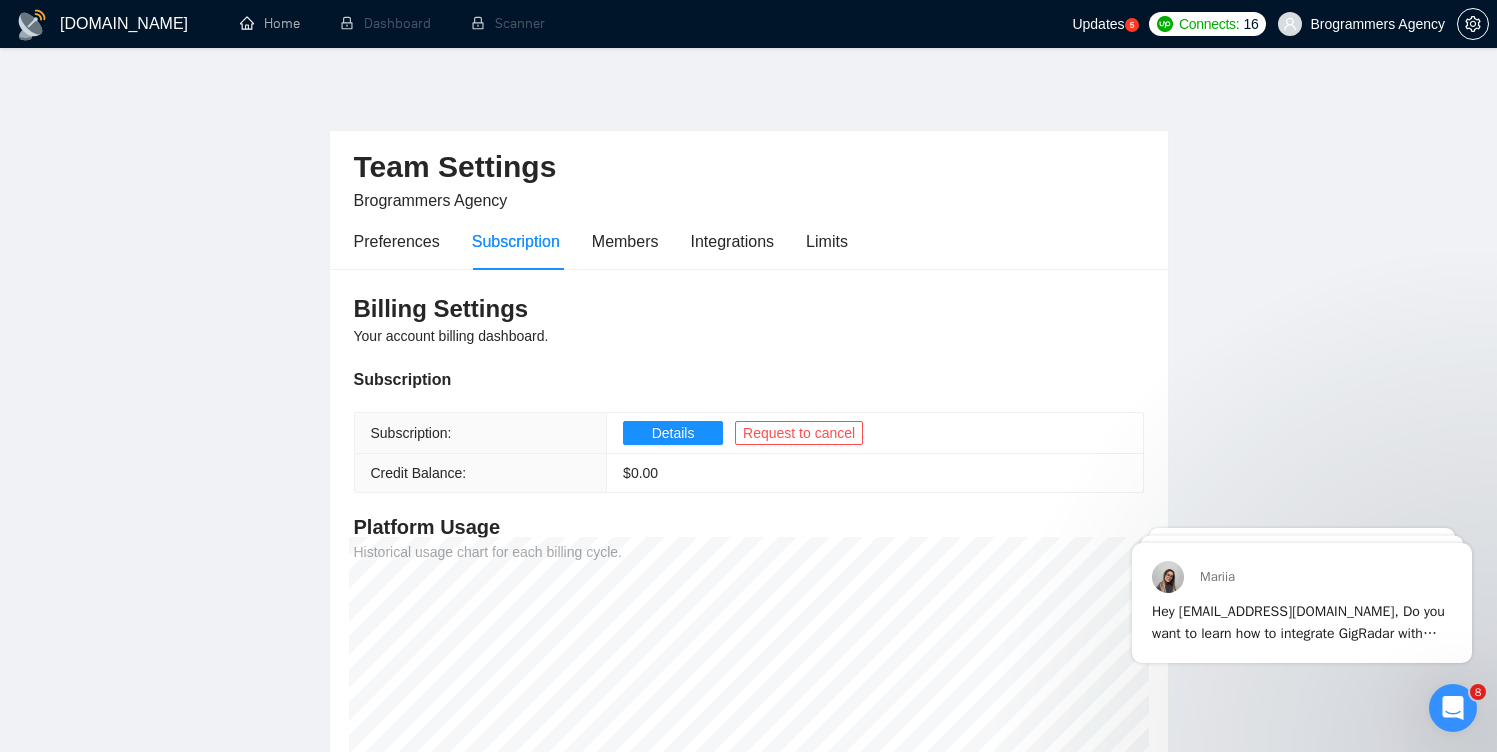 click 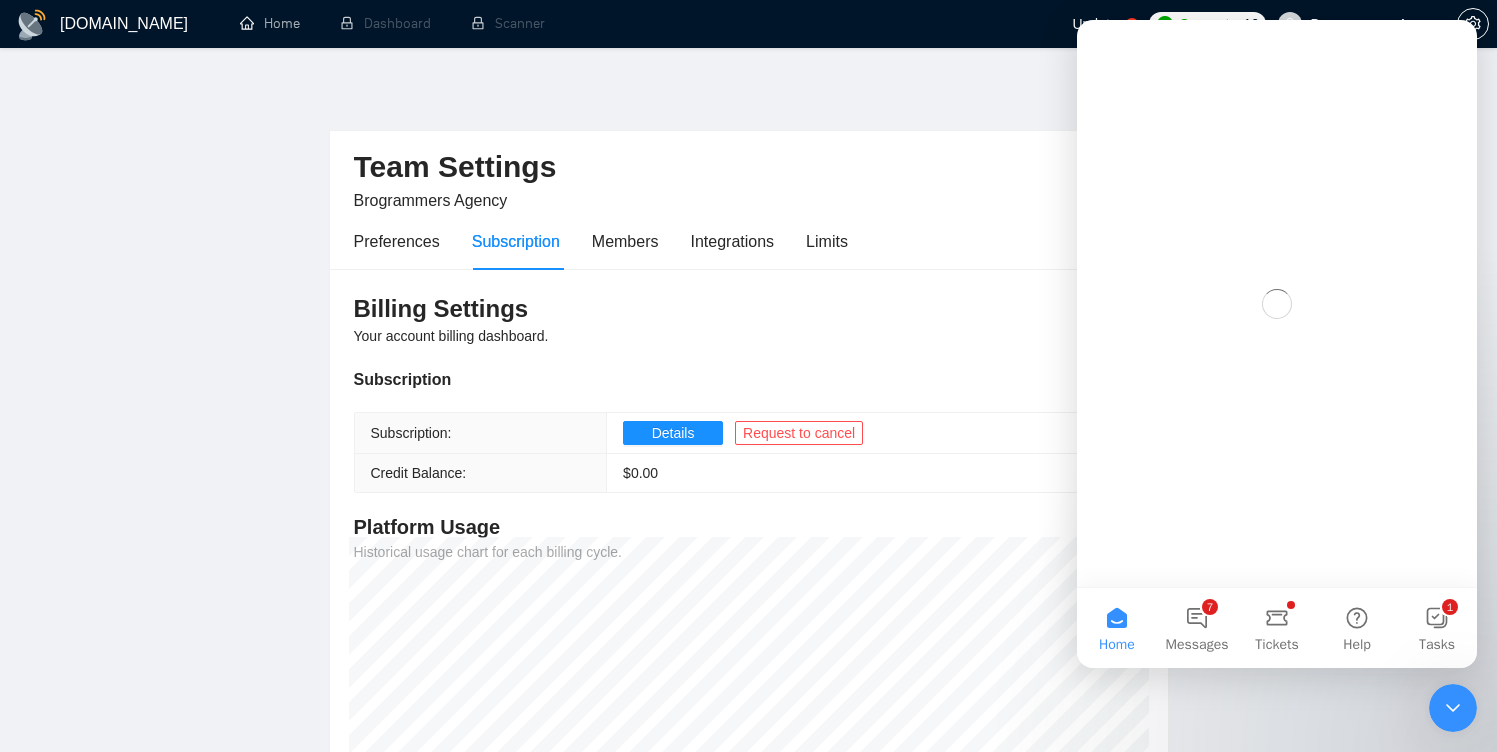 scroll, scrollTop: 0, scrollLeft: 0, axis: both 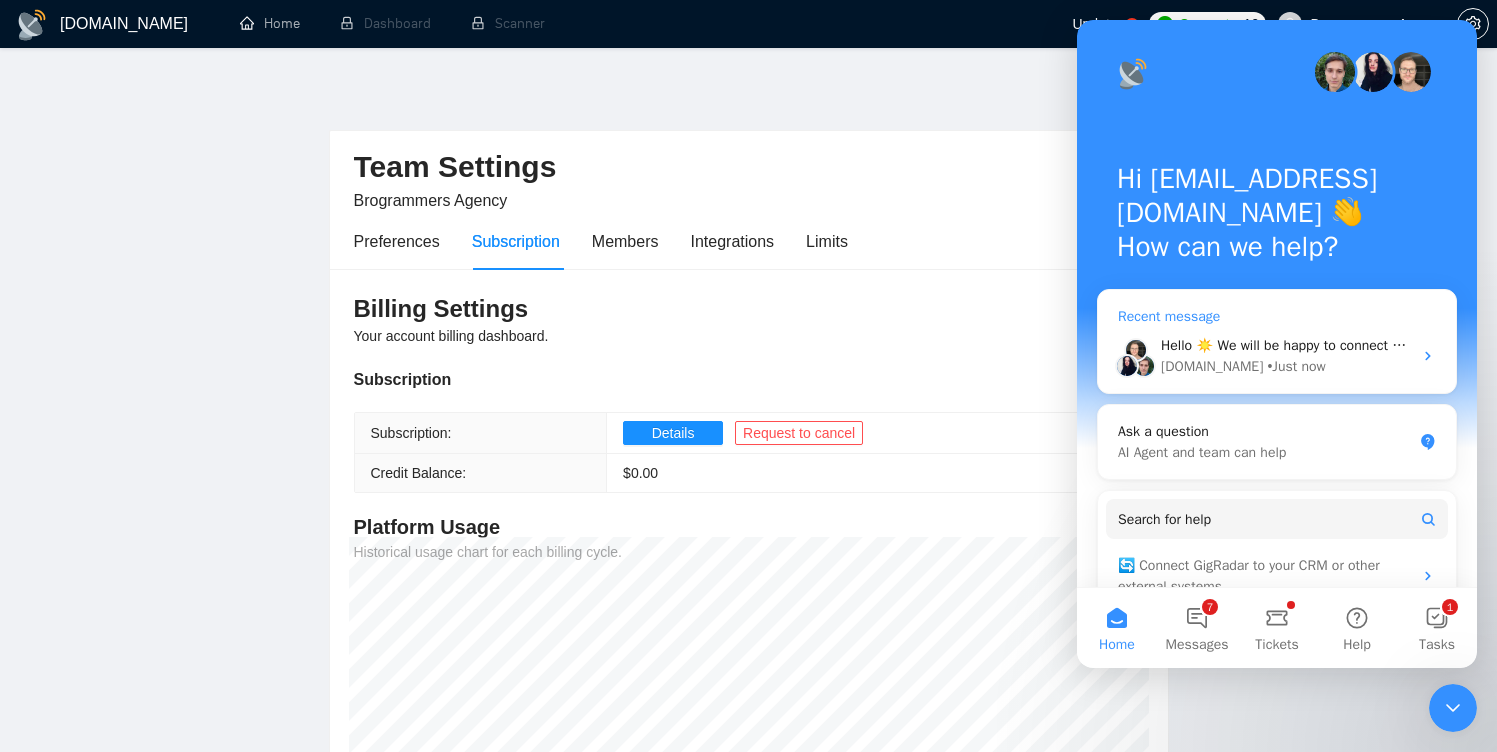 click on "Hello ☀️    We will be happy to connect you with our Accounts team about to learn more about current plans.   As a previous customer of GigRadar, you are eligible for special terms 👇" at bounding box center [1713, 345] 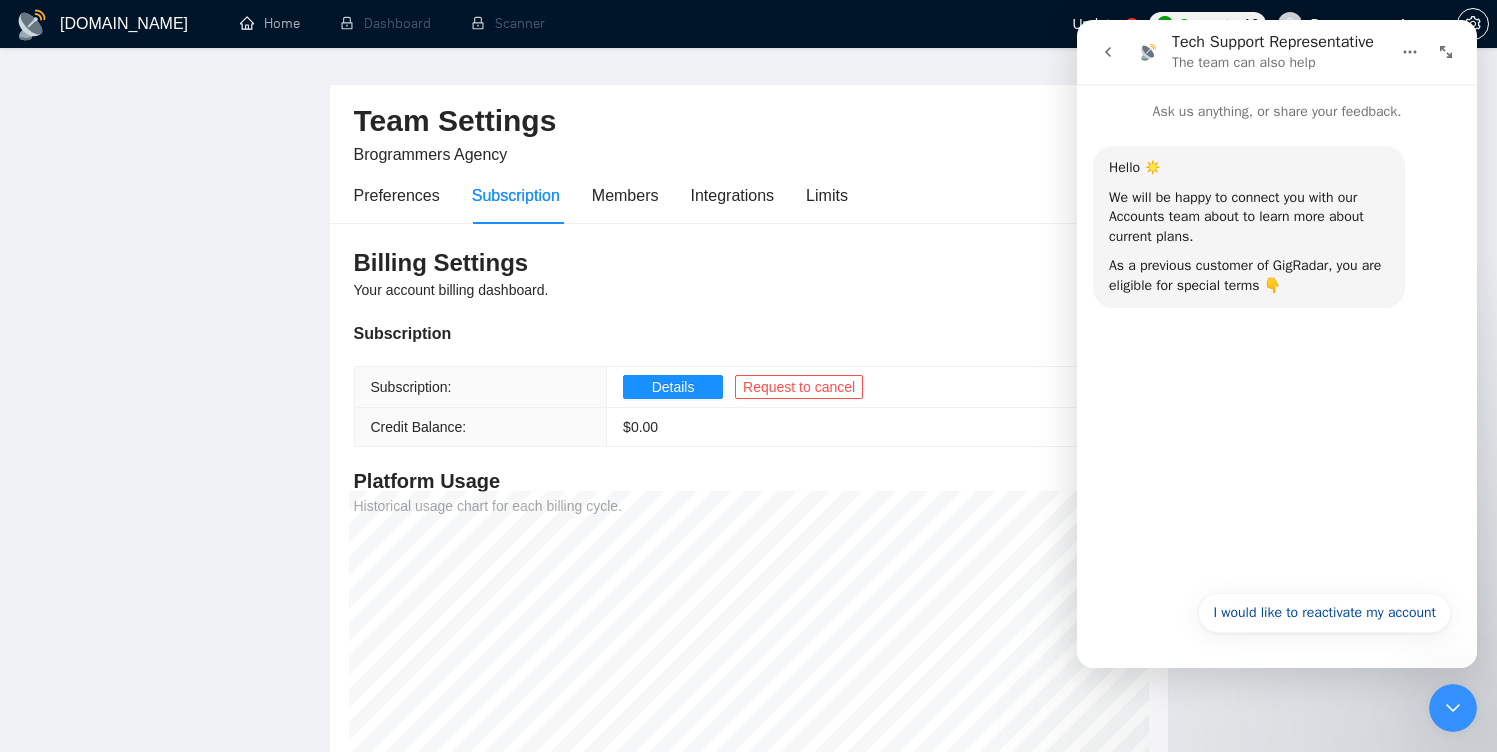 scroll, scrollTop: 54, scrollLeft: 0, axis: vertical 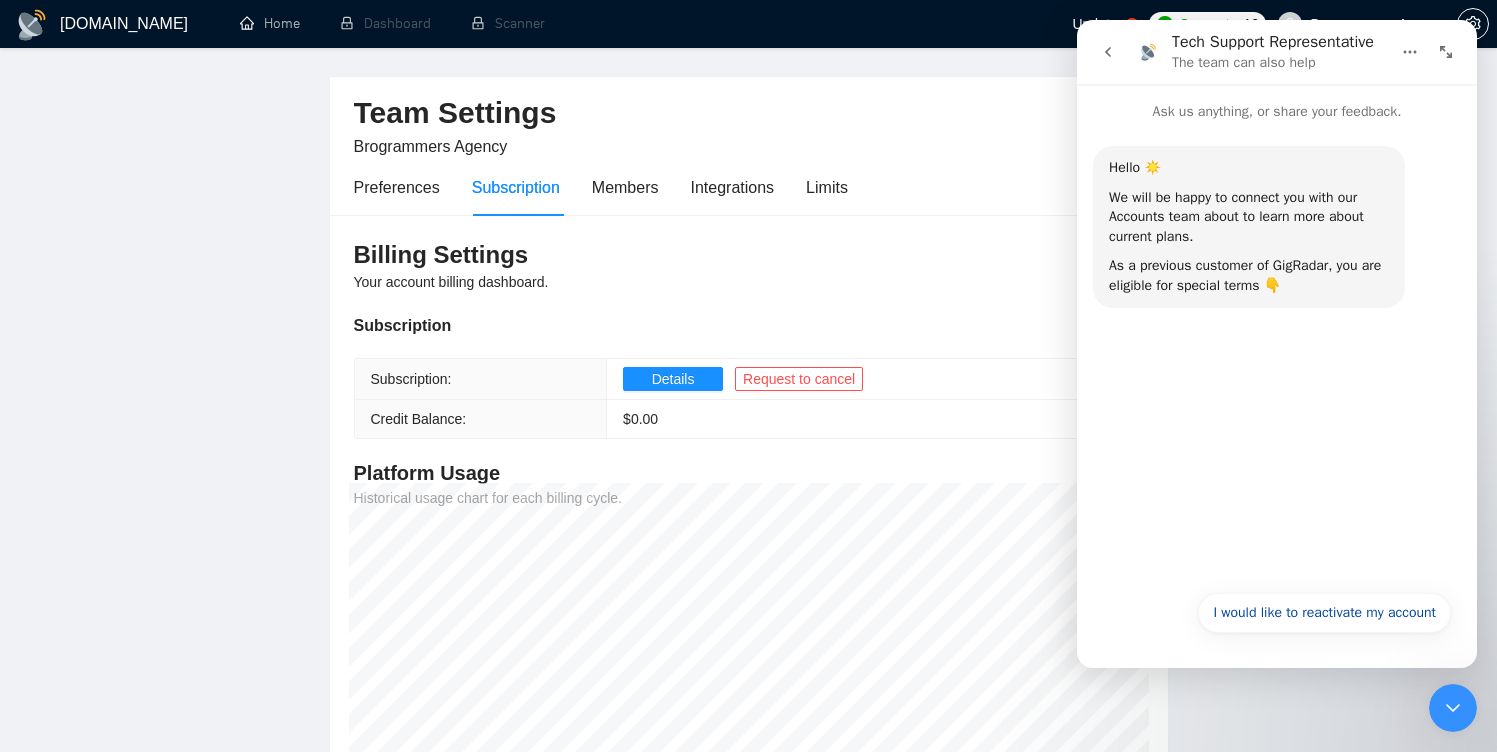 click at bounding box center [1453, 708] 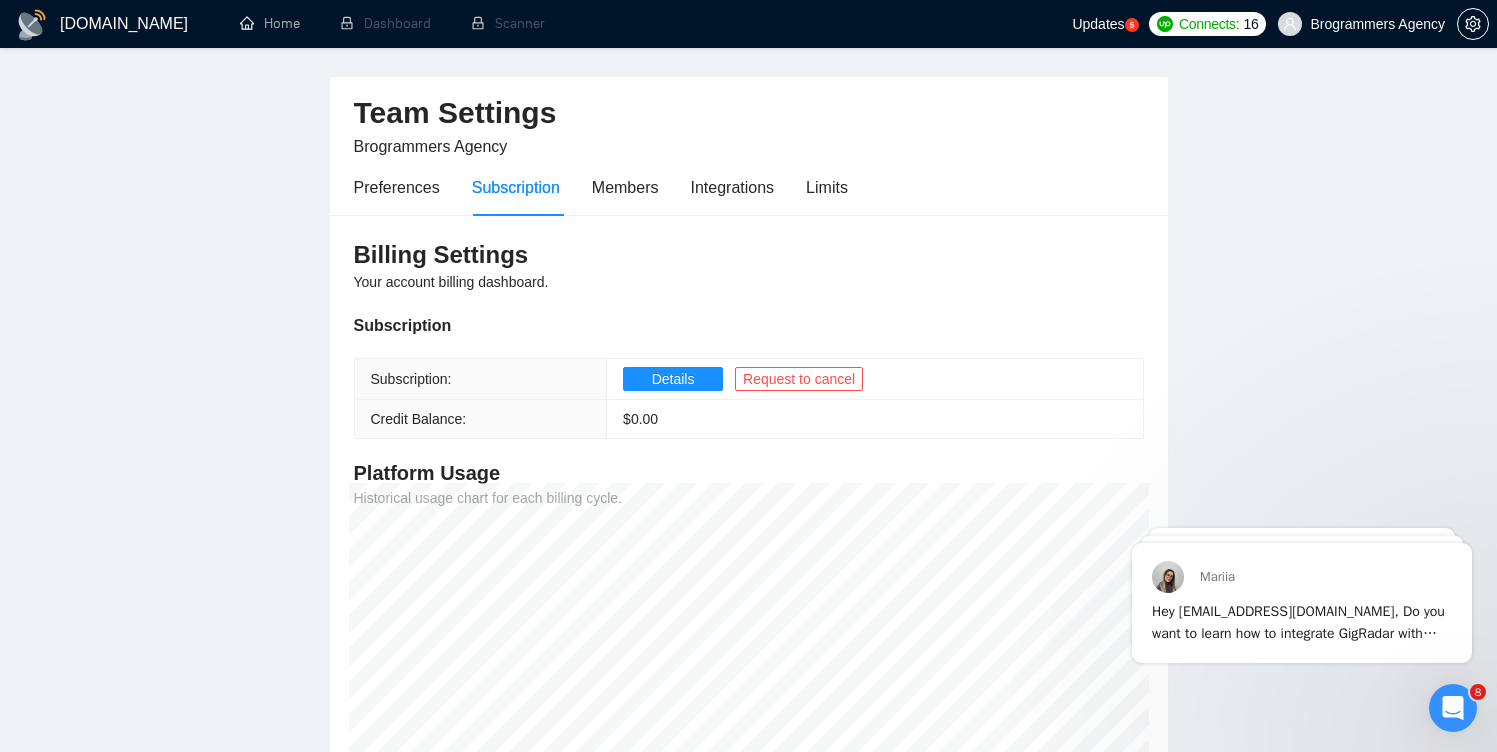 scroll, scrollTop: 0, scrollLeft: 0, axis: both 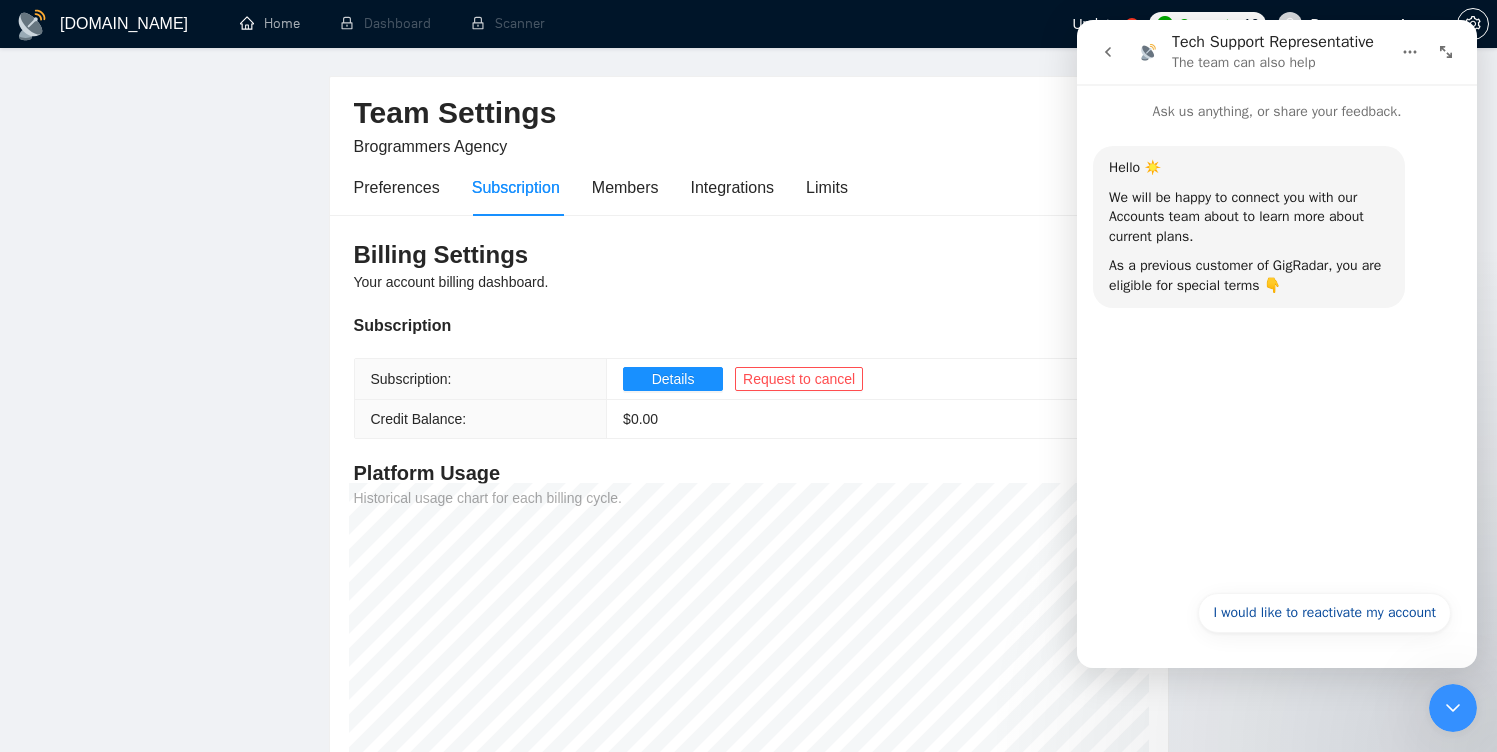 click at bounding box center (1108, 52) 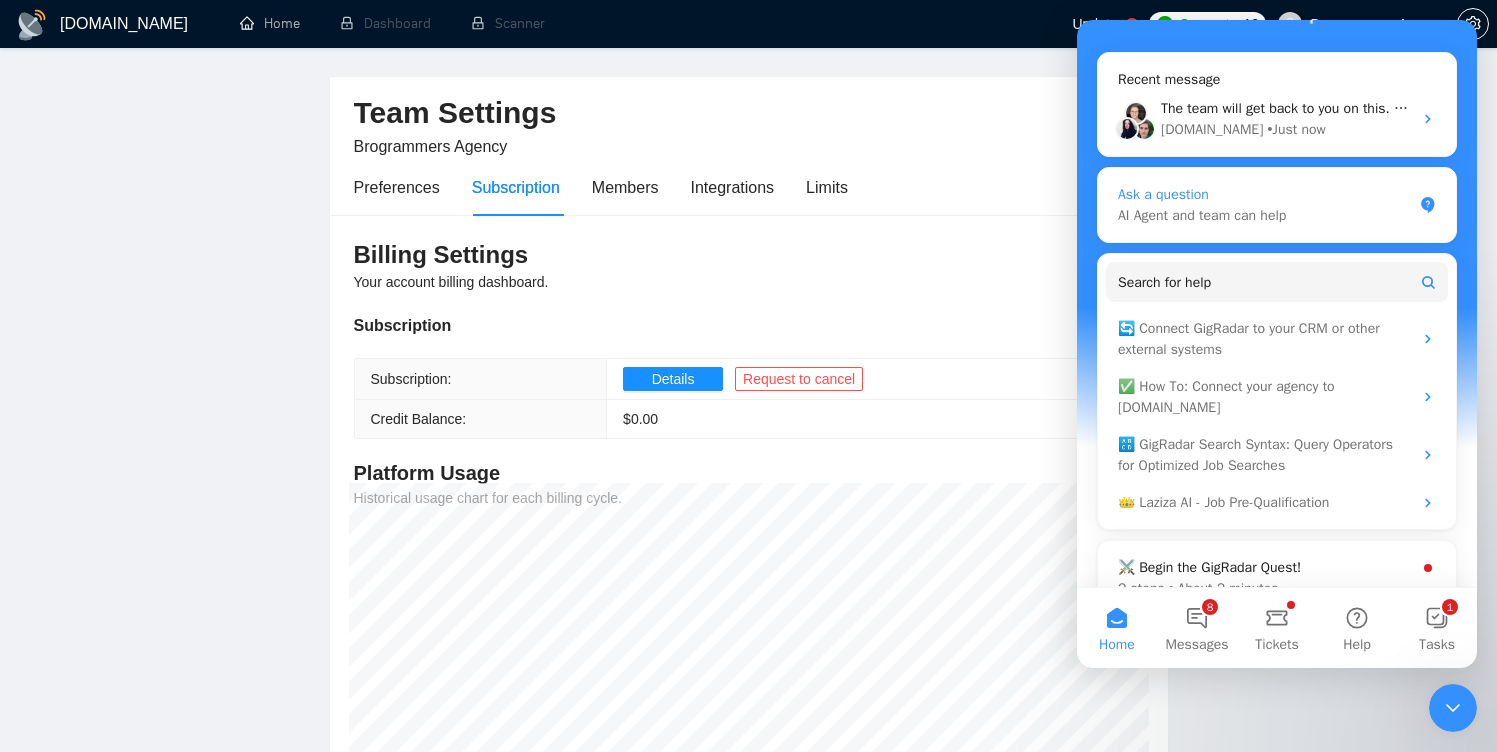 scroll, scrollTop: 27, scrollLeft: 0, axis: vertical 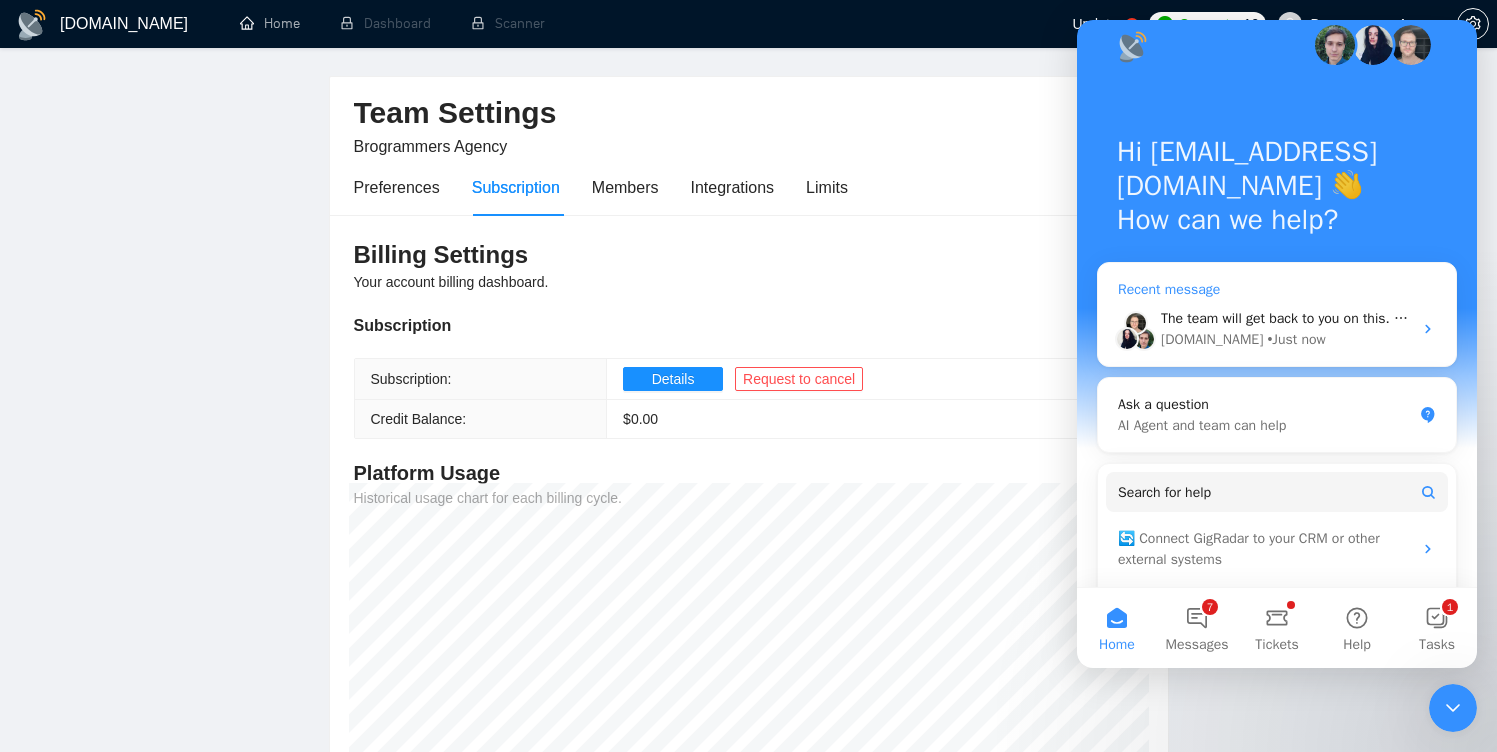 click on "•  Just now" at bounding box center (1296, 339) 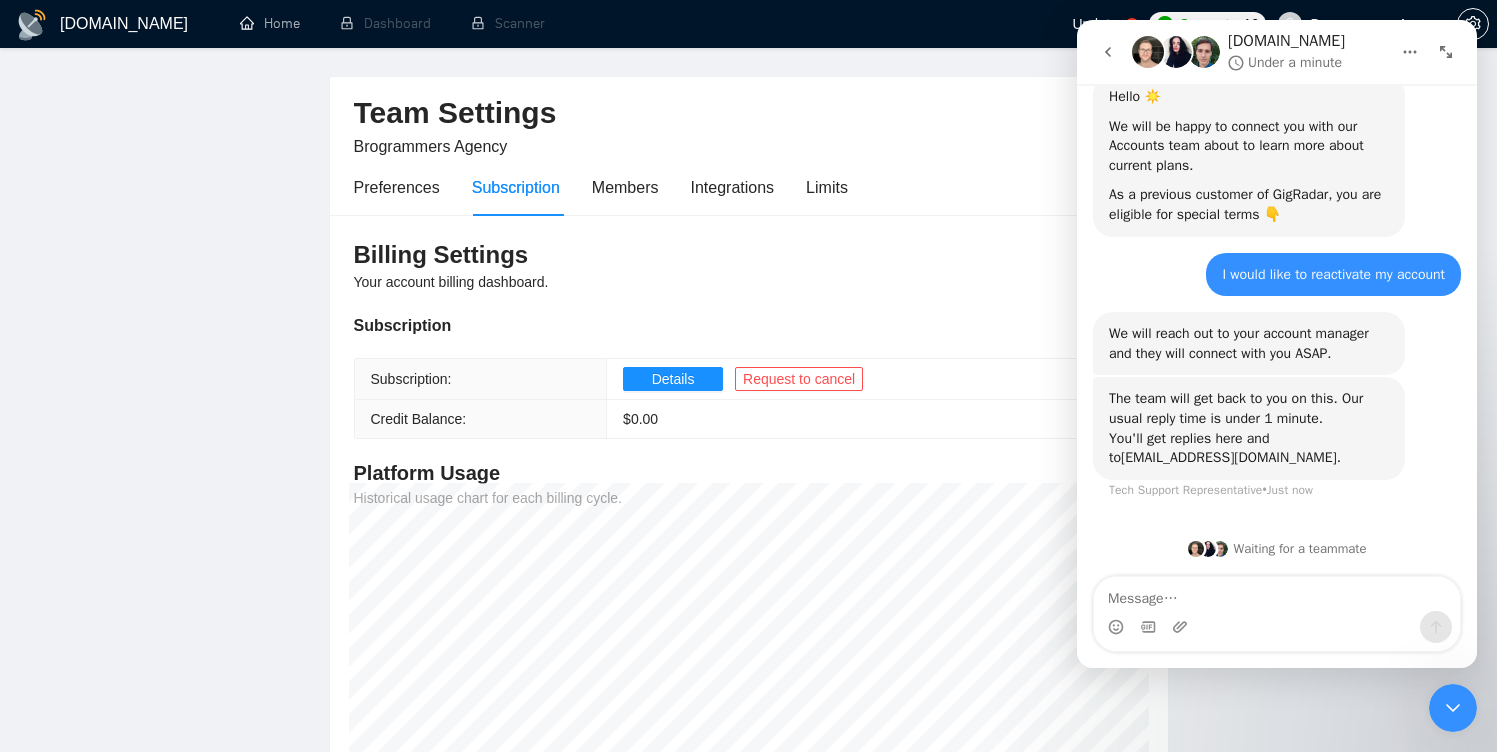 scroll, scrollTop: 71, scrollLeft: 0, axis: vertical 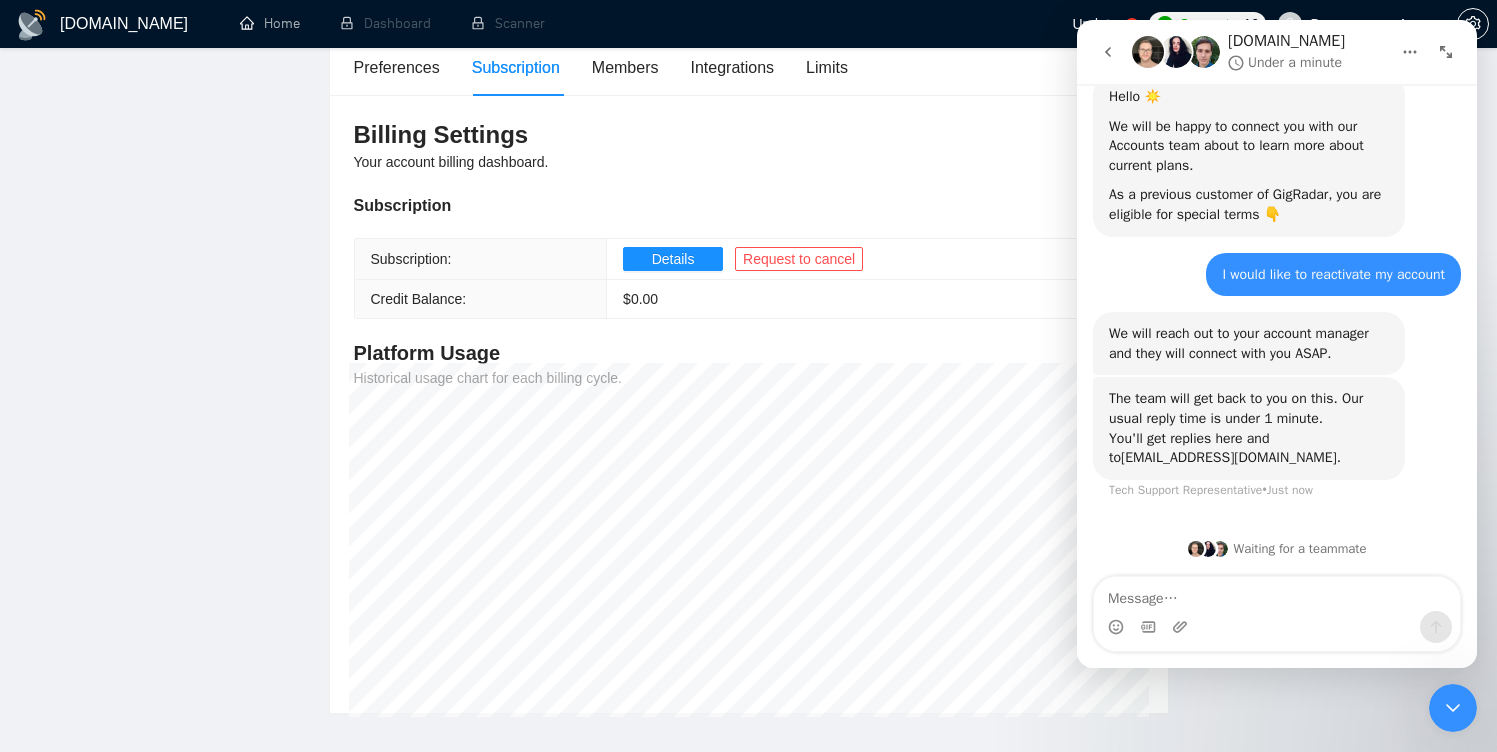 click at bounding box center [1108, 52] 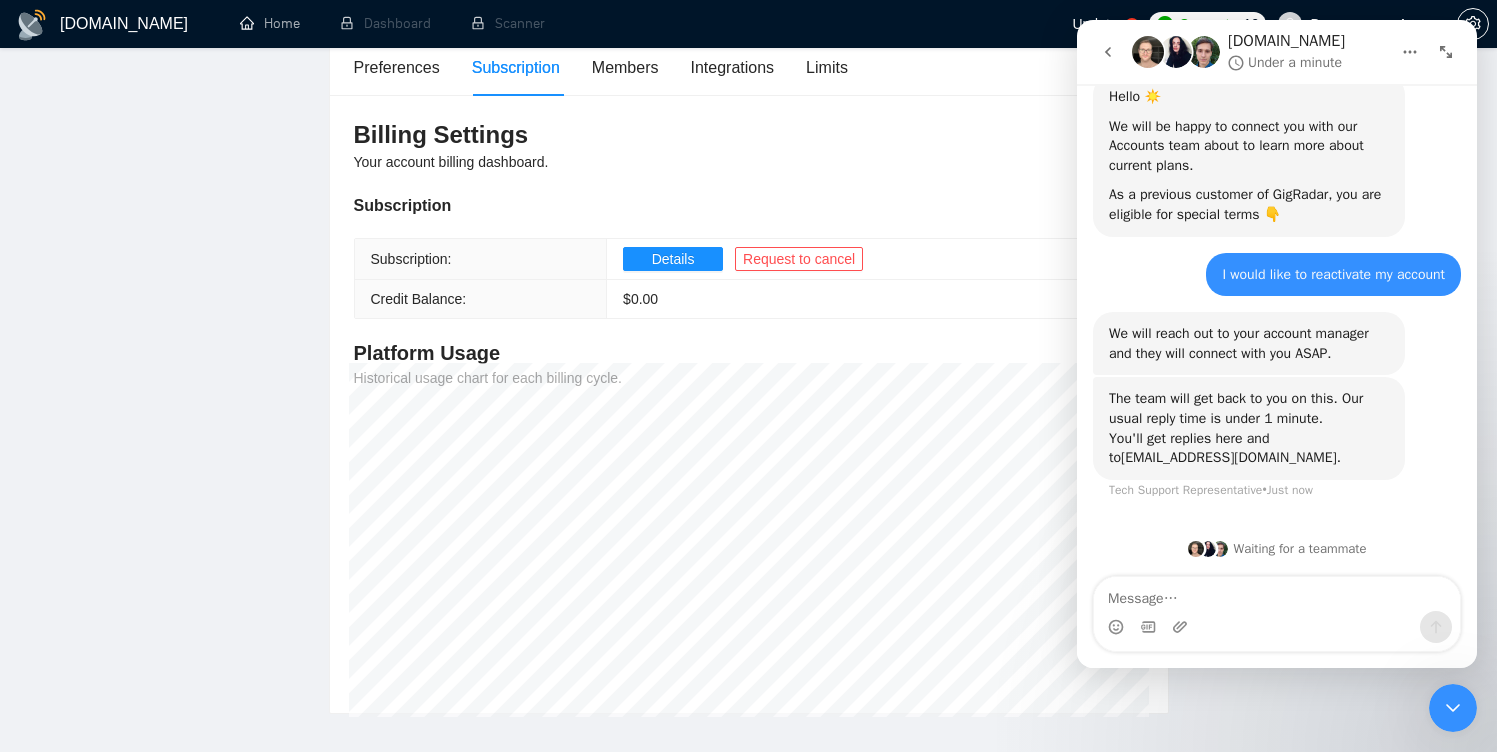 scroll, scrollTop: 0, scrollLeft: 0, axis: both 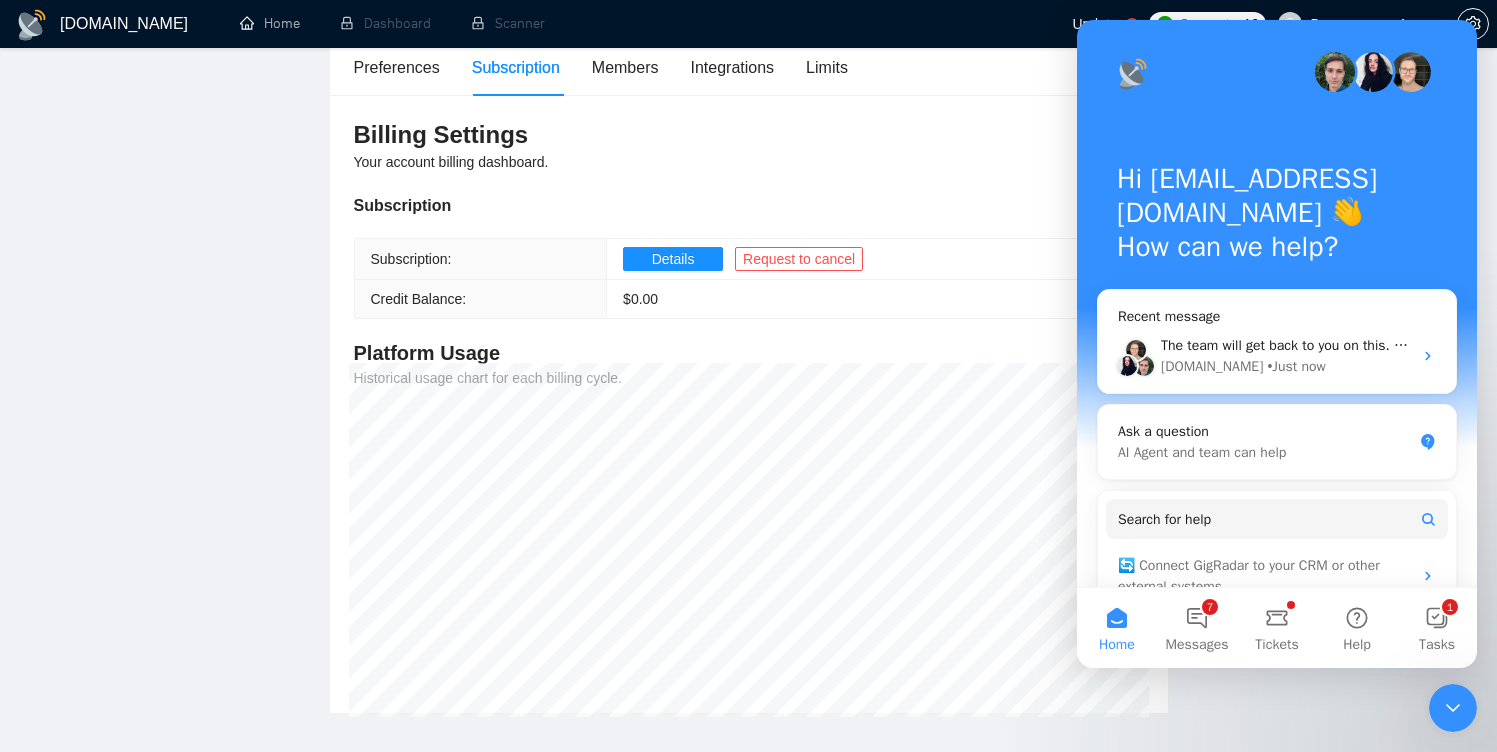 drag, startPoint x: 1460, startPoint y: 703, endPoint x: 2591, endPoint y: 1342, distance: 1299.0311 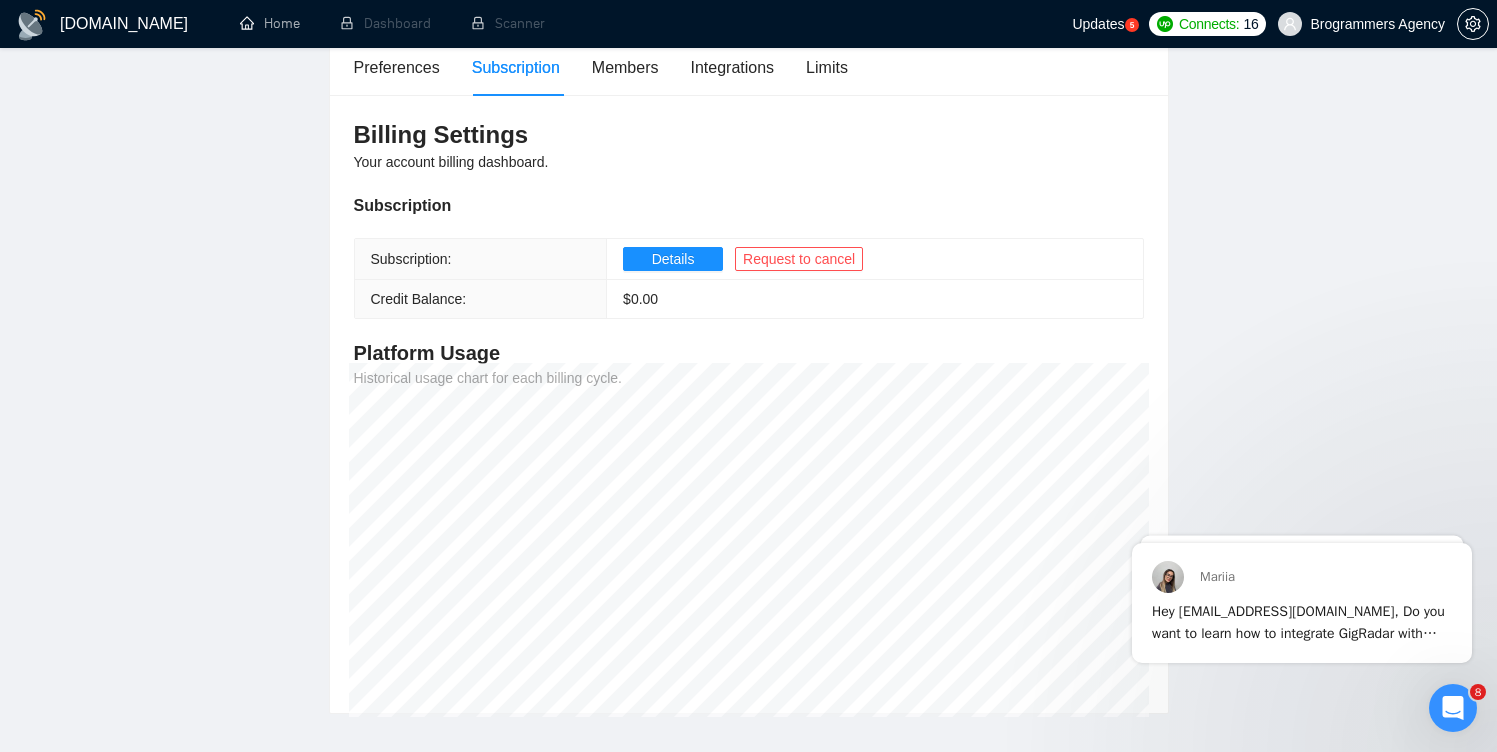 scroll, scrollTop: 0, scrollLeft: 0, axis: both 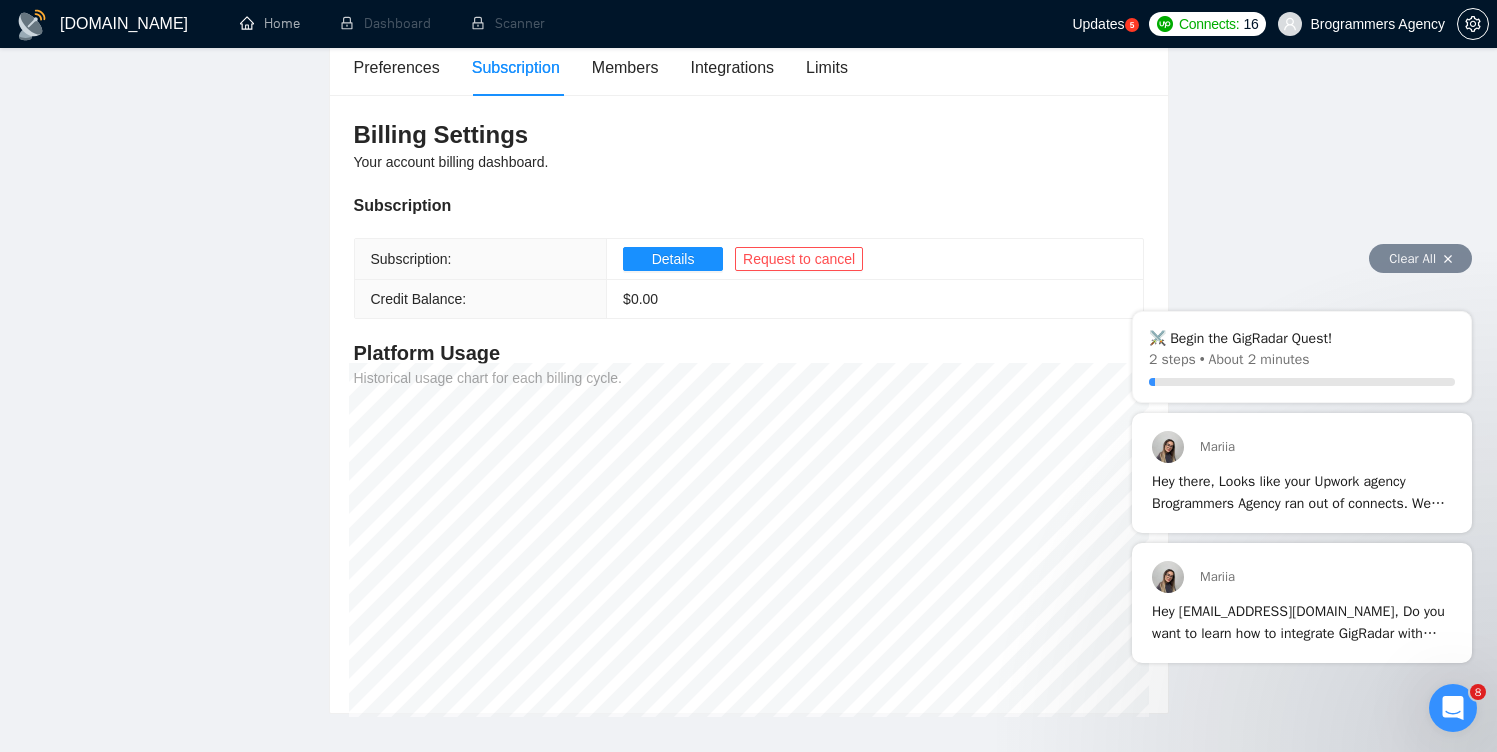 click on "Mariia" at bounding box center [1302, 577] 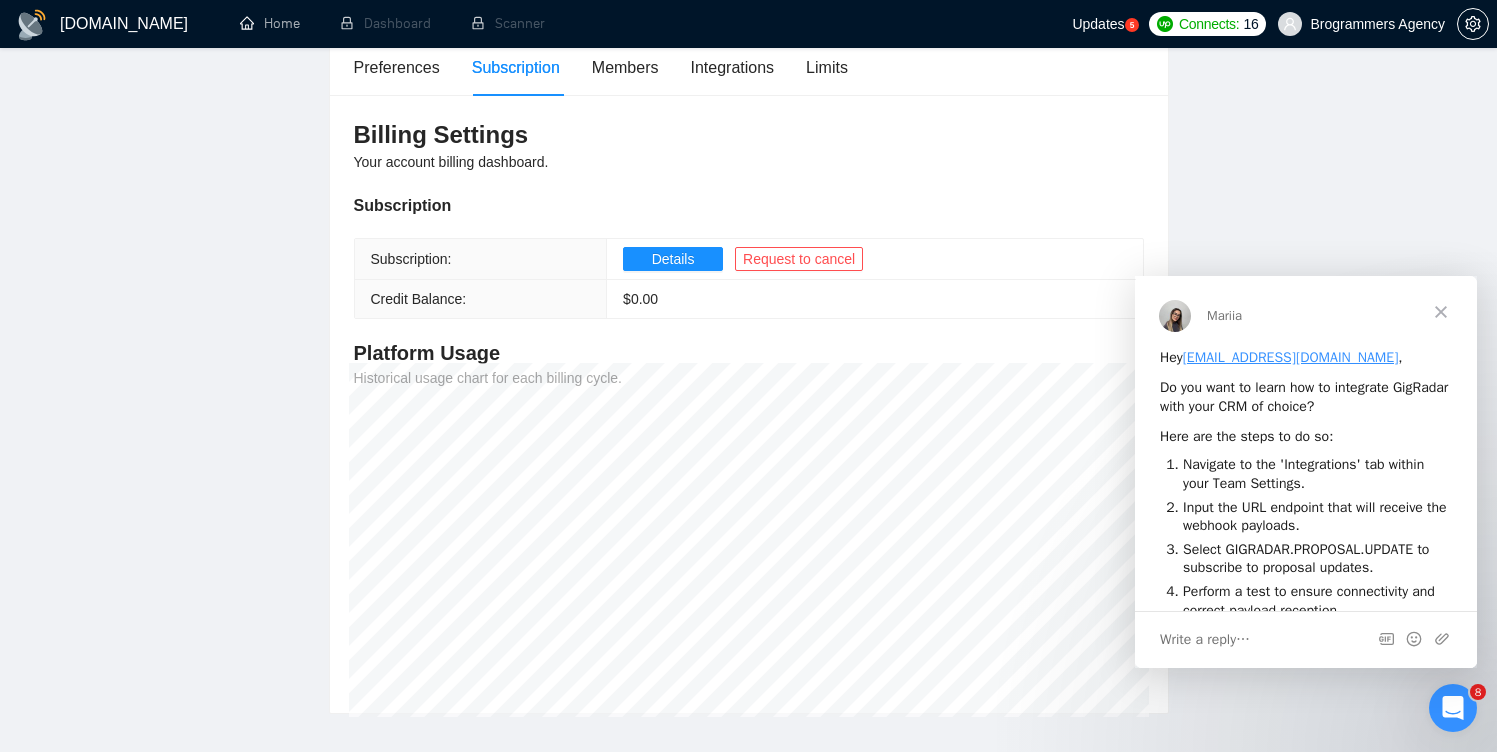 scroll, scrollTop: 0, scrollLeft: 0, axis: both 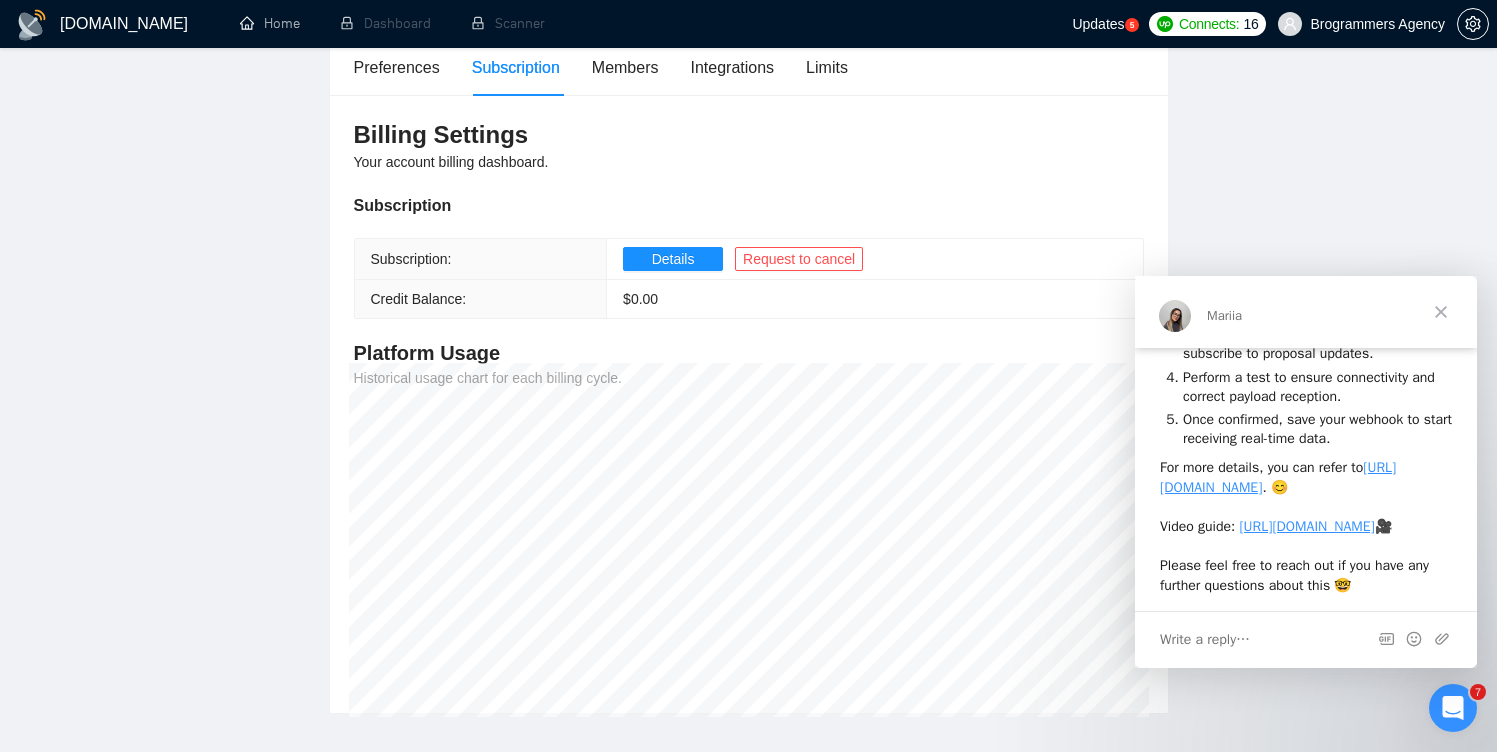 click at bounding box center (1441, 312) 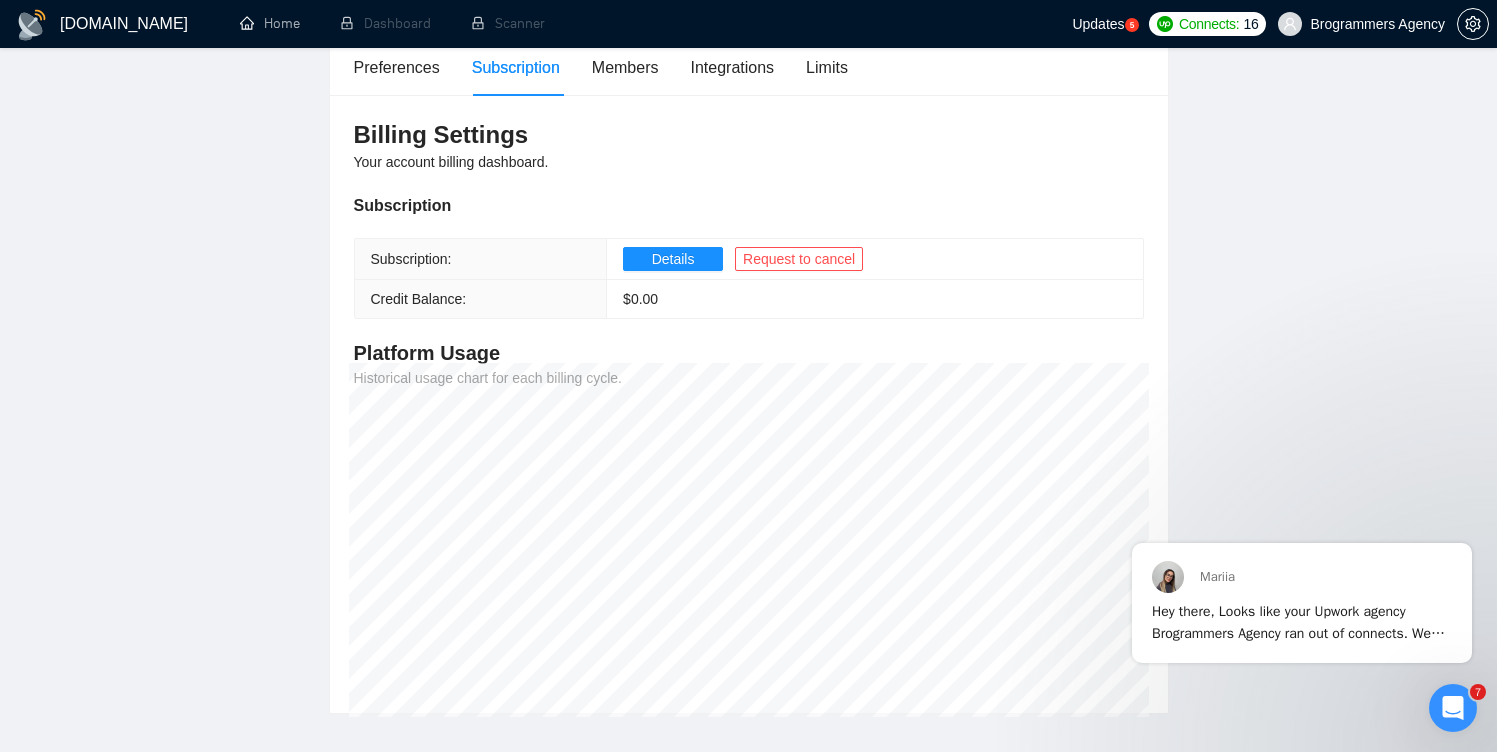 scroll, scrollTop: 0, scrollLeft: 0, axis: both 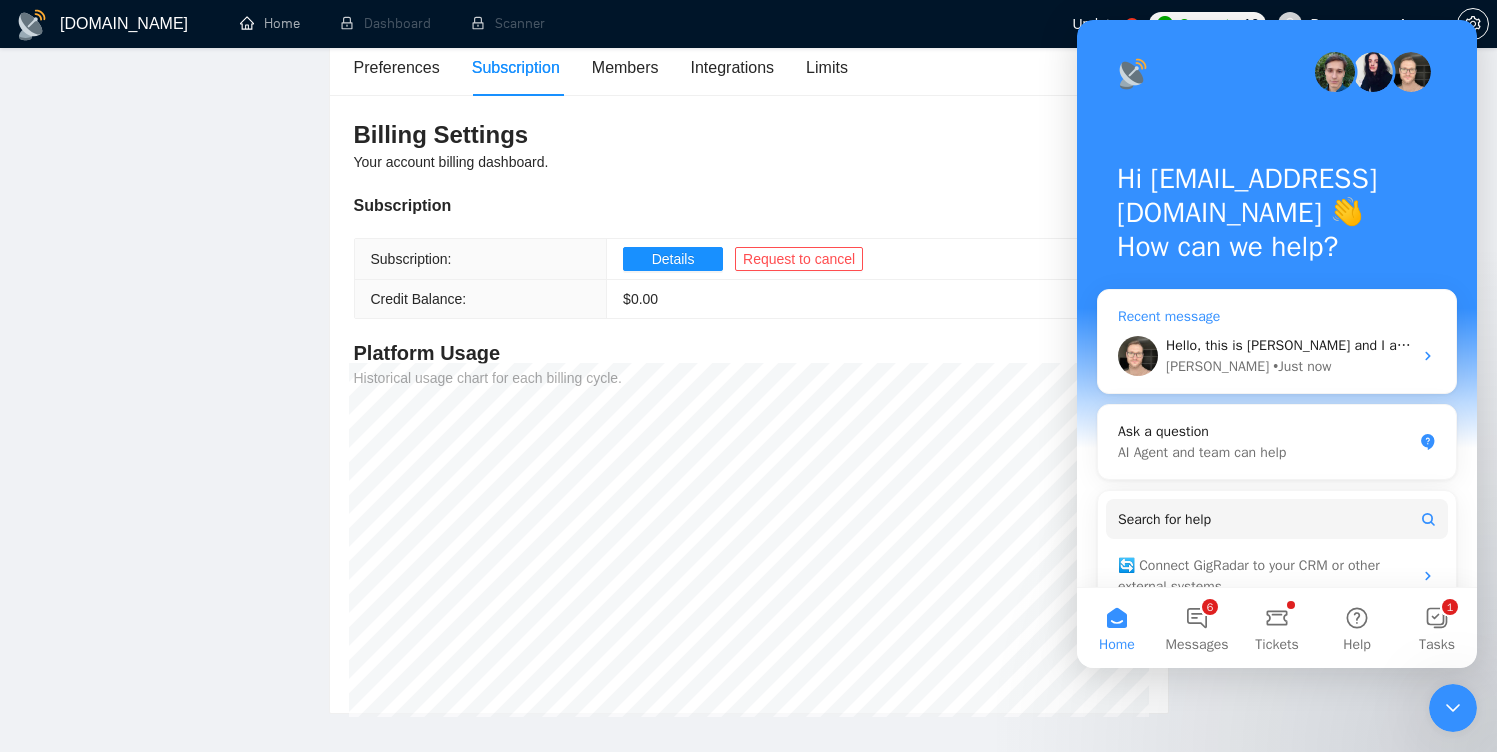 click on "Dmytro •  Just now" at bounding box center (1289, 366) 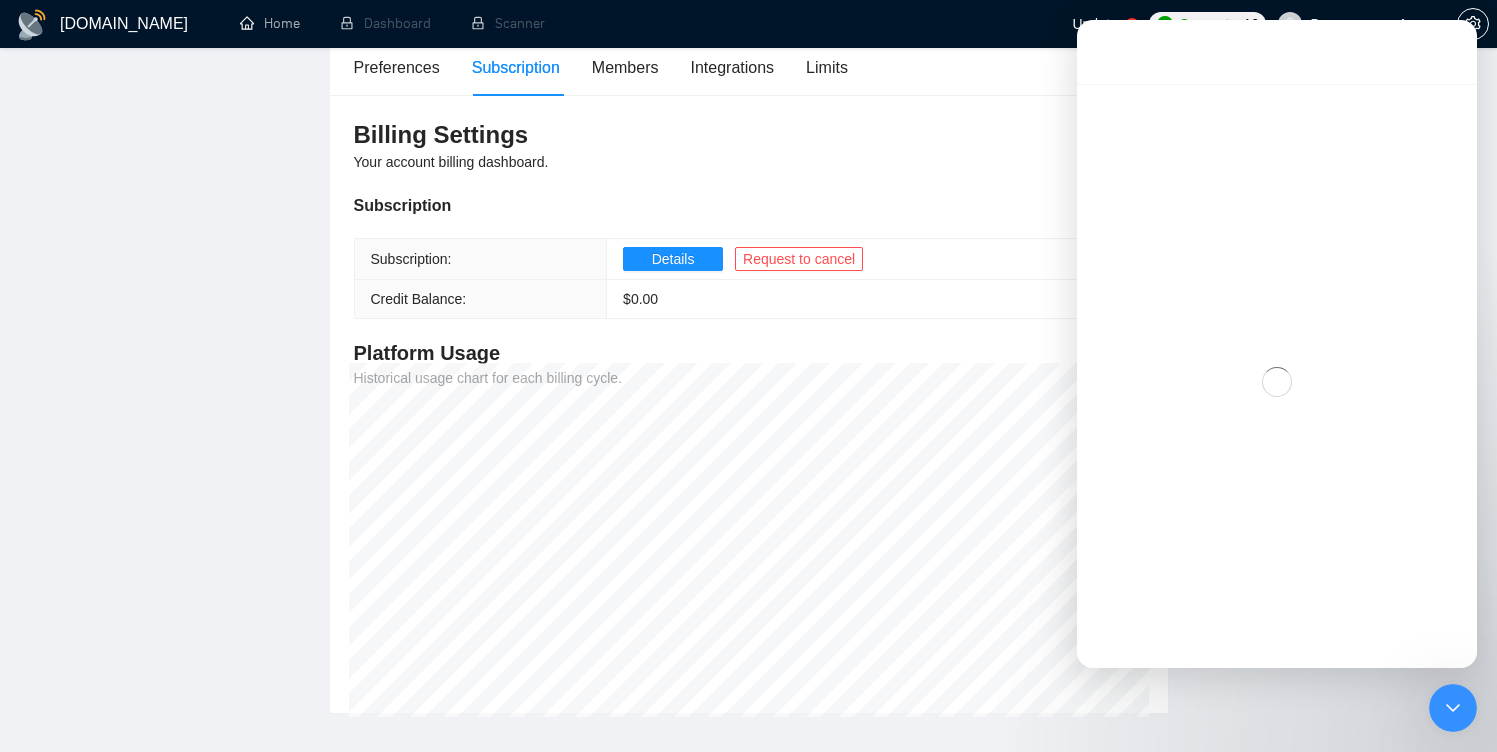scroll, scrollTop: 3, scrollLeft: 0, axis: vertical 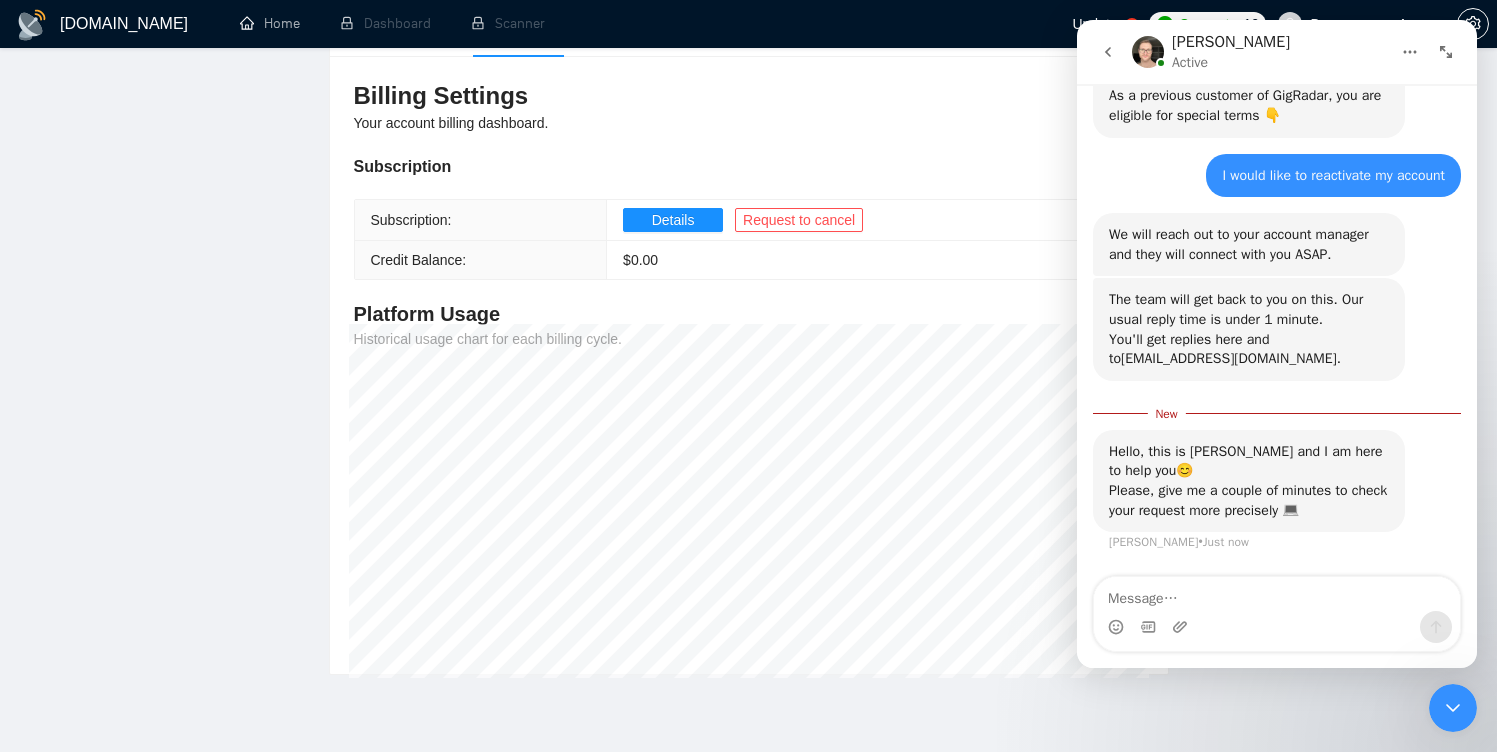 click 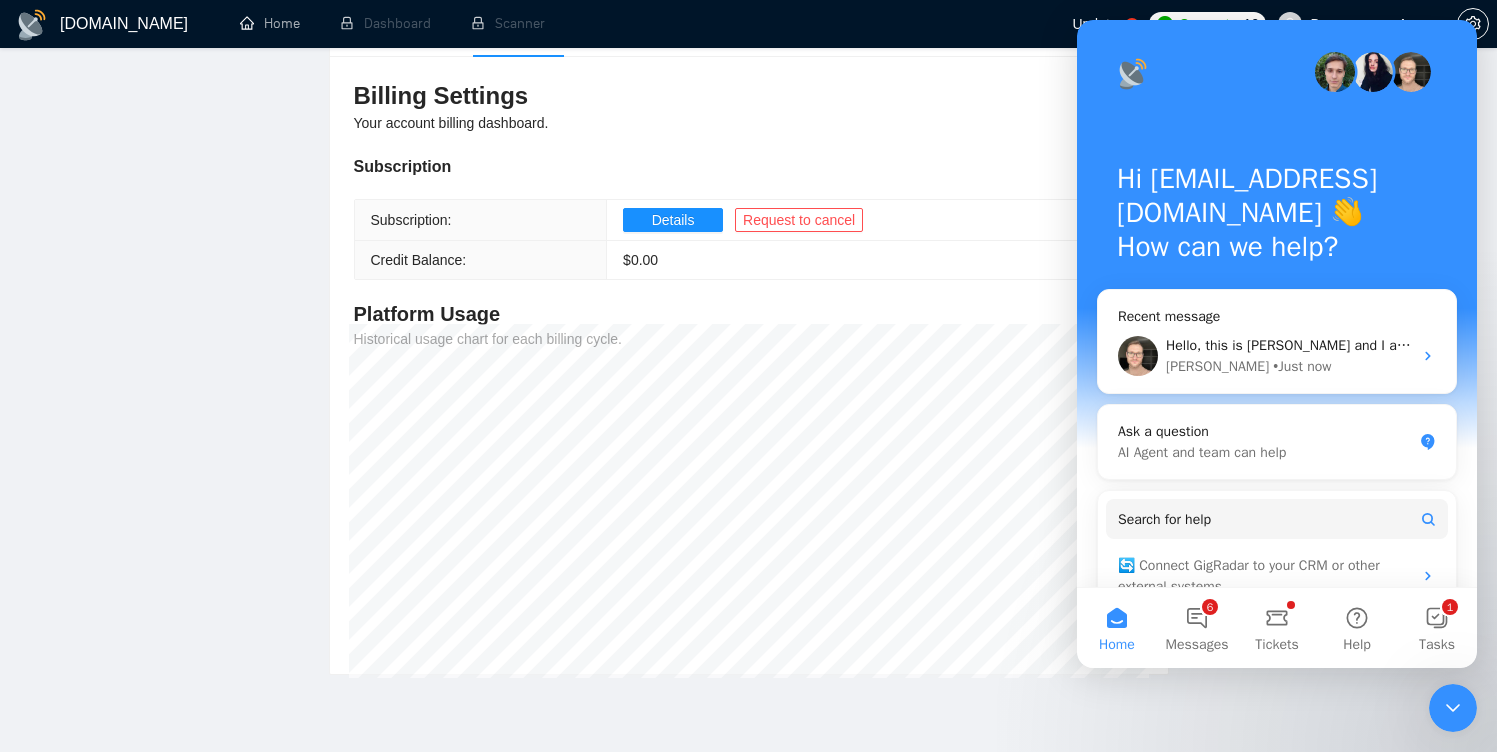 click 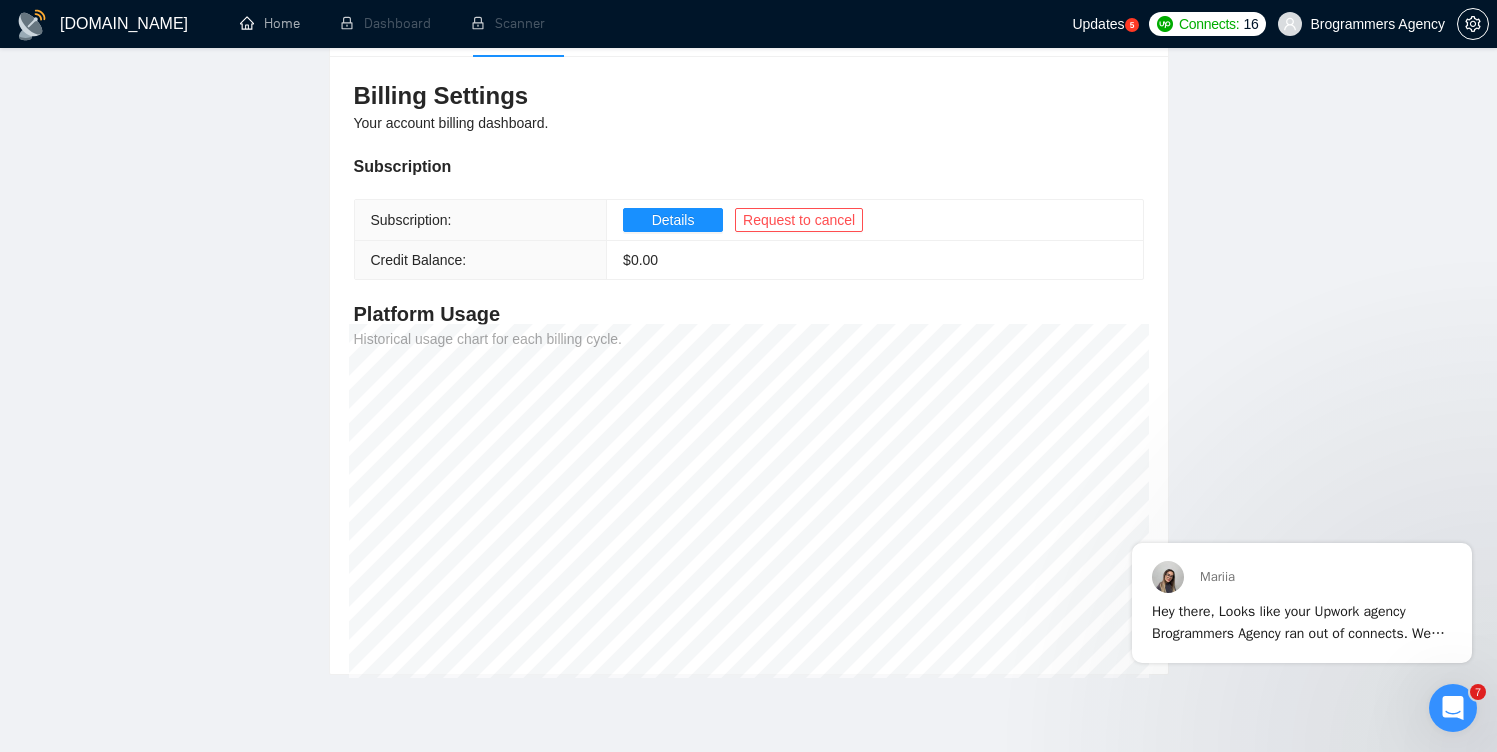 scroll, scrollTop: 0, scrollLeft: 0, axis: both 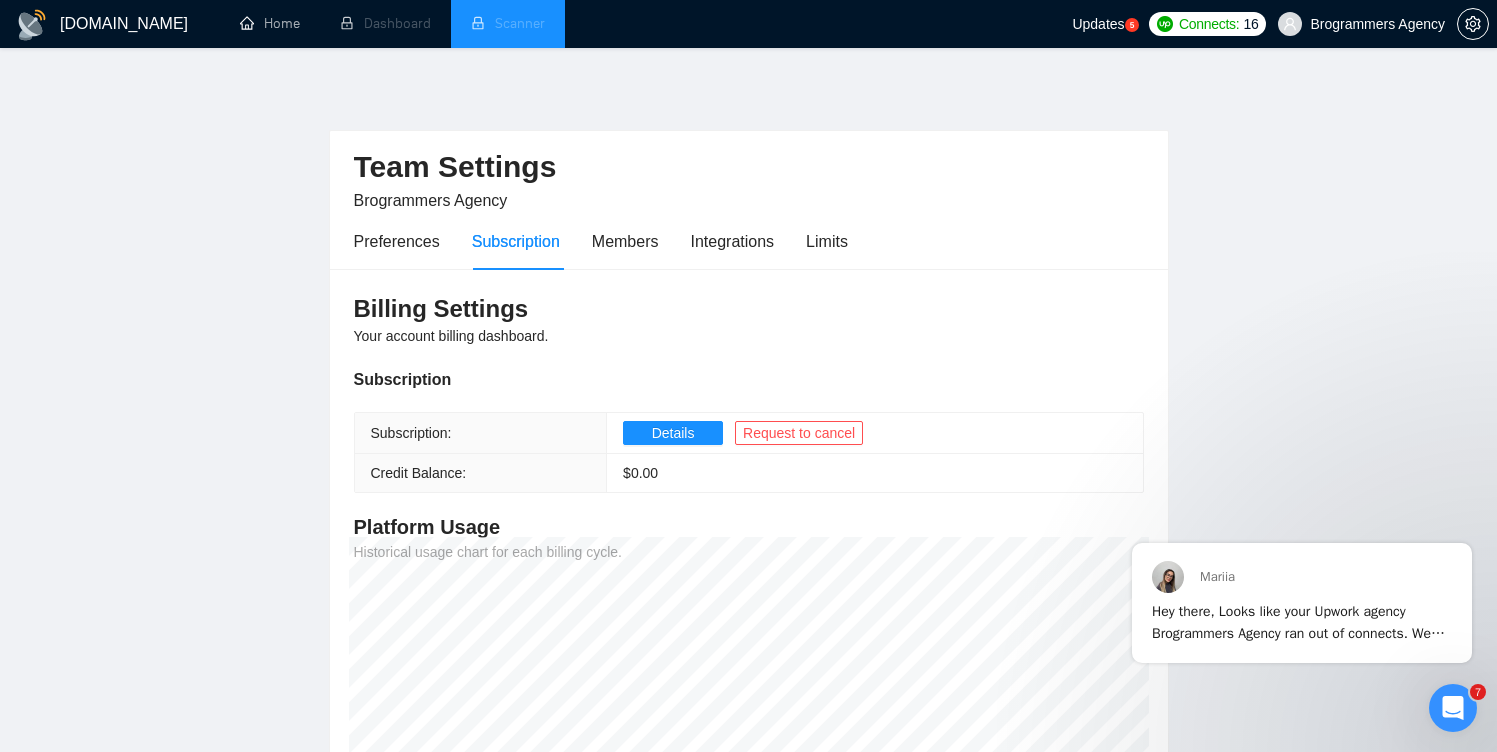 click on "Scanner" at bounding box center (508, 24) 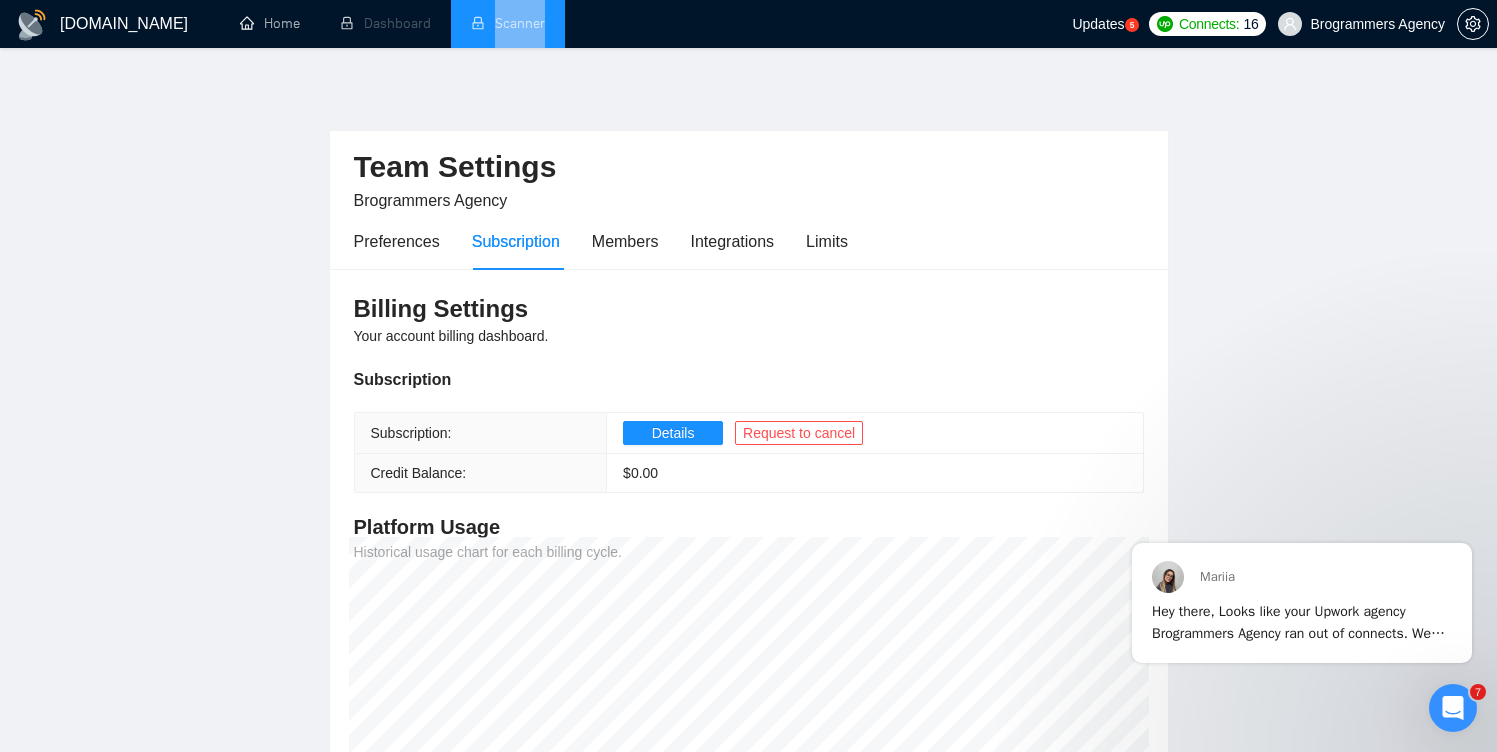 click on "Scanner" at bounding box center (508, 24) 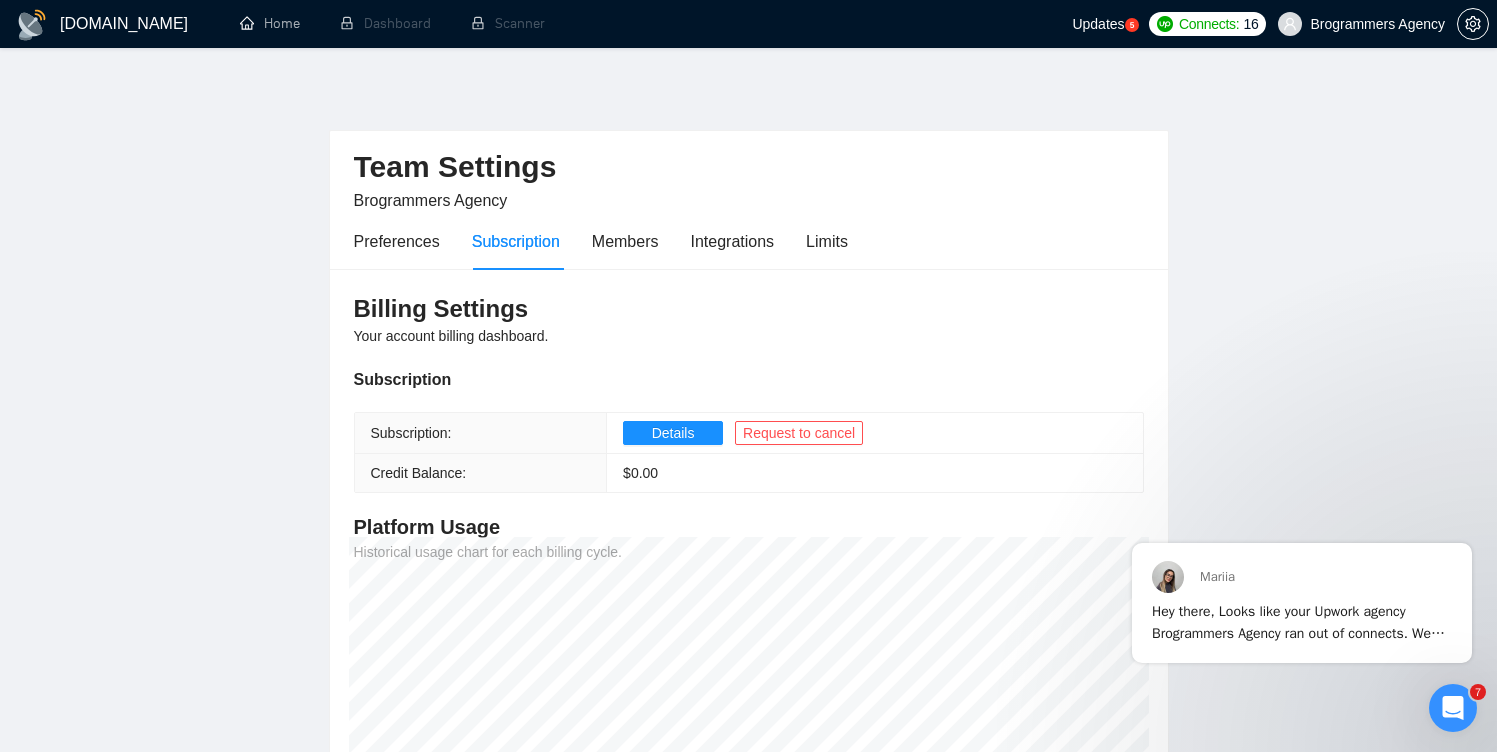 click on "[DOMAIN_NAME]" at bounding box center [124, 24] 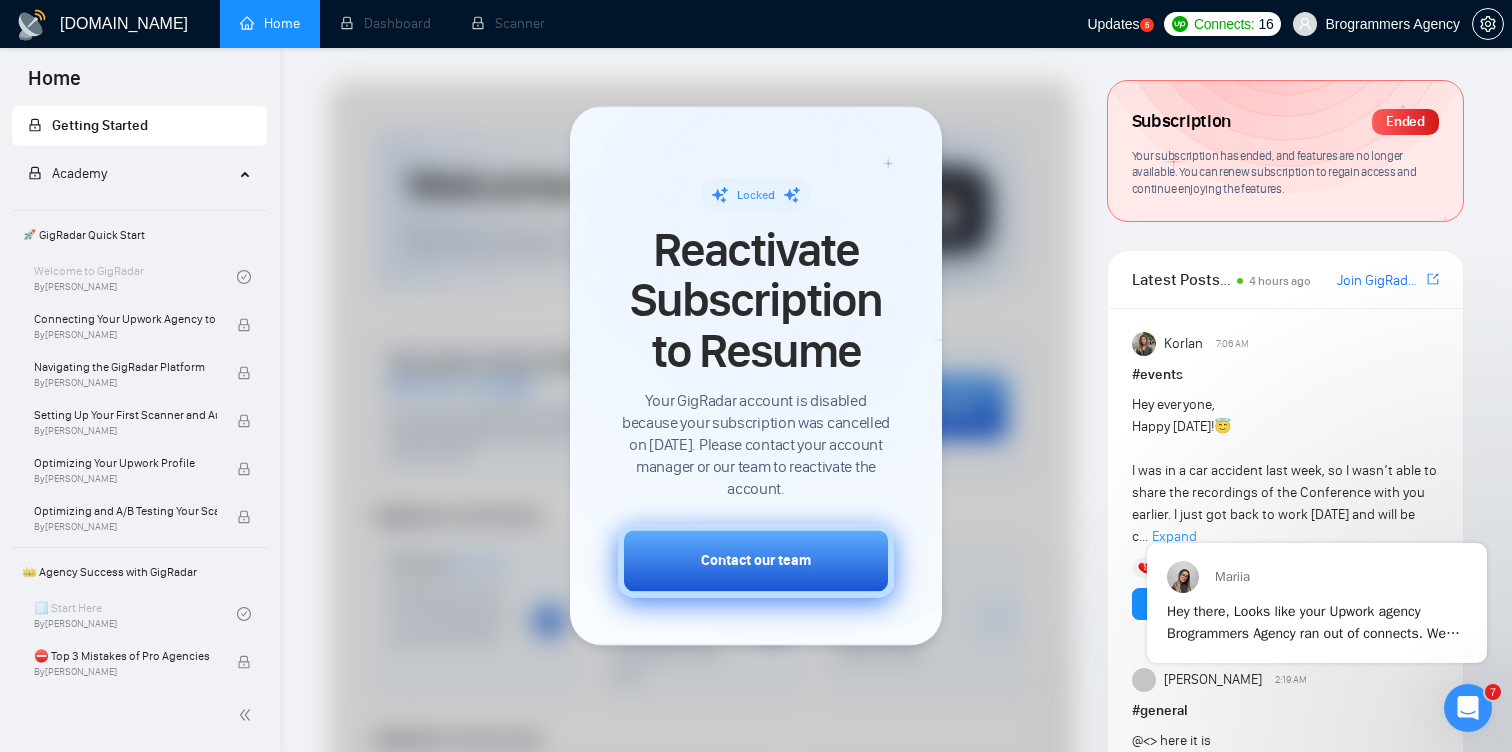 click on "Contact our team" at bounding box center (756, 561) 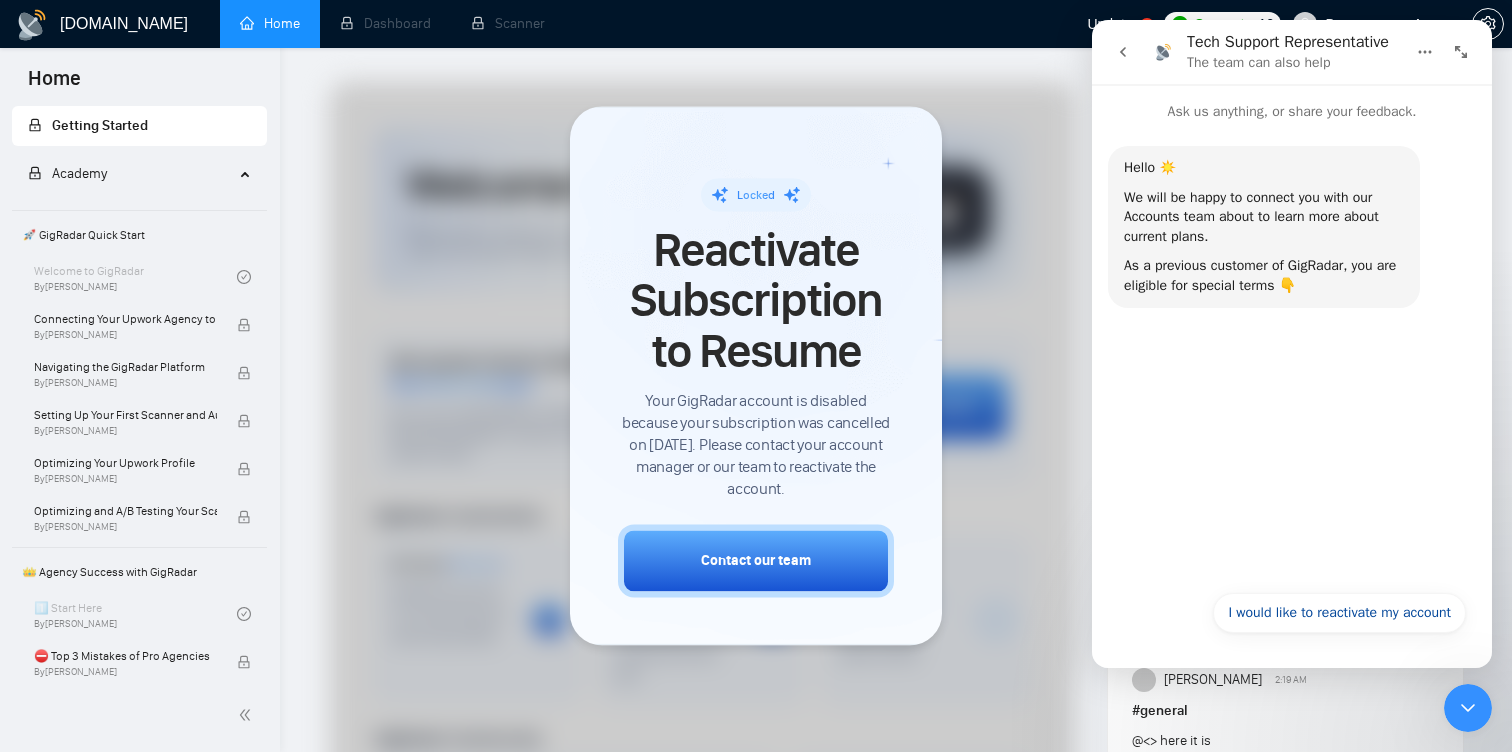 click 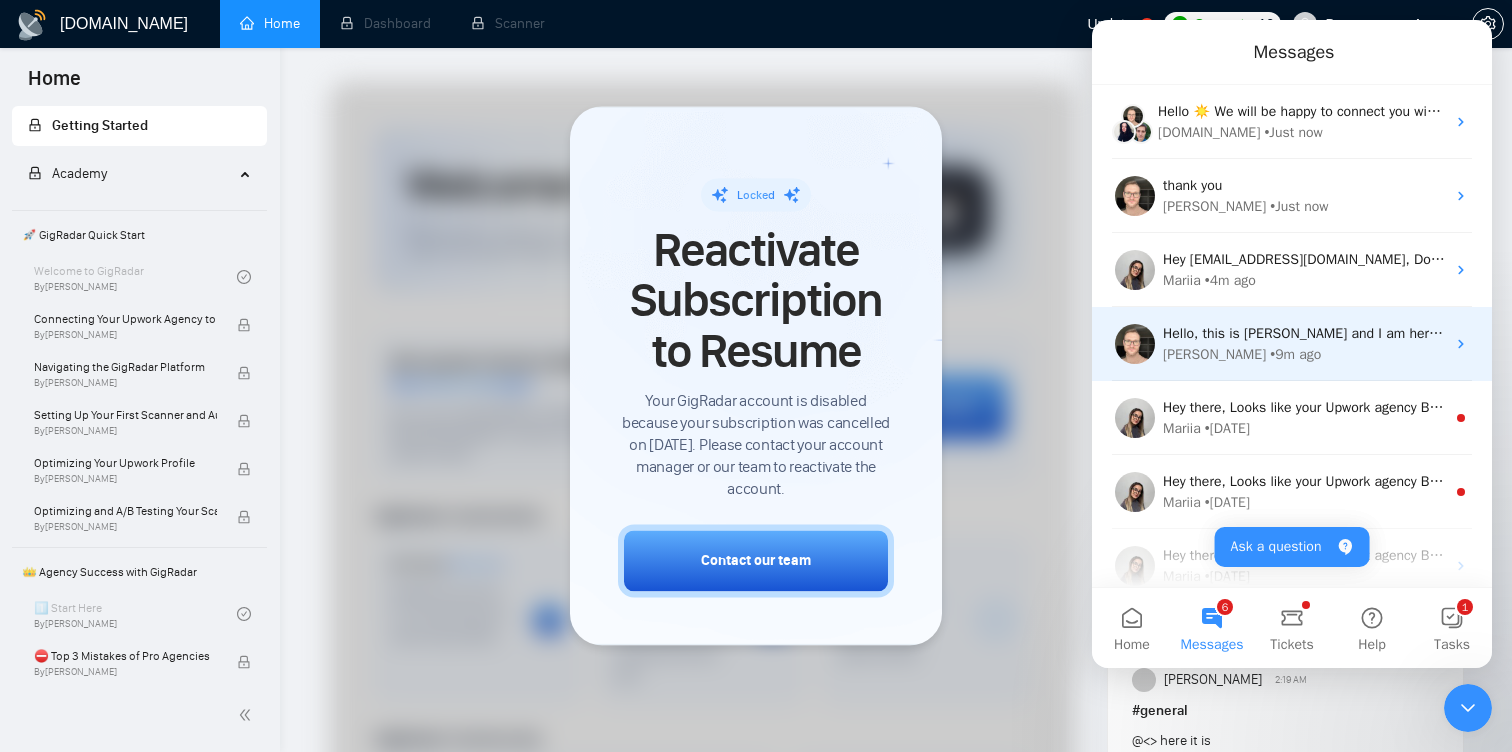 click on "Hello, this is [PERSON_NAME] and I am here to help you😊 Please, give me a couple of minutes to check your request more precisely 💻" at bounding box center (1582, 333) 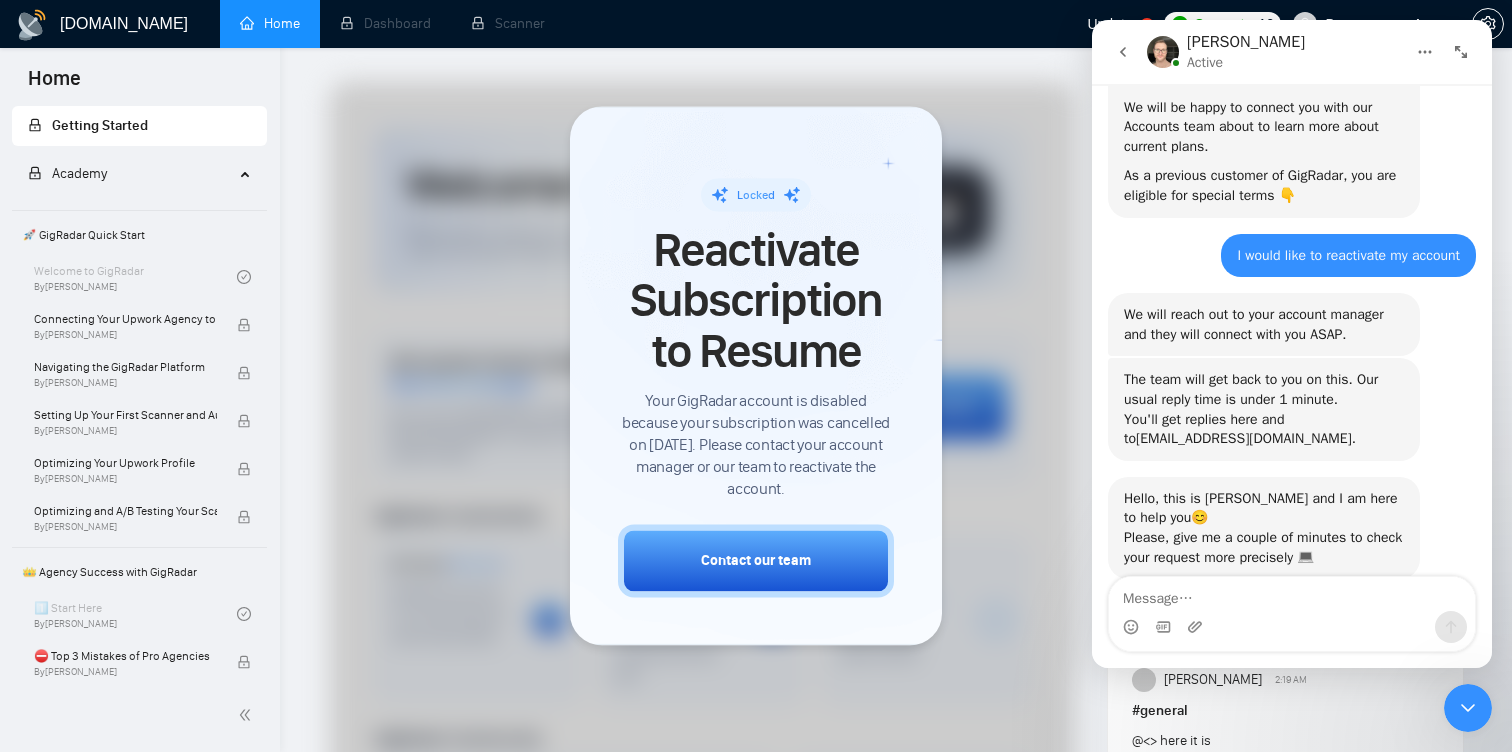 scroll, scrollTop: 134, scrollLeft: 0, axis: vertical 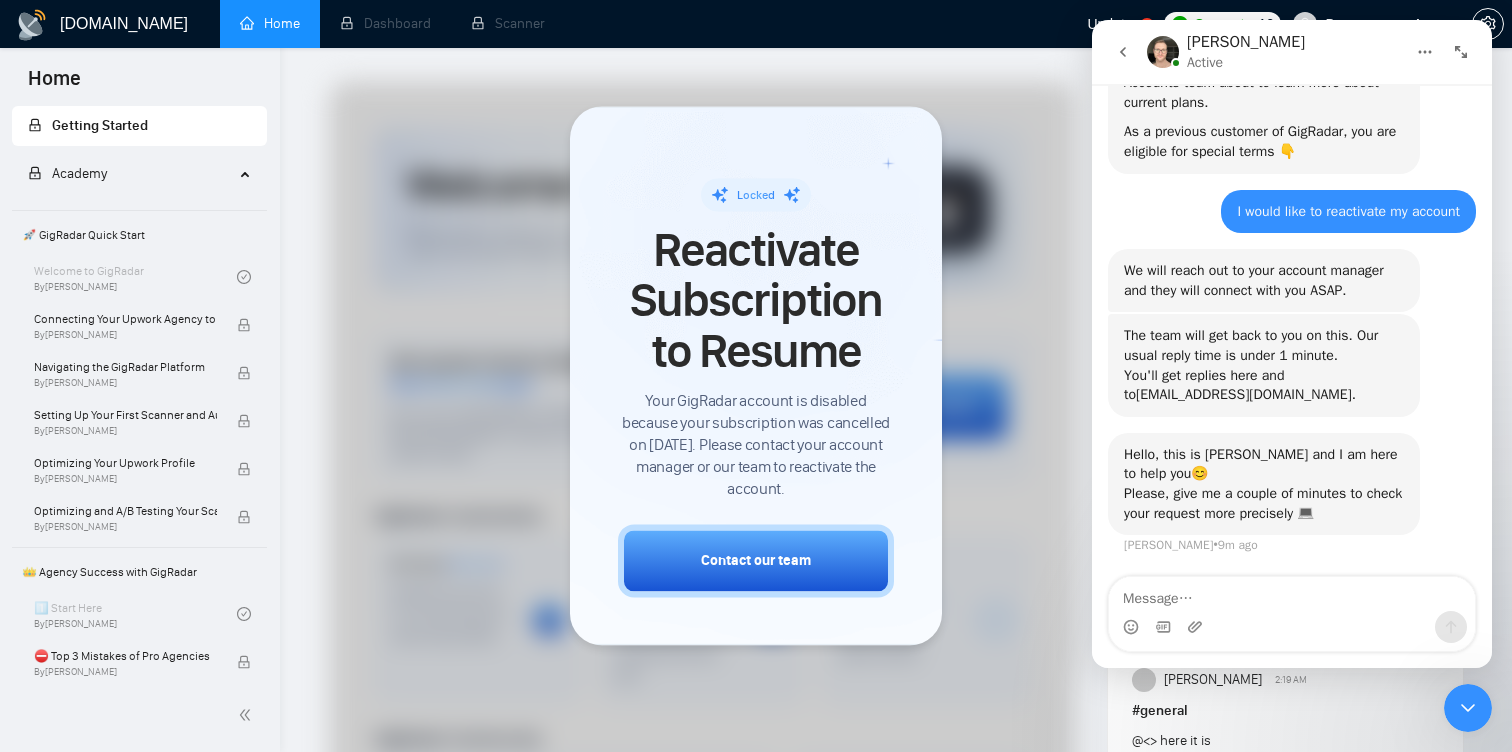click 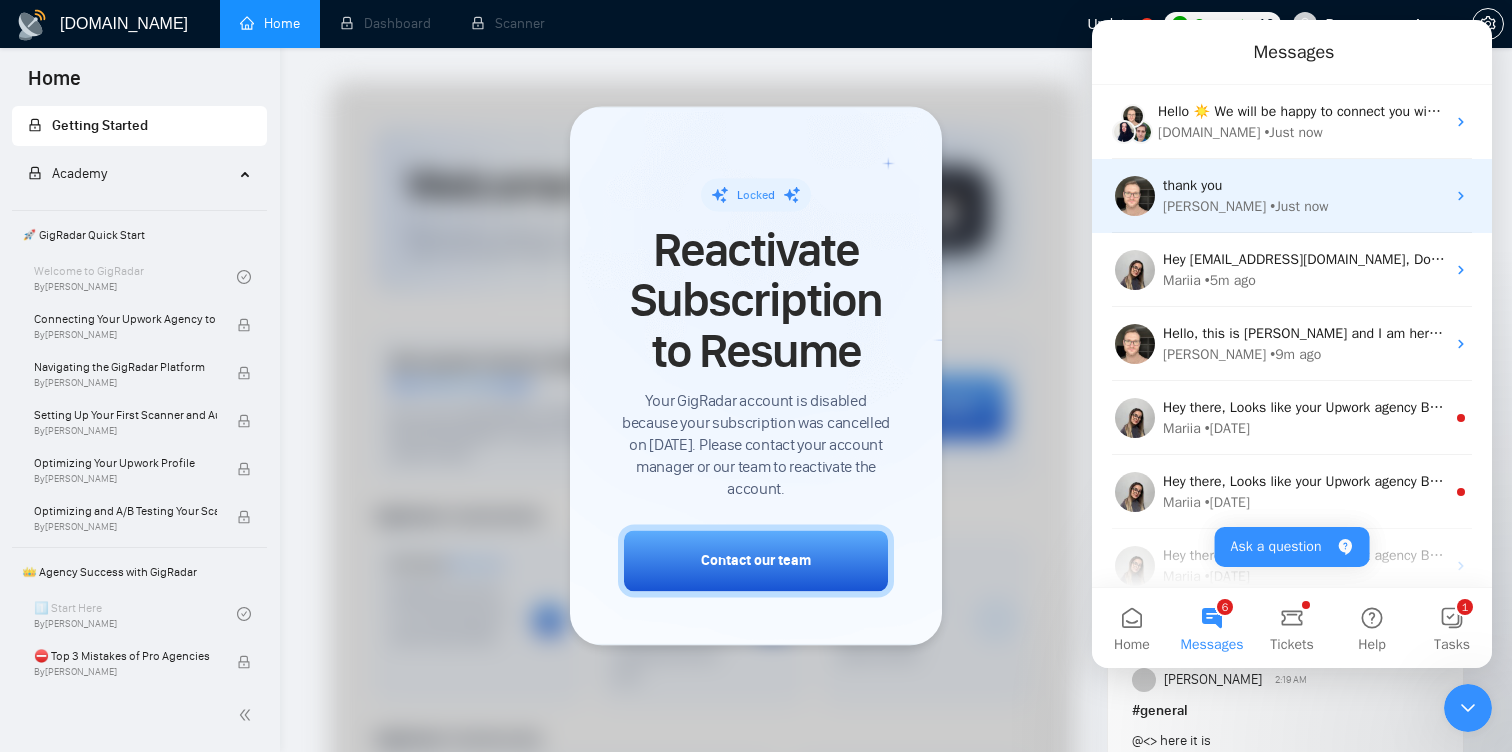 click on "Dmytro •  Just now" at bounding box center [1304, 206] 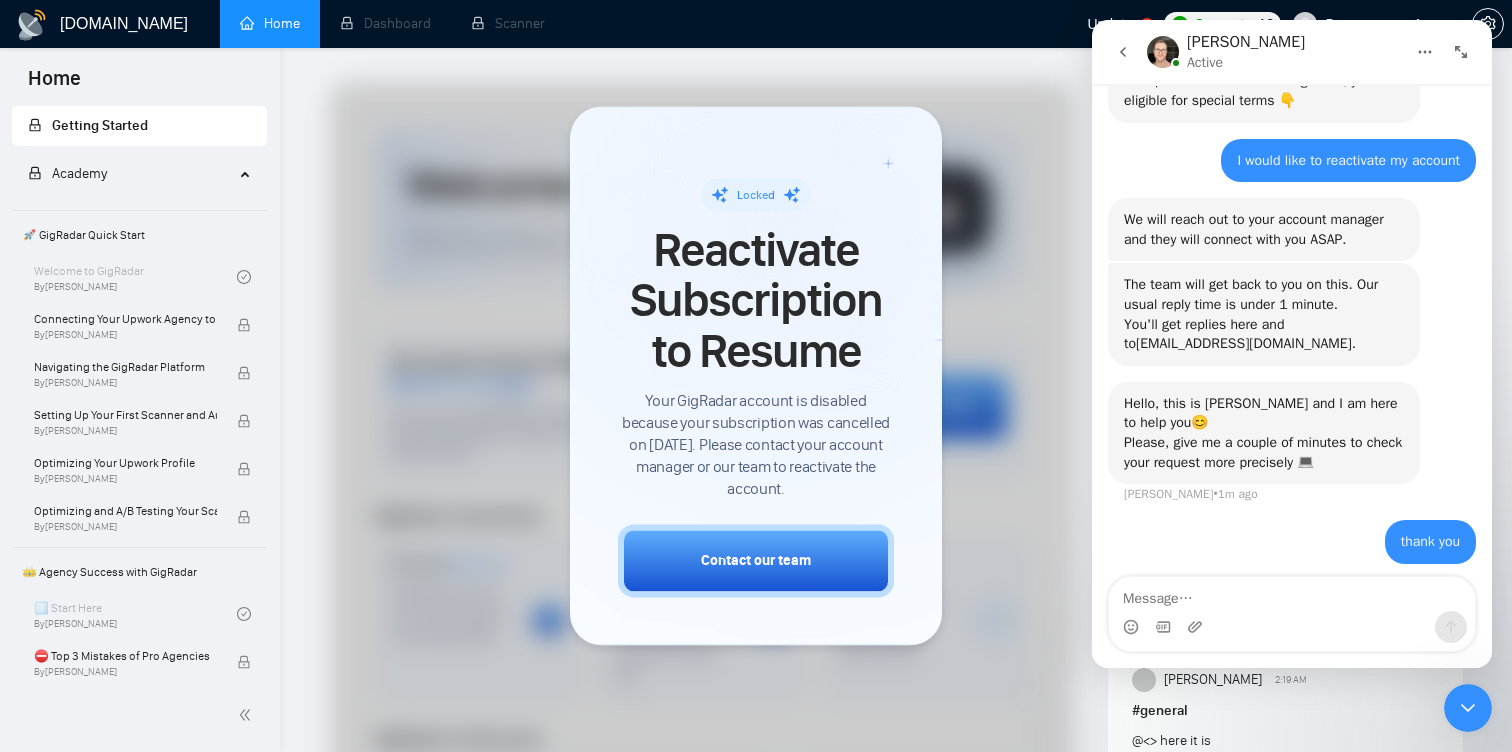 scroll, scrollTop: 193, scrollLeft: 0, axis: vertical 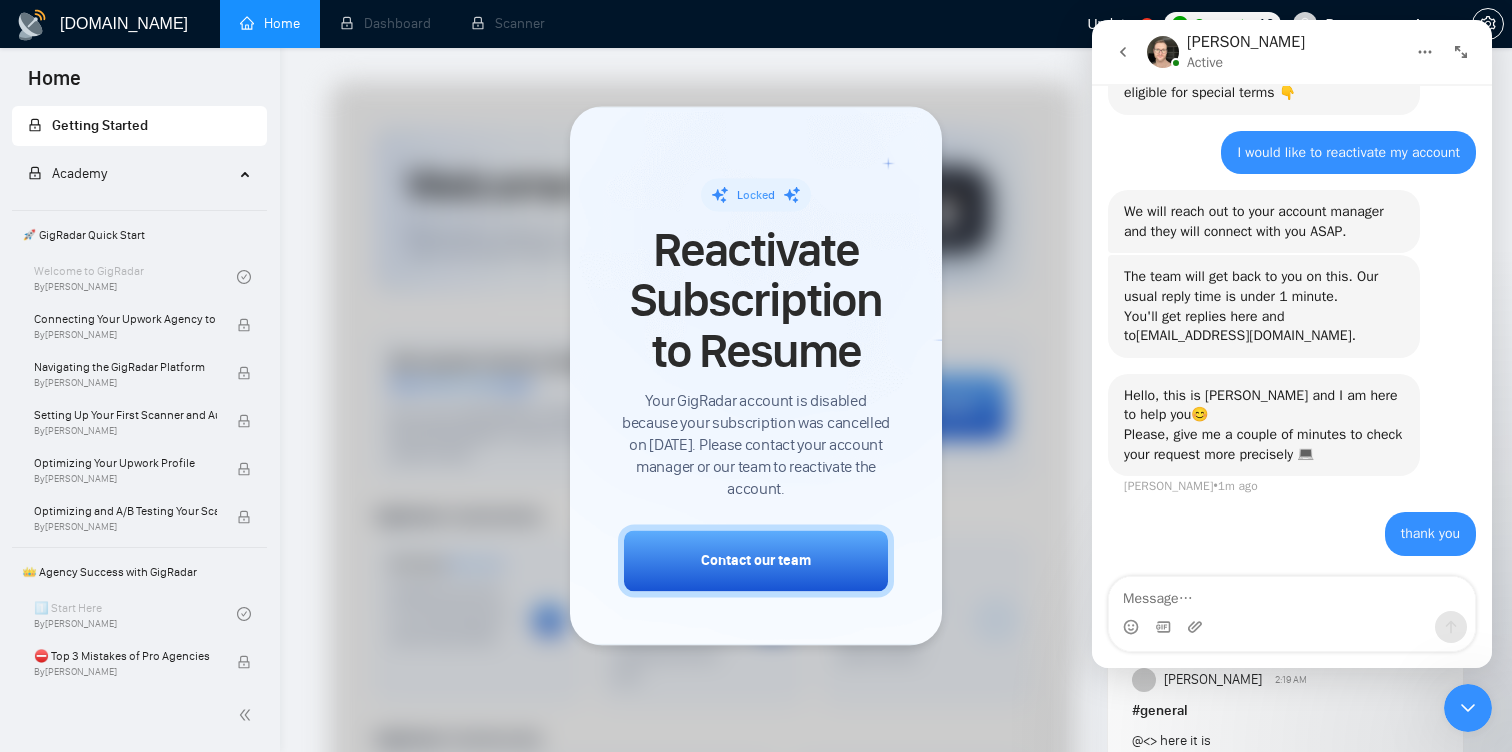 click at bounding box center [1123, 52] 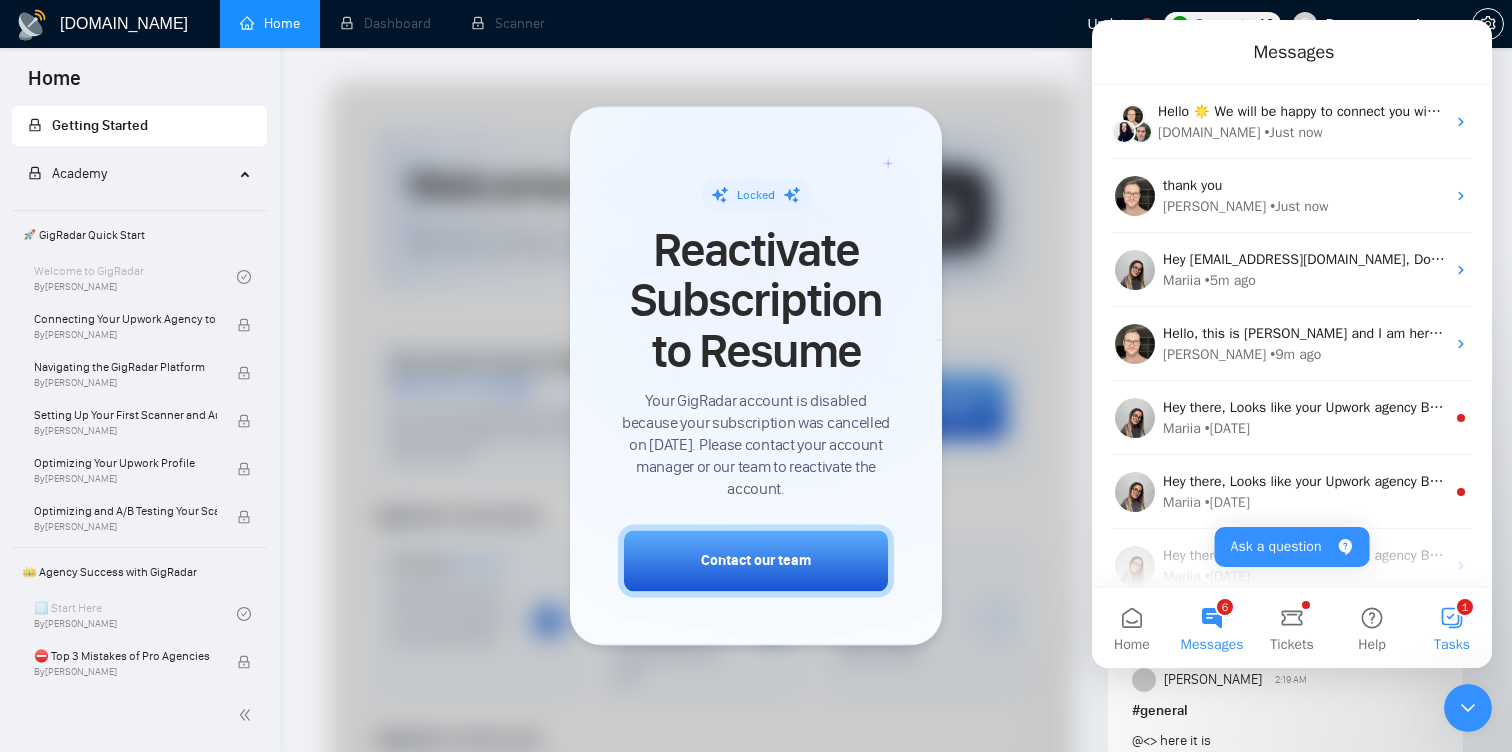 click on "1 Tasks" at bounding box center (1452, 628) 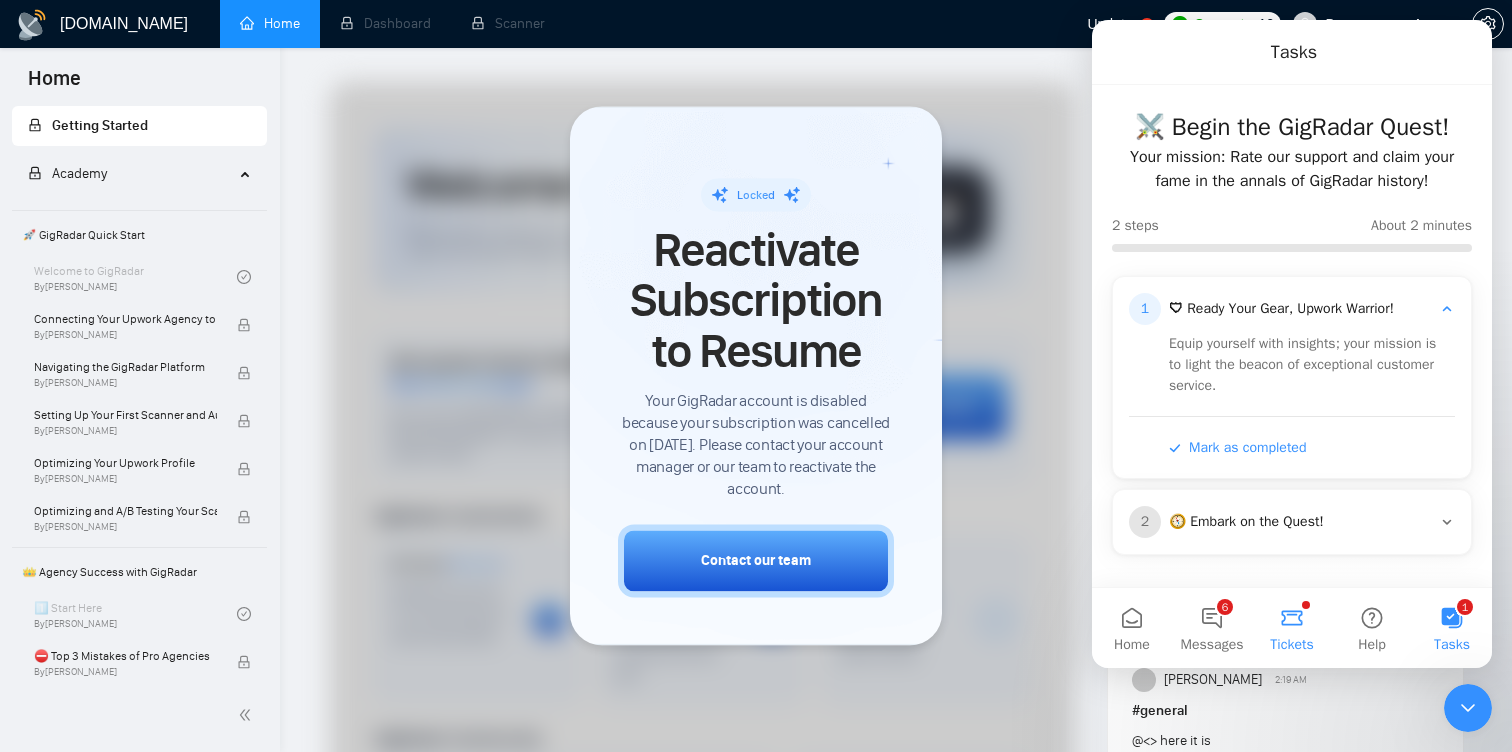 click on "Tickets" at bounding box center [1292, 628] 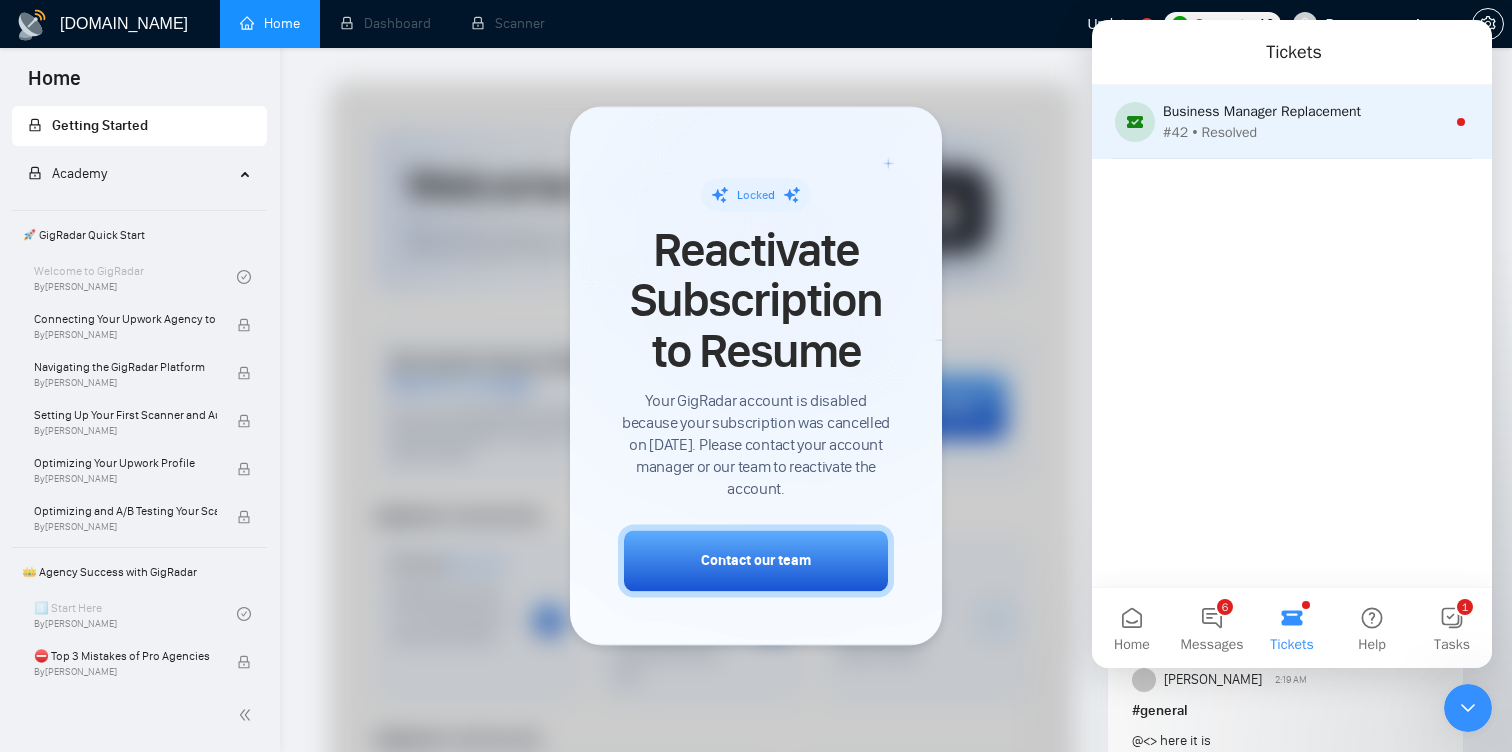 click on "#42 • Resolved" at bounding box center (1288, 132) 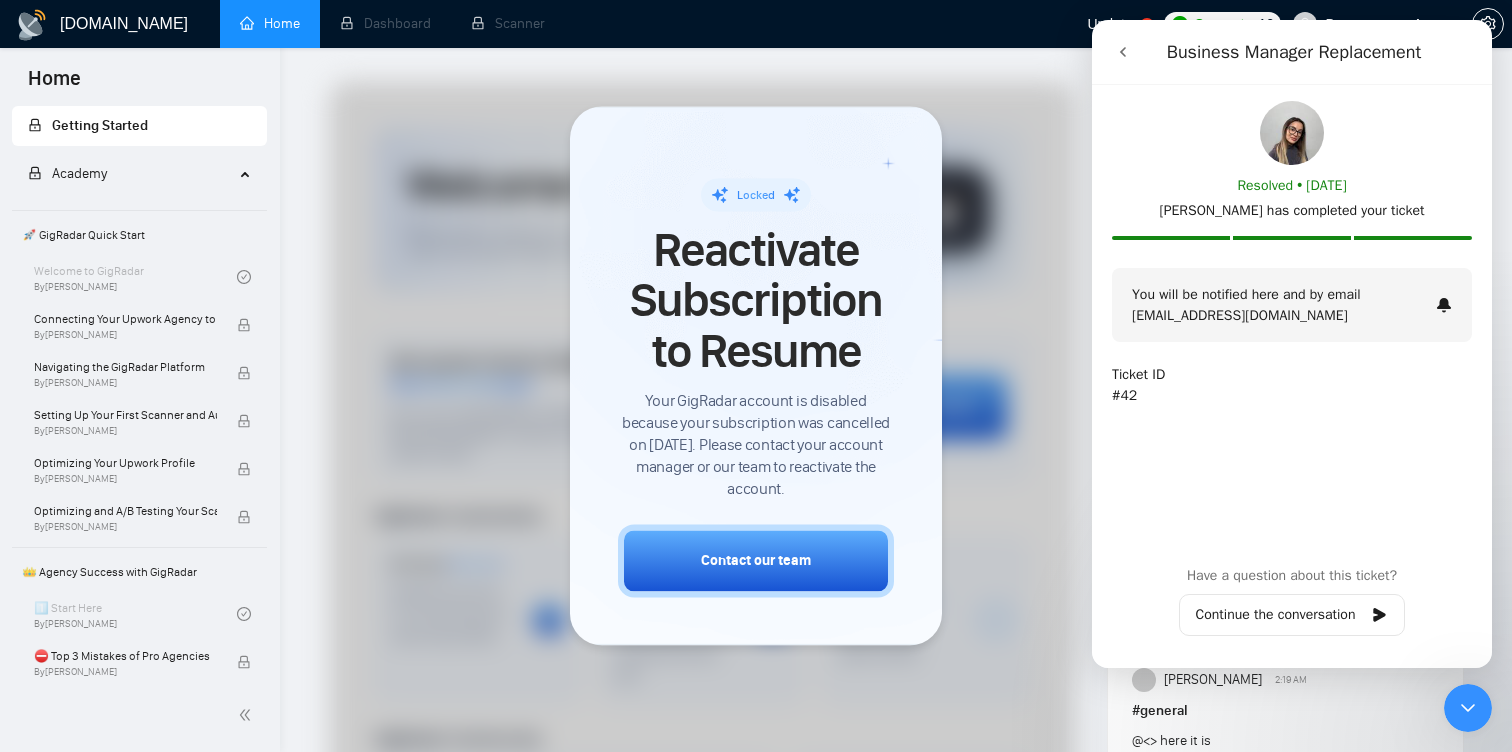 click at bounding box center [1133, 52] 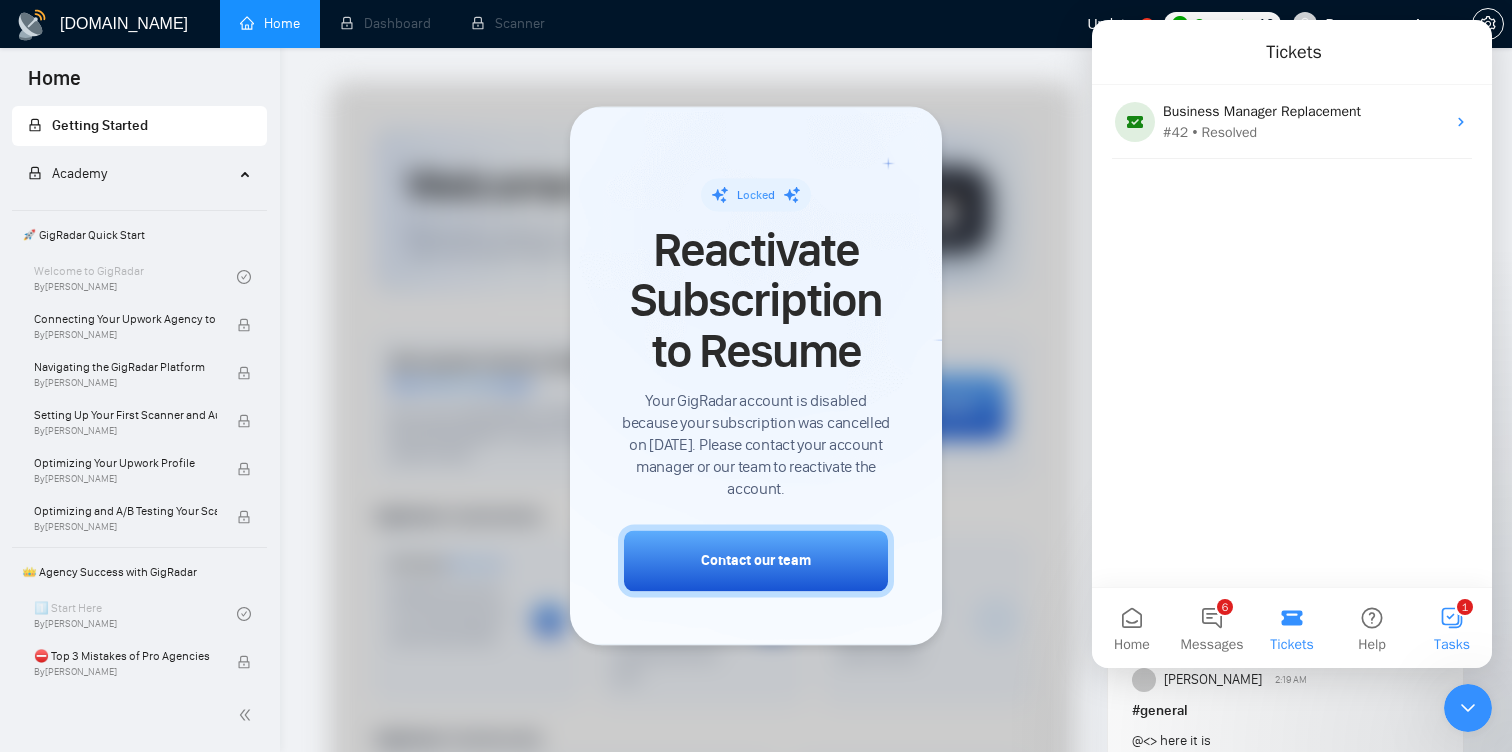 click on "1 Tasks" at bounding box center [1452, 628] 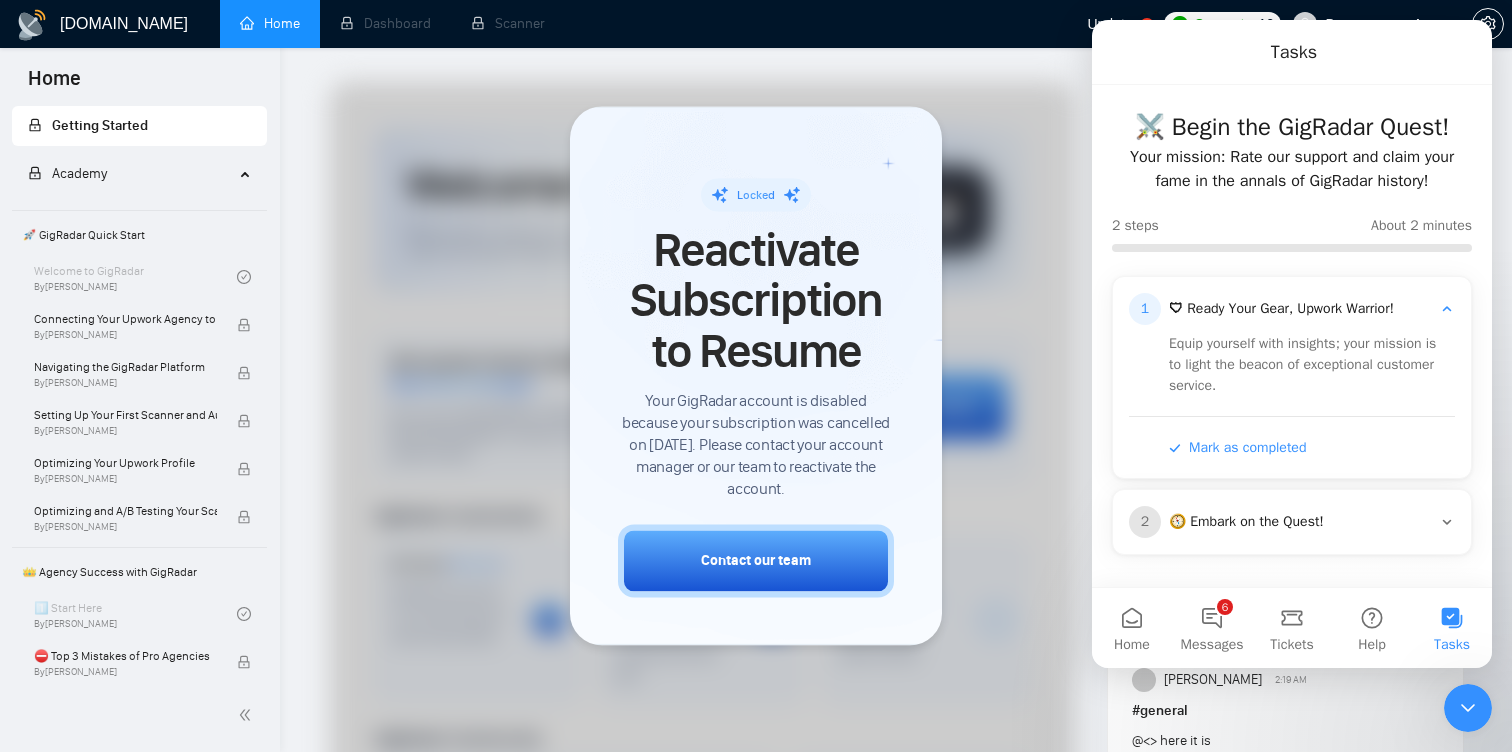 click on "⚔️ Begin the GigRadar Quest!" at bounding box center [1292, 127] 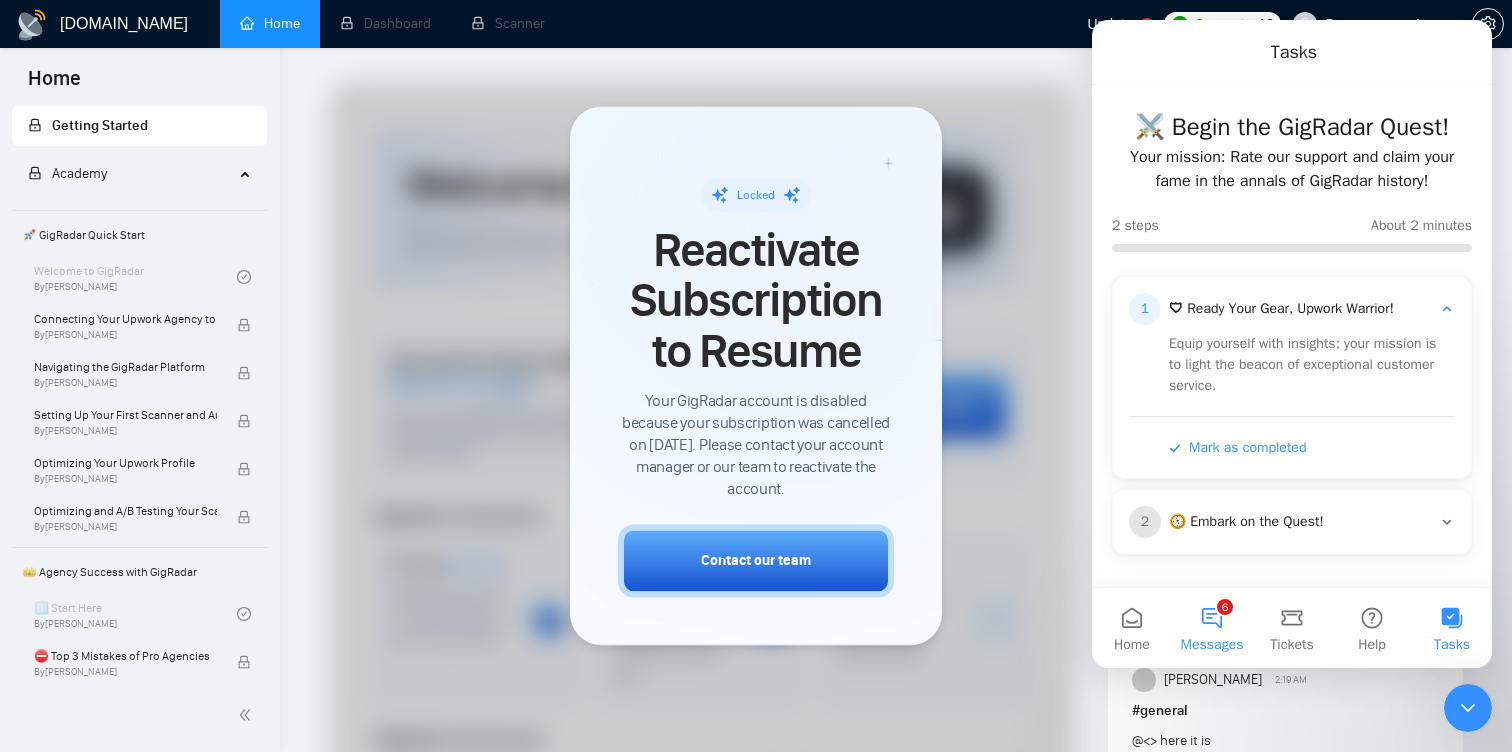 click on "6 Messages" at bounding box center (1212, 628) 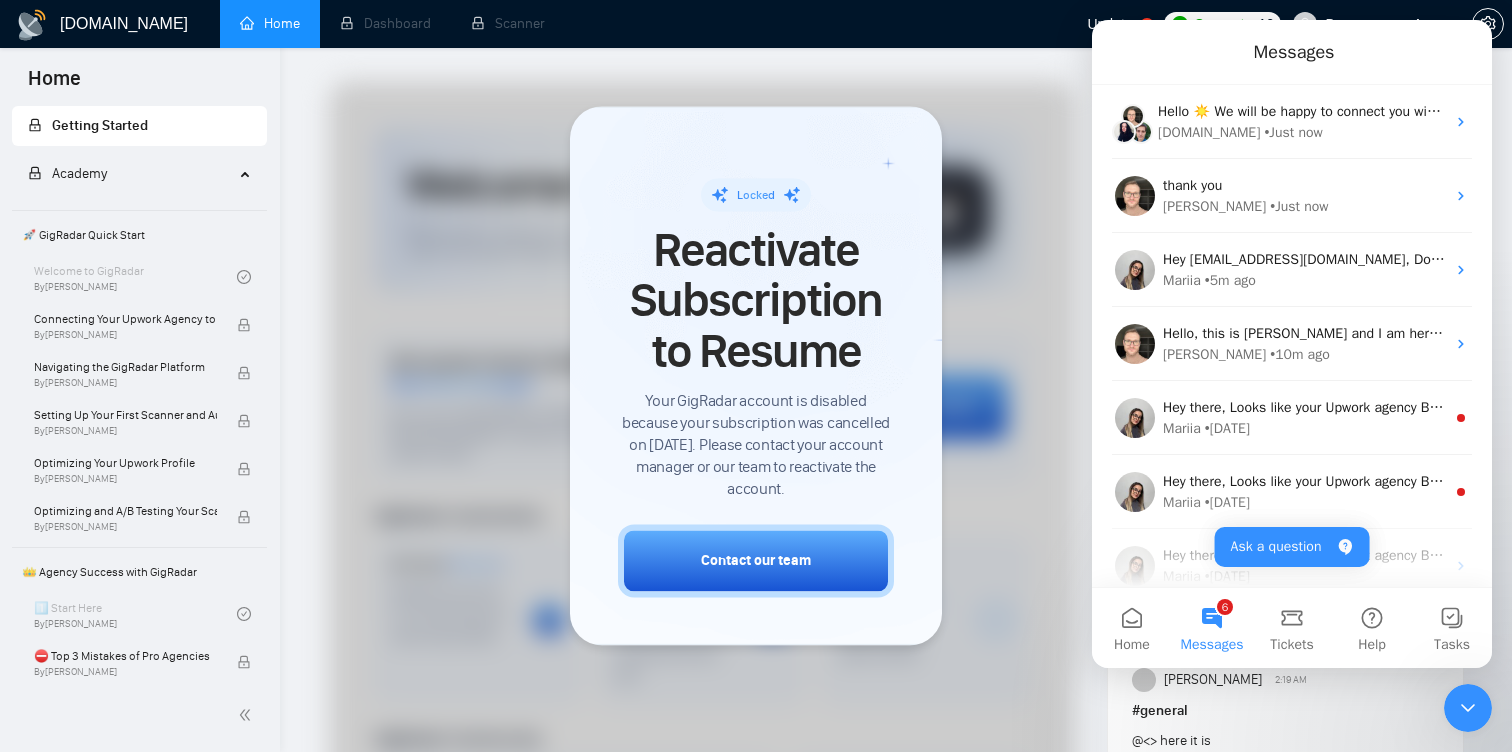 click 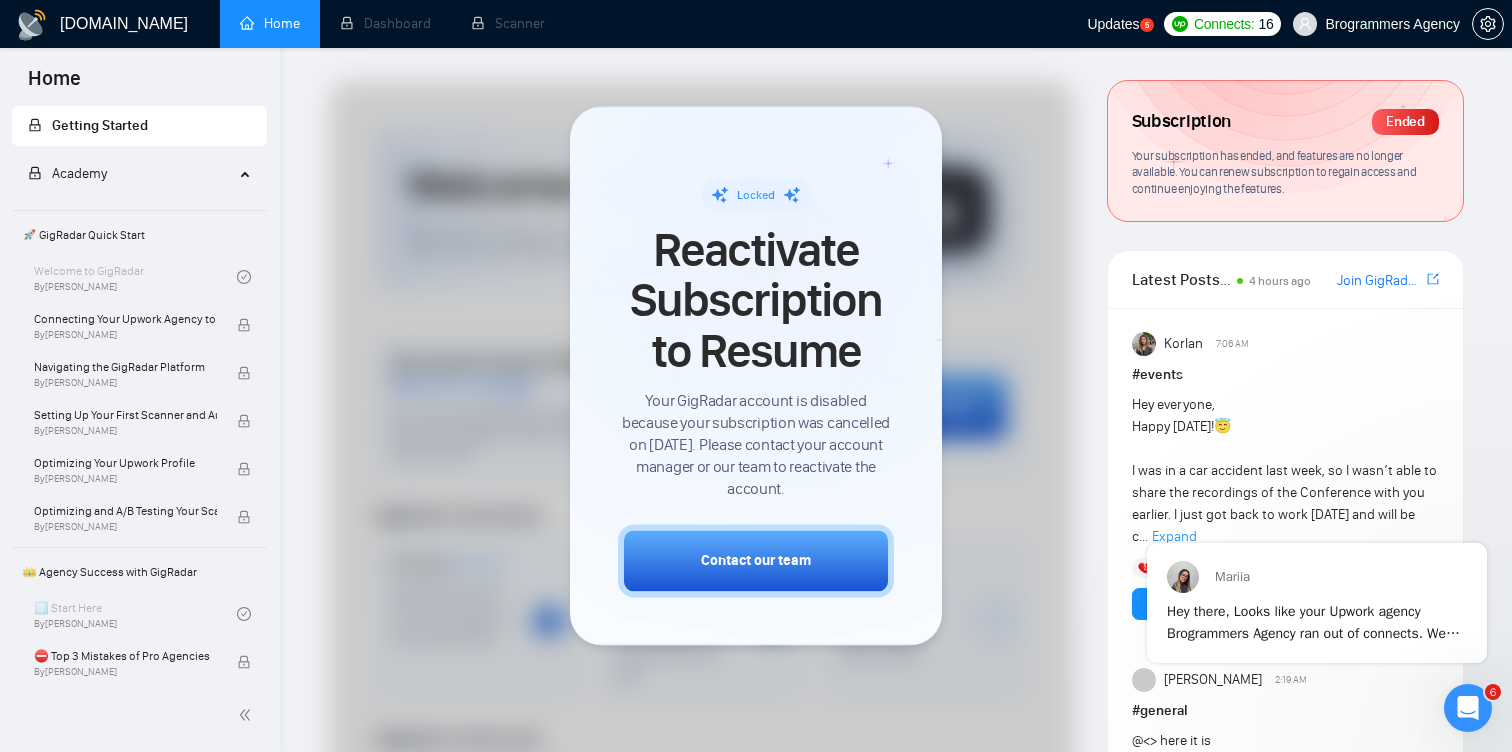 scroll, scrollTop: 0, scrollLeft: 0, axis: both 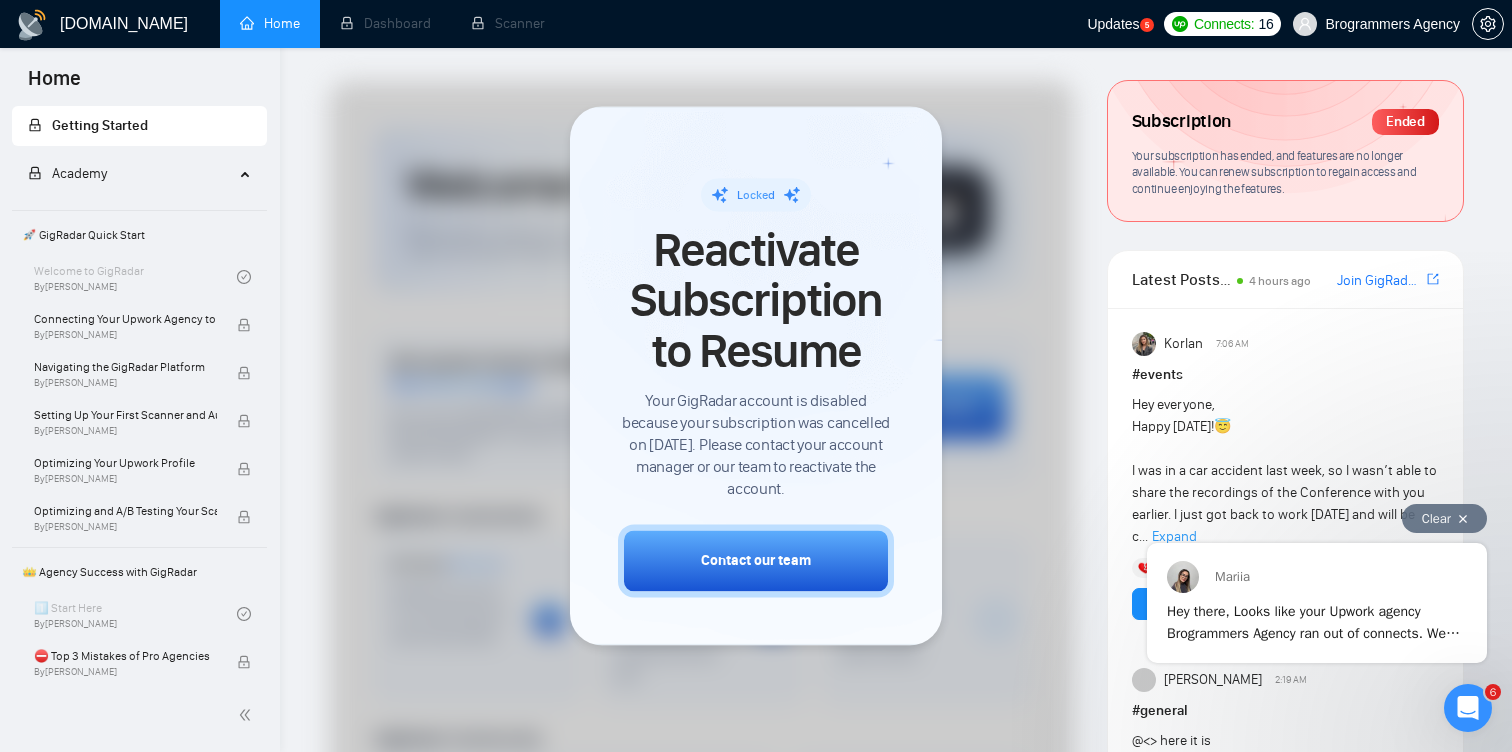 click on "Clear" at bounding box center [1444, 518] 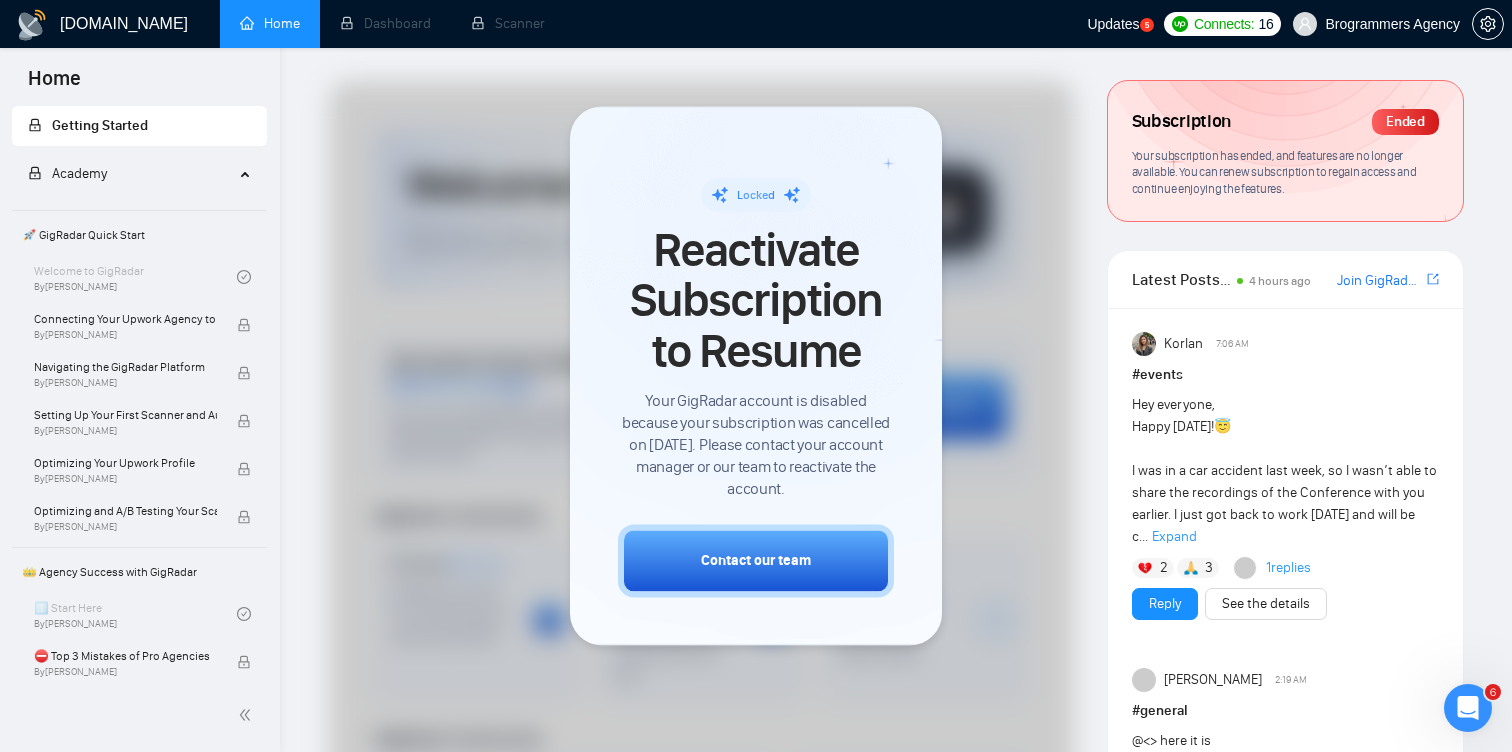 click on "Join GigRadar Slack Community" at bounding box center [1380, 281] 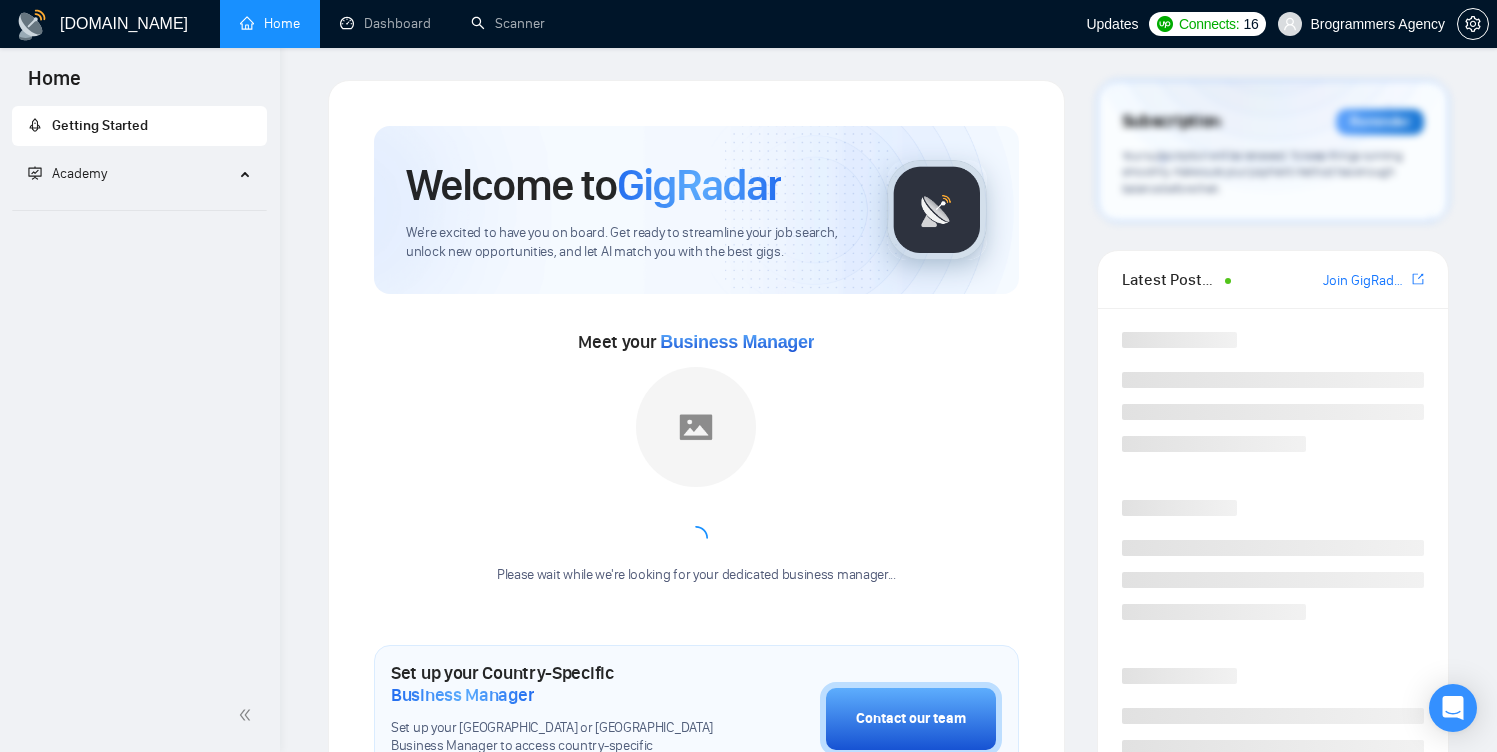 scroll, scrollTop: 0, scrollLeft: 0, axis: both 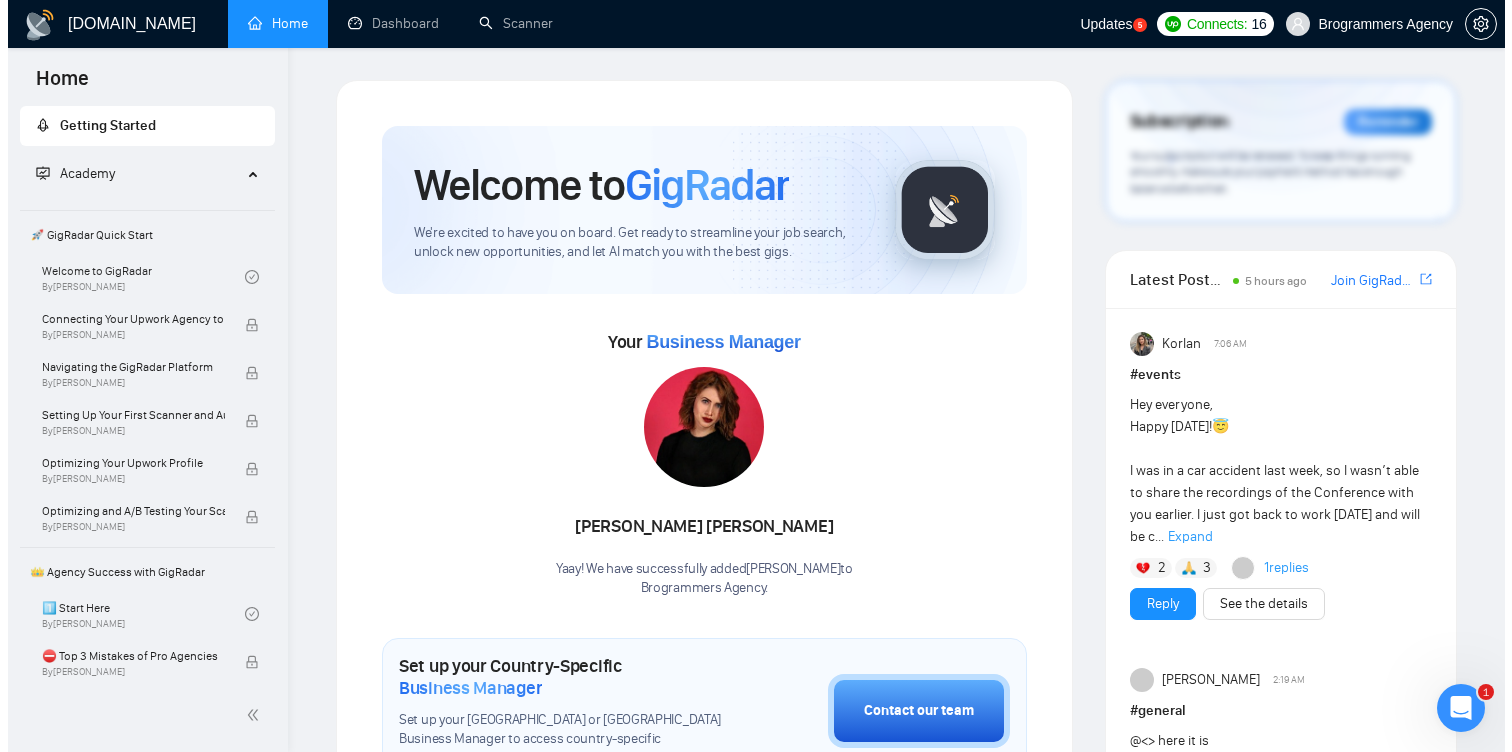 click at bounding box center [1460, 708] 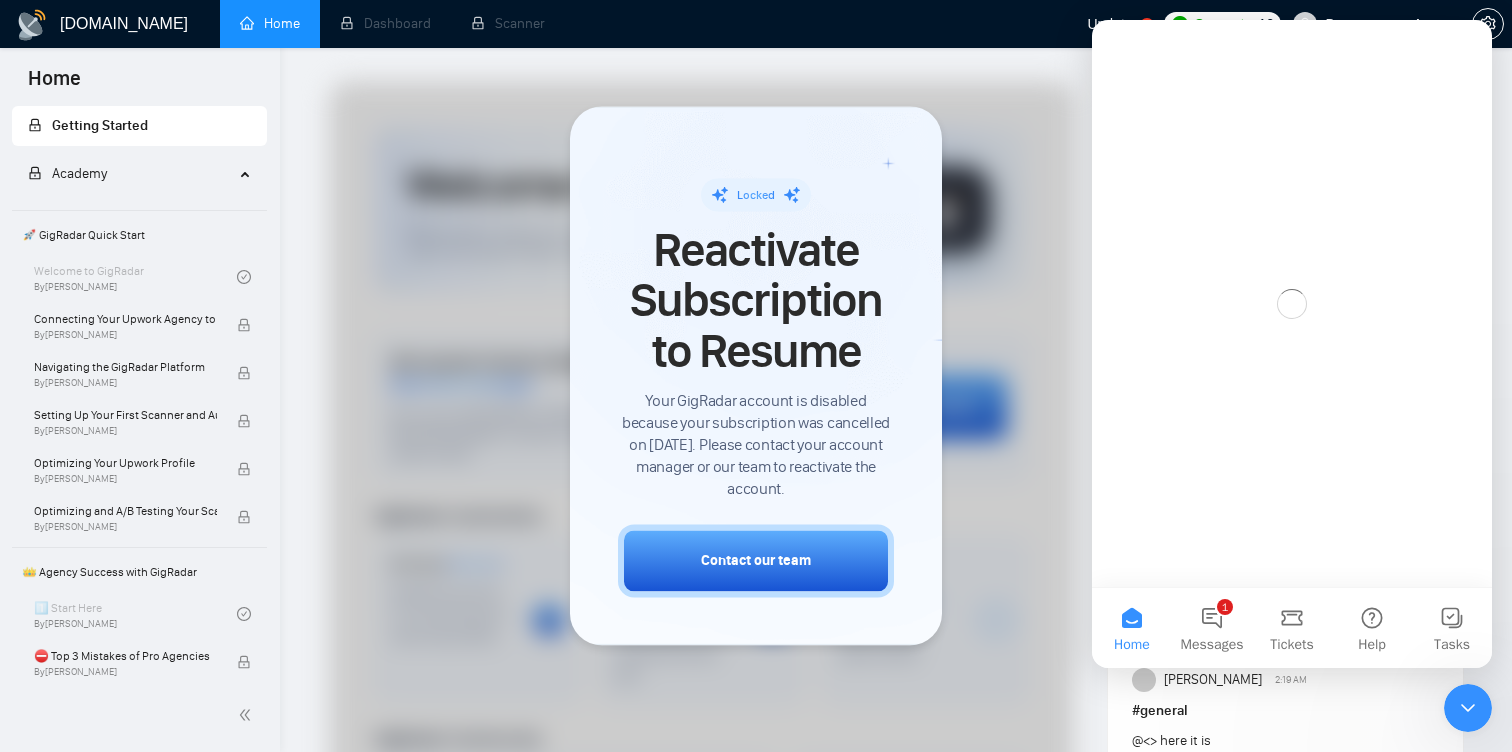 scroll, scrollTop: 0, scrollLeft: 0, axis: both 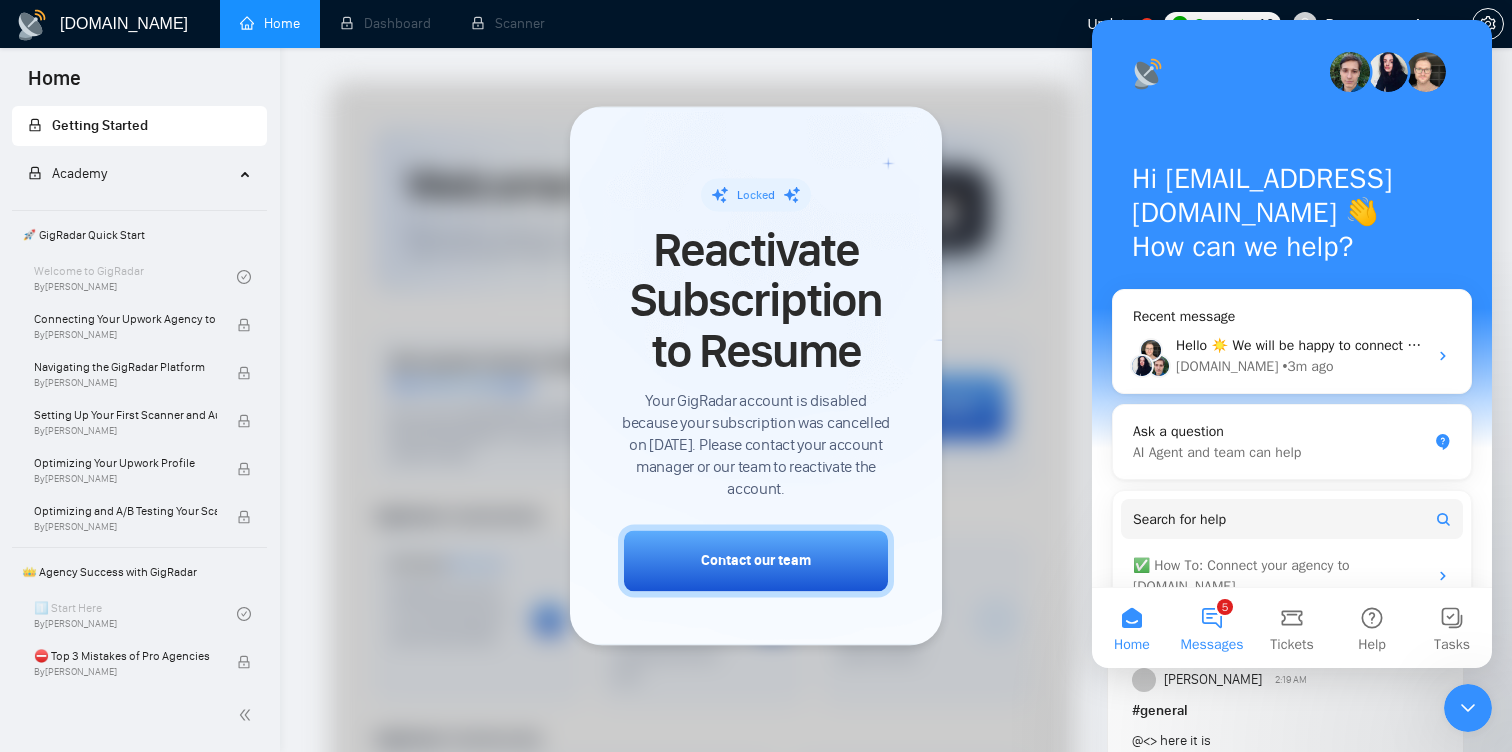 click on "5 Messages" at bounding box center [1212, 628] 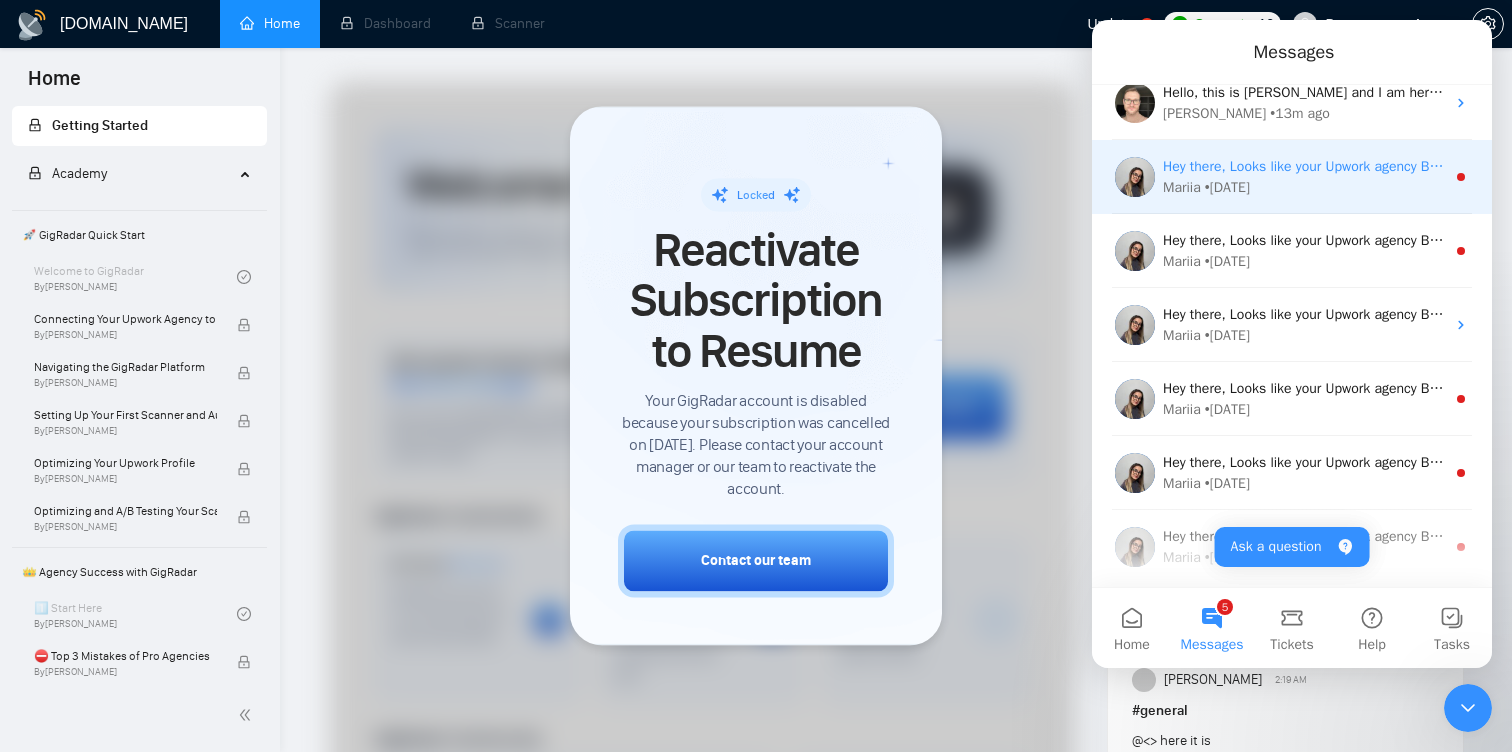 scroll, scrollTop: 318, scrollLeft: 0, axis: vertical 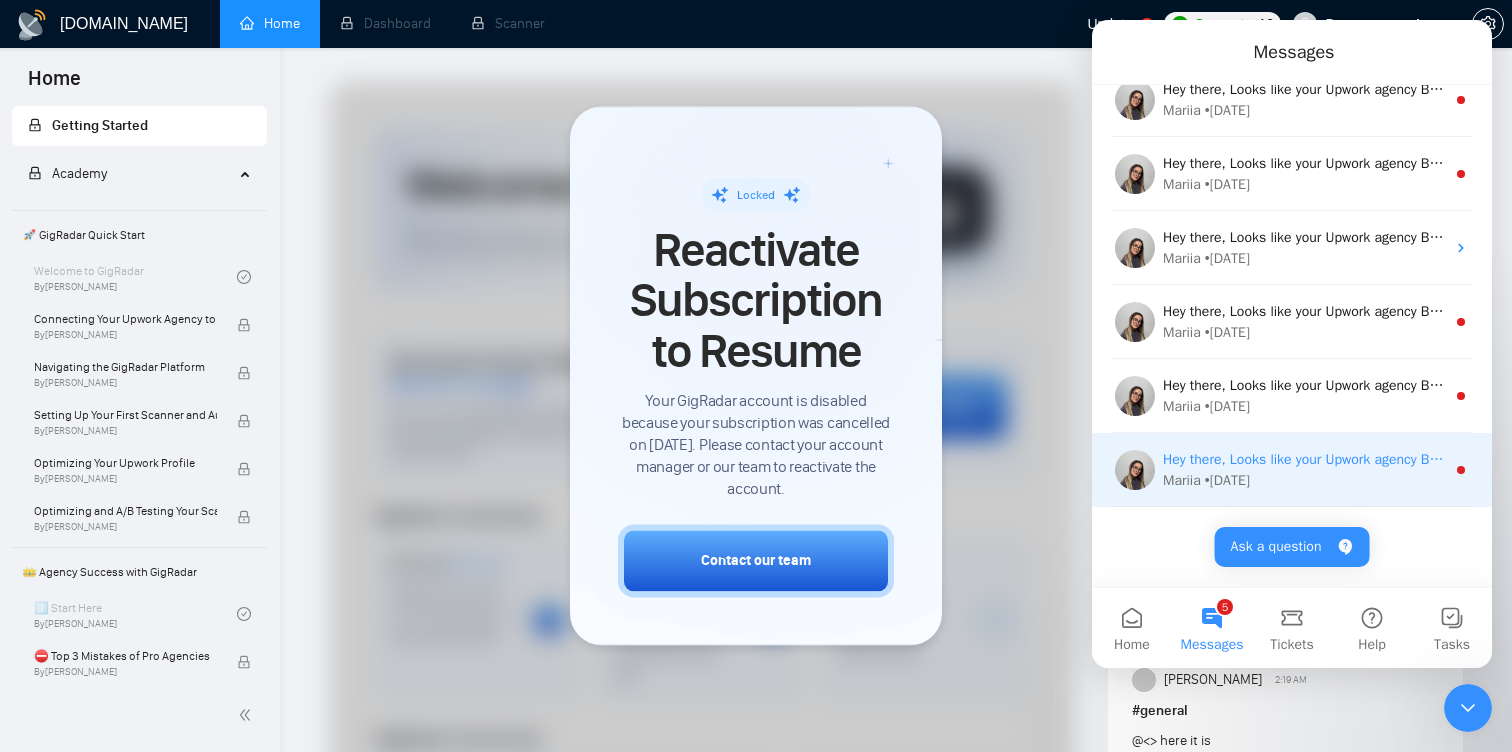 click on "Hey there, Looks like your Upwork agency Brogrammers Agency ran out of connects. We recently tried to send a proposal for a job found by Jobs For [PERSON_NAME], but we could not because the number of connects was insufficient. If you don't top up your connects soon, all your Auto Bidders will be disabled, and you will have to reactivate it again. Please consider enabling the Auto Top-Up Feature to avoid this happening in the future." at bounding box center [2507, 459] 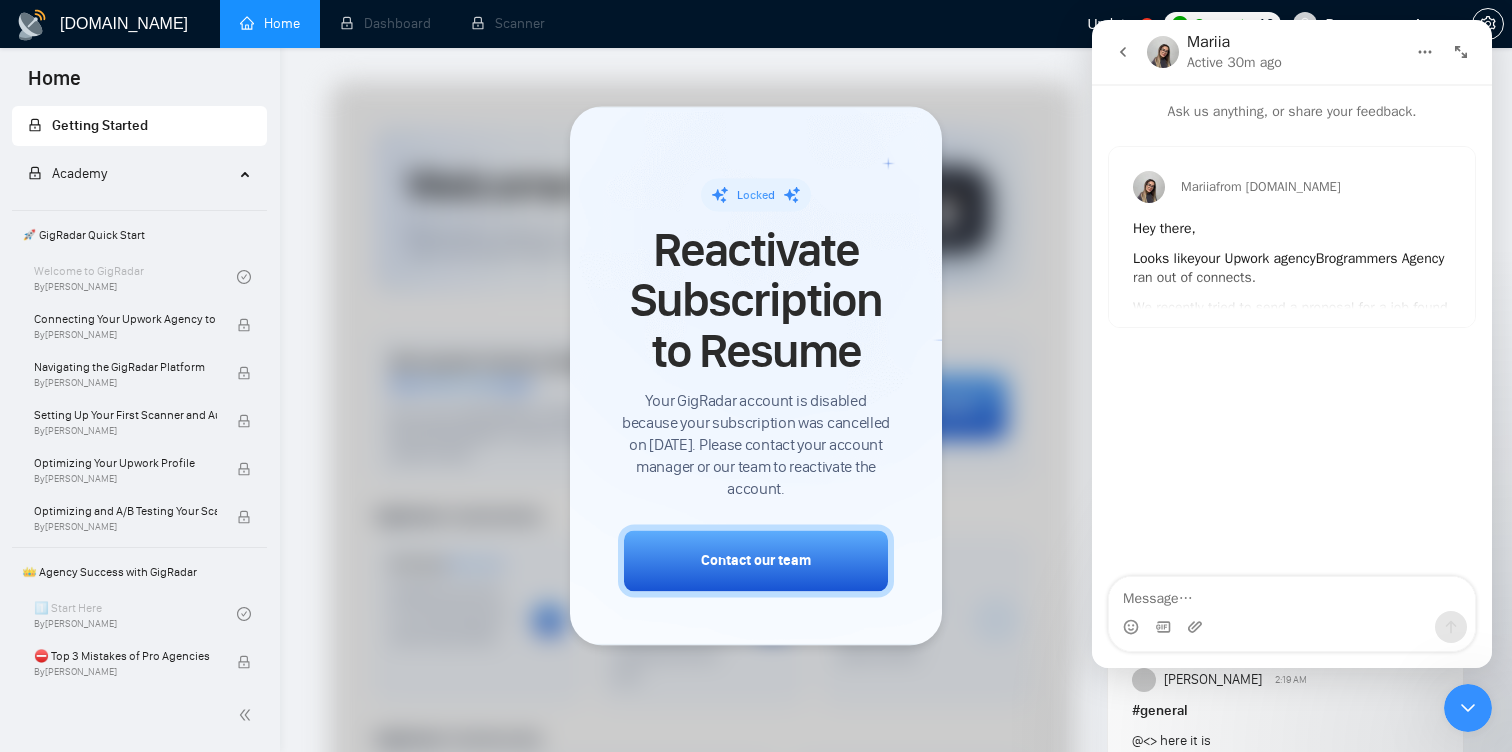 click at bounding box center (1425, 52) 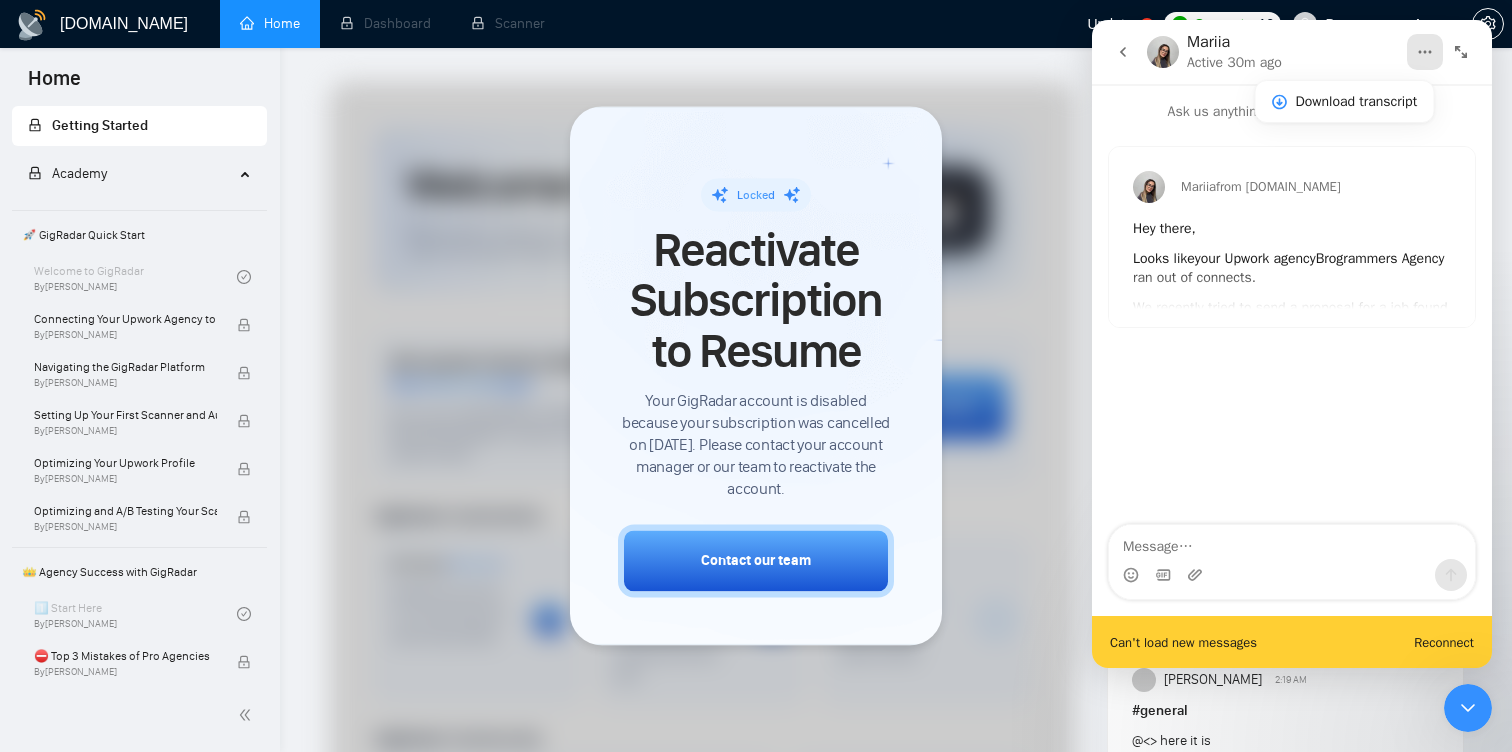 click at bounding box center (1425, 52) 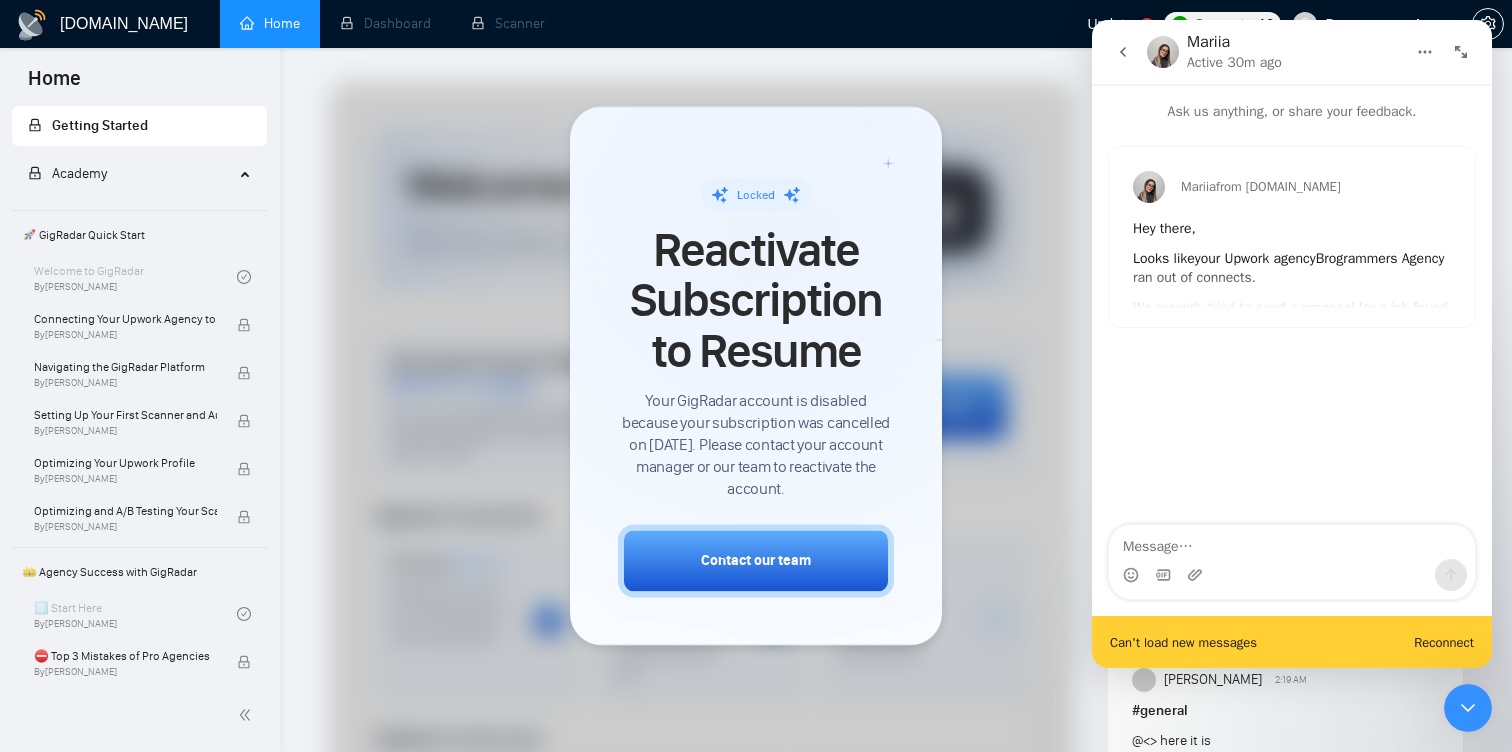 click at bounding box center (1123, 52) 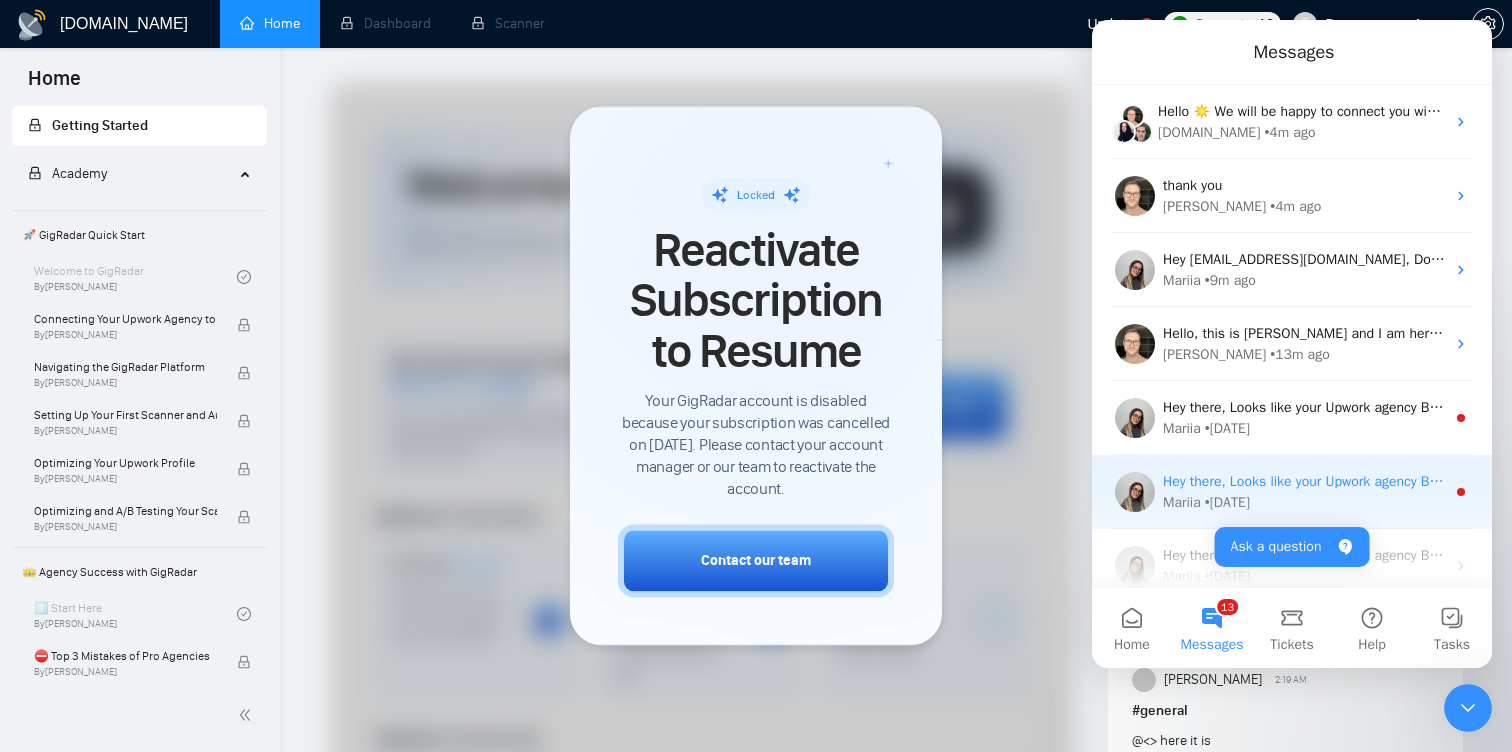 click on "Hey there, Looks like your Upwork agency Brogrammers Agency ran out of connects. We recently tried to send a proposal for a job found by Jobs For [PERSON_NAME], but we could not because the number of connects was insufficient. If you don't top up your connects soon, all your Auto Bidders will be disabled, and you will have to reactivate it again. Please consider enabling the Auto Top-Up Feature to avoid this happening in the future." at bounding box center (2507, 481) 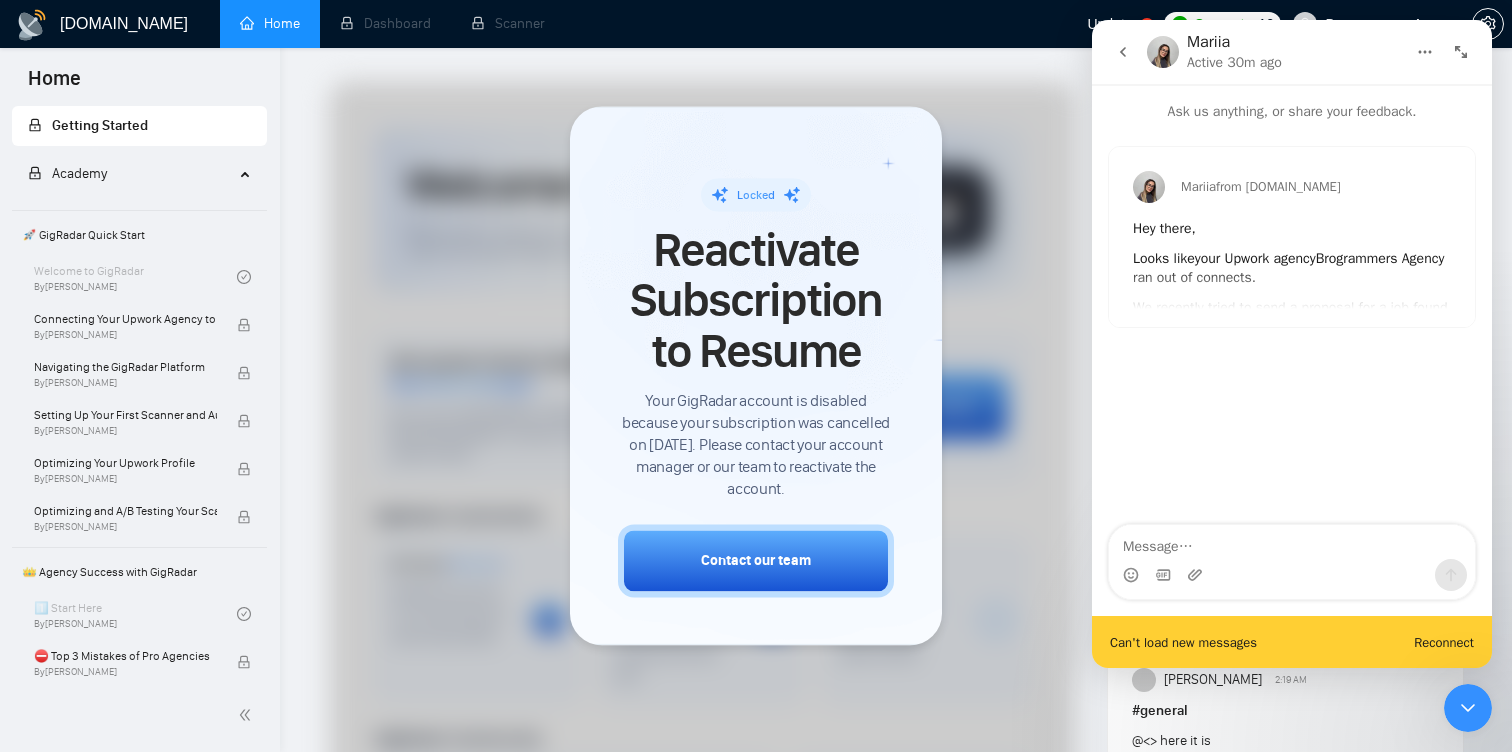 click 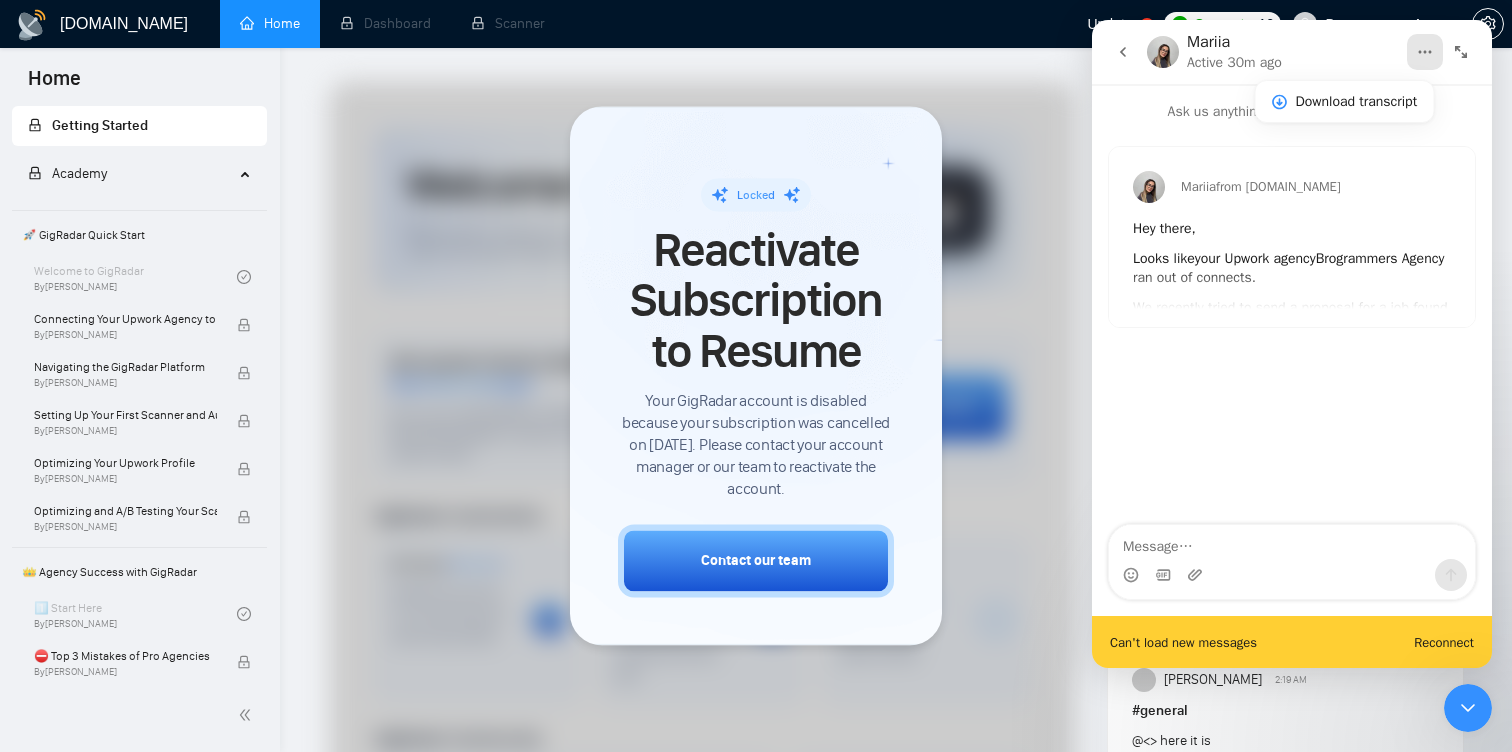 click 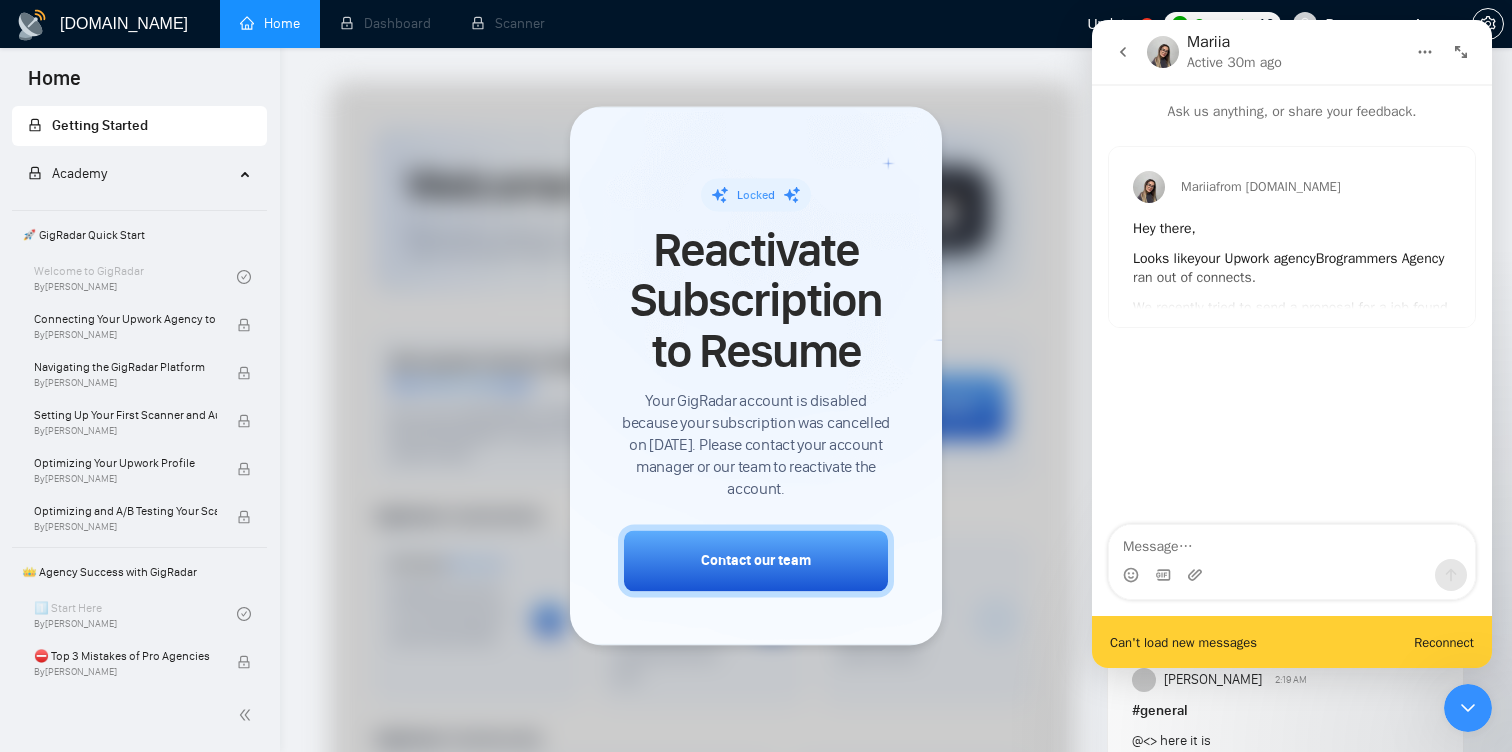 click 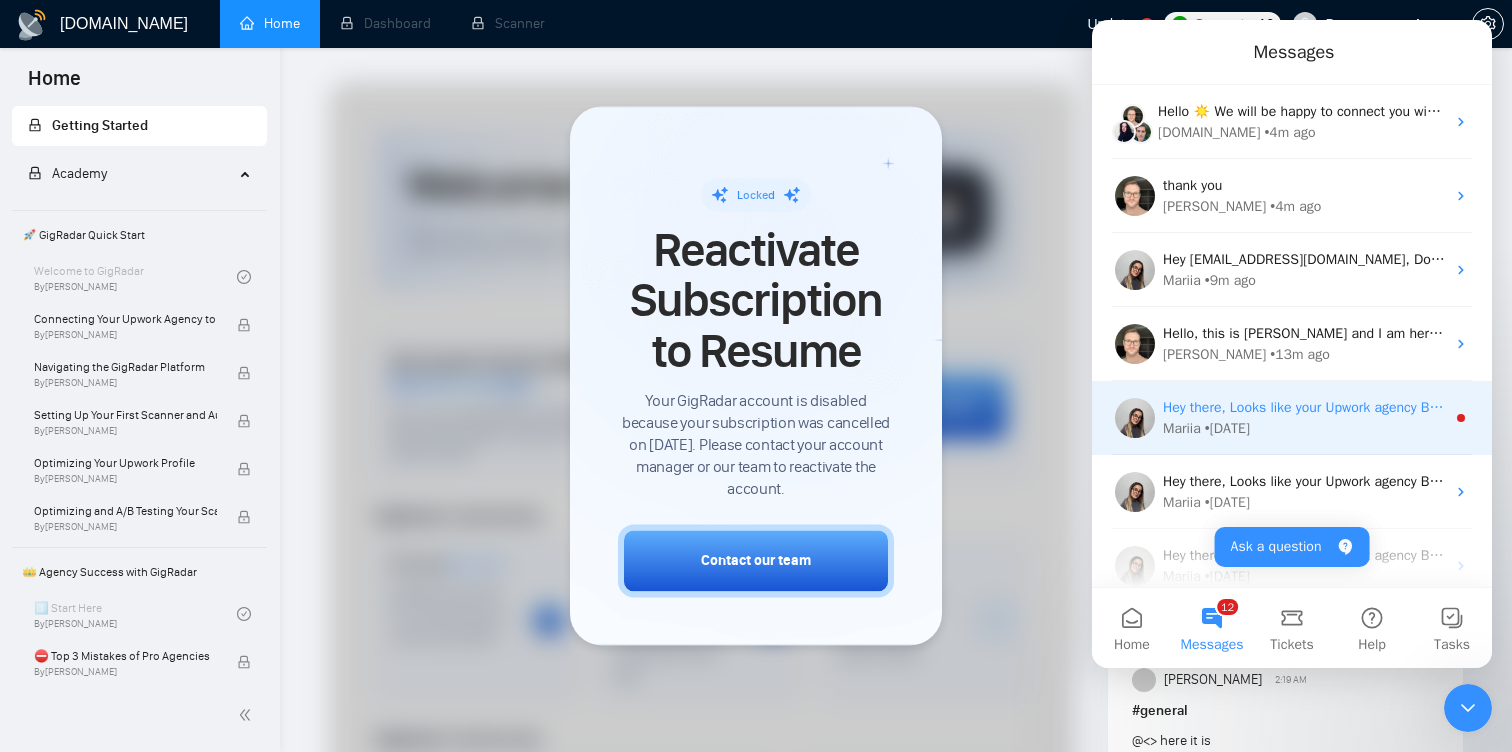 click on "Mariia •  [DATE]" at bounding box center [1304, 428] 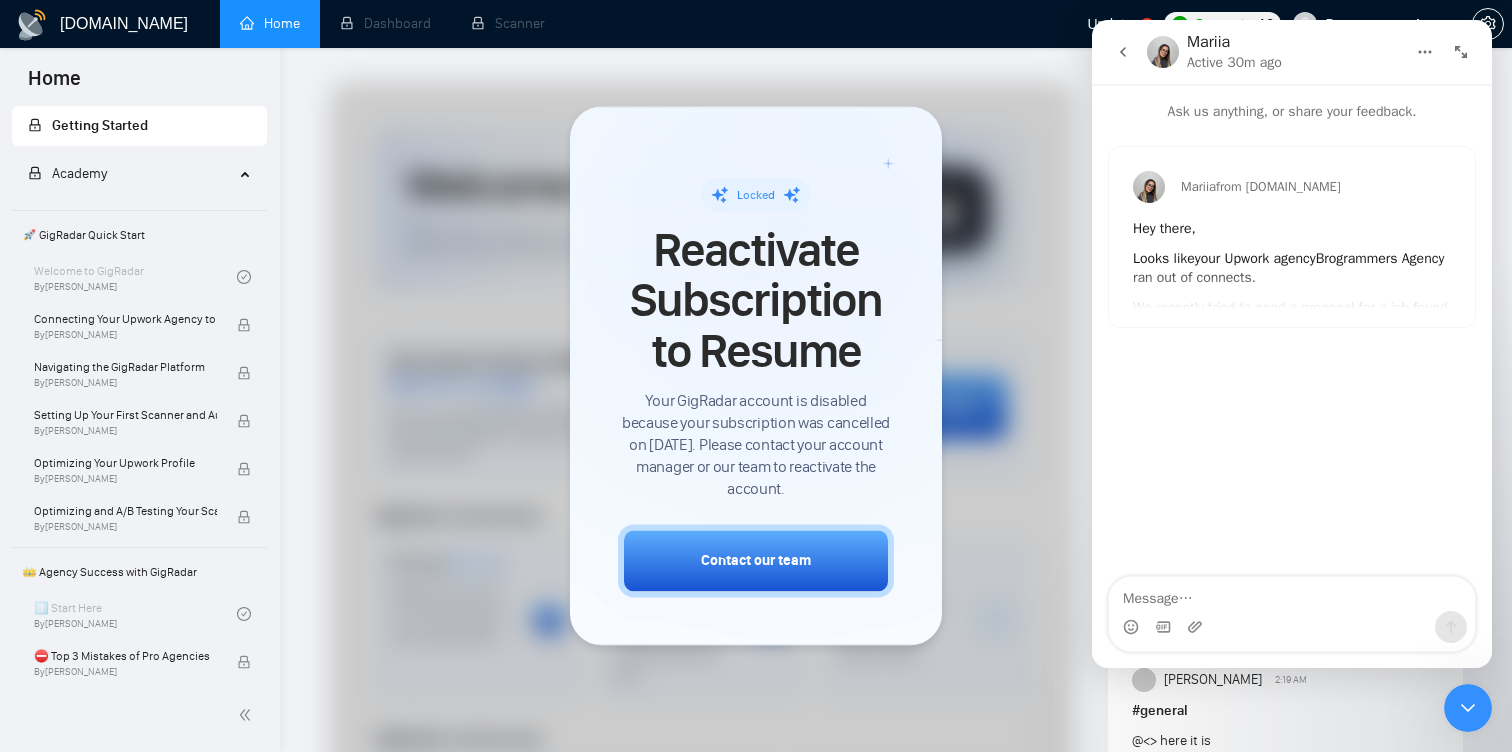 click 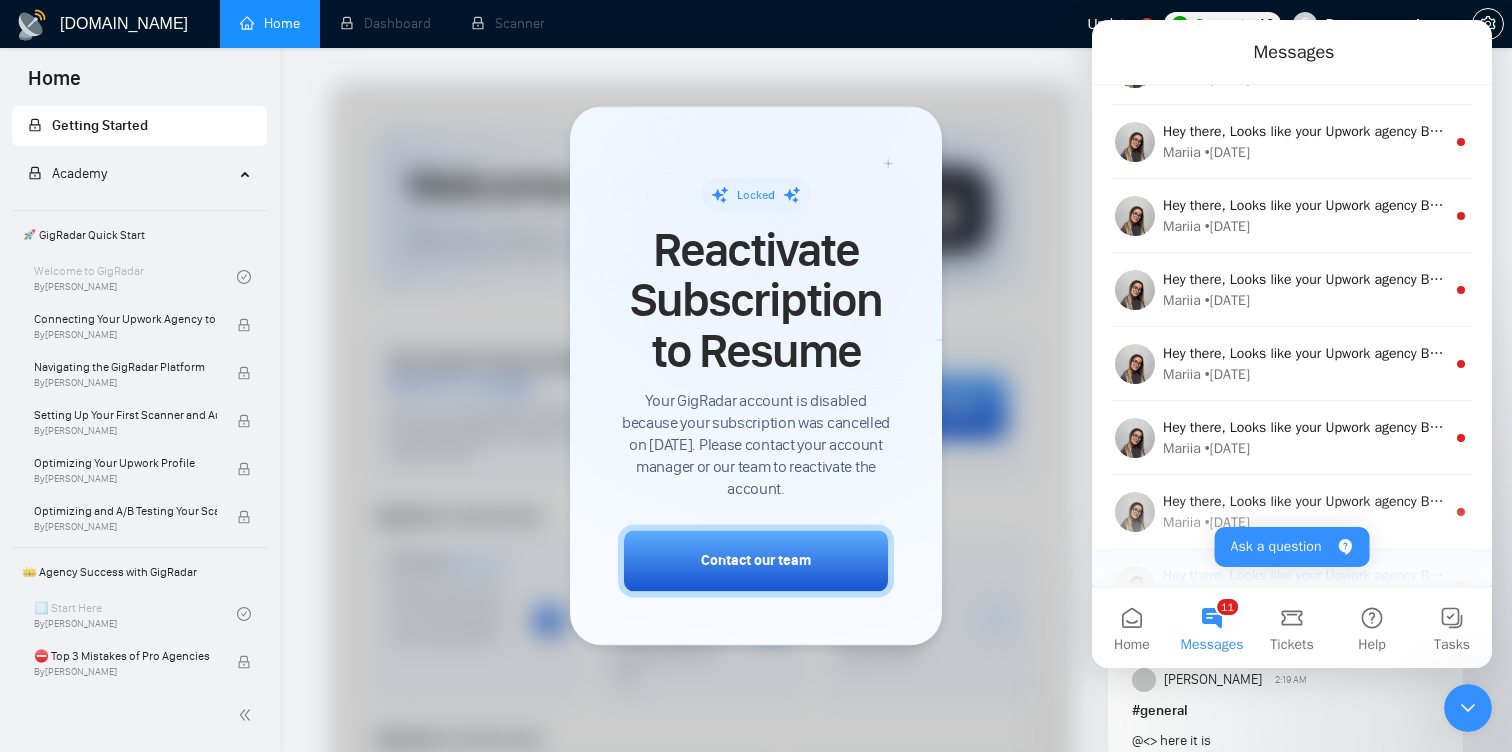 scroll, scrollTop: 1079, scrollLeft: 0, axis: vertical 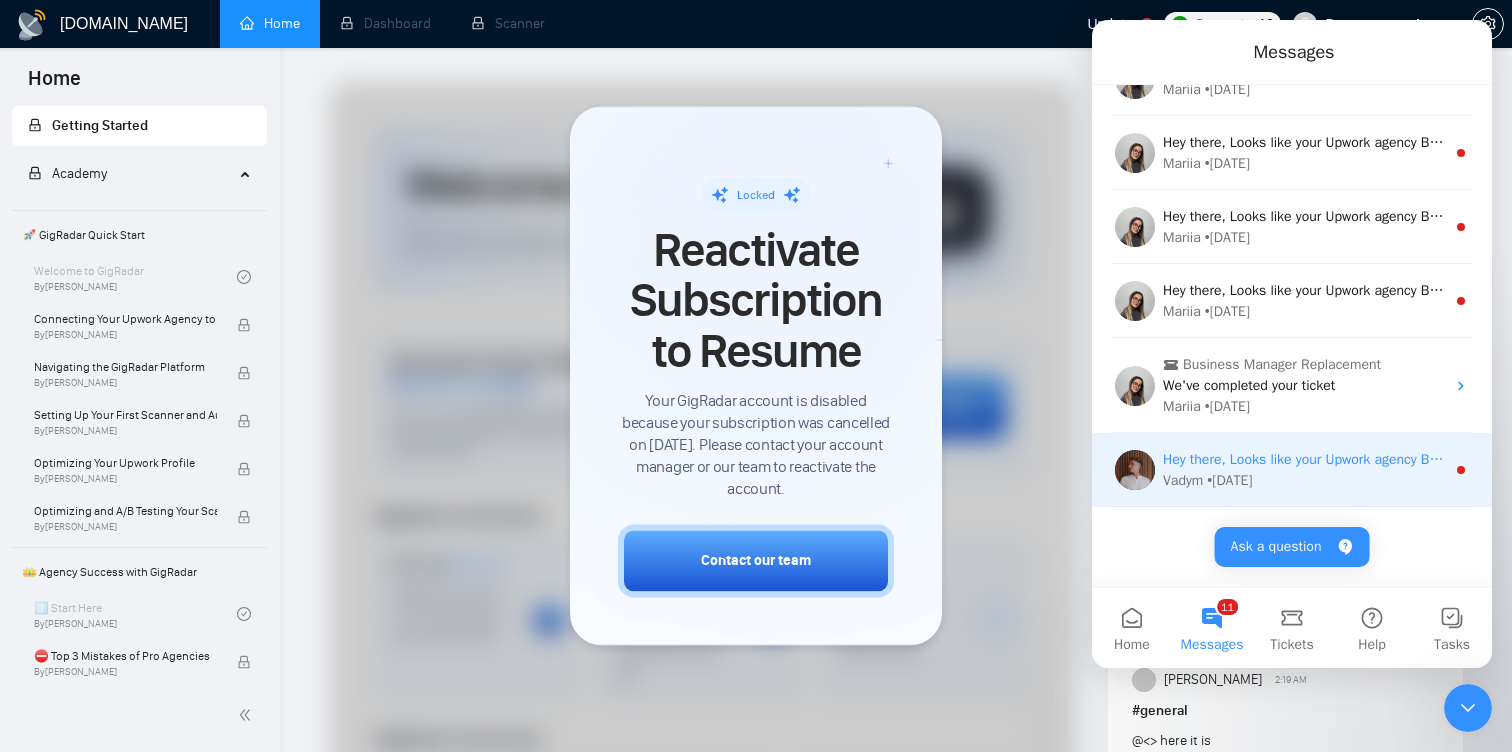 click on "Hey there, Looks like your Upwork agency Brogrammers Agency ran out of connects. We recently tried to send a proposal for a job found by Jobs For [PERSON_NAME], but we could not because the number of connects was insufficient. If you don't top up your connects soon, all your Auto Bidders will be disabled, and you will have to reactivate it again. Please consider enabling the Auto Top-Up Feature to avoid this happening in the future." at bounding box center [2507, 459] 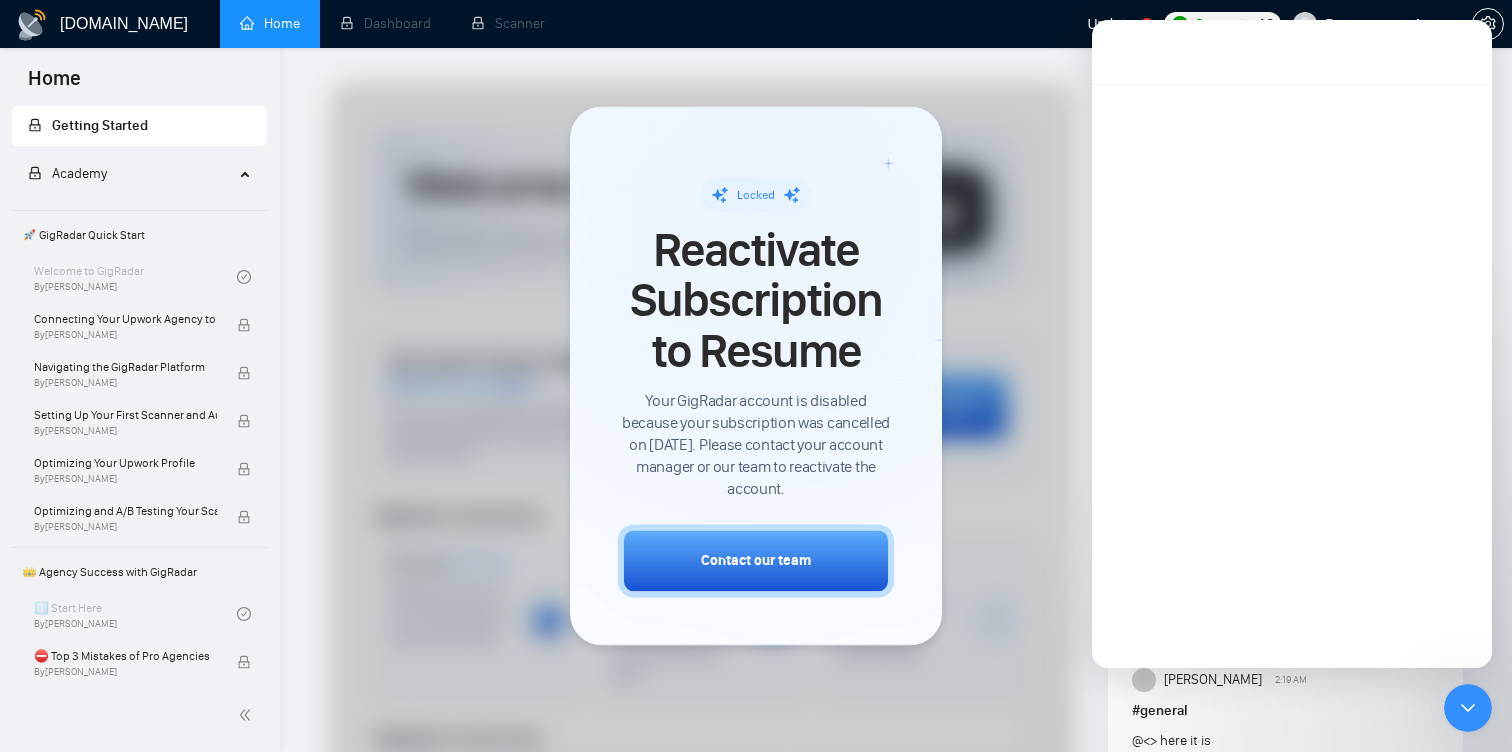 scroll, scrollTop: 998, scrollLeft: 0, axis: vertical 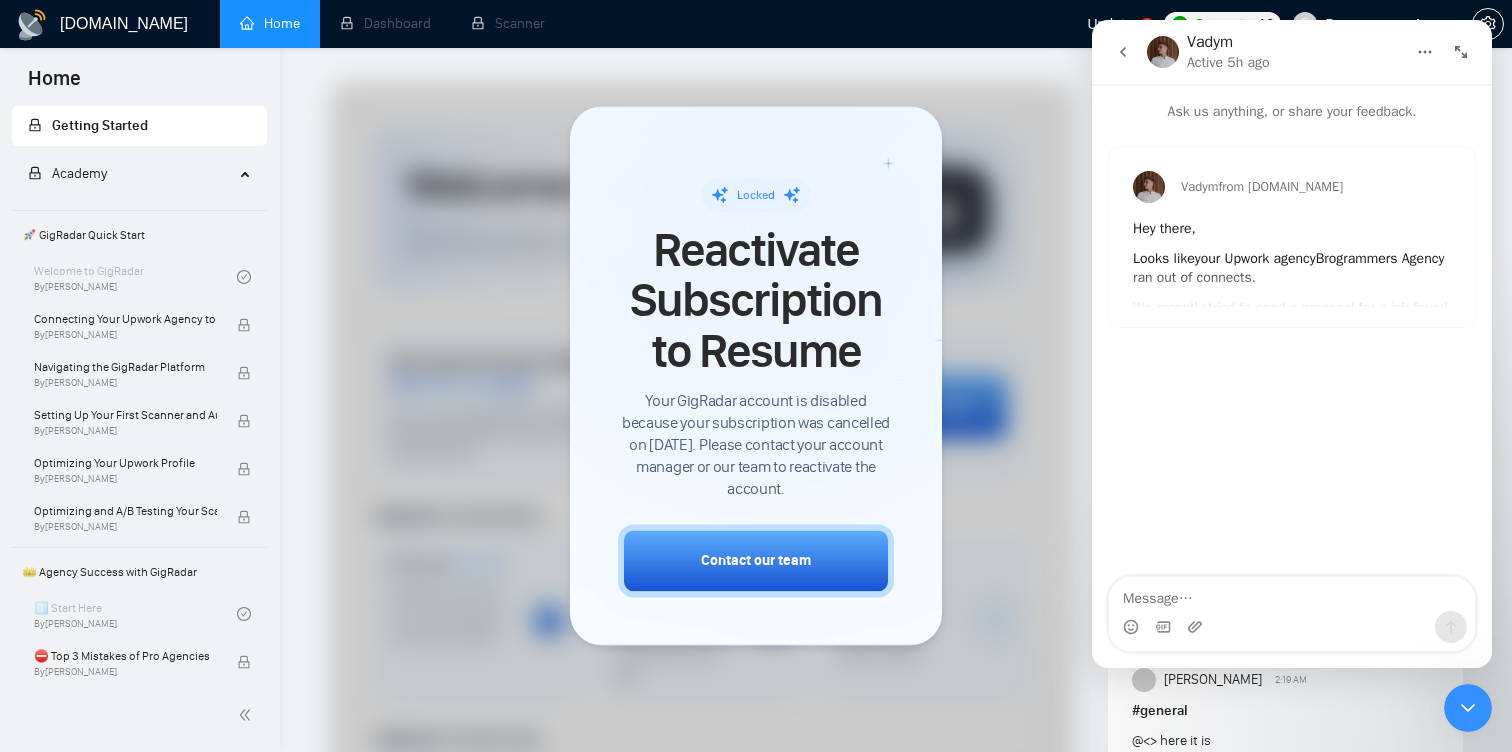 click at bounding box center [1123, 52] 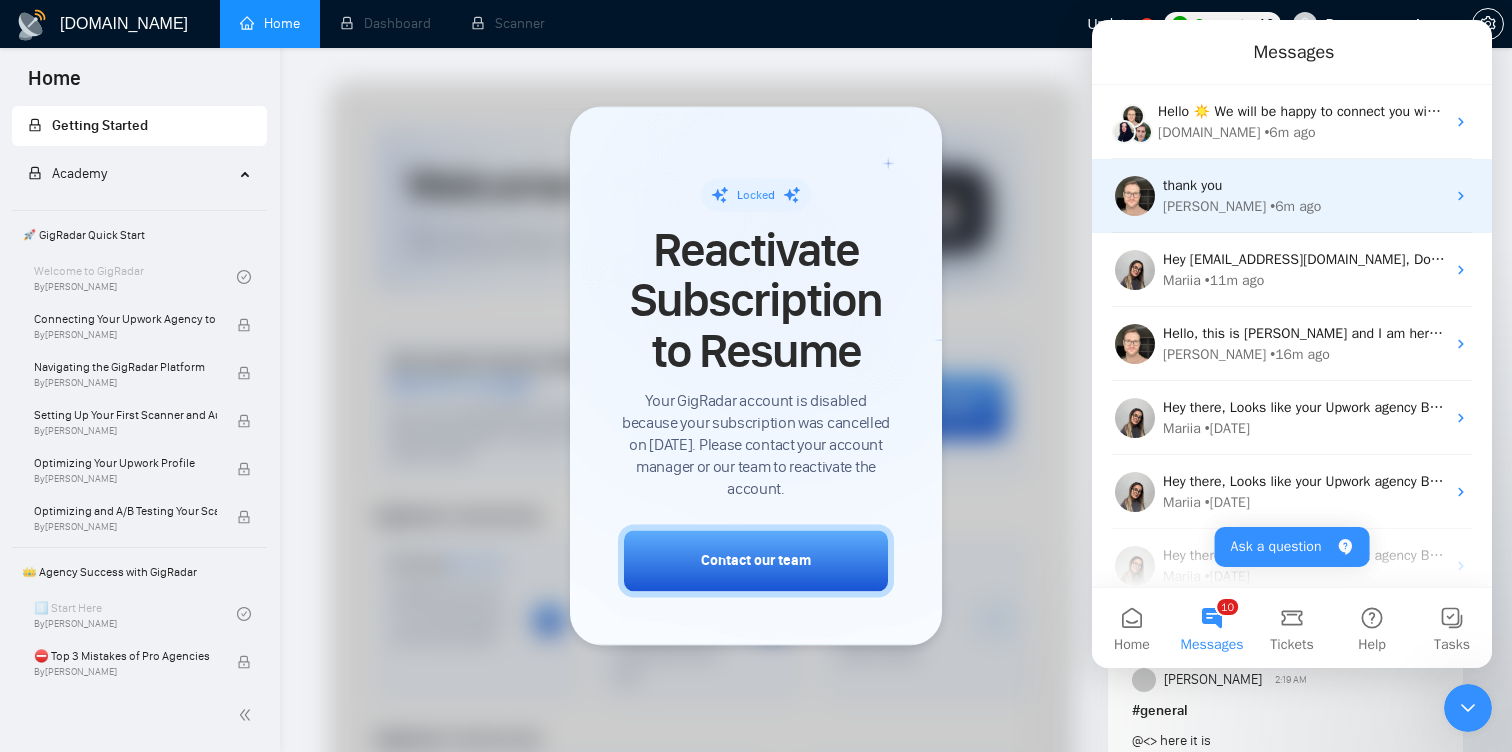 click on "[PERSON_NAME] •  6m ago" at bounding box center (1304, 206) 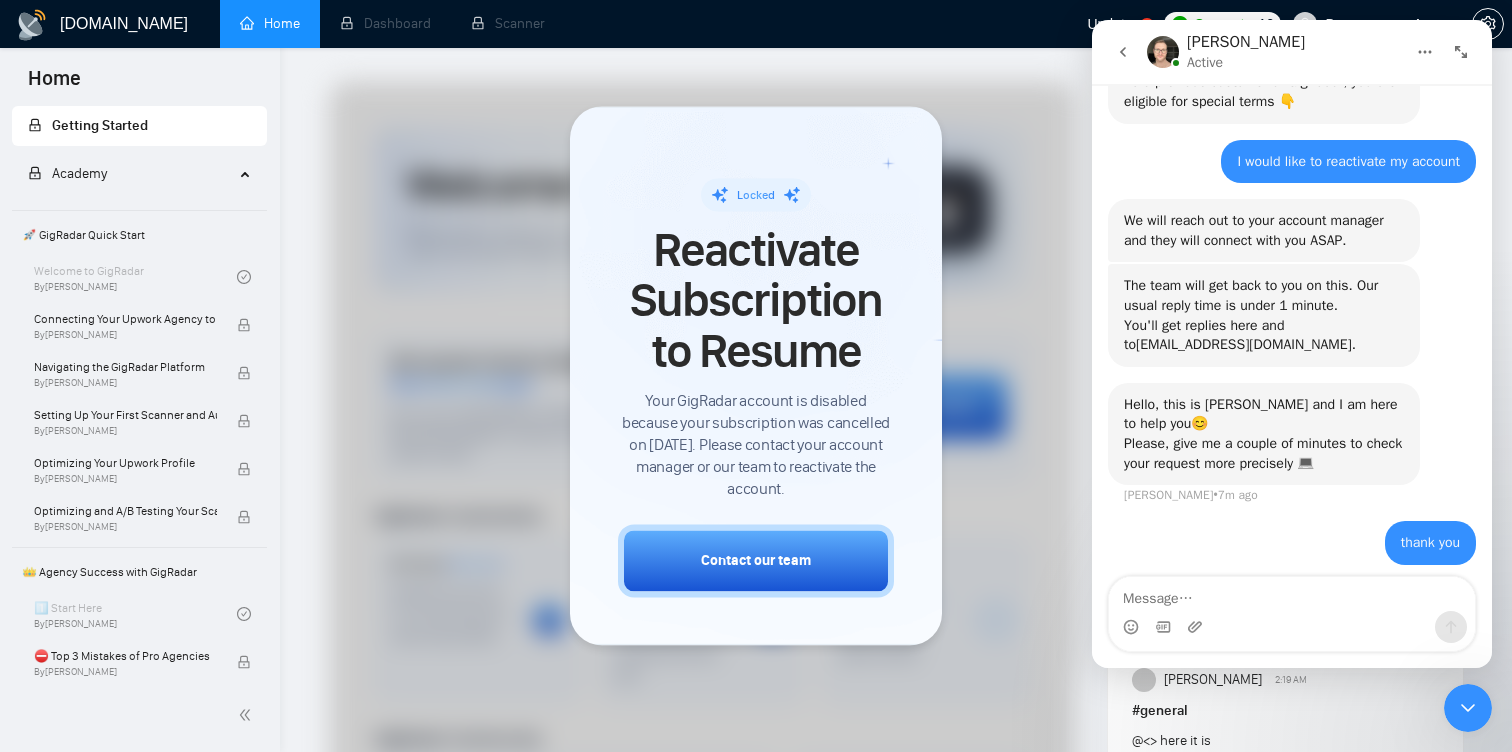 scroll, scrollTop: 193, scrollLeft: 0, axis: vertical 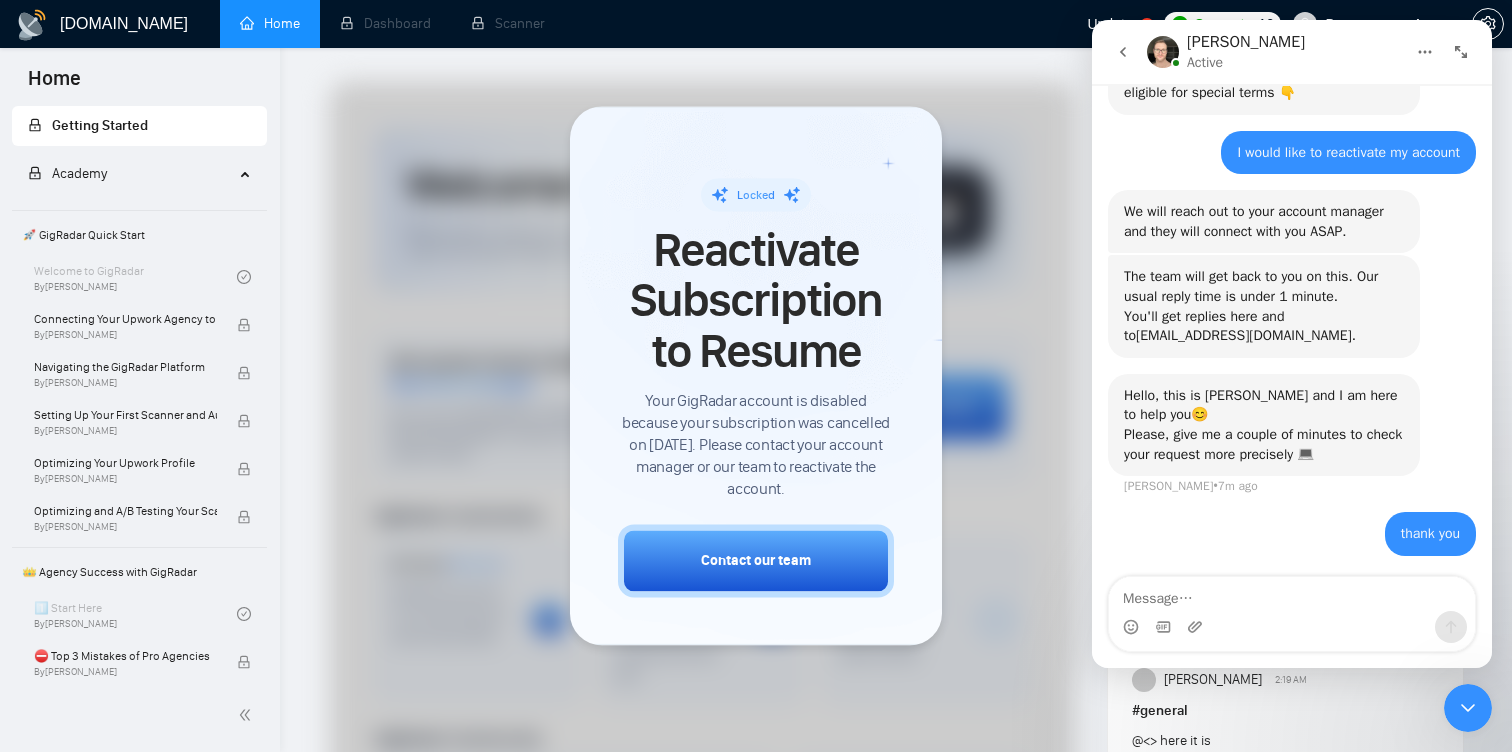 click 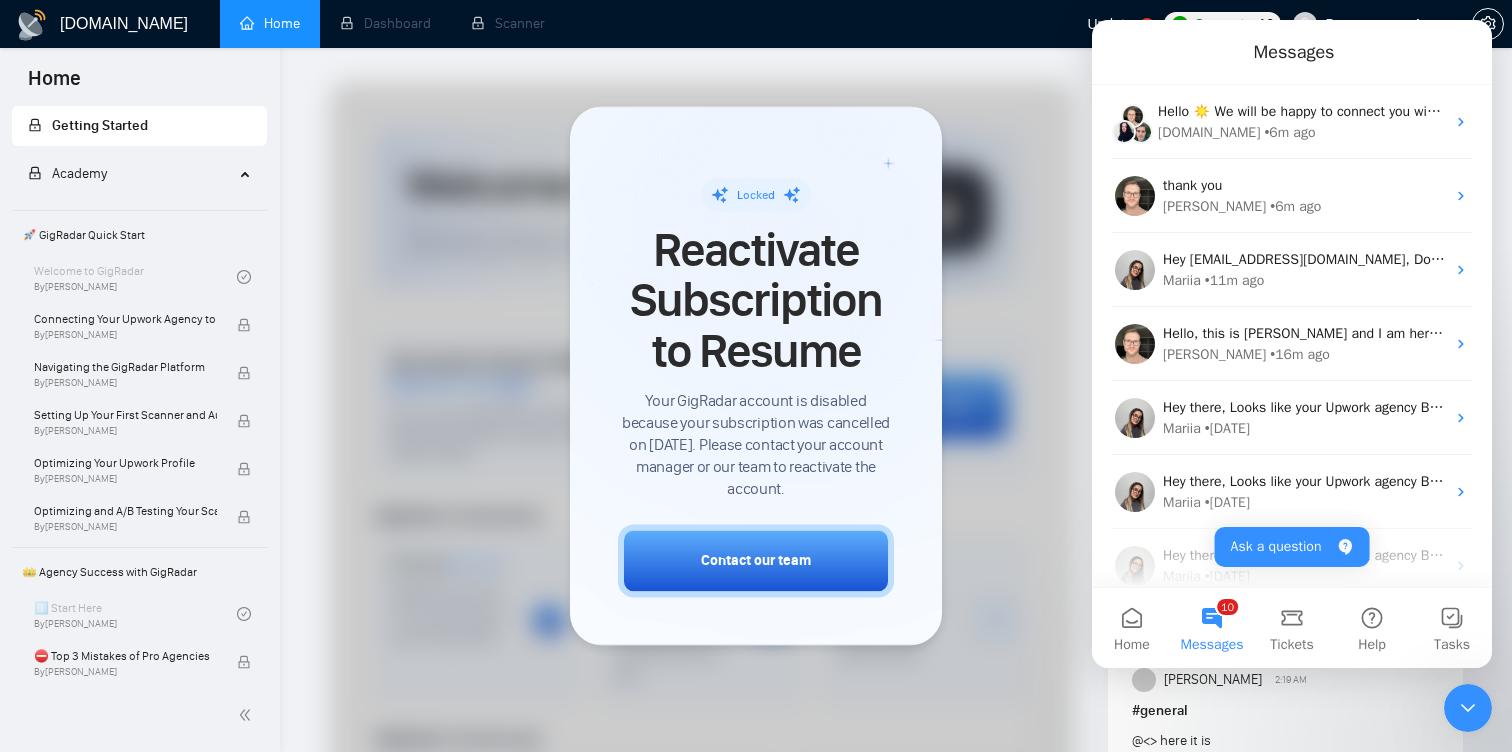 click at bounding box center [701, 636] 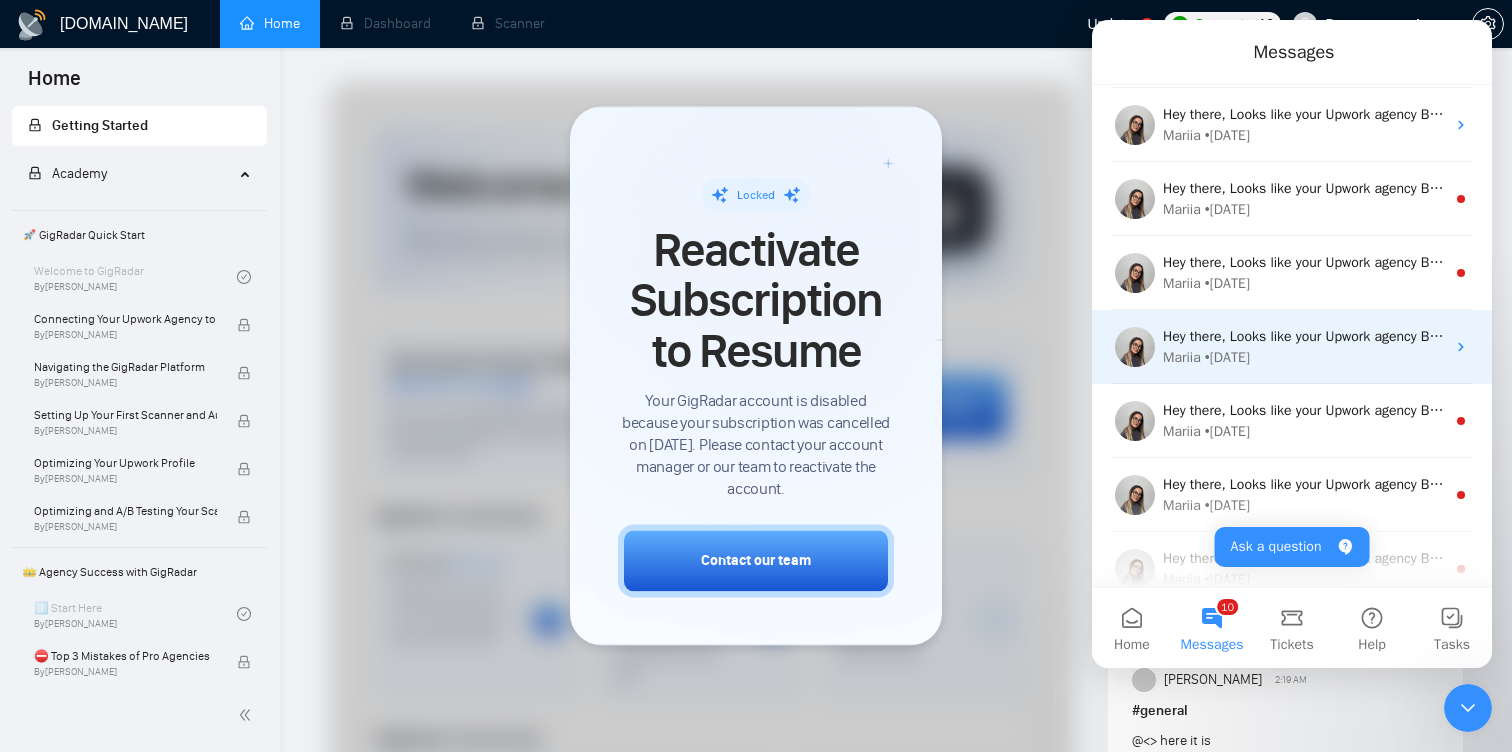 scroll, scrollTop: 1079, scrollLeft: 0, axis: vertical 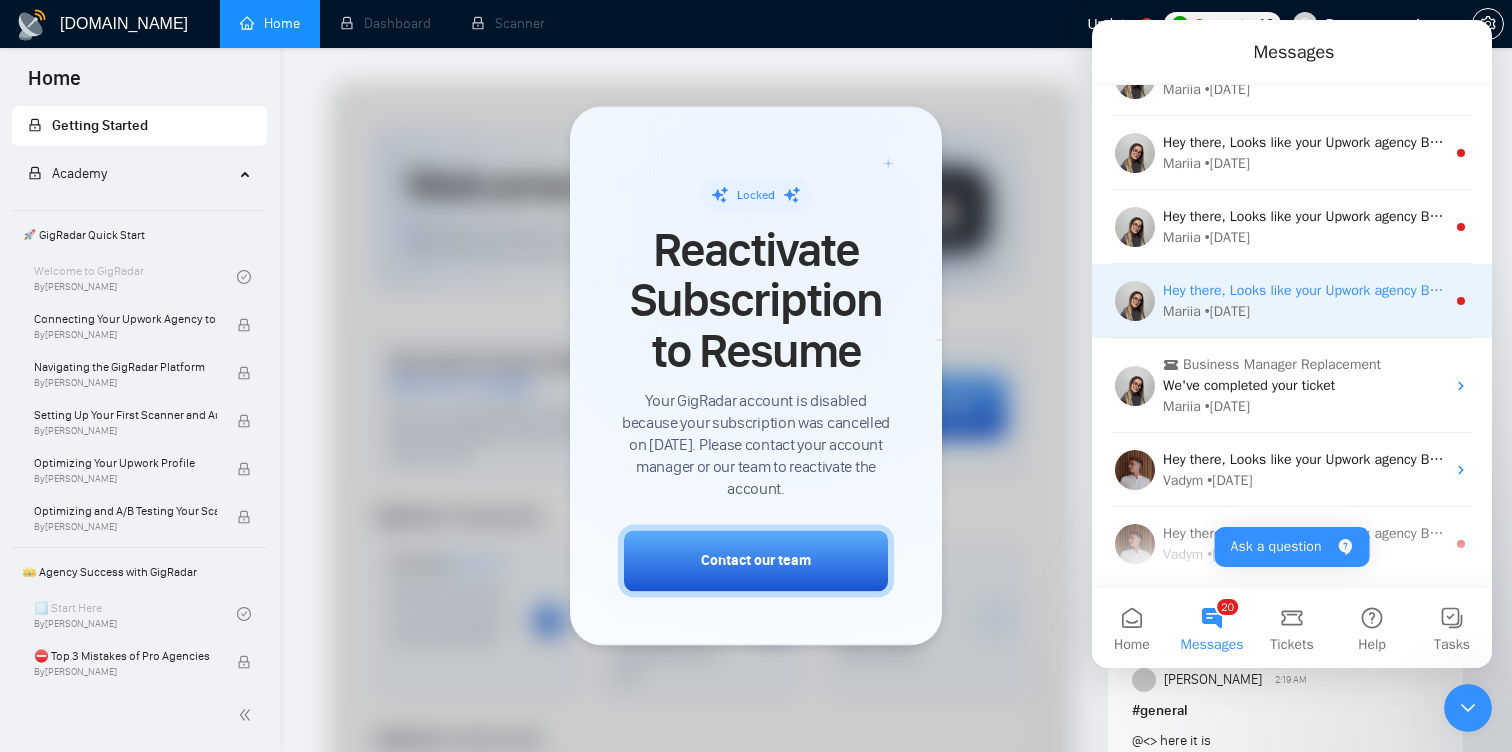 click on "Hey there, Looks like your Upwork agency Brogrammers Agency ran out of connects. We recently tried to send a proposal for a job found by WP [PERSON_NAME], but we could not because the number of connects was insufficient. If you don't top up your connects soon, all your Auto Bidders will be disabled, and you will have to reactivate it again. Please consider enabling the Auto Top-Up Feature to avoid this happening in the future." at bounding box center (2492, 290) 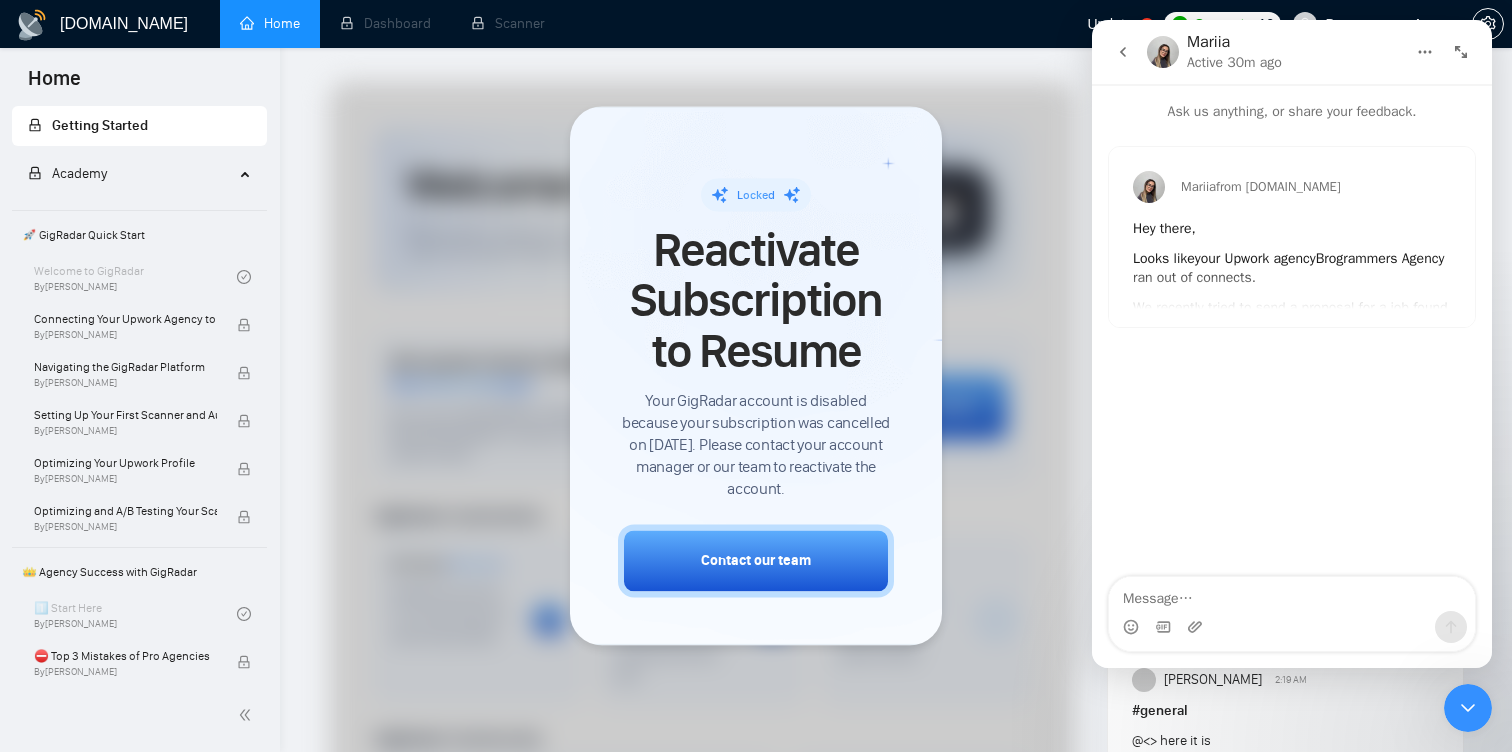 click 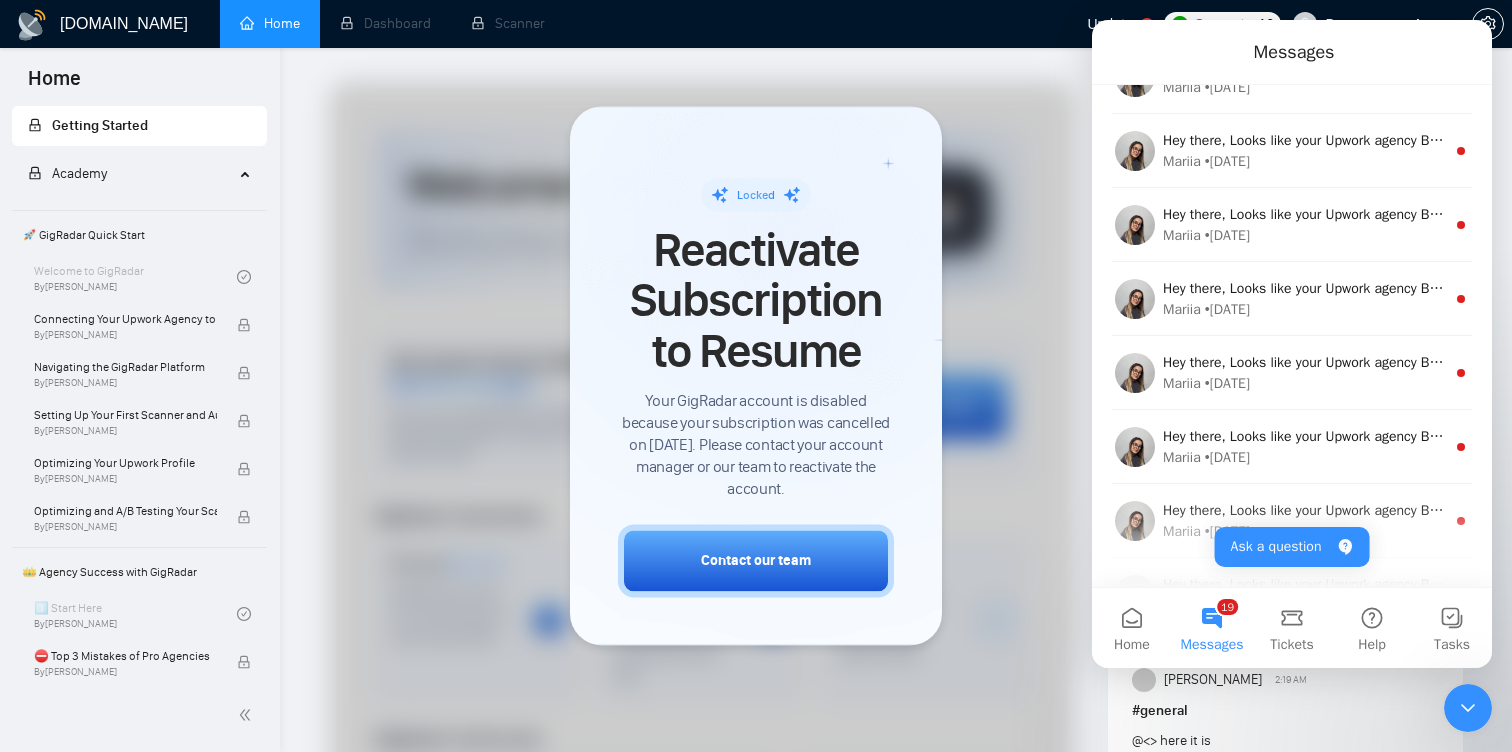 scroll, scrollTop: 874, scrollLeft: 0, axis: vertical 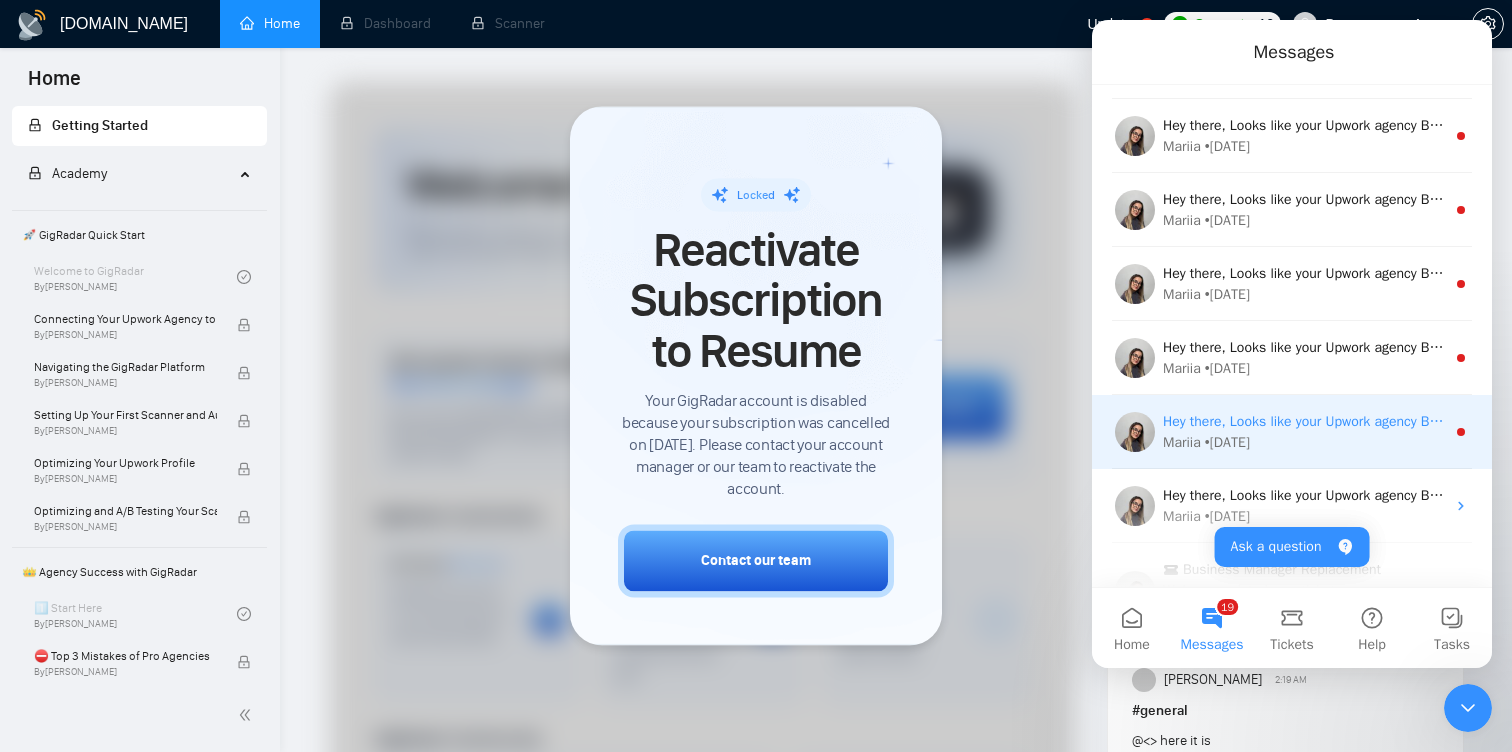 click on "Hey there, Looks like your Upwork agency Brogrammers Agency ran out of connects. We recently tried to send a proposal for a job found by WP [PERSON_NAME], but we could not because the number of connects was insufficient. If you don't top up your connects soon, all your Auto Bidders will be disabled, and you will have to reactivate it again. Please consider enabling the Auto Top-Up Feature to avoid this happening in the future." at bounding box center [2492, 421] 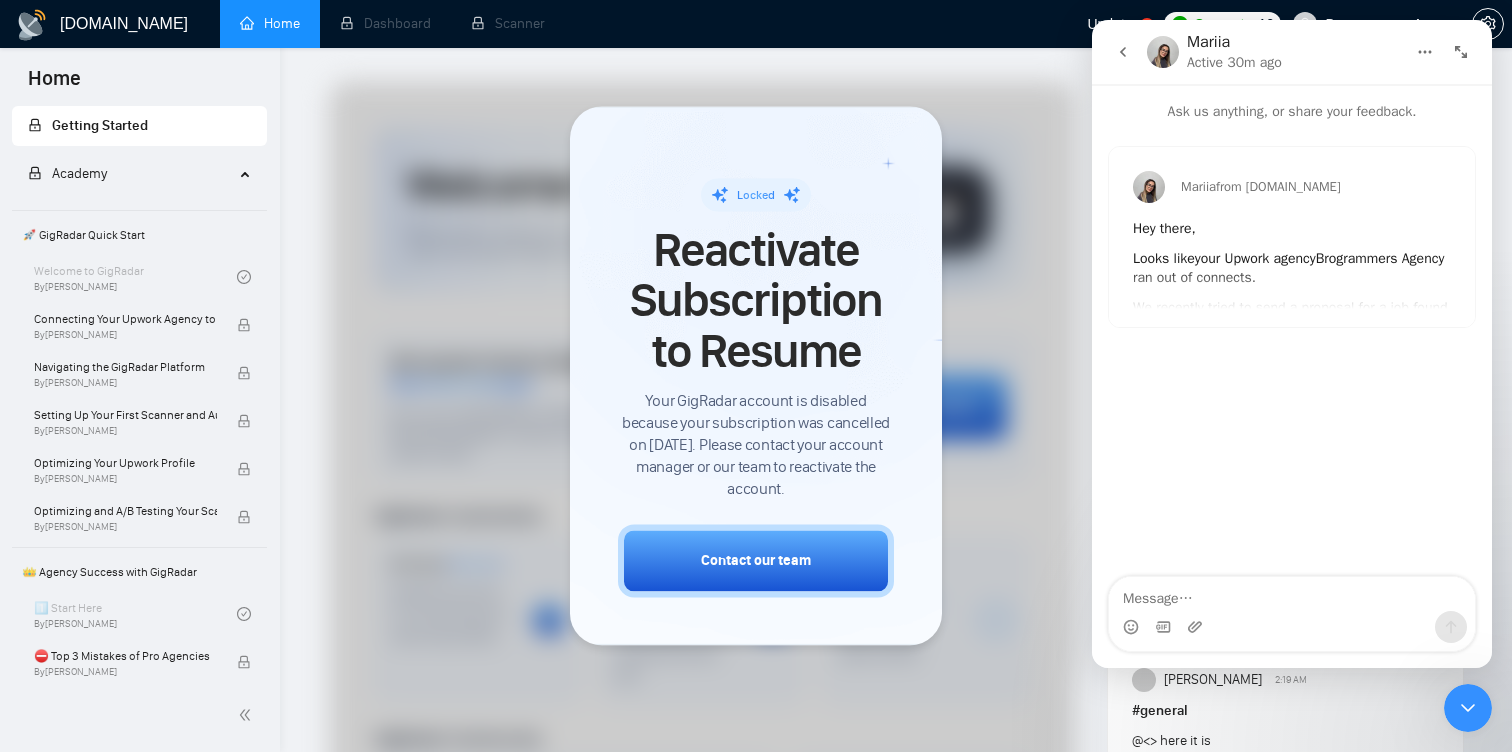 click 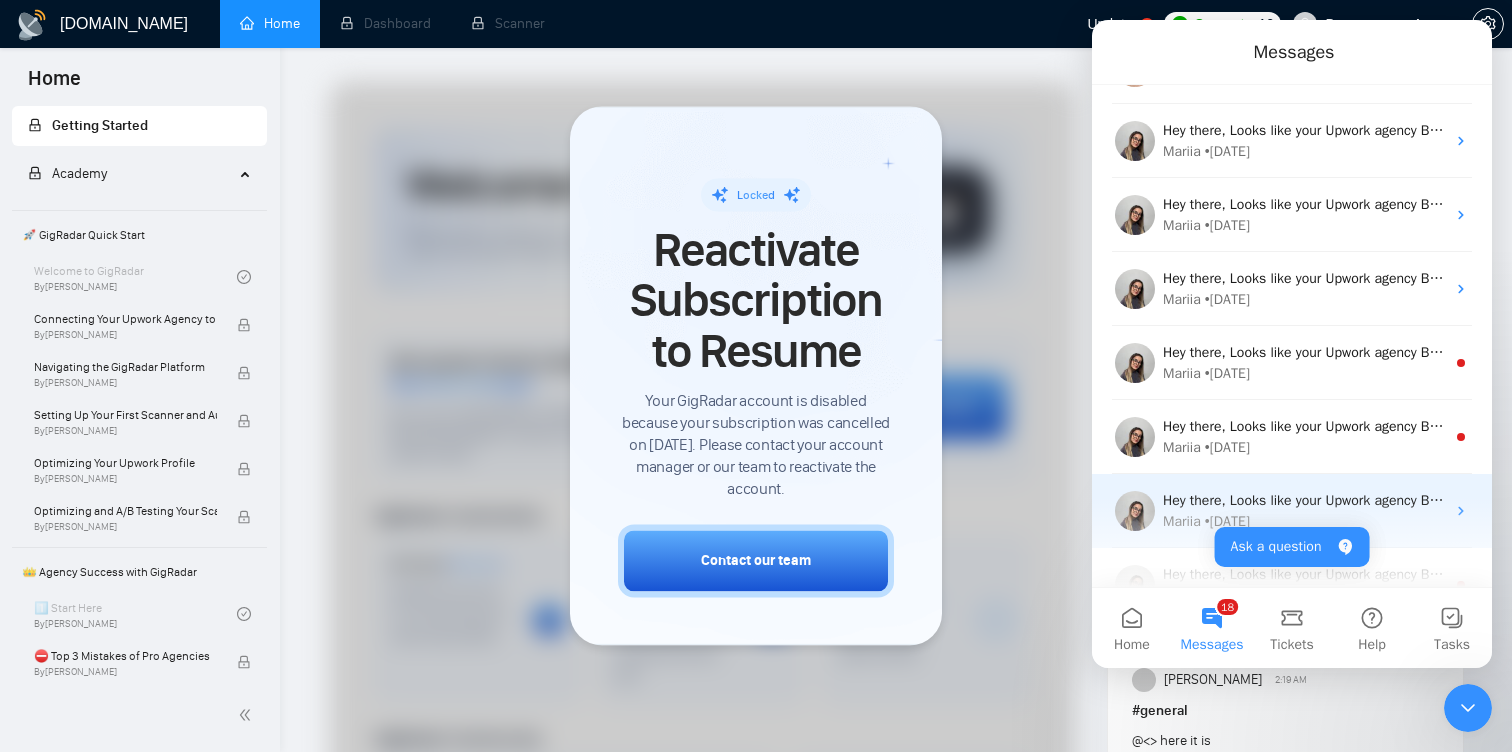 scroll, scrollTop: 564, scrollLeft: 0, axis: vertical 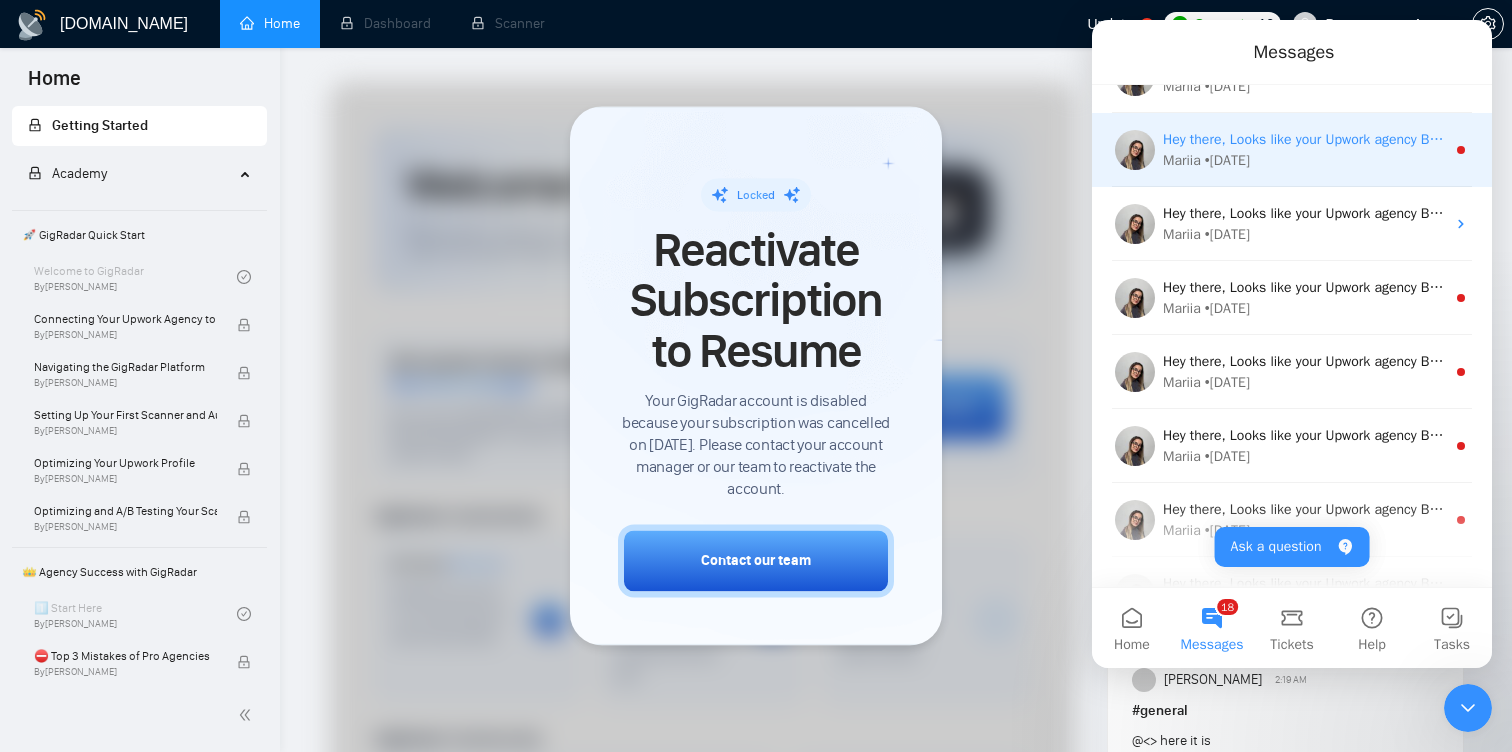 click on "Mariia •  [DATE]" at bounding box center [1304, 160] 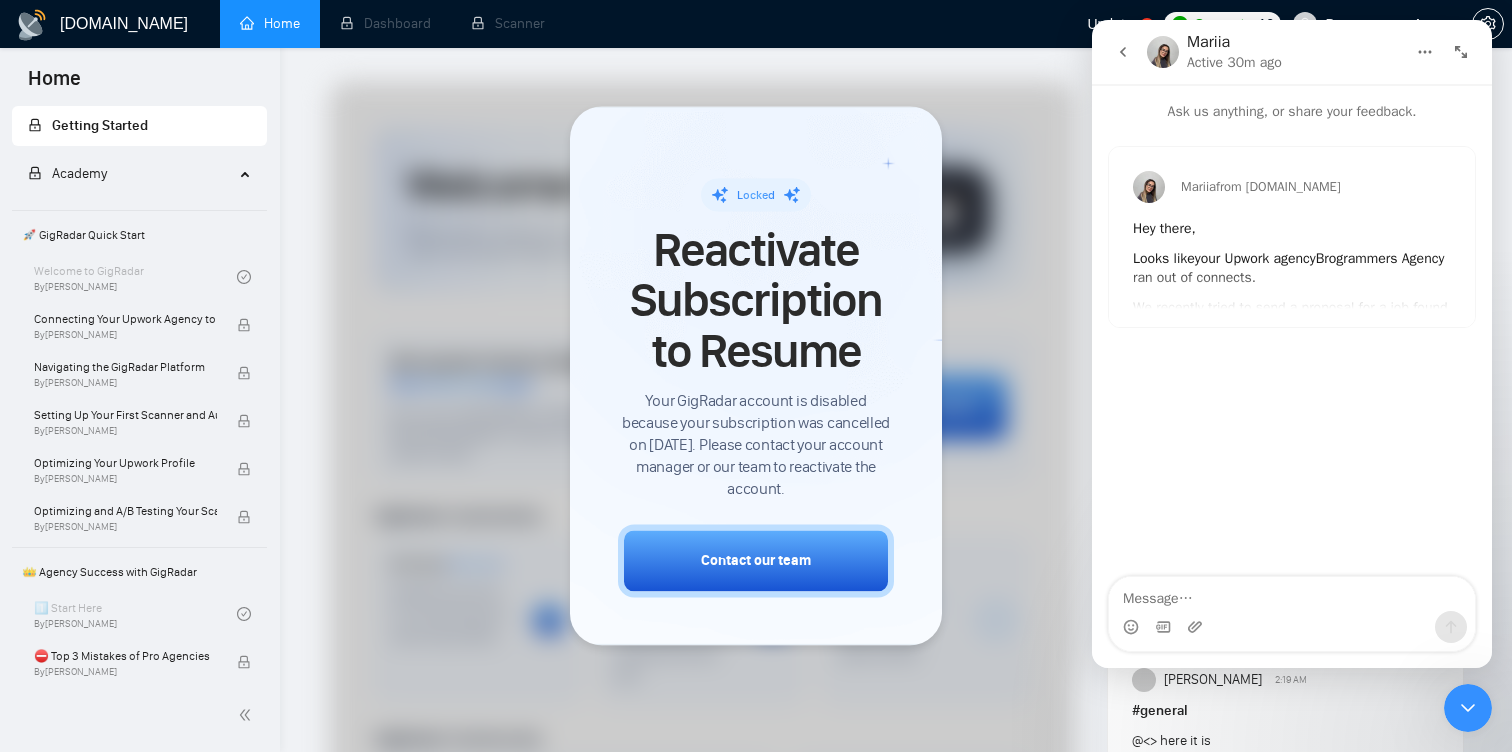 click at bounding box center [1123, 52] 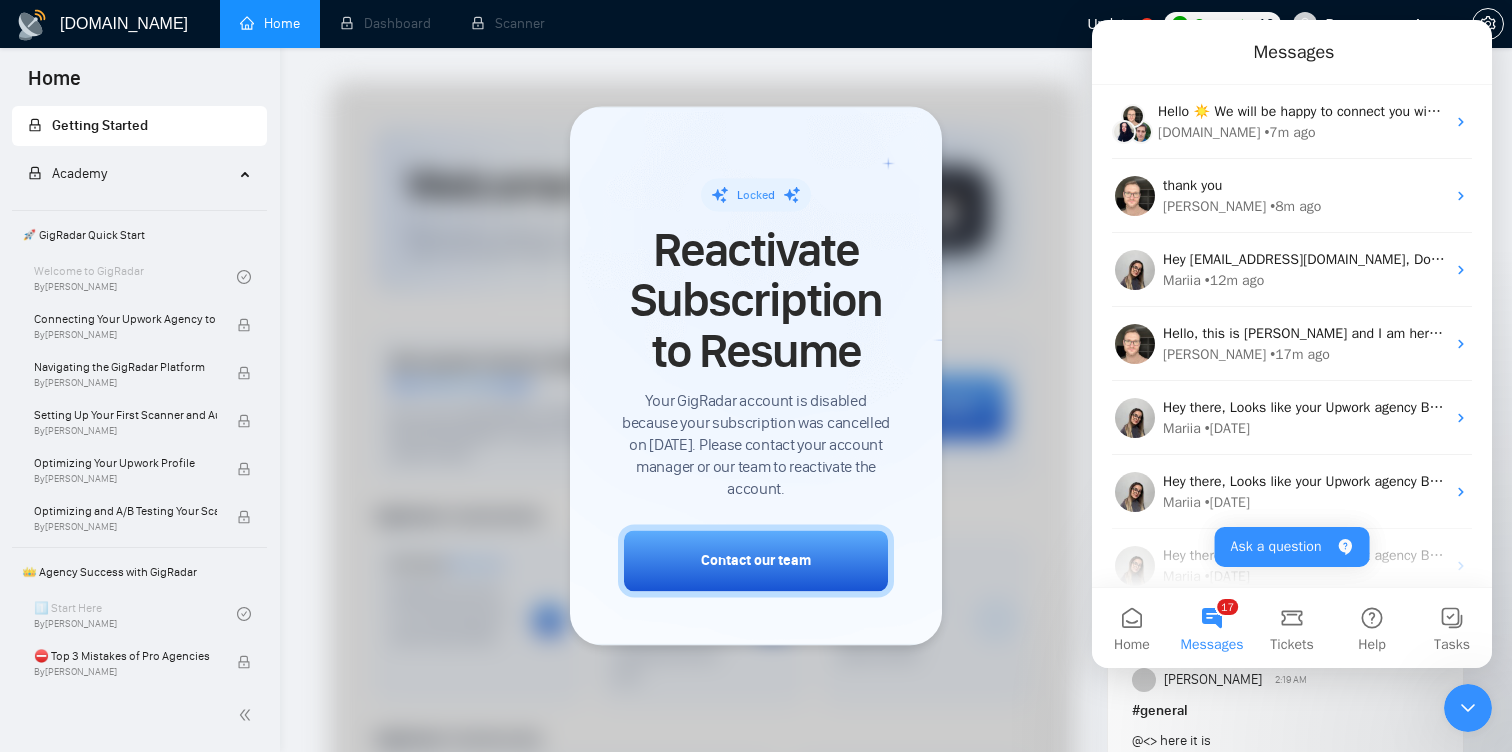 scroll, scrollTop: 271, scrollLeft: 0, axis: vertical 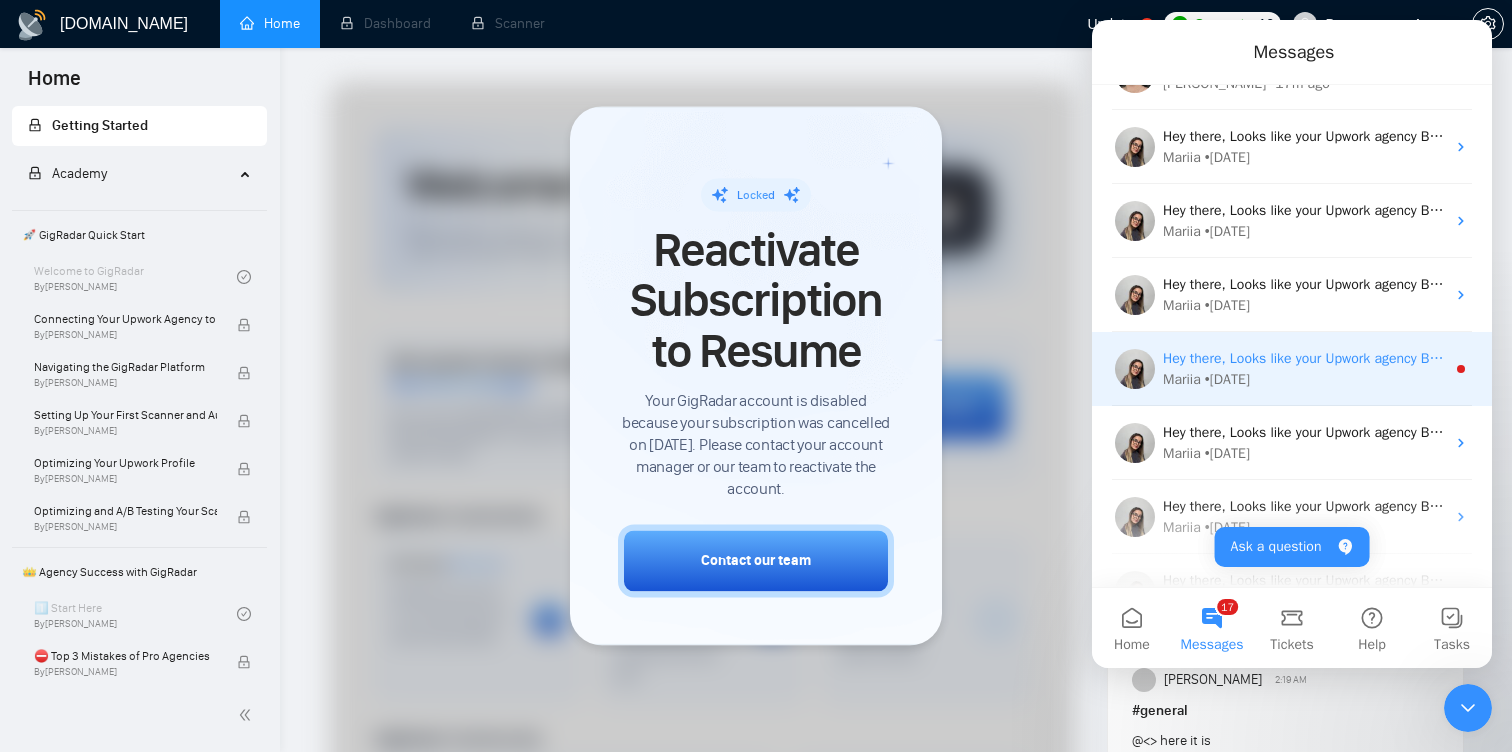 click on "Hey there, Looks like your Upwork agency Brogrammers Agency ran out of connects. We recently tried to send a proposal for a job found by Jobs For [PERSON_NAME], but we could not because the number of connects was insufficient. If you don't top up your connects soon, all your Auto Bidders will be disabled, and you will have to reactivate it again. Please consider enabling the Auto Top-Up Feature to avoid this happening in the future. Mariia •  [DATE]" at bounding box center [1292, 369] 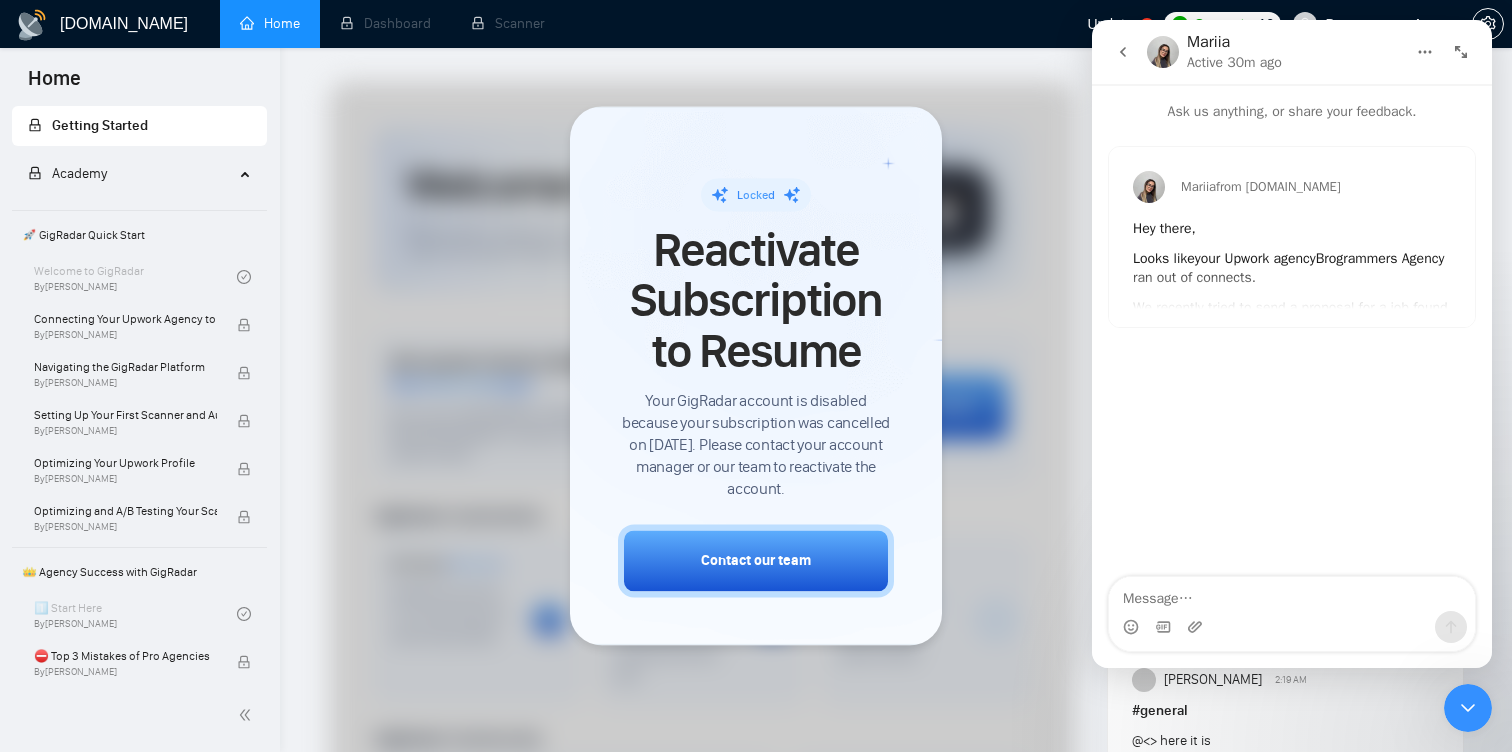 click 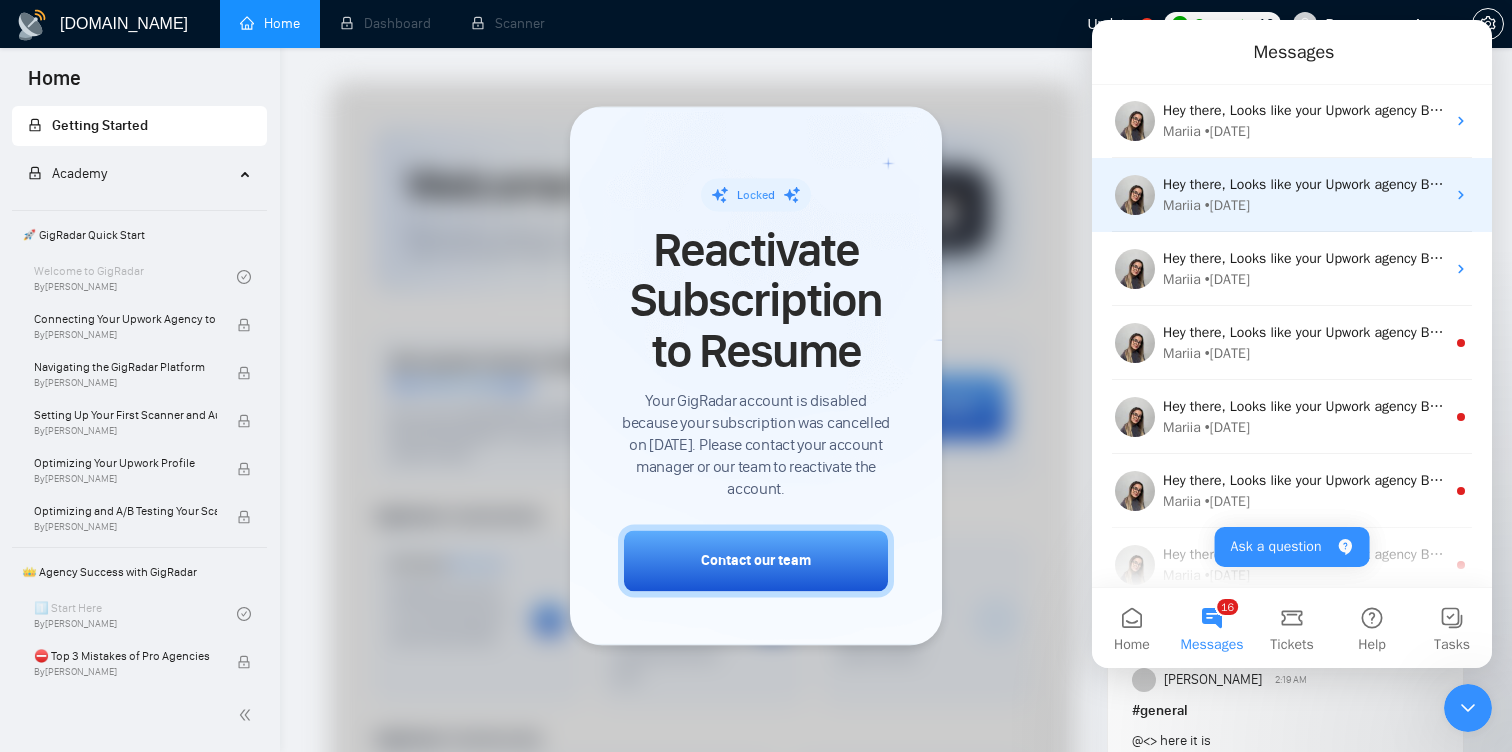 scroll, scrollTop: 526, scrollLeft: 0, axis: vertical 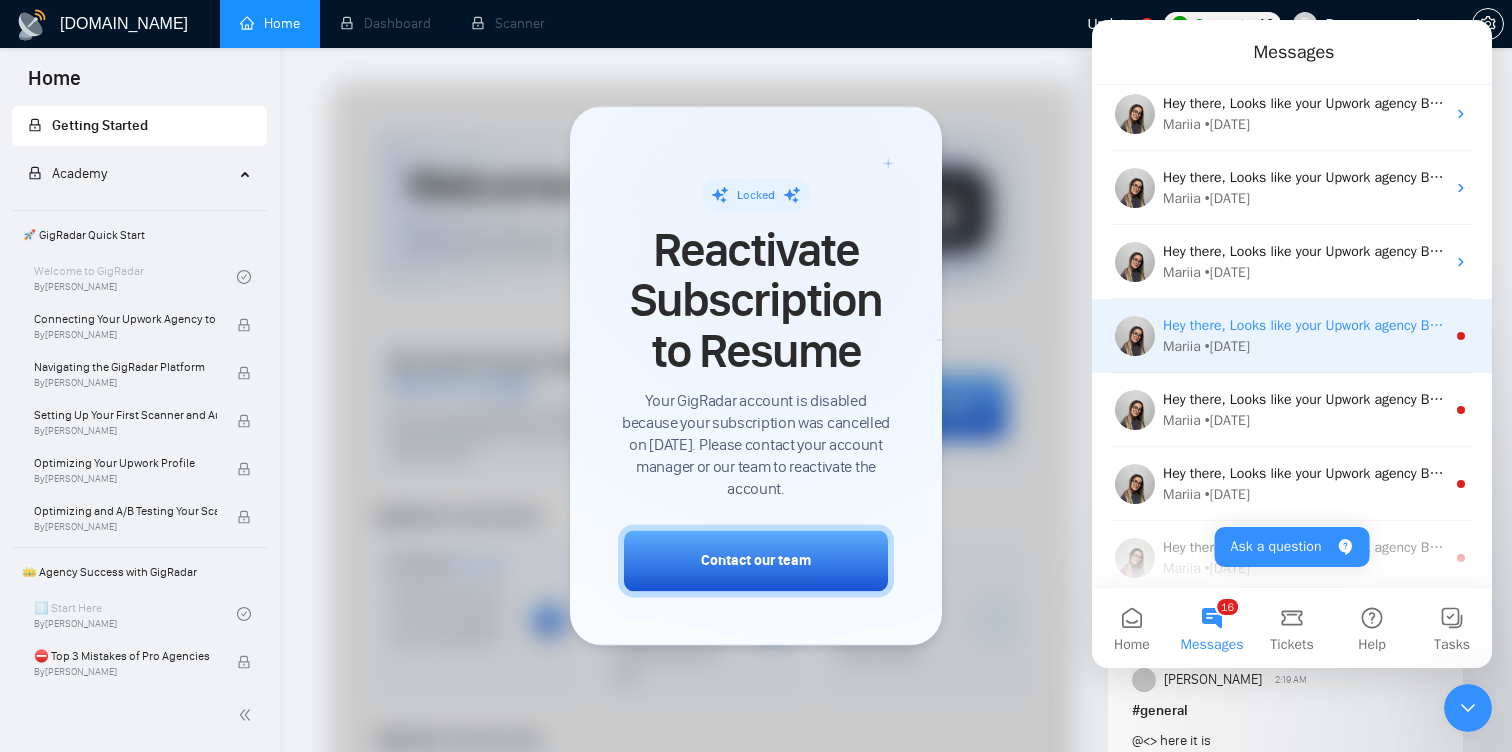 click on "Hey there, Looks like your Upwork agency Brogrammers Agency ran out of connects. We recently tried to send a proposal for a job found by Jobs For [PERSON_NAME], but we could not because the number of connects was insufficient. If you don't top up your connects soon, all your Auto Bidders will be disabled, and you will have to reactivate it again. Please consider enabling the Auto Top-Up Feature to avoid this happening in the future. Mariia •  [DATE]" at bounding box center [1292, 336] 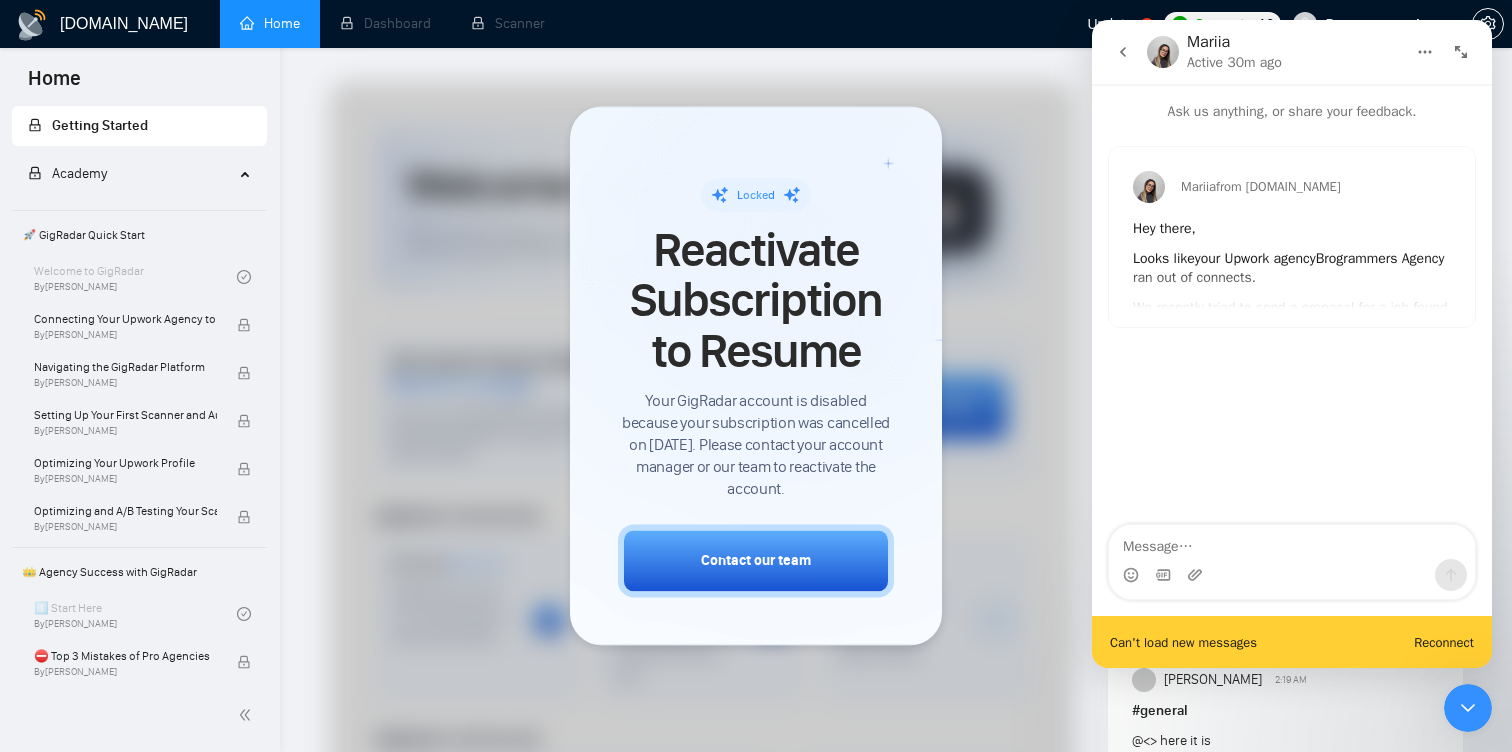 click 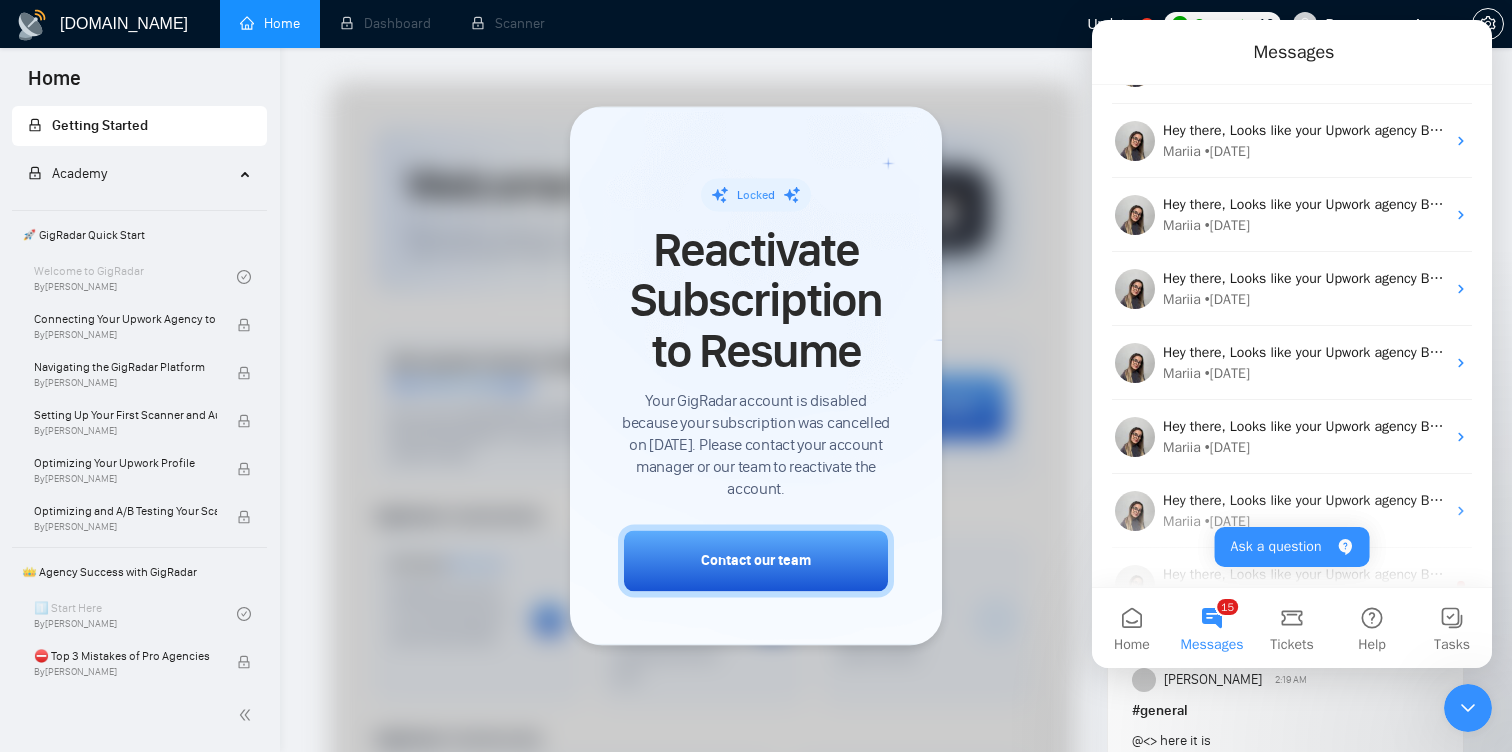 scroll, scrollTop: 978, scrollLeft: 0, axis: vertical 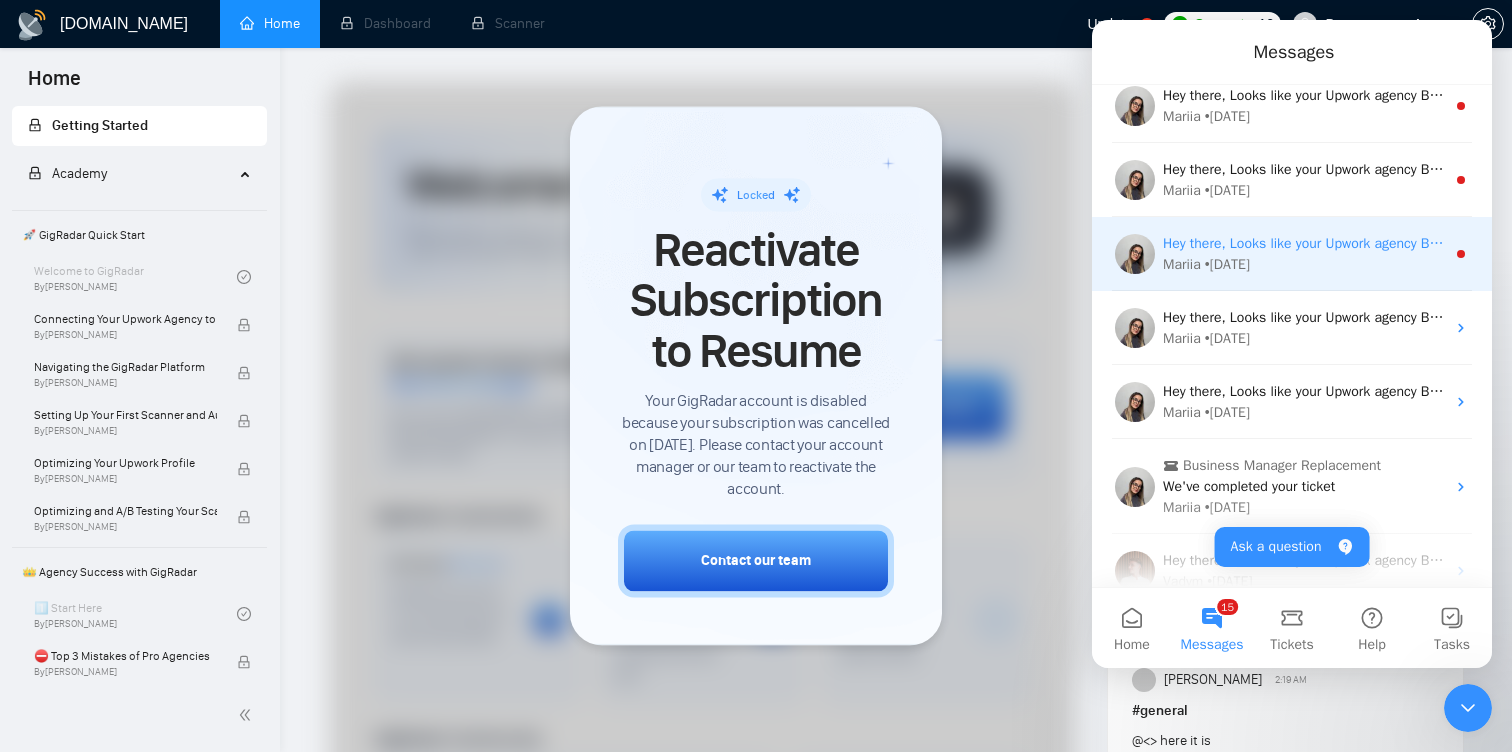 click on "Mariia •  [DATE]" at bounding box center (1304, 264) 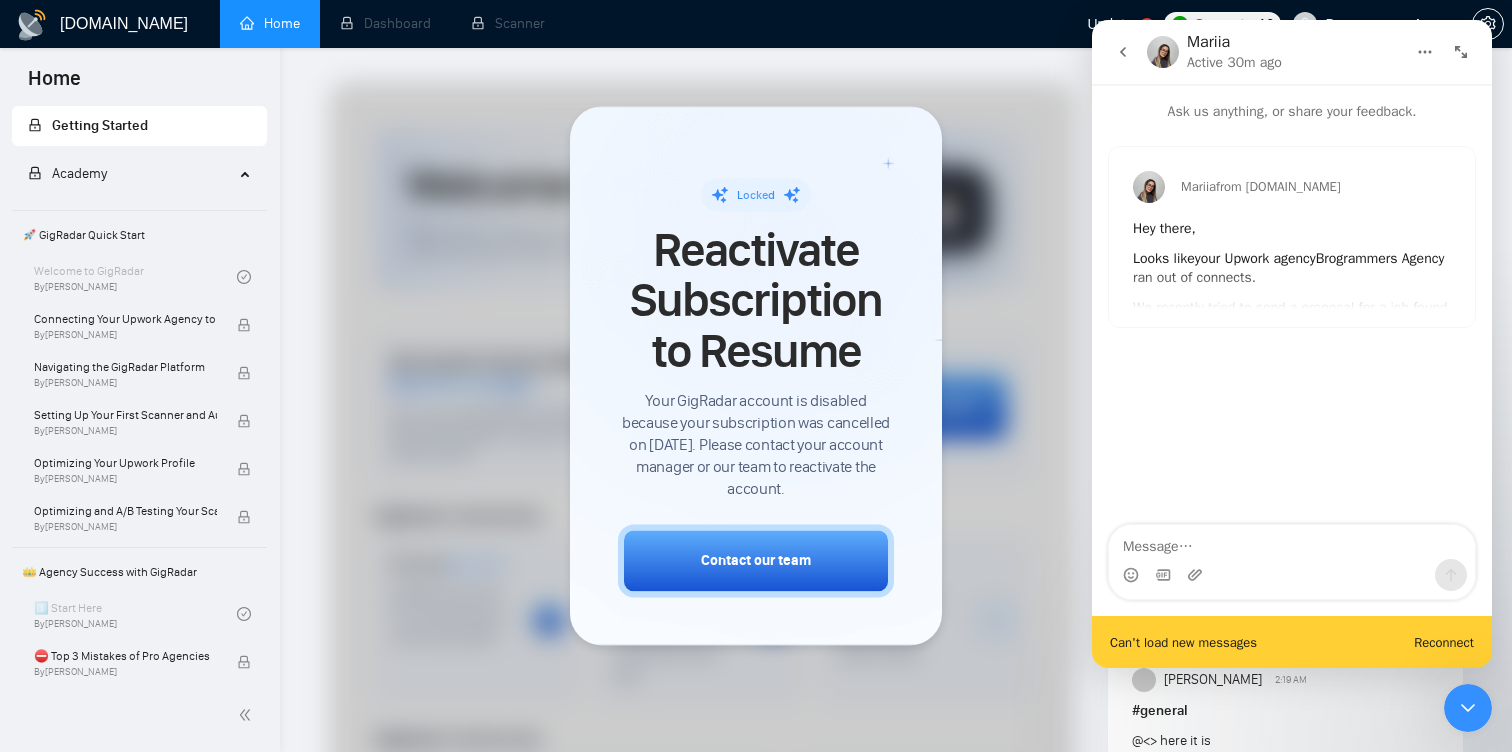 click on "Mariia Active 30m ago" at bounding box center (1292, 52) 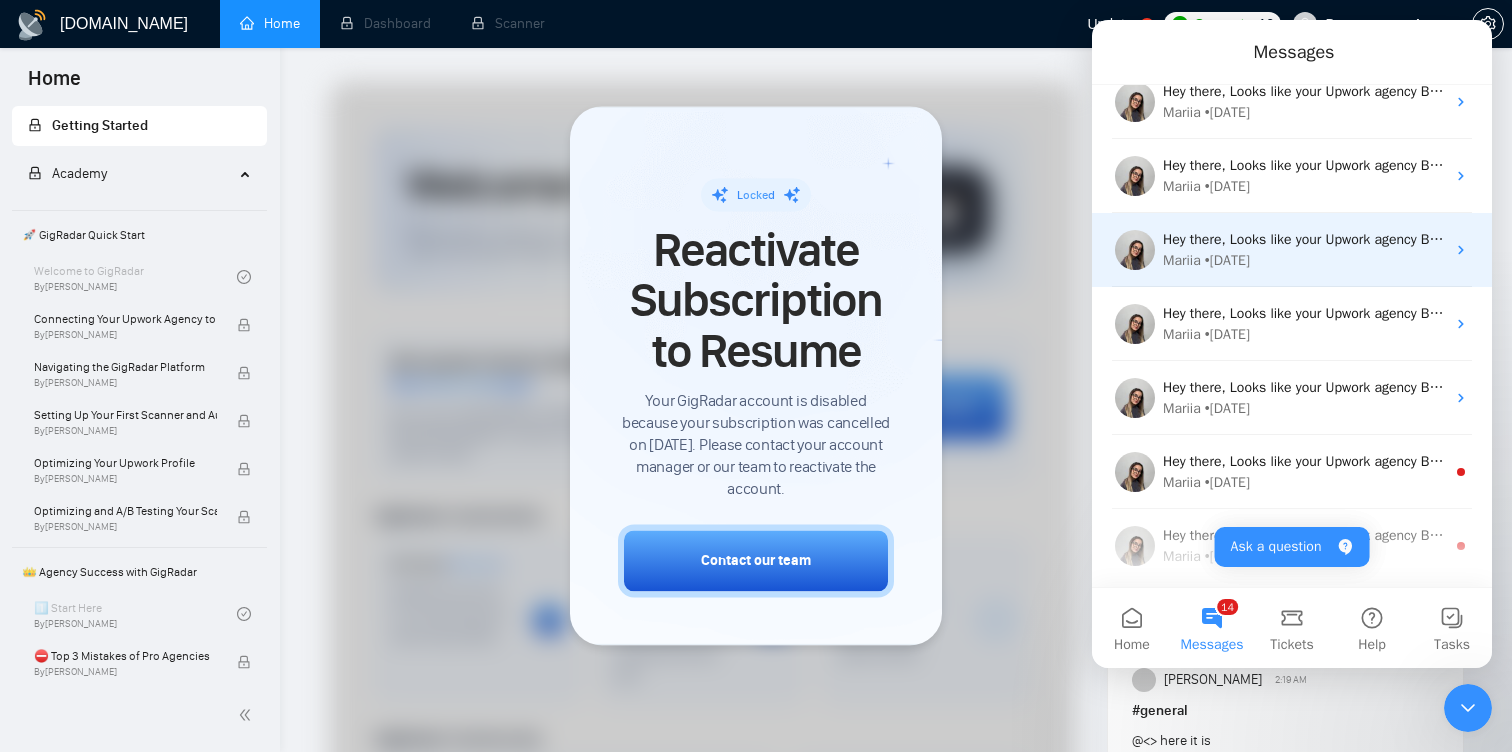 scroll, scrollTop: 685, scrollLeft: 0, axis: vertical 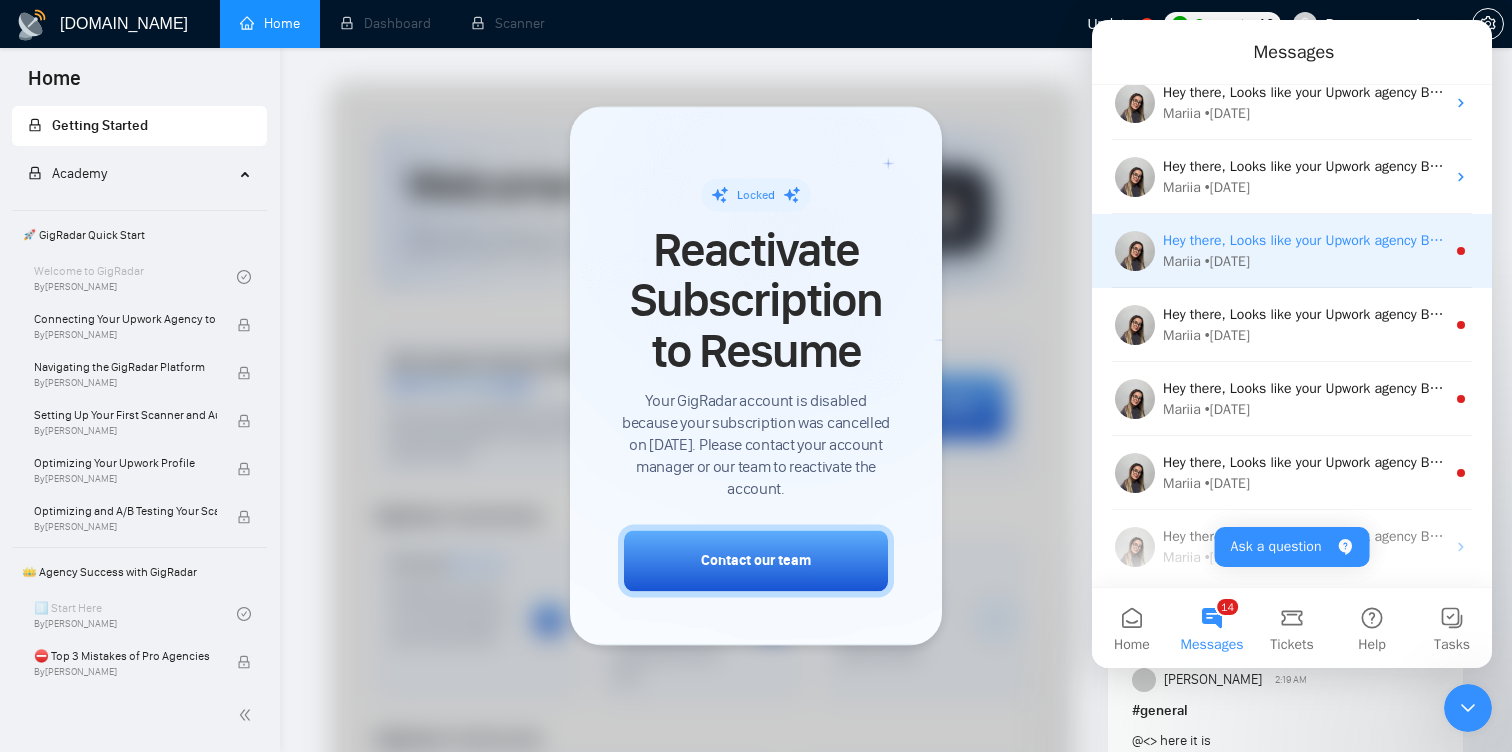 click on "Mariia •  [DATE]" at bounding box center (1304, 261) 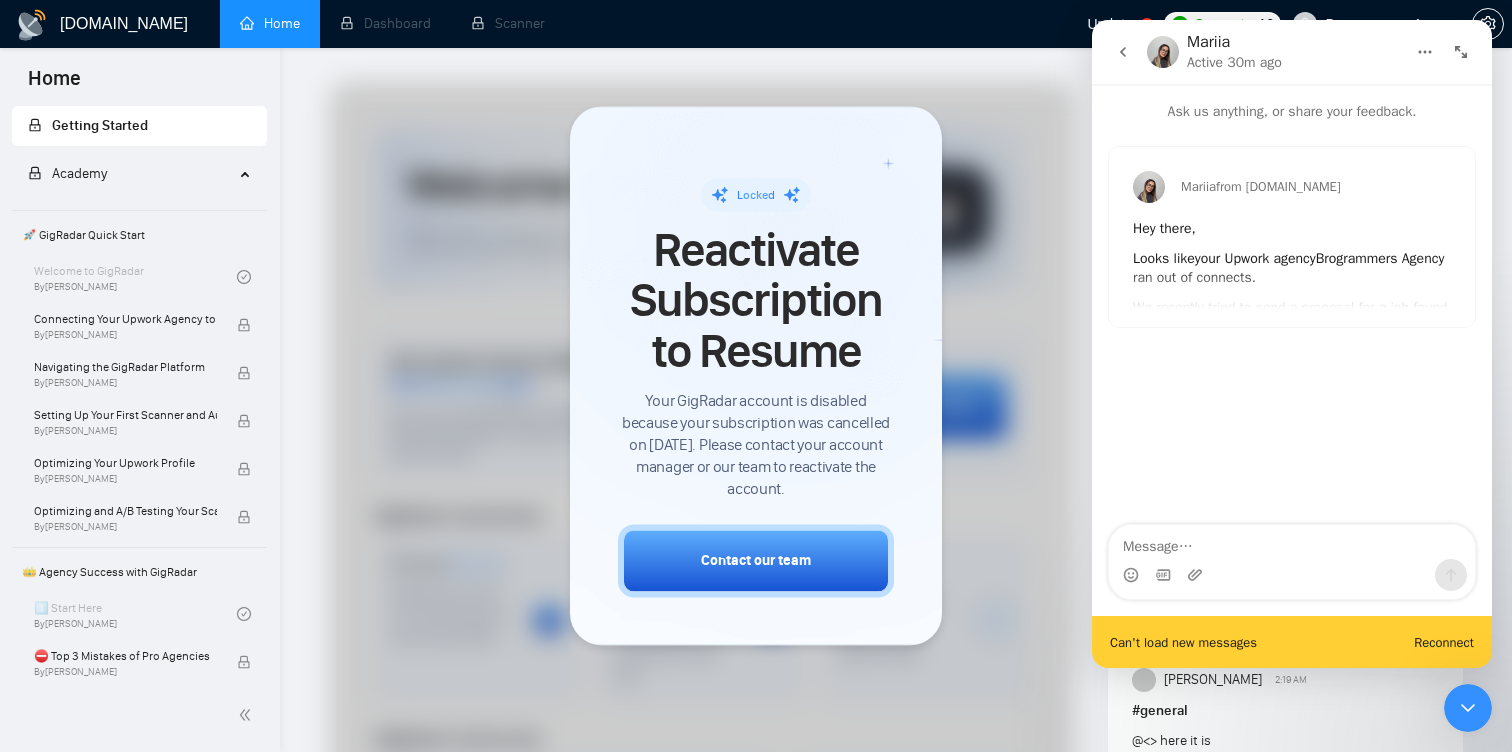 click on "Mariia Active 30m ago" at bounding box center [1292, 52] 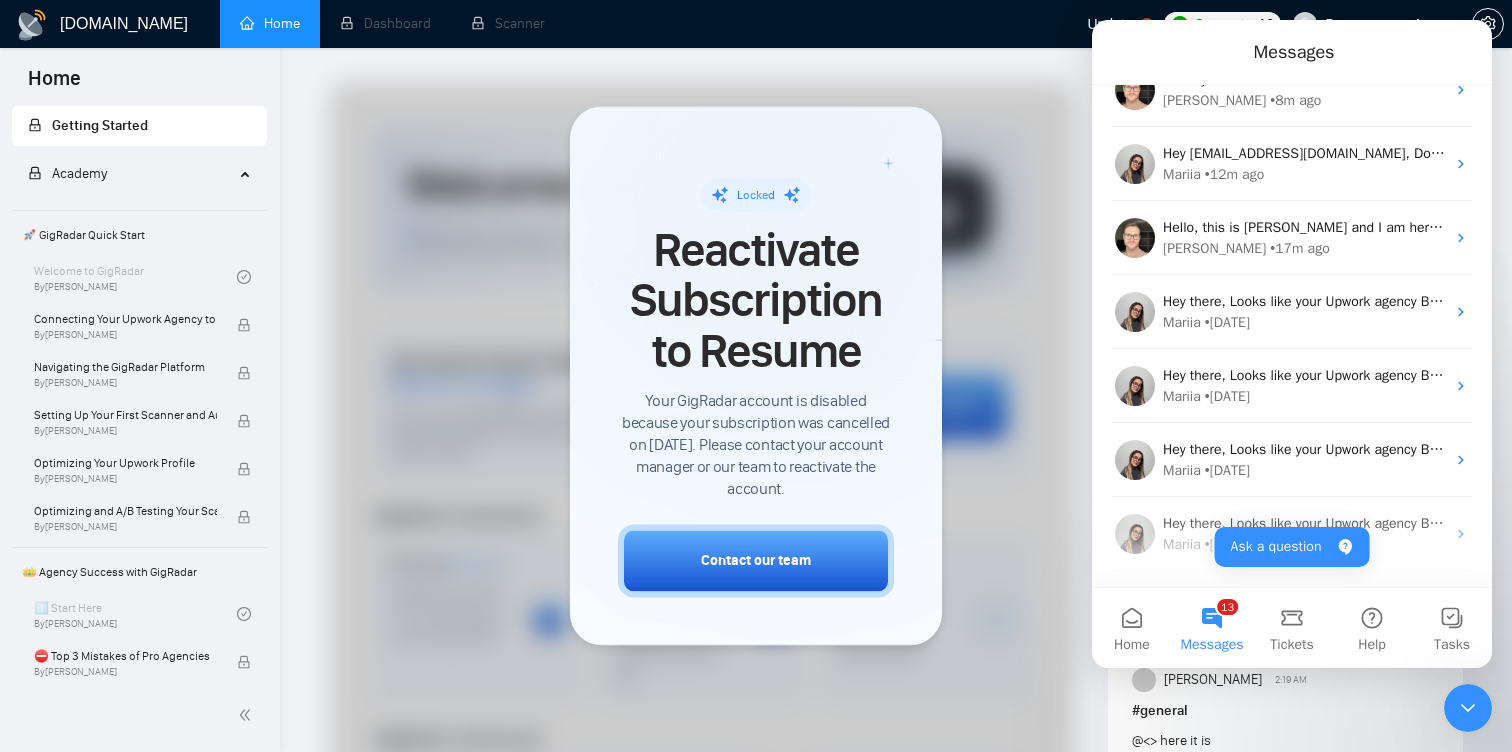 scroll, scrollTop: 711, scrollLeft: 0, axis: vertical 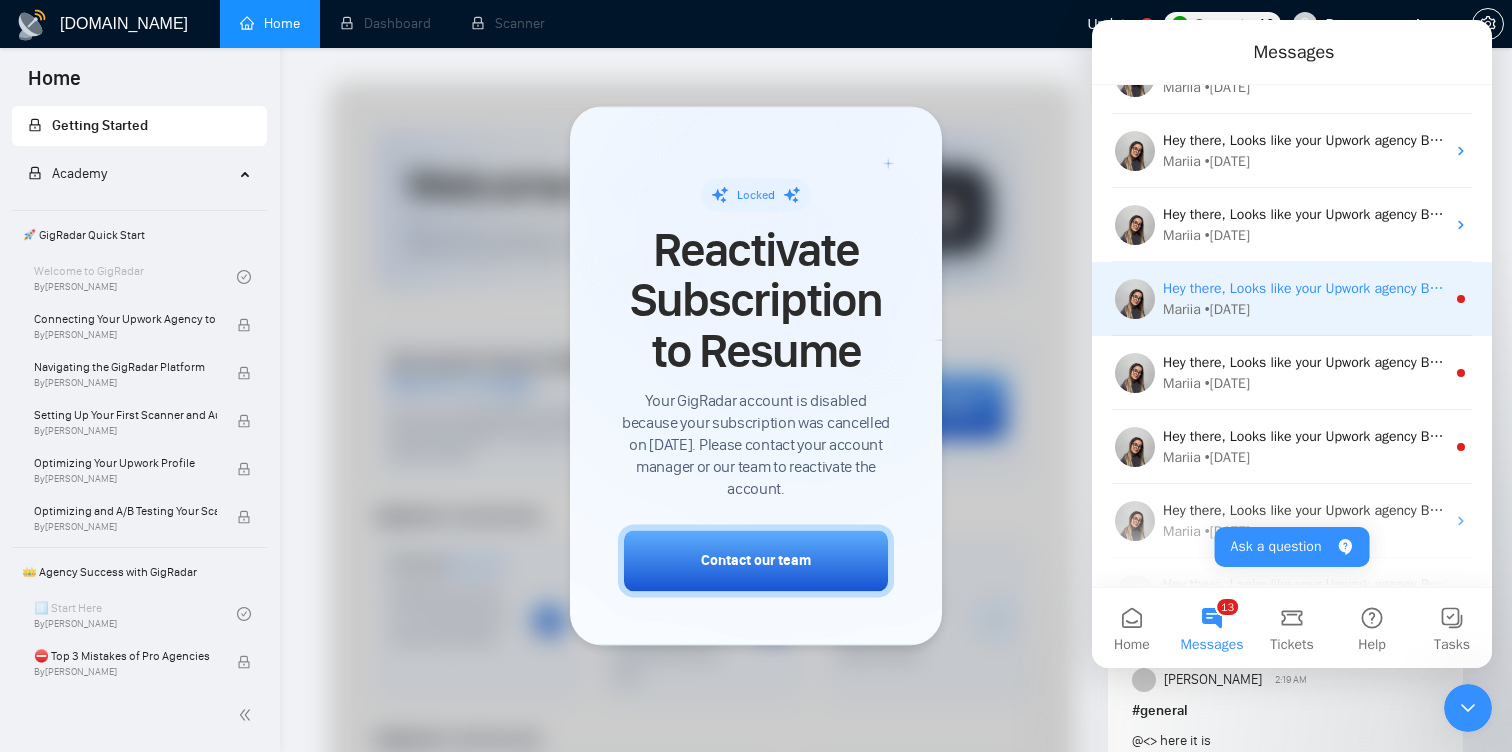 click on "Hey there, Looks like your Upwork agency Brogrammers Agency ran out of connects. We recently tried to send a proposal for a job found by Jobs For [PERSON_NAME], but we could not because the number of connects was insufficient. If you don't top up your connects soon, all your Auto Bidders will be disabled, and you will have to reactivate it again. Please consider enabling the Auto Top-Up Feature to avoid this happening in the future. Mariia •  [DATE]" at bounding box center [1292, 299] 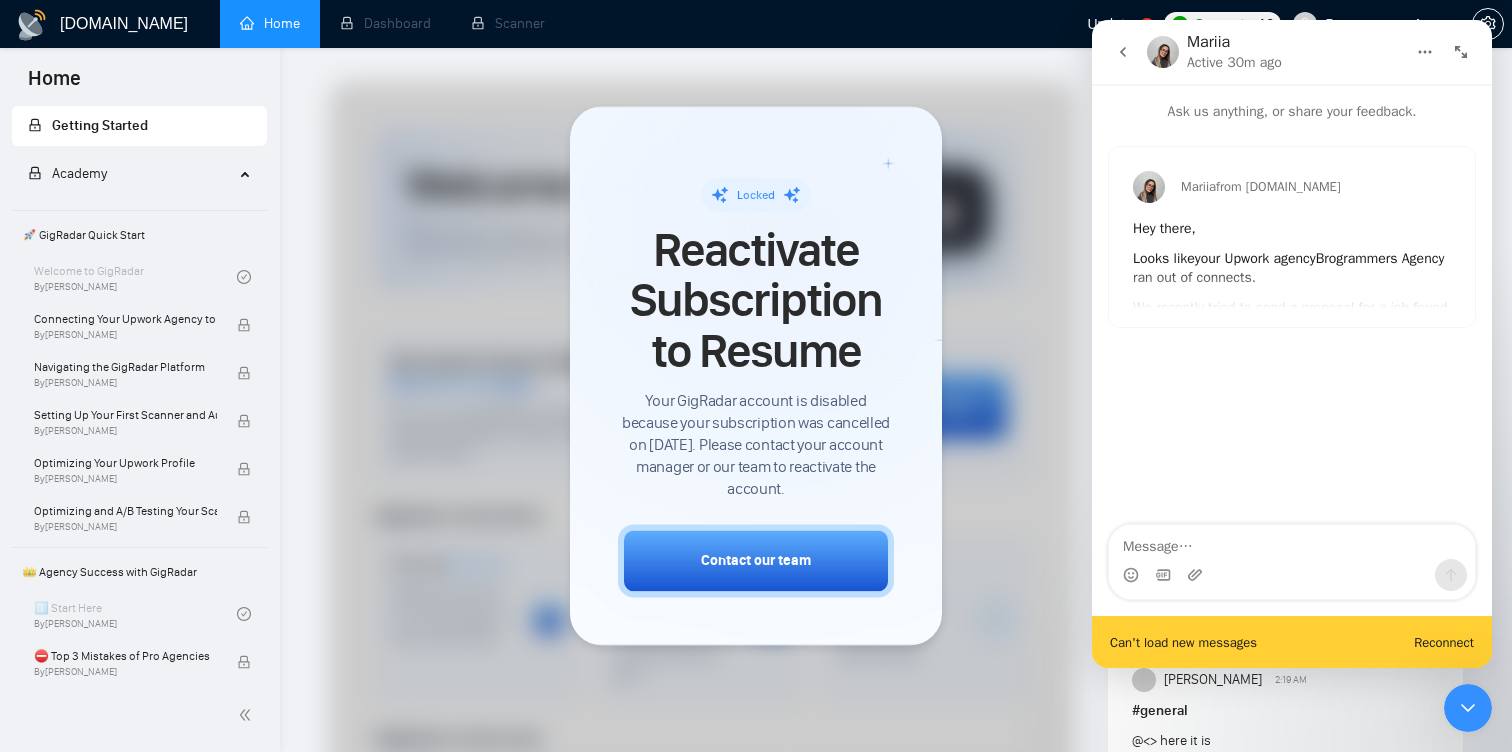 click 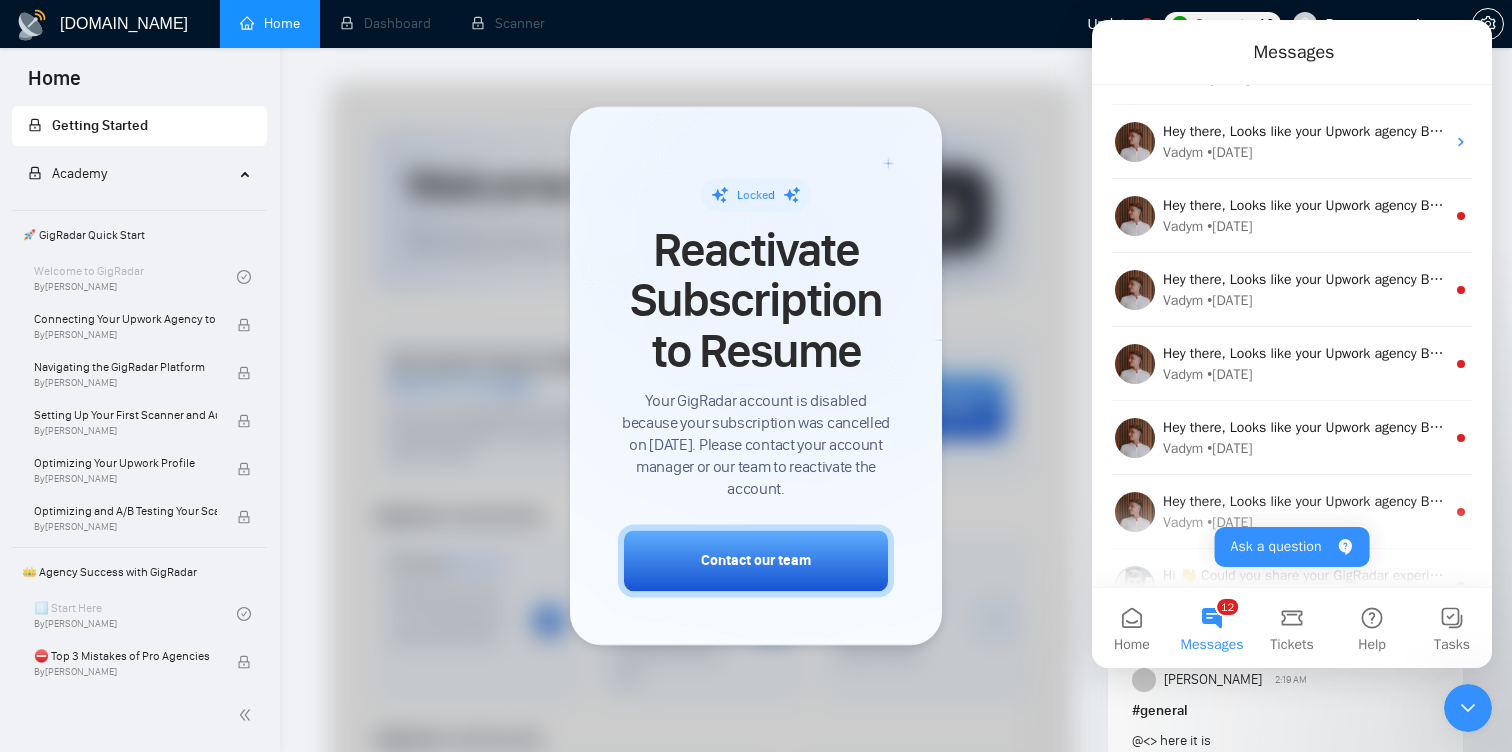 scroll, scrollTop: 1558, scrollLeft: 0, axis: vertical 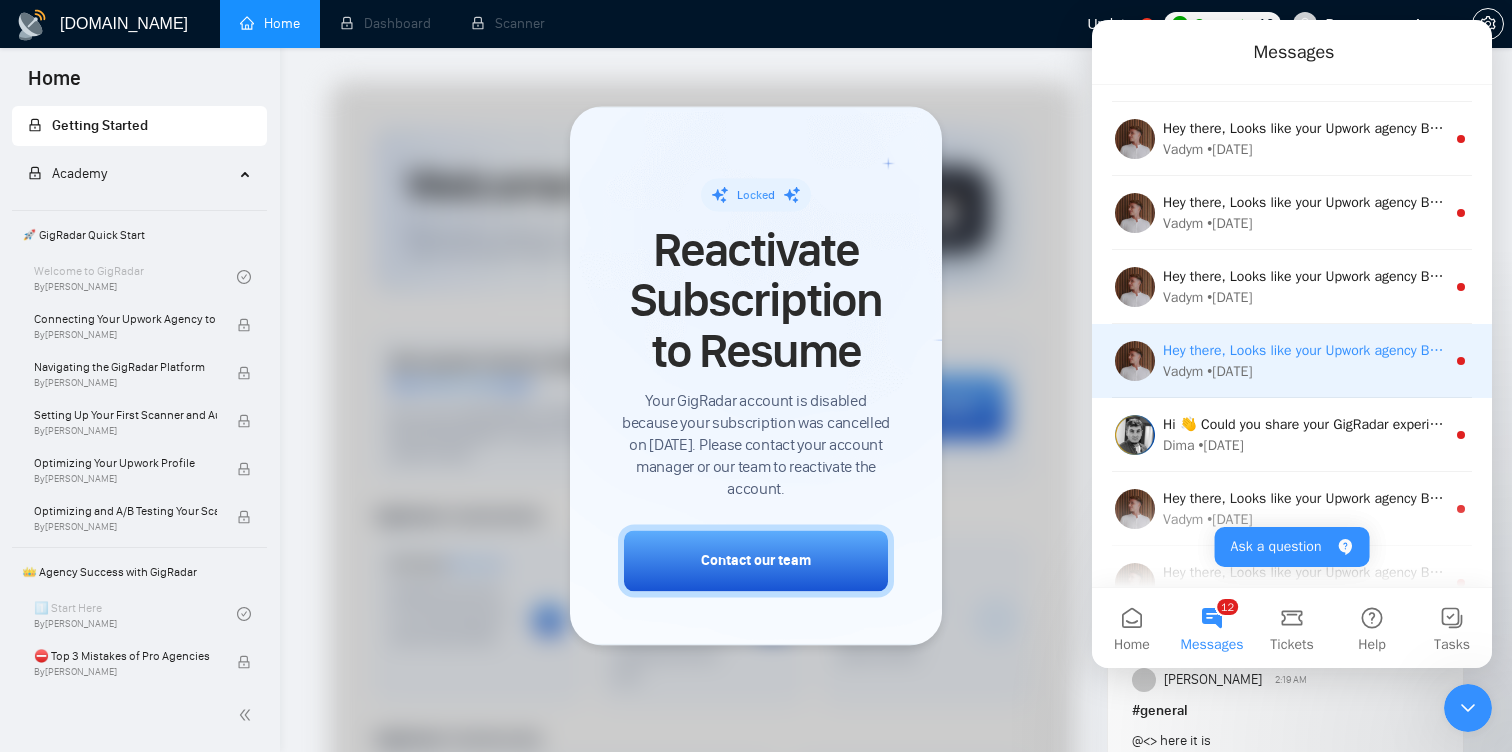 click on "Vadym •  [DATE]" at bounding box center [1304, 371] 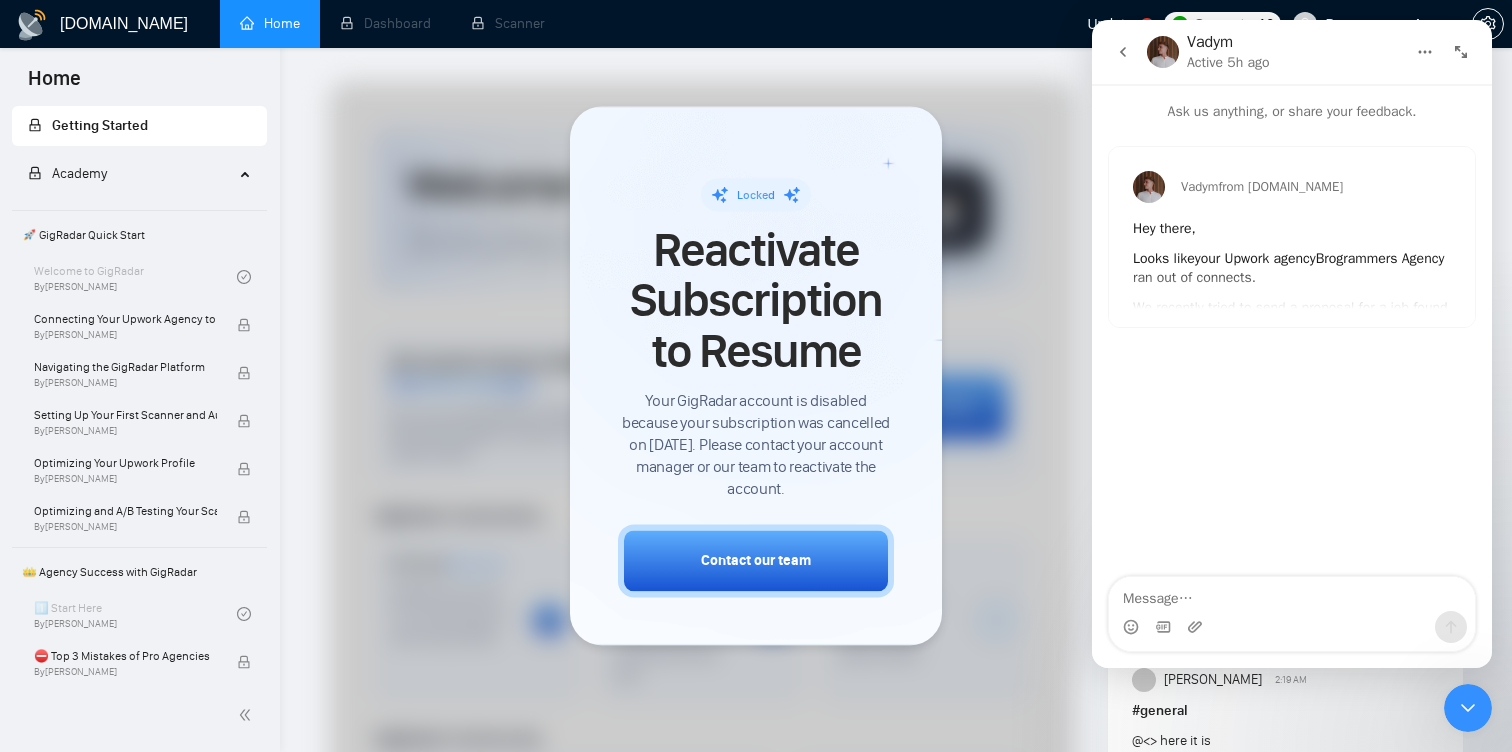 click 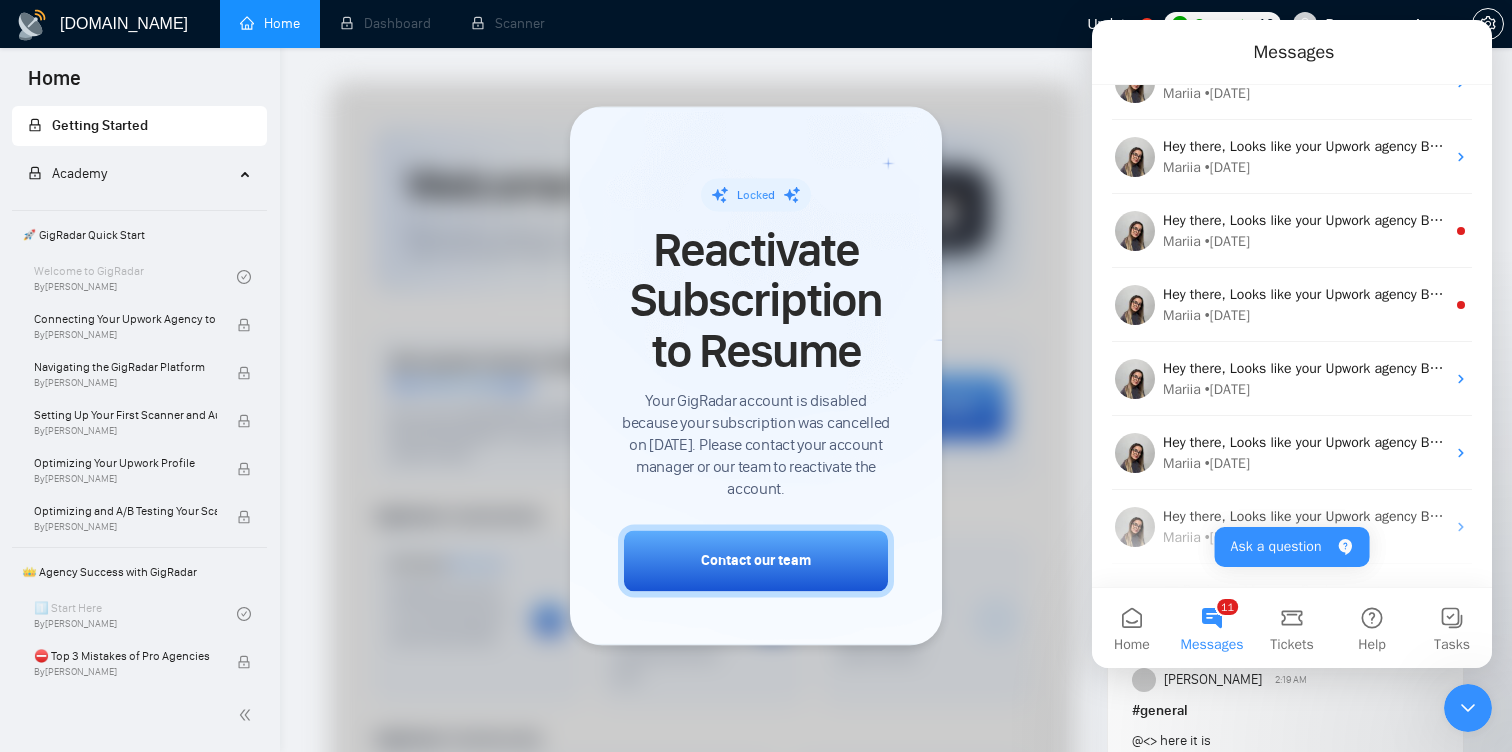 scroll, scrollTop: 1293, scrollLeft: 0, axis: vertical 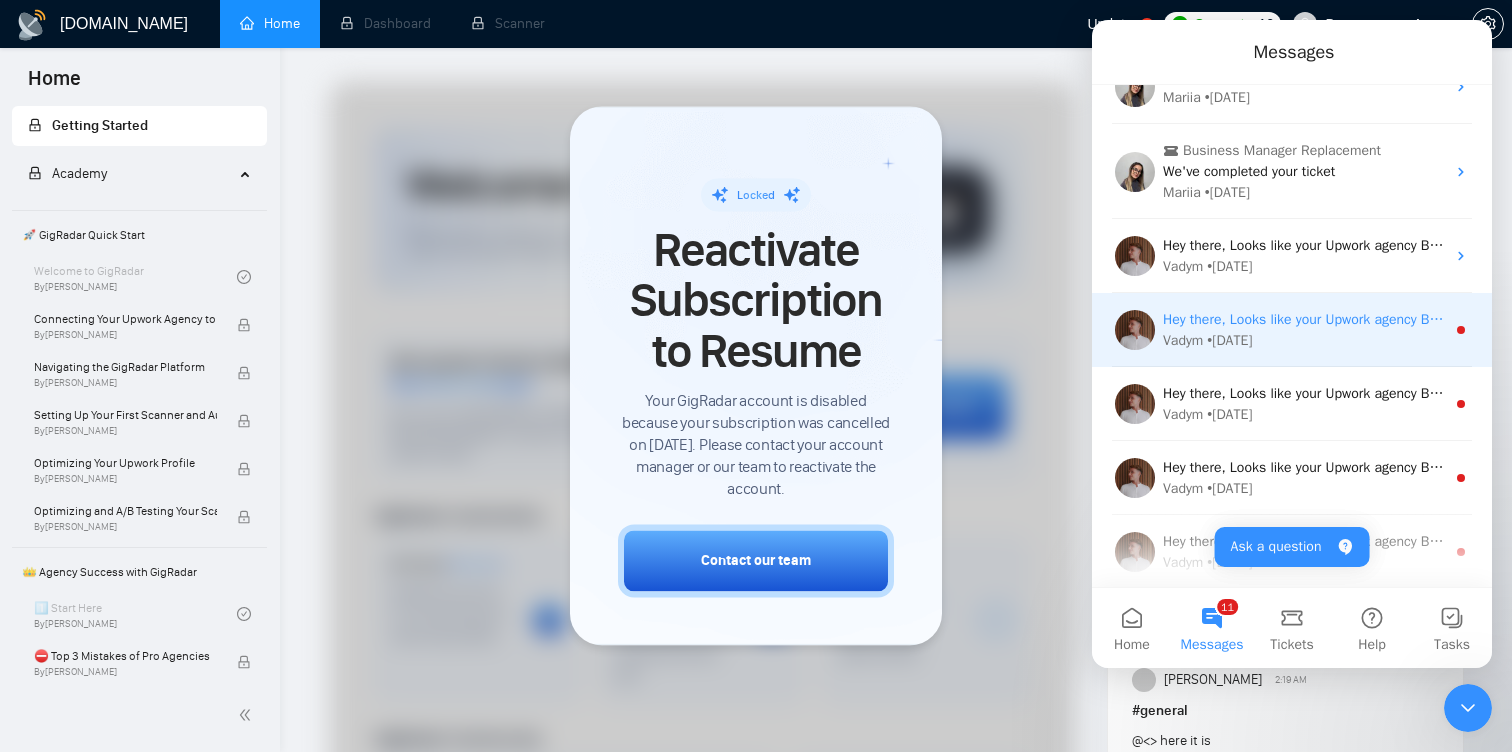 click on "Hey there, Looks like your Upwork agency Brogrammers Agency ran out of connects. We recently tried to send a proposal for a job found by Jobs For [PERSON_NAME], but we could not because the number of connects was insufficient. If you don't top up your connects soon, all your Auto Bidders will be disabled, and you will have to reactivate it again. Please consider enabling the Auto Top-Up Feature to avoid this happening in the future." at bounding box center [2507, 319] 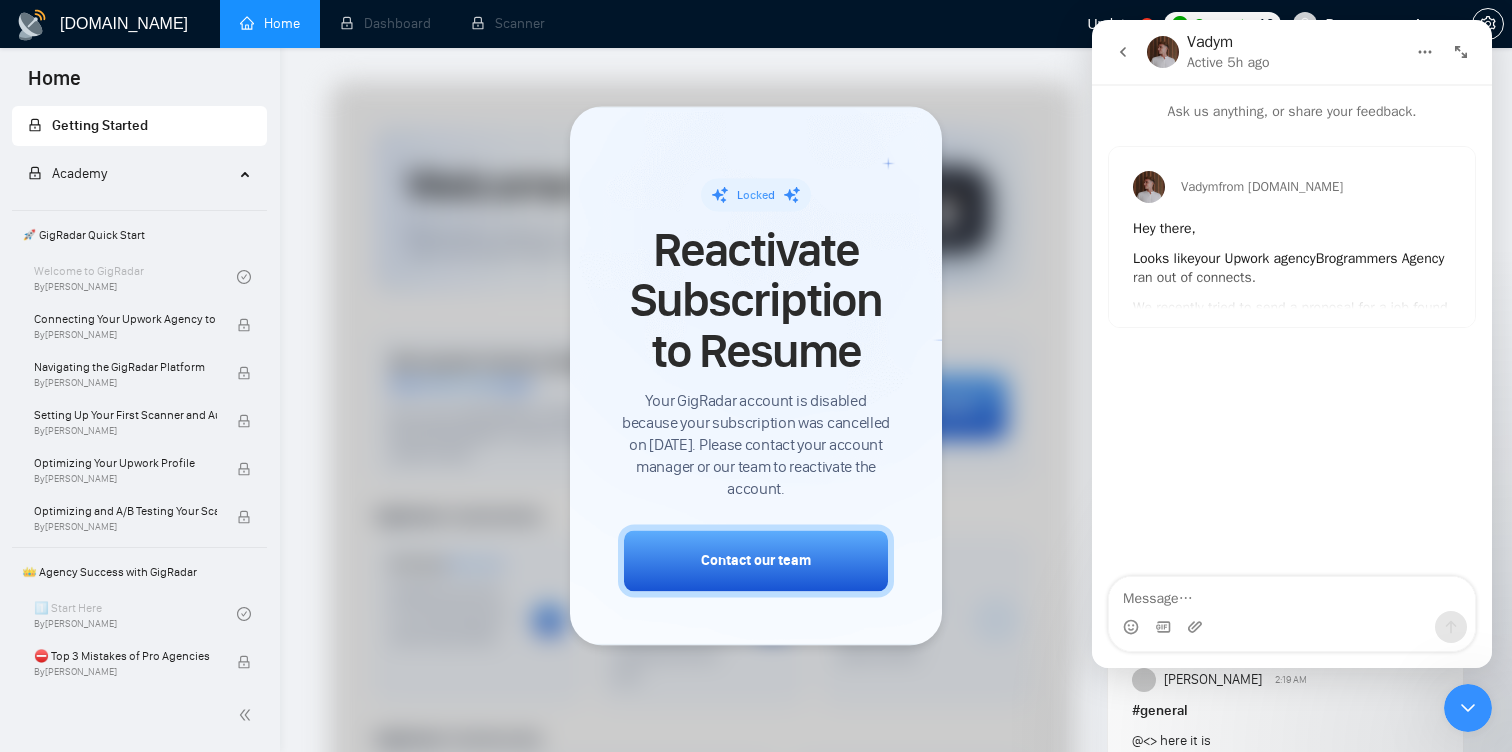 click 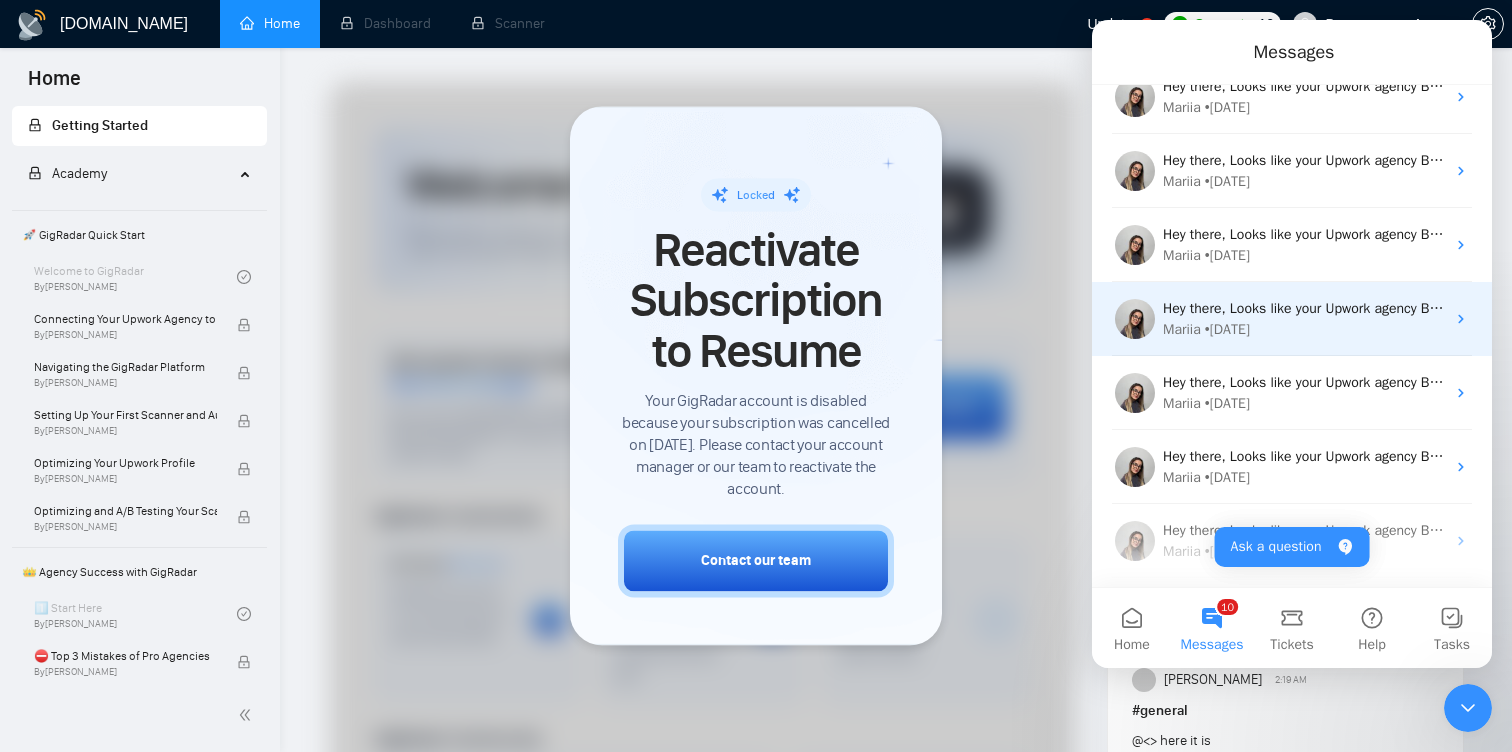 scroll, scrollTop: 688, scrollLeft: 0, axis: vertical 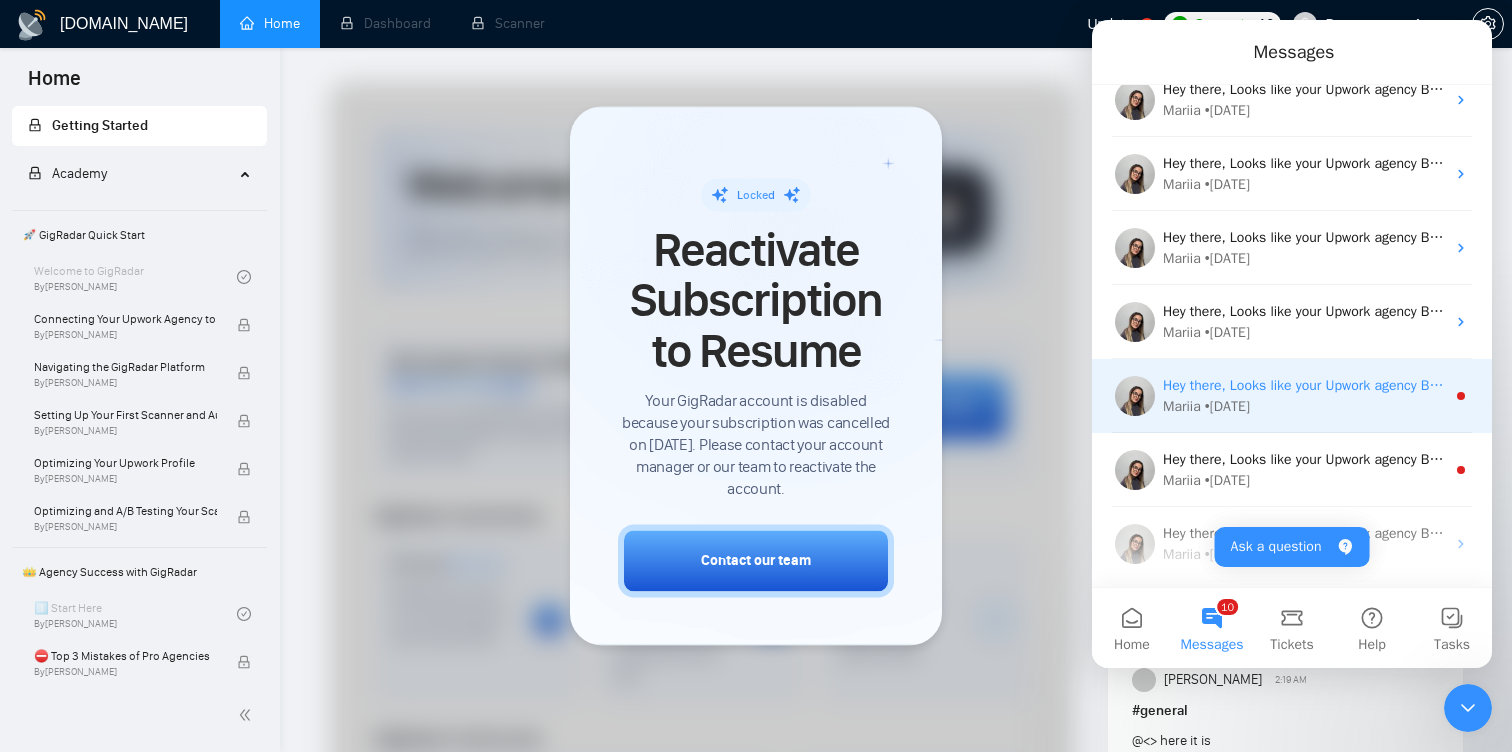 click on "Mariia •  [DATE]" at bounding box center [1304, 406] 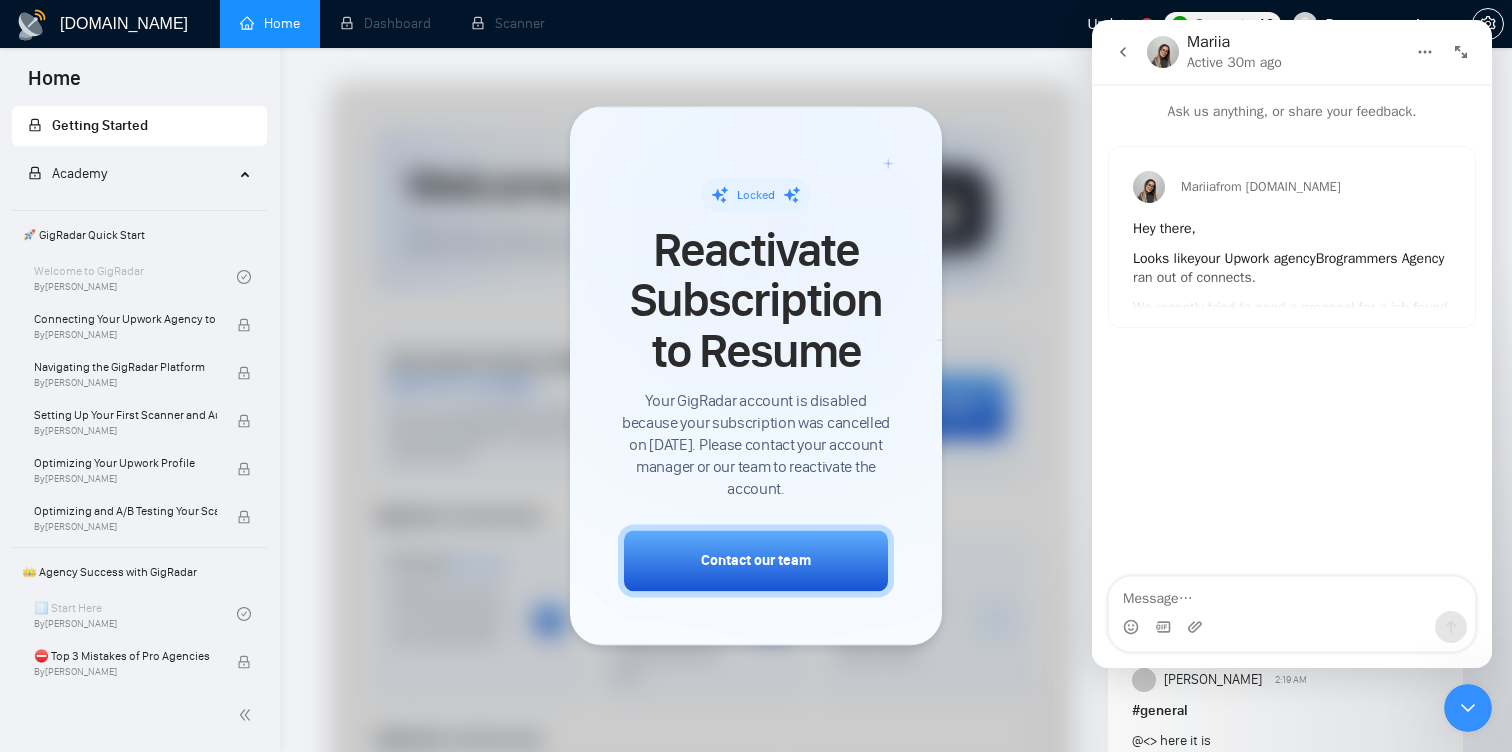 click 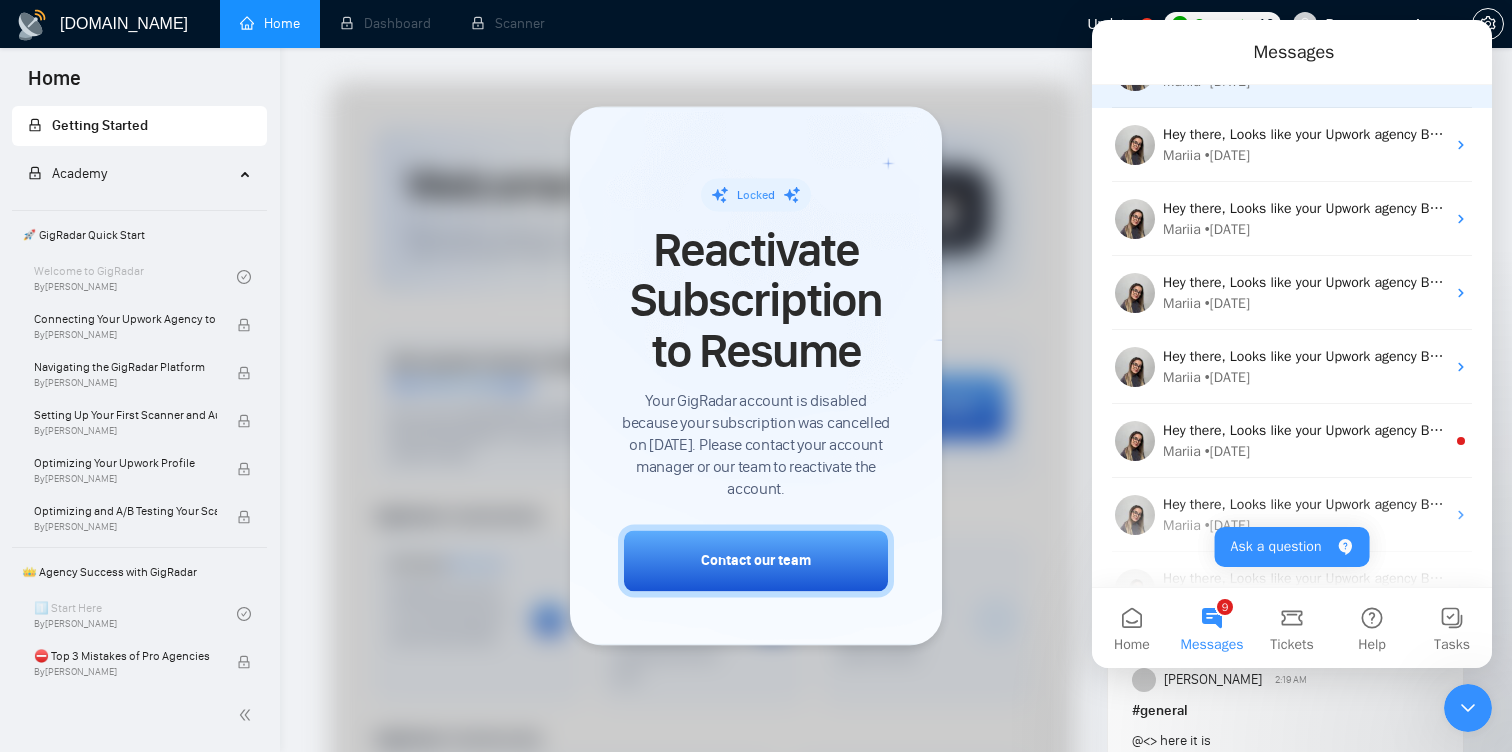 scroll, scrollTop: 722, scrollLeft: 0, axis: vertical 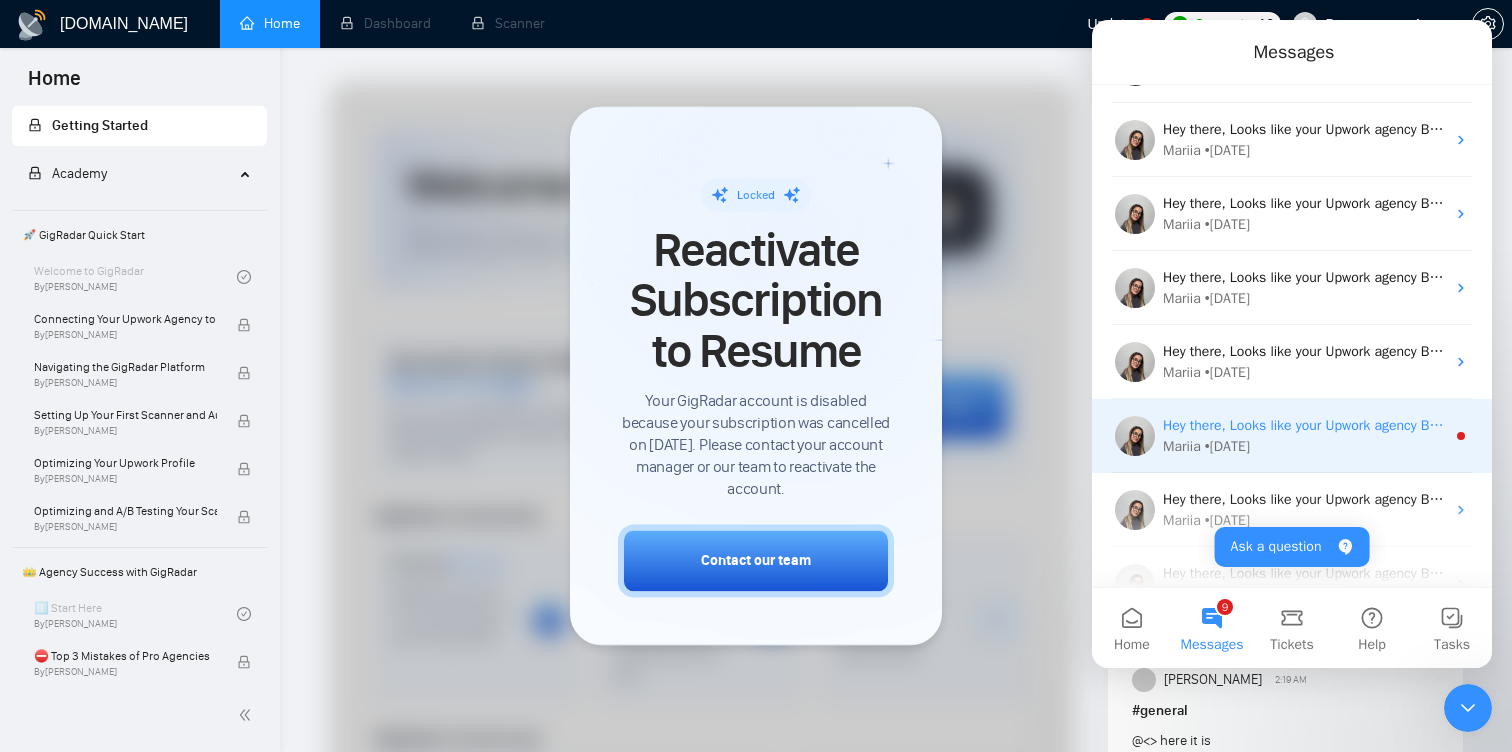 click on "Hey there, Looks like your Upwork agency Brogrammers Agency ran out of connects. We recently tried to send a proposal for a job found by Jobs For [PERSON_NAME], but we could not because the number of connects was insufficient. If you don't top up your connects soon, all your Auto Bidders will be disabled, and you will have to reactivate it again. Please consider enabling the Auto Top-Up Feature to avoid this happening in the future. Mariia •  [DATE]" at bounding box center (1292, 436) 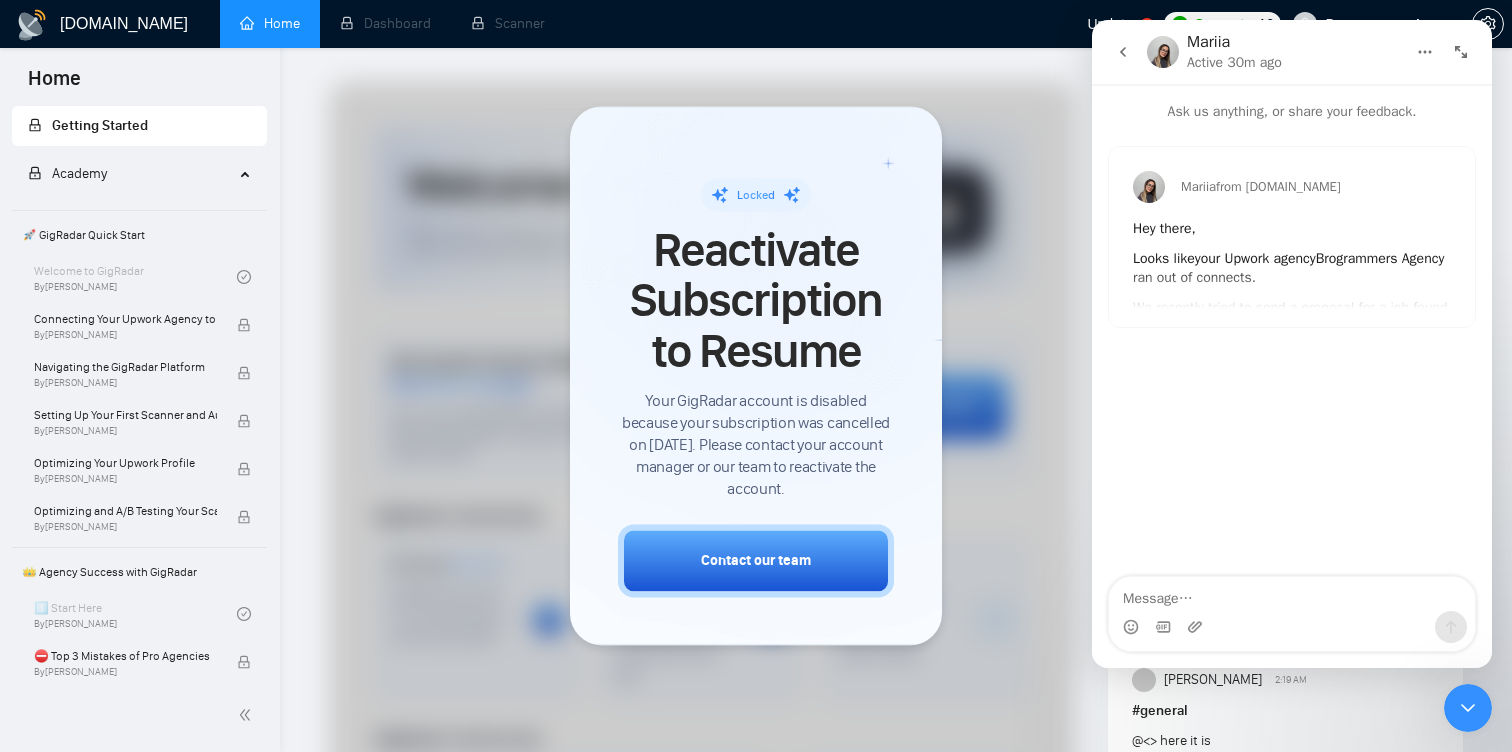 click at bounding box center [1123, 52] 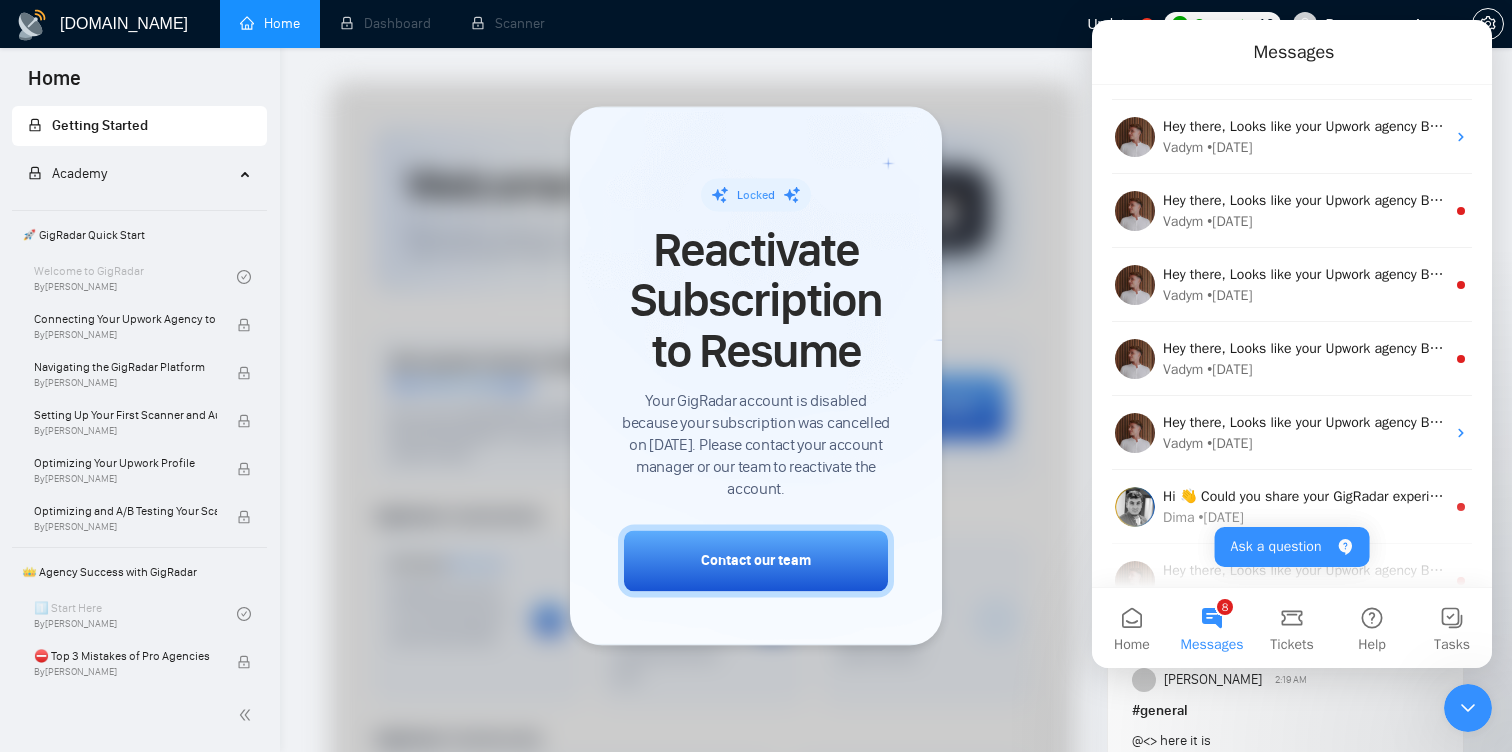 scroll, scrollTop: 1553, scrollLeft: 0, axis: vertical 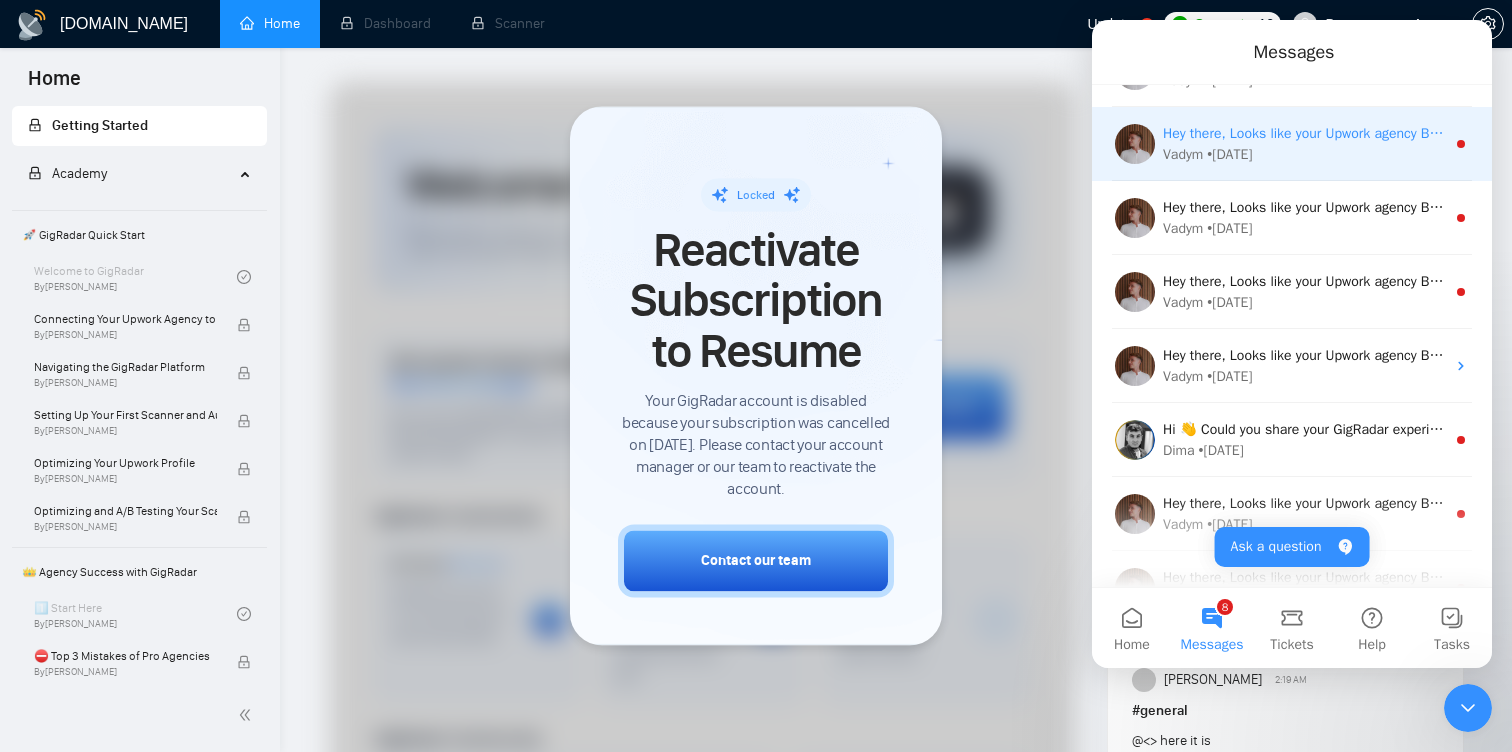 click on "Hey there, Looks like your Upwork agency Brogrammers Agency ran out of connects. We recently tried to send a proposal for a job found by Jobs For [PERSON_NAME], but we could not because the number of connects was insufficient. If you don't top up your connects soon, all your Auto Bidders will be disabled, and you will have to reactivate it again. Please consider enabling the Auto Top-Up Feature to avoid this happening in the future. Vadym •  [DATE]" at bounding box center (1292, 144) 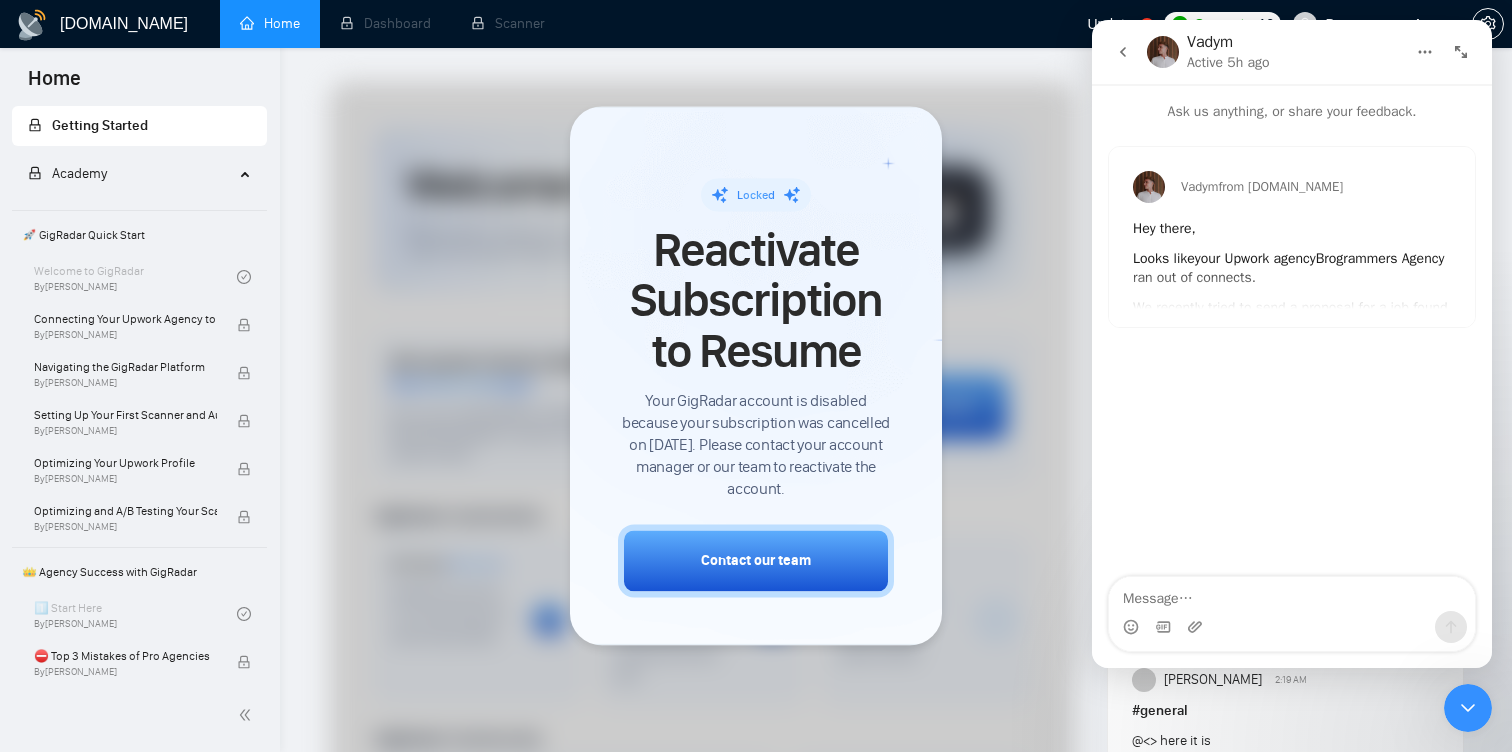 click 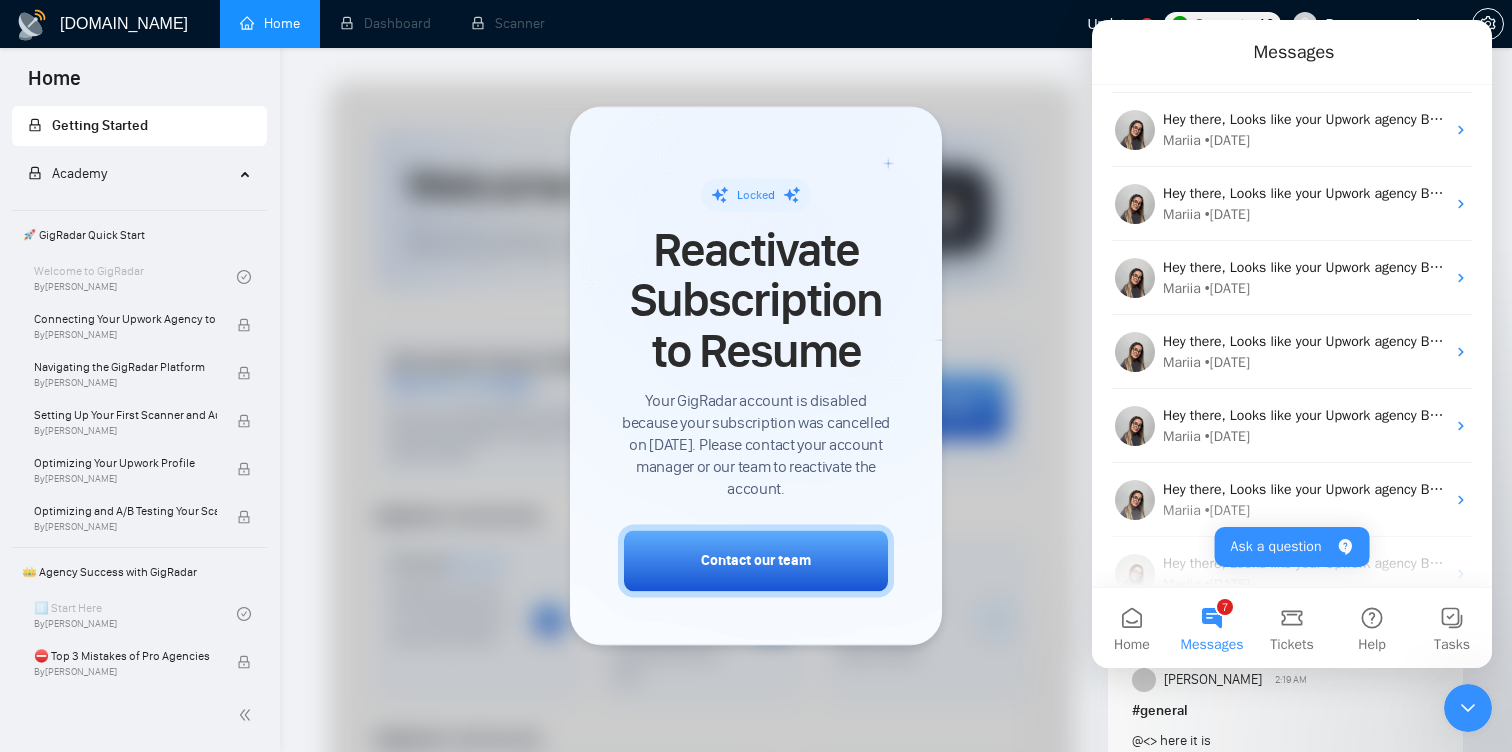 scroll, scrollTop: 1560, scrollLeft: 0, axis: vertical 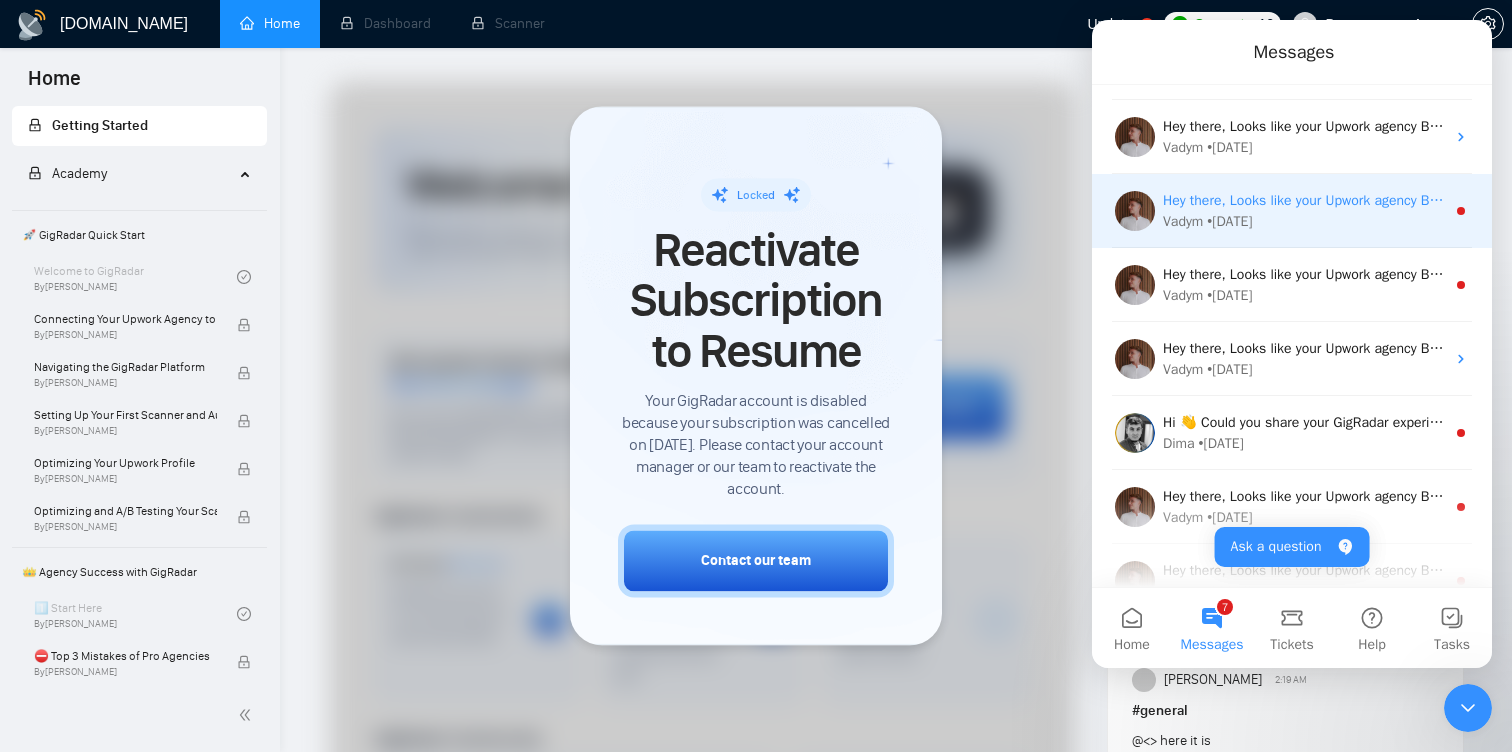 click on "Hey there, Looks like your Upwork agency Brogrammers Agency ran out of connects. We recently tried to send a proposal for a job found by Jobs For [PERSON_NAME], but we could not because the number of connects was insufficient. If you don't top up your connects soon, all your Auto Bidders will be disabled, and you will have to reactivate it again. Please consider enabling the Auto Top-Up Feature to avoid this happening in the future. Vadym •  [DATE]" at bounding box center (1292, 211) 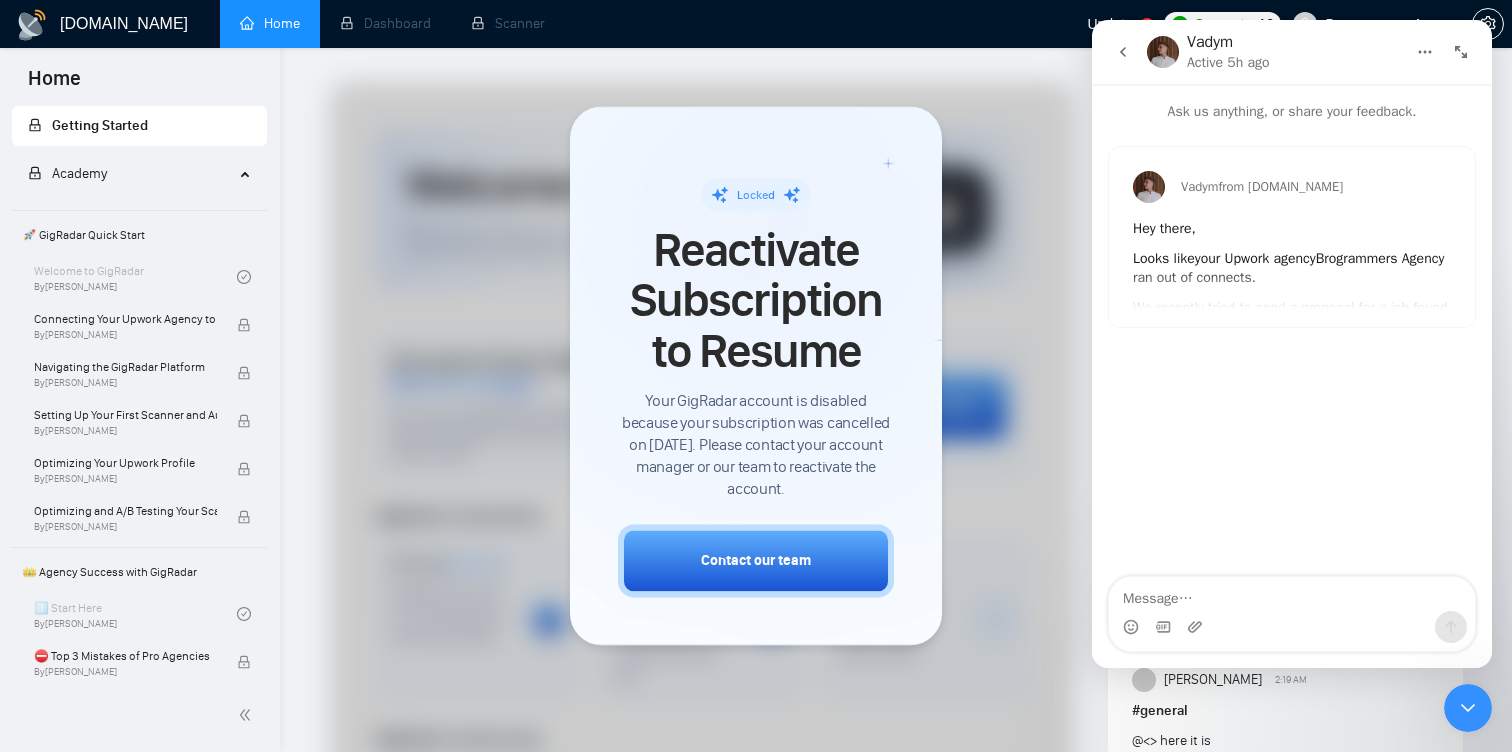 click 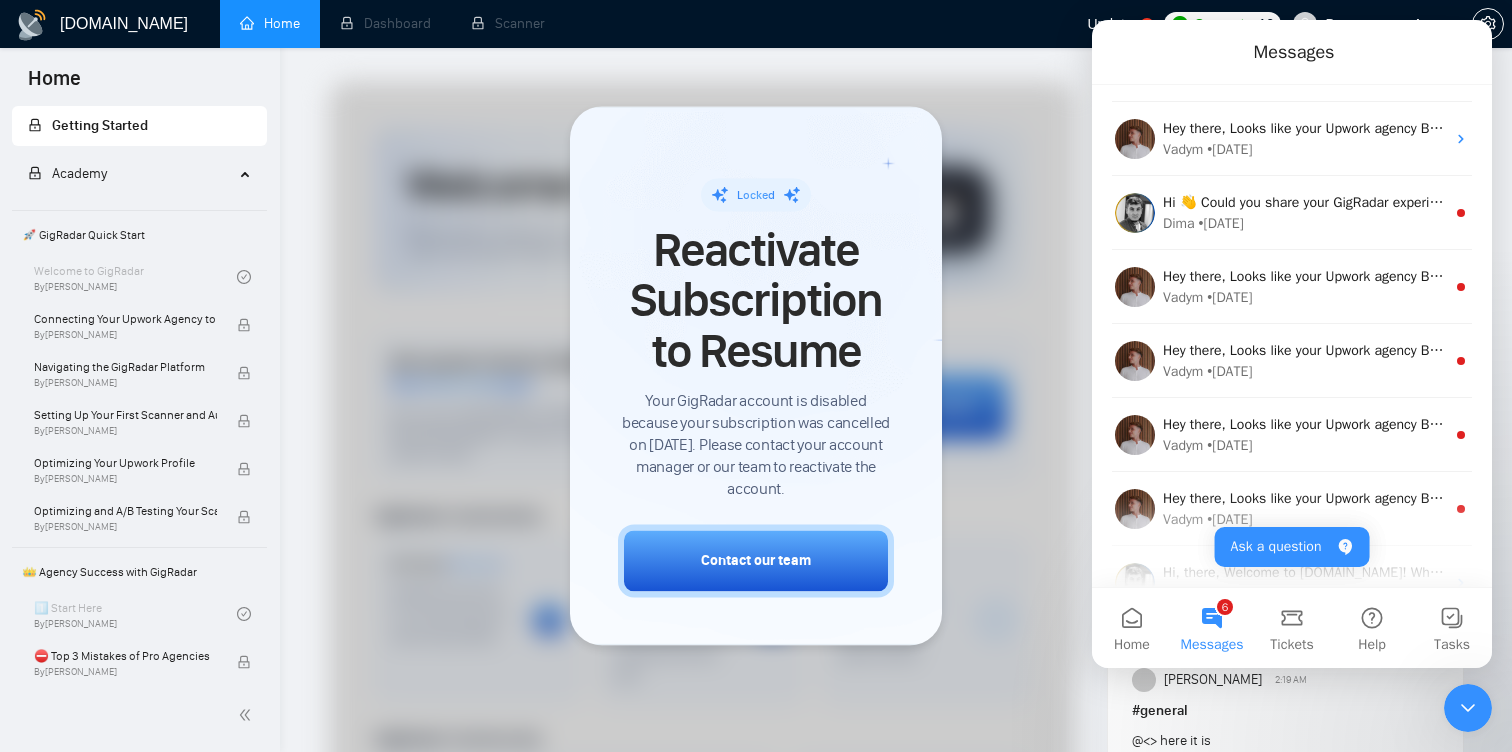 scroll, scrollTop: 1803, scrollLeft: 0, axis: vertical 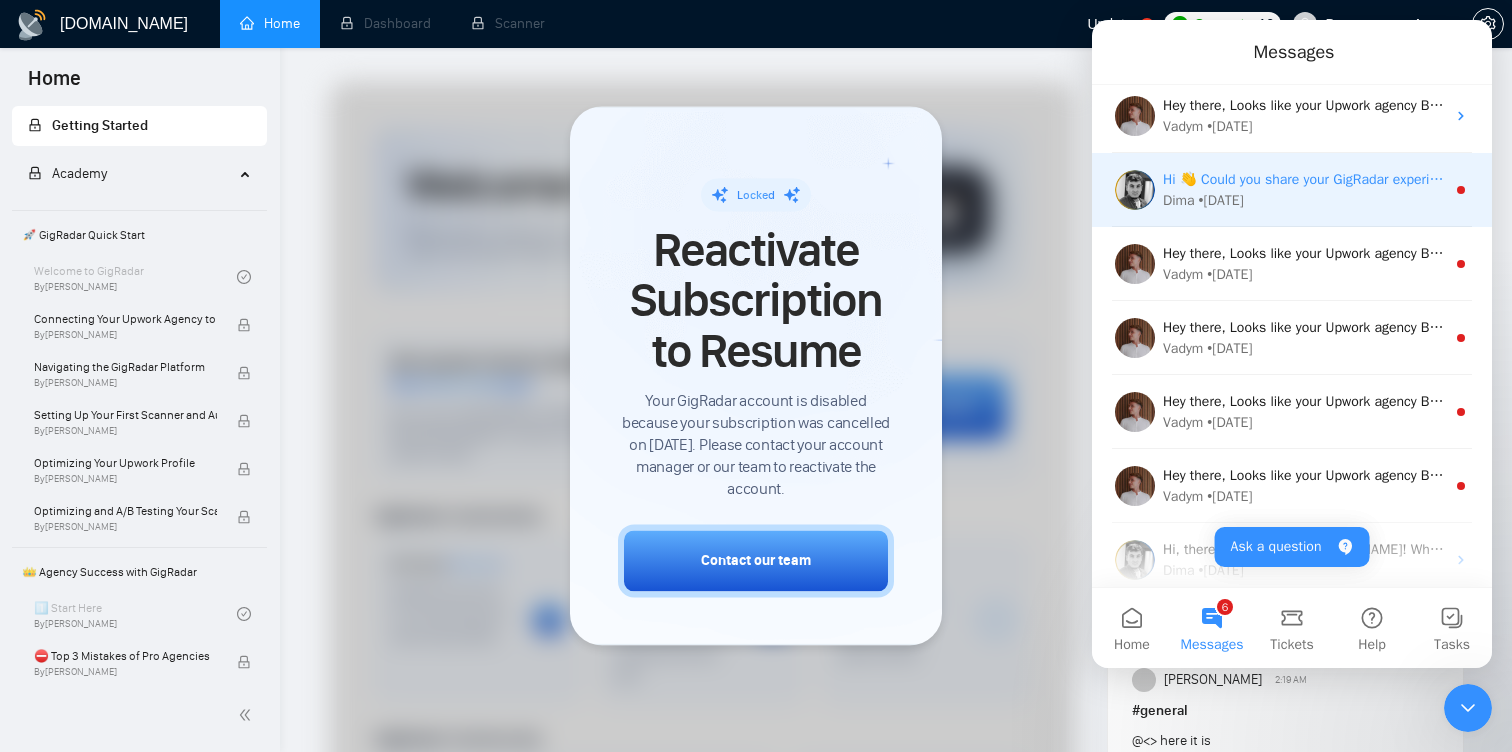click on "Dima •  [DATE]" at bounding box center [1304, 200] 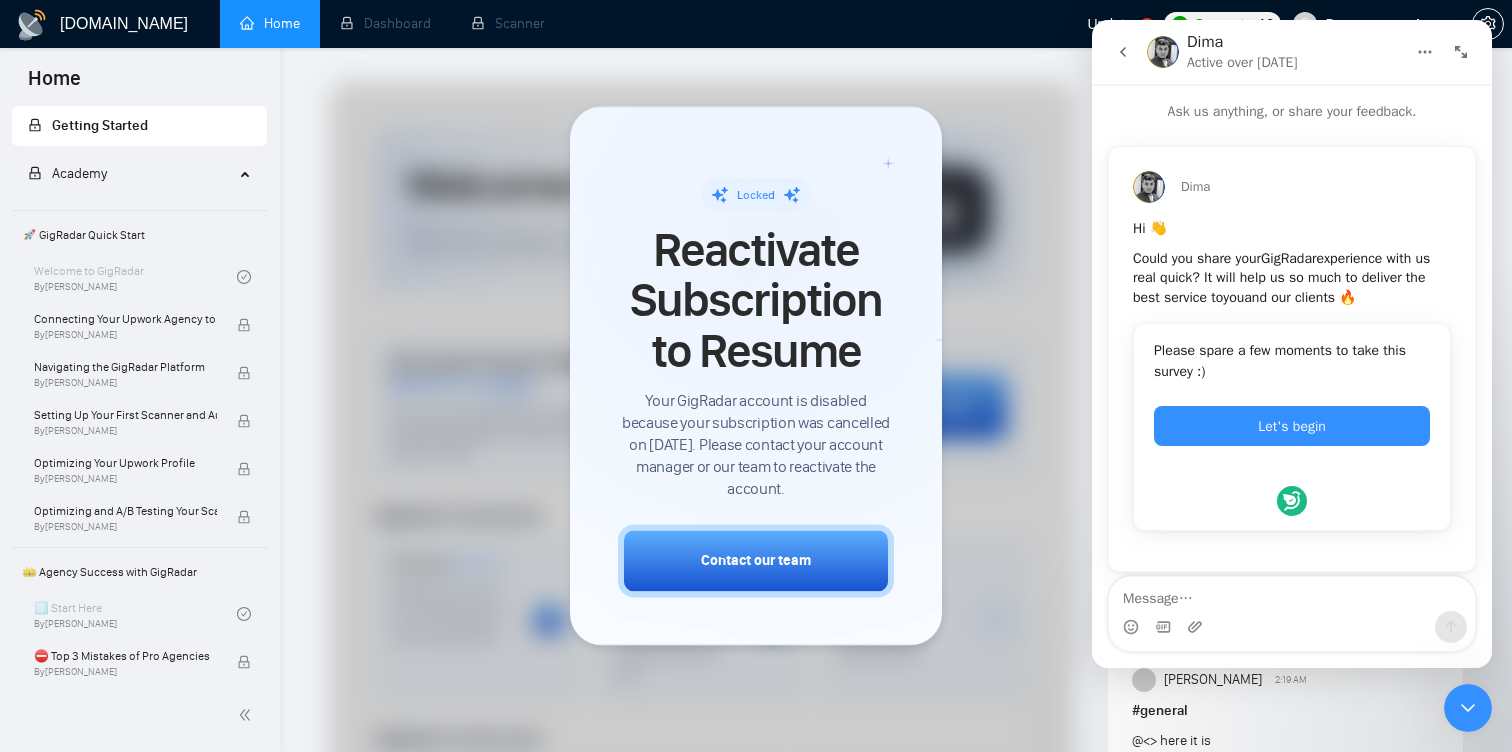 scroll, scrollTop: 0, scrollLeft: 0, axis: both 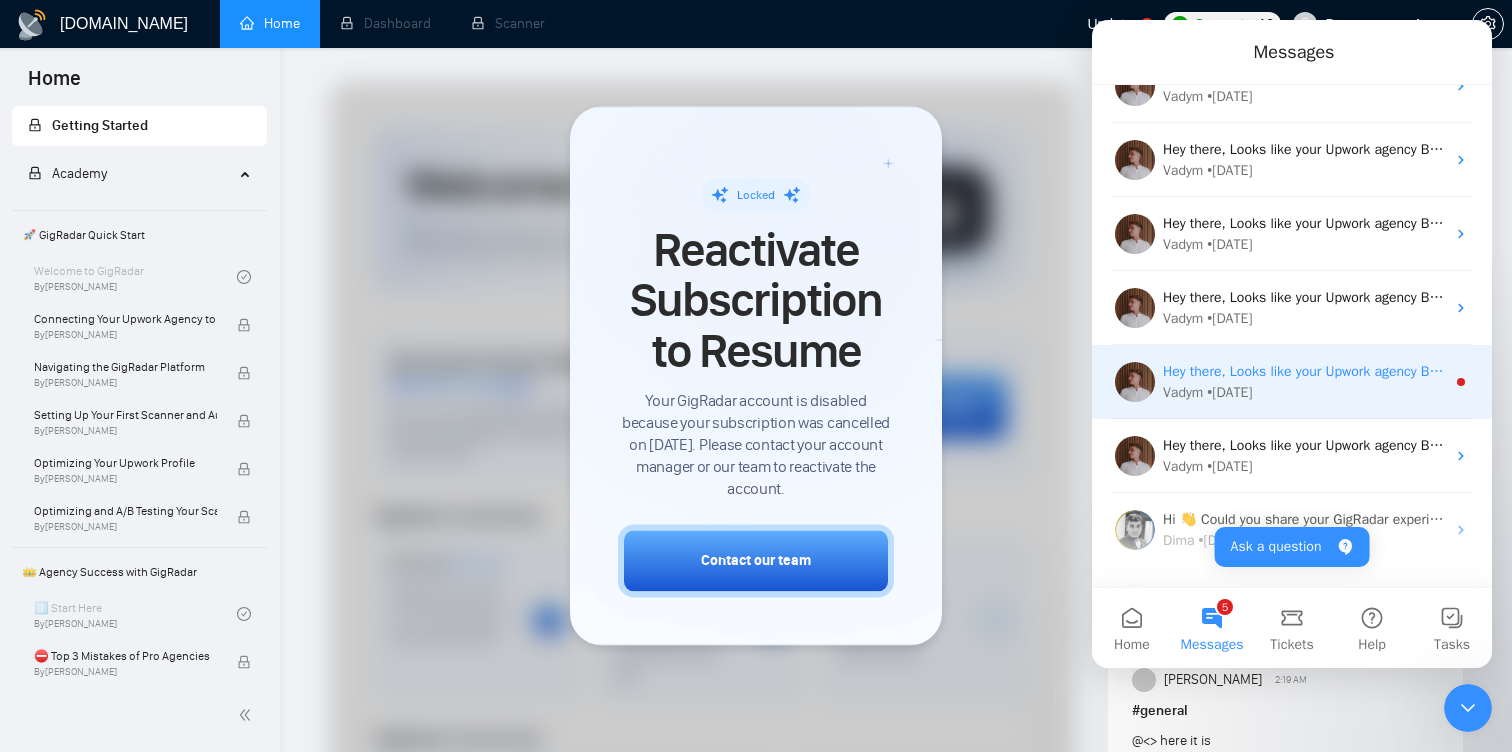 click on "Hey there, Looks like your Upwork agency Brogrammers Agency ran out of connects. We recently tried to send a proposal for a job found by Jobs For [PERSON_NAME], but we could not because the number of connects was insufficient. If you don't top up your connects soon, all your Auto Bidders will be disabled, and you will have to reactivate it again. Please consider enabling the Auto Top-Up Feature to avoid this happening in the future." at bounding box center (2507, 371) 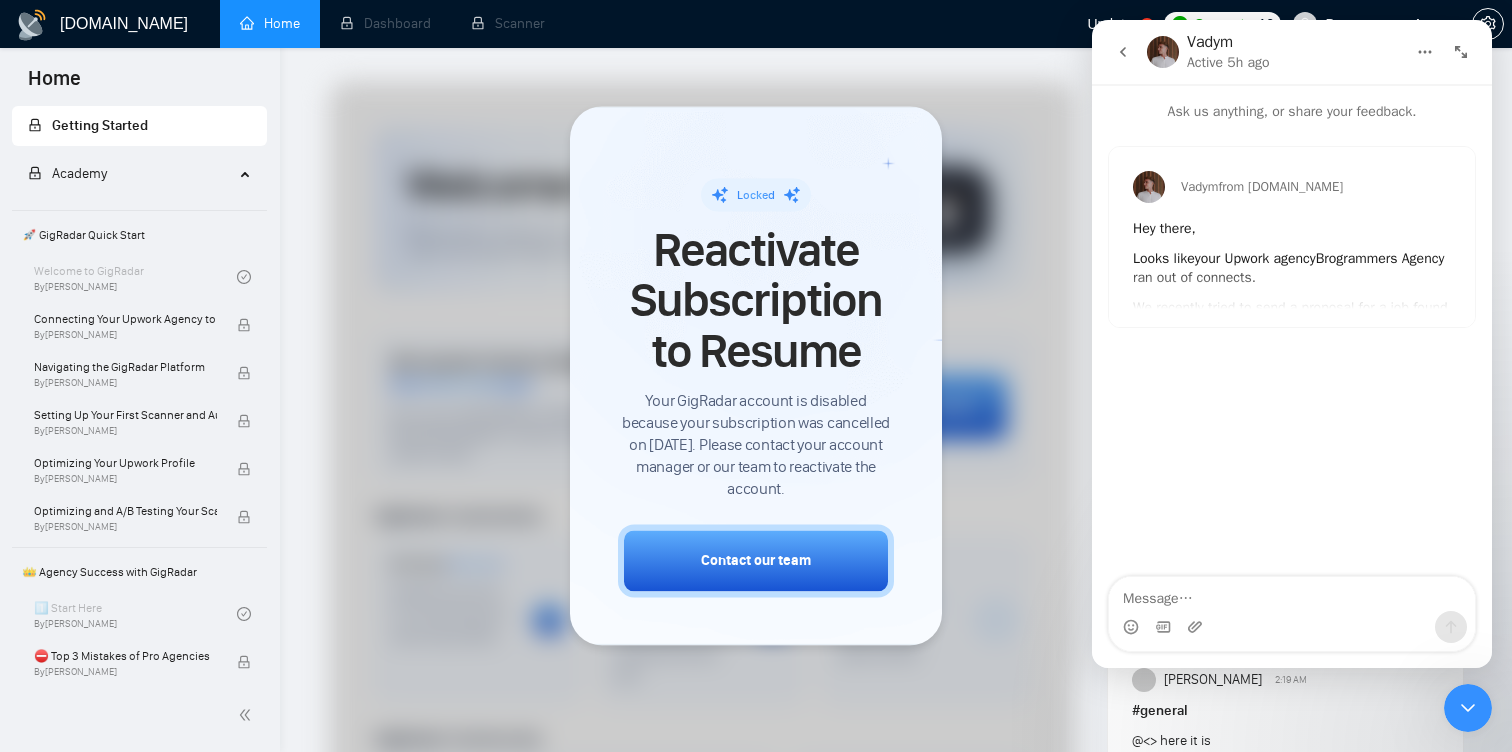 click 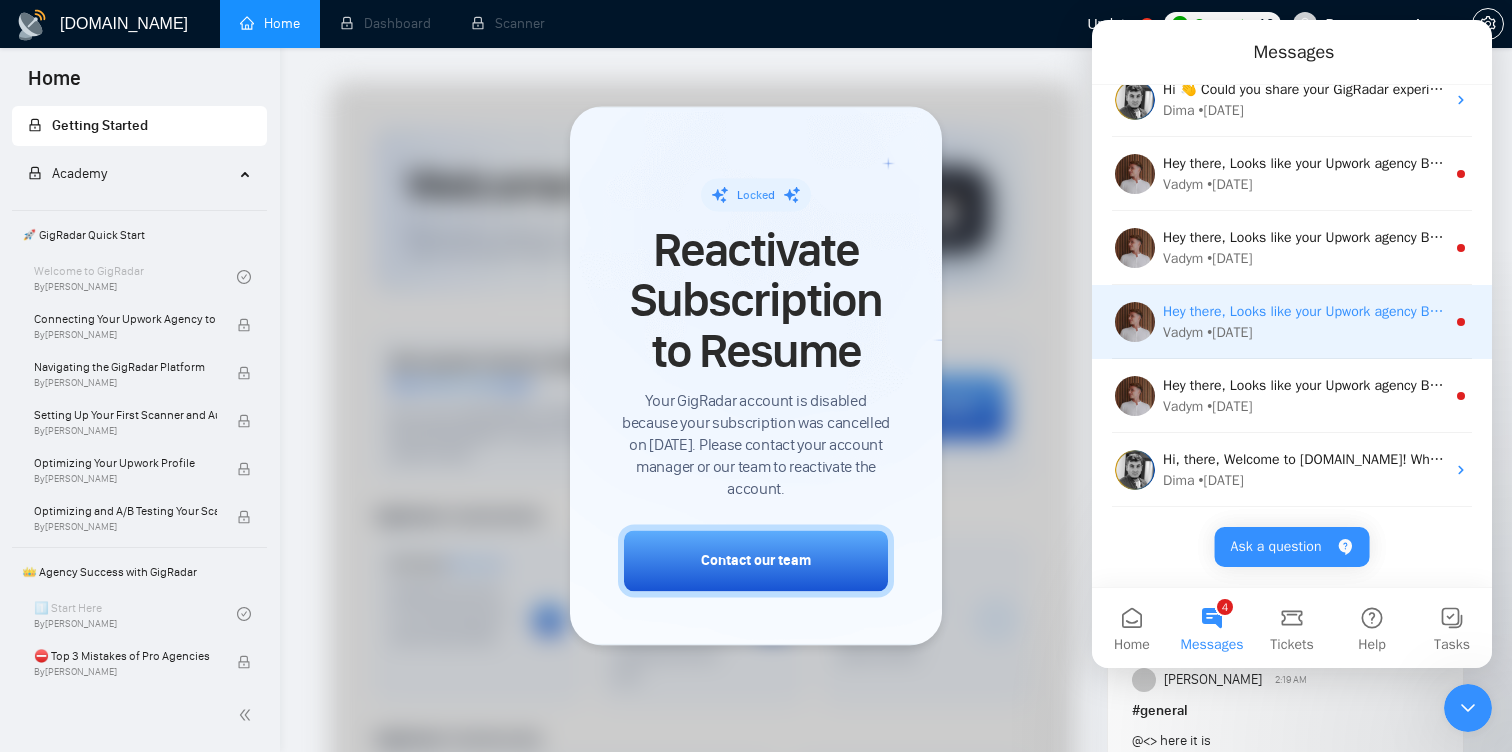 click on "Hey there, Looks like your Upwork agency Brogrammers Agency ran out of connects. We recently tried to send a proposal for a job found by Jobs For [PERSON_NAME], but we could not because the number of connects was insufficient. If you don't top up your connects soon, all your Auto Bidders will be disabled, and you will have to reactivate it again. Please consider enabling the Auto Top-Up Feature to avoid this happening in the future." at bounding box center (2507, 311) 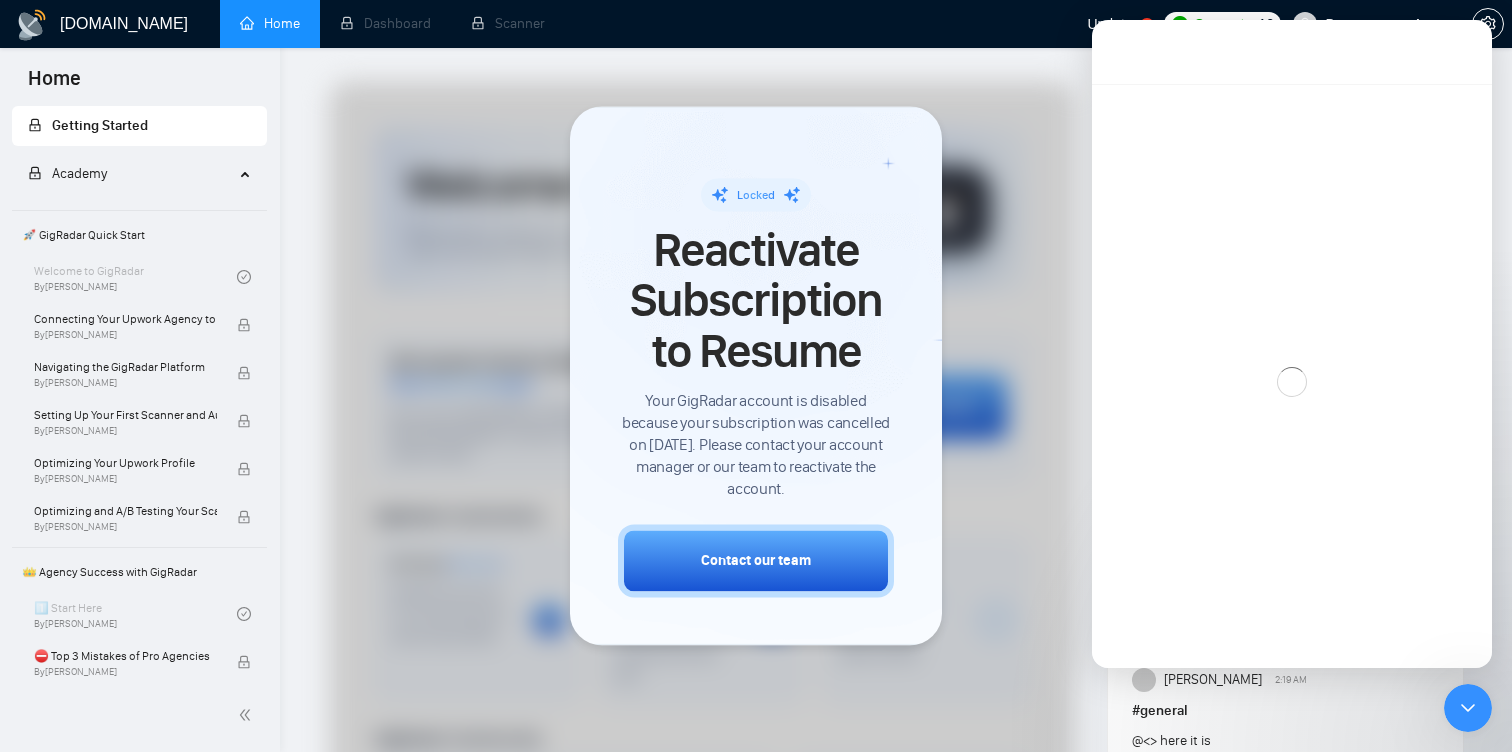 scroll, scrollTop: 1812, scrollLeft: 0, axis: vertical 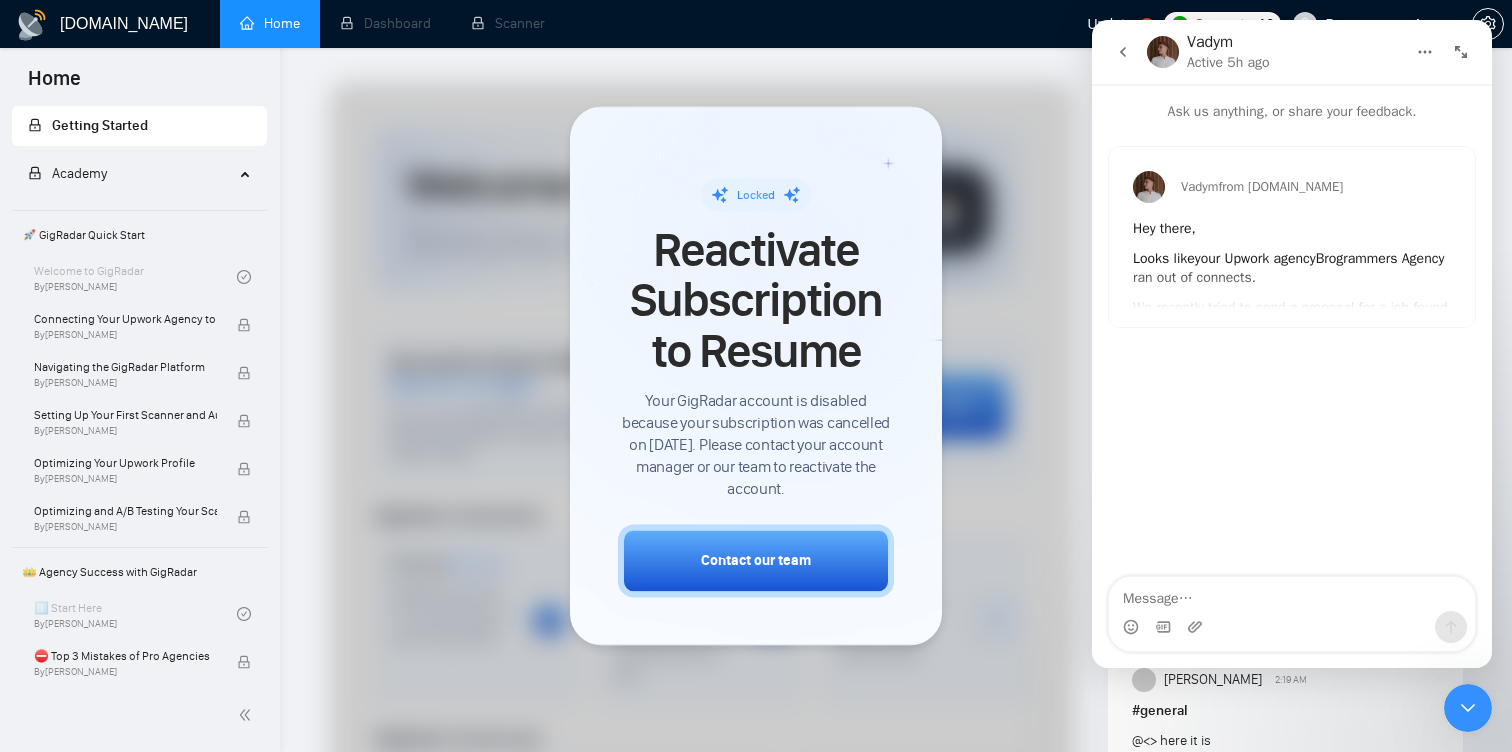 click on "Vadym Active 5h ago" at bounding box center [1292, 52] 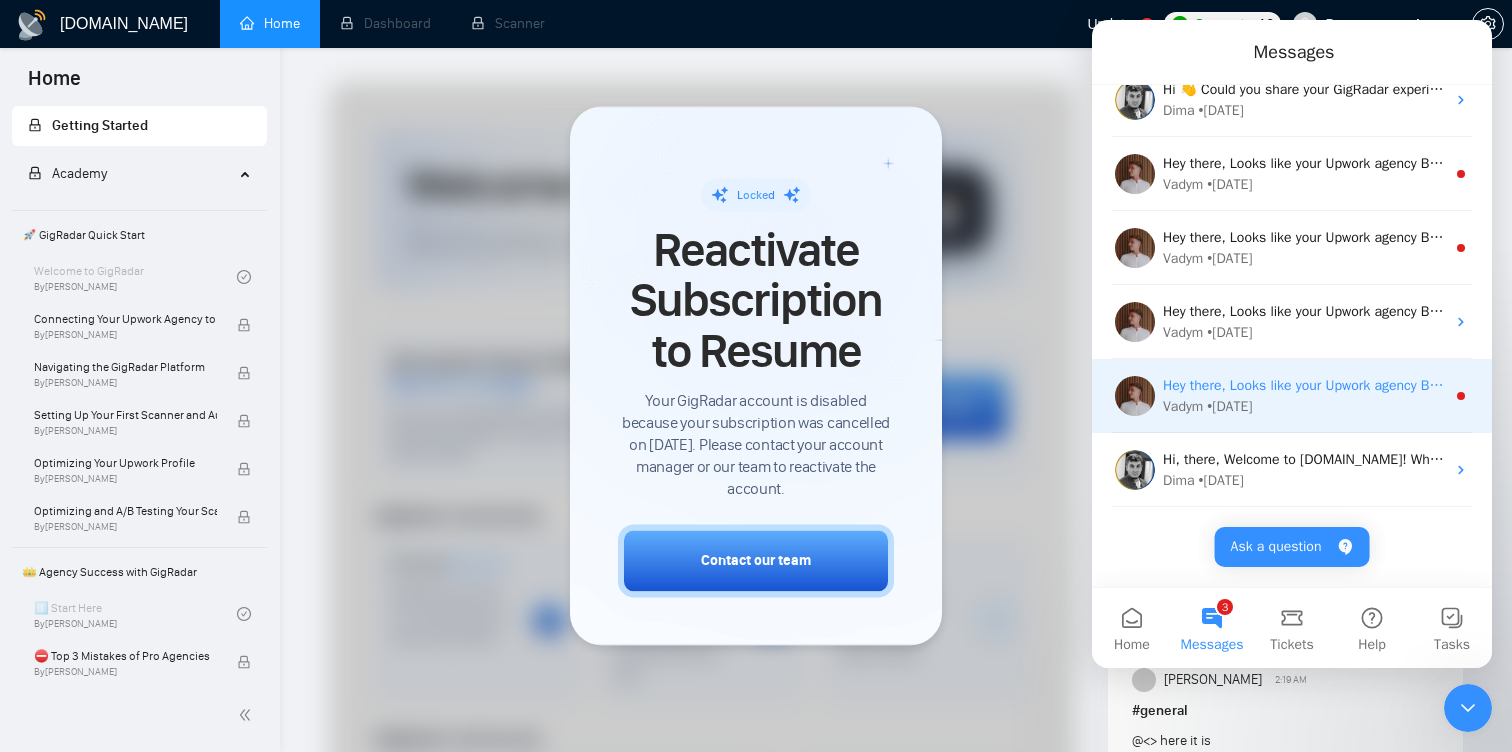 click on "Hey there, Looks like your Upwork agency Brogrammers Agency ran out of connects. We recently tried to send a proposal for a job found by Jobs For [PERSON_NAME], but we could not because the number of connects was insufficient. If you don't top up your connects soon, all your Auto Bidders will be disabled, and you will have to reactivate it again. Please consider enabling the Auto Top-Up Feature to avoid this happening in the future." at bounding box center (2507, 385) 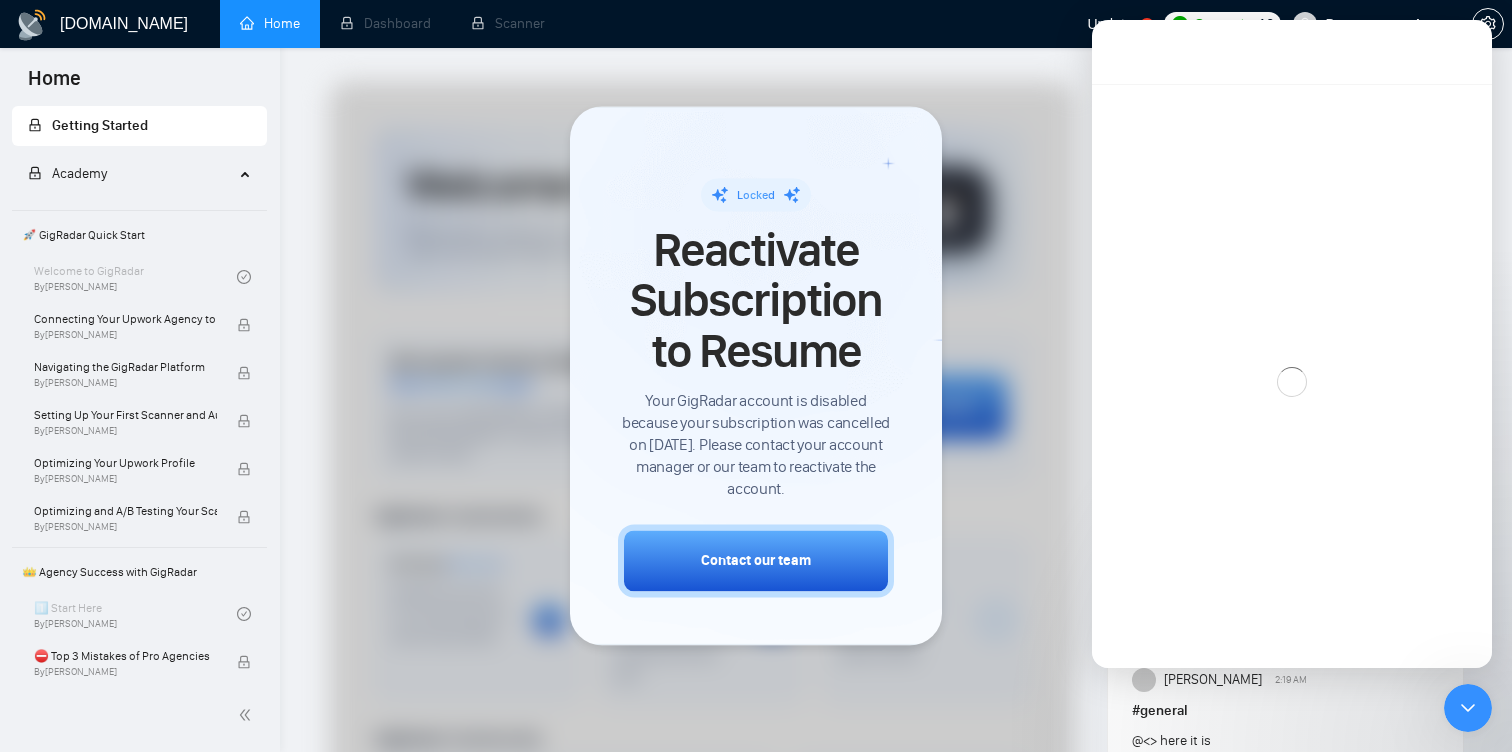 scroll, scrollTop: 1812, scrollLeft: 0, axis: vertical 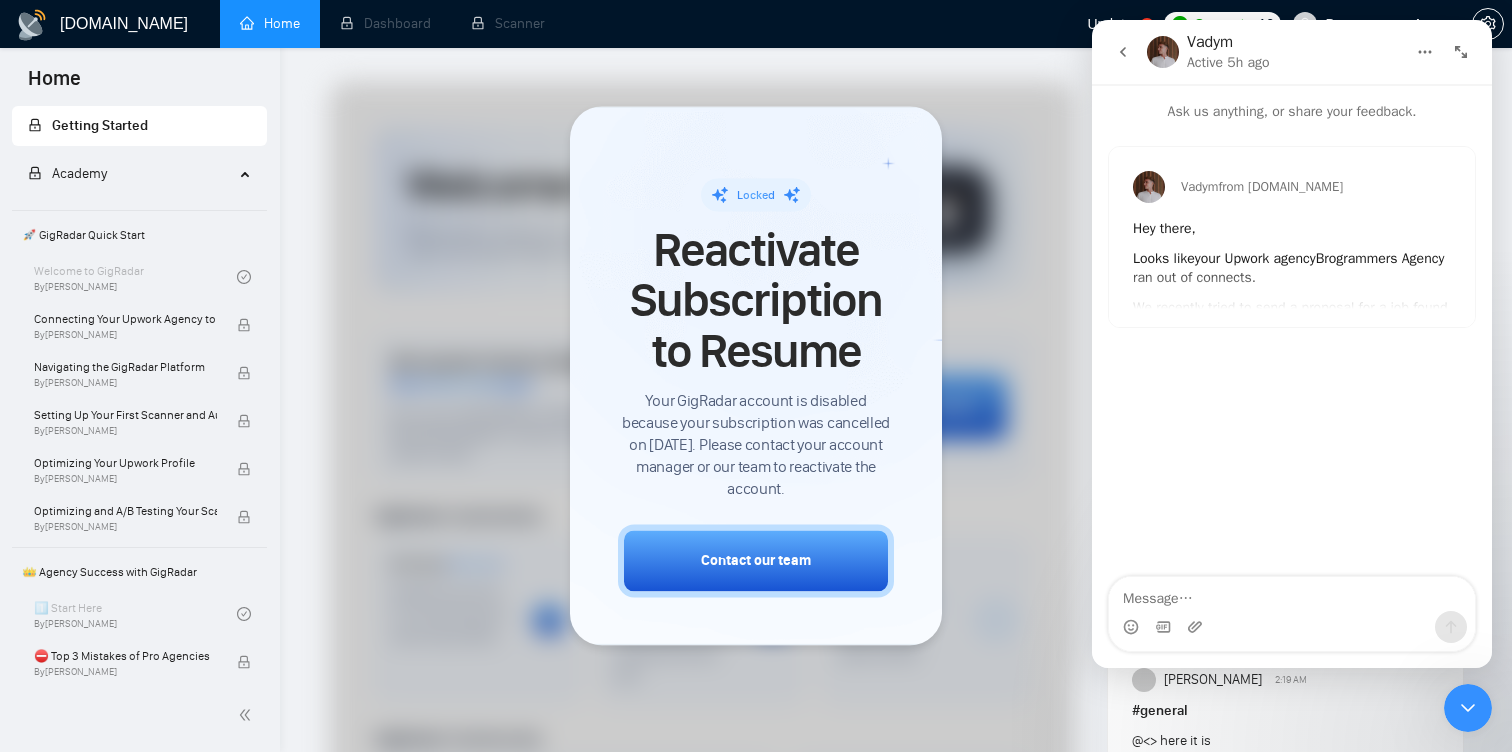 click 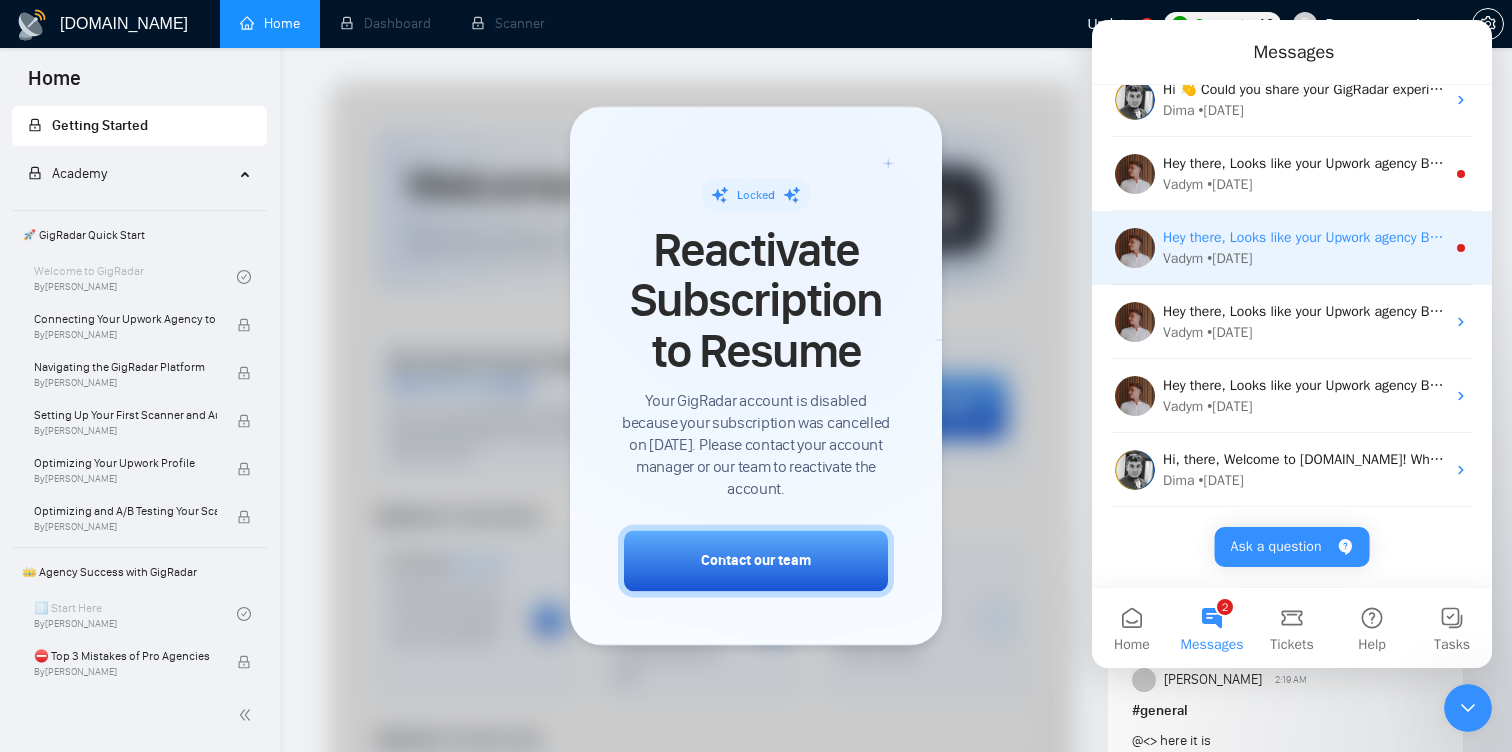click on "Vadym •  [DATE]" at bounding box center [1304, 258] 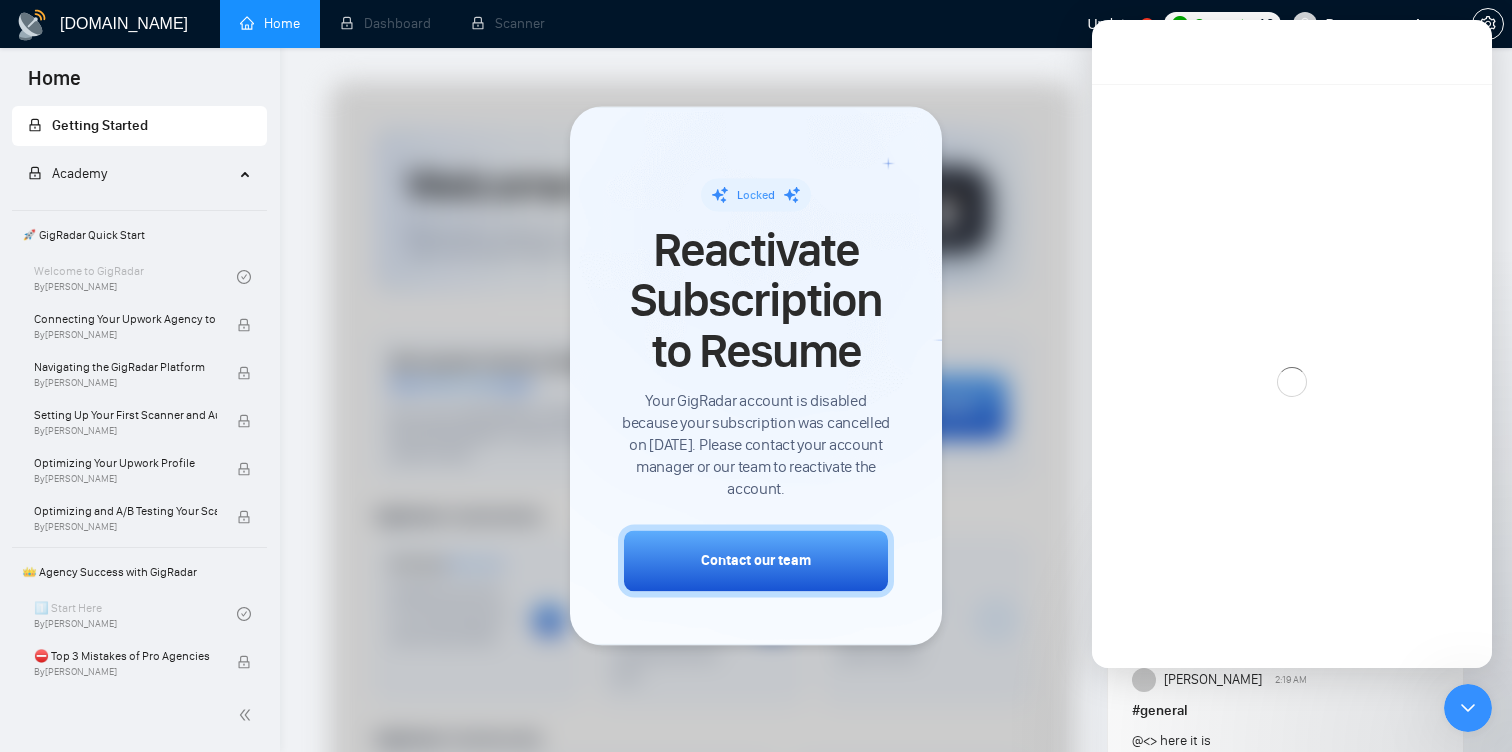 scroll, scrollTop: 1812, scrollLeft: 0, axis: vertical 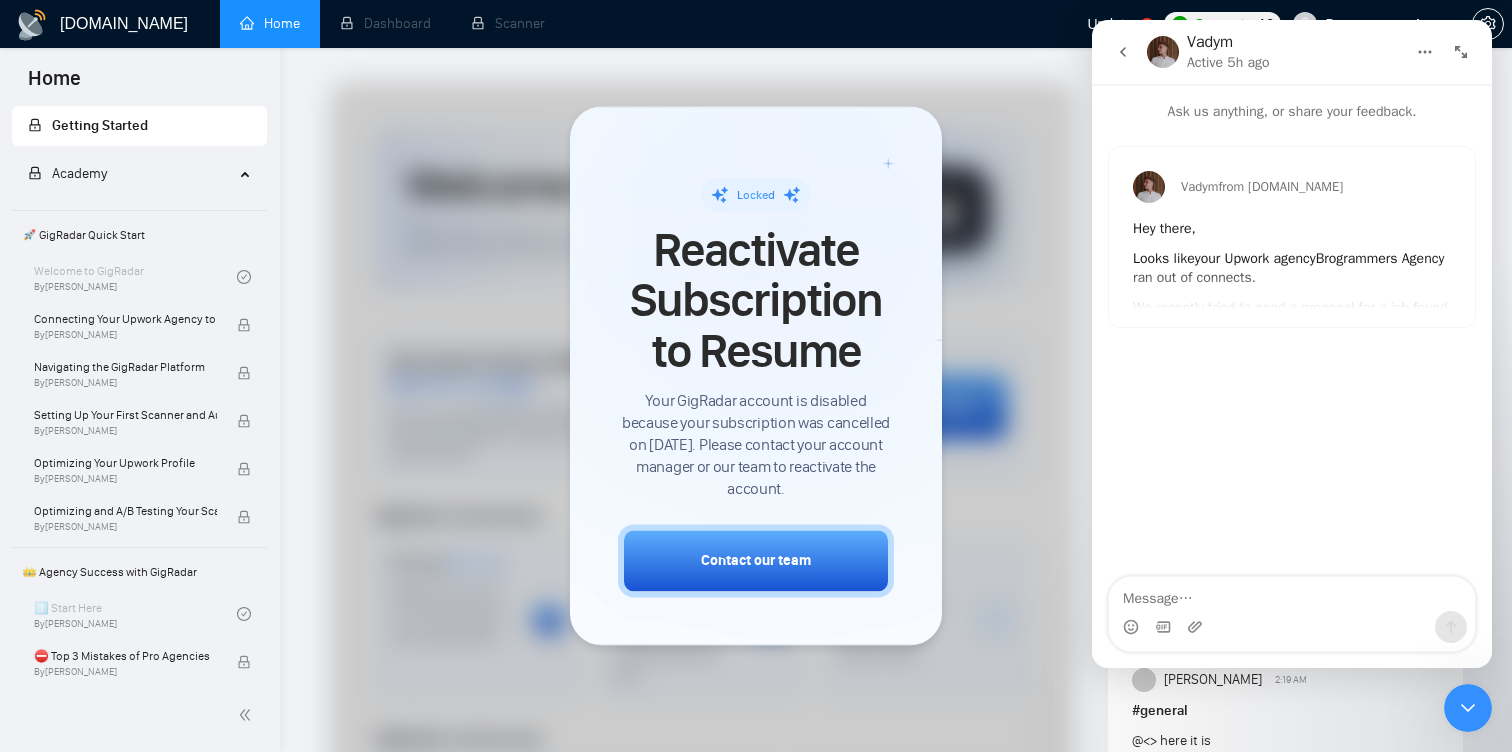 click at bounding box center [1123, 52] 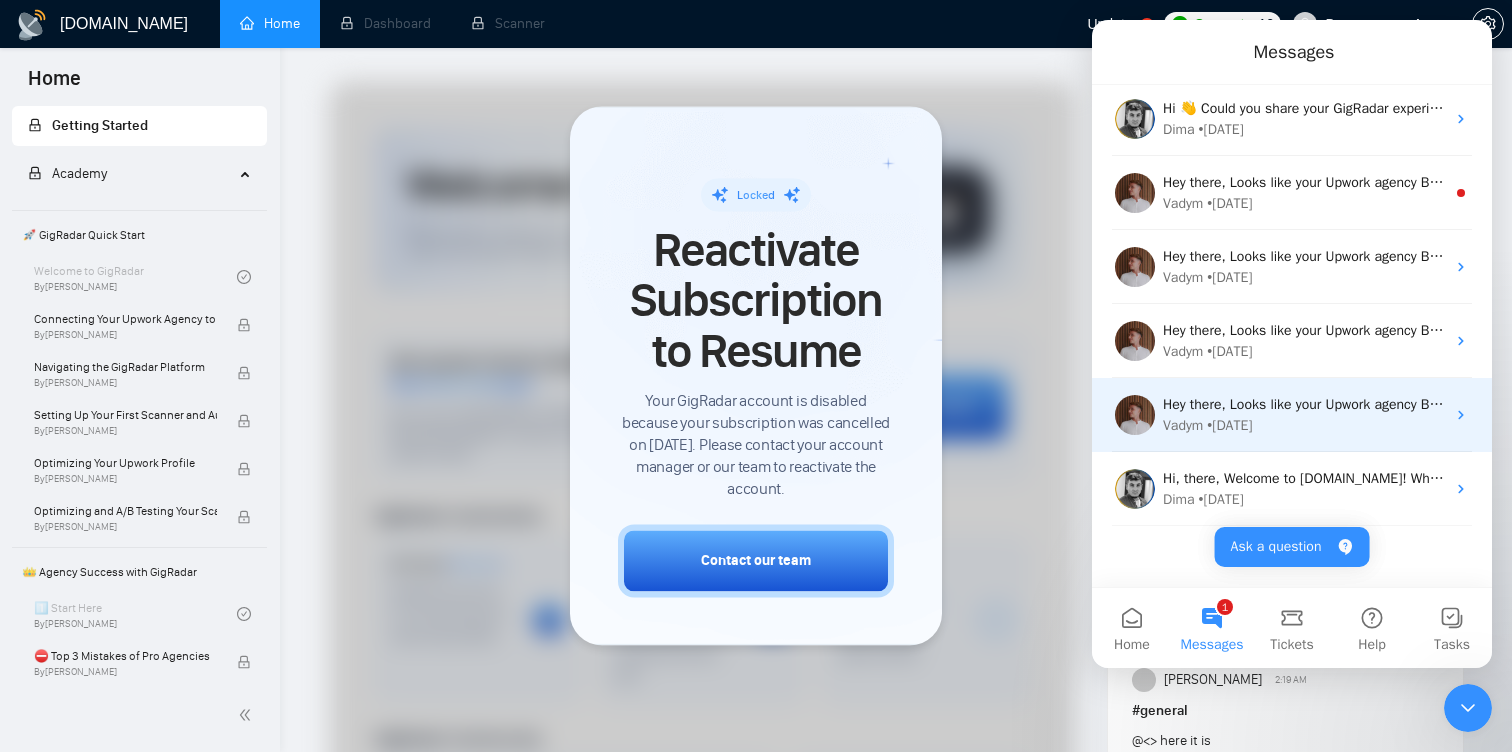 scroll, scrollTop: 1878, scrollLeft: 0, axis: vertical 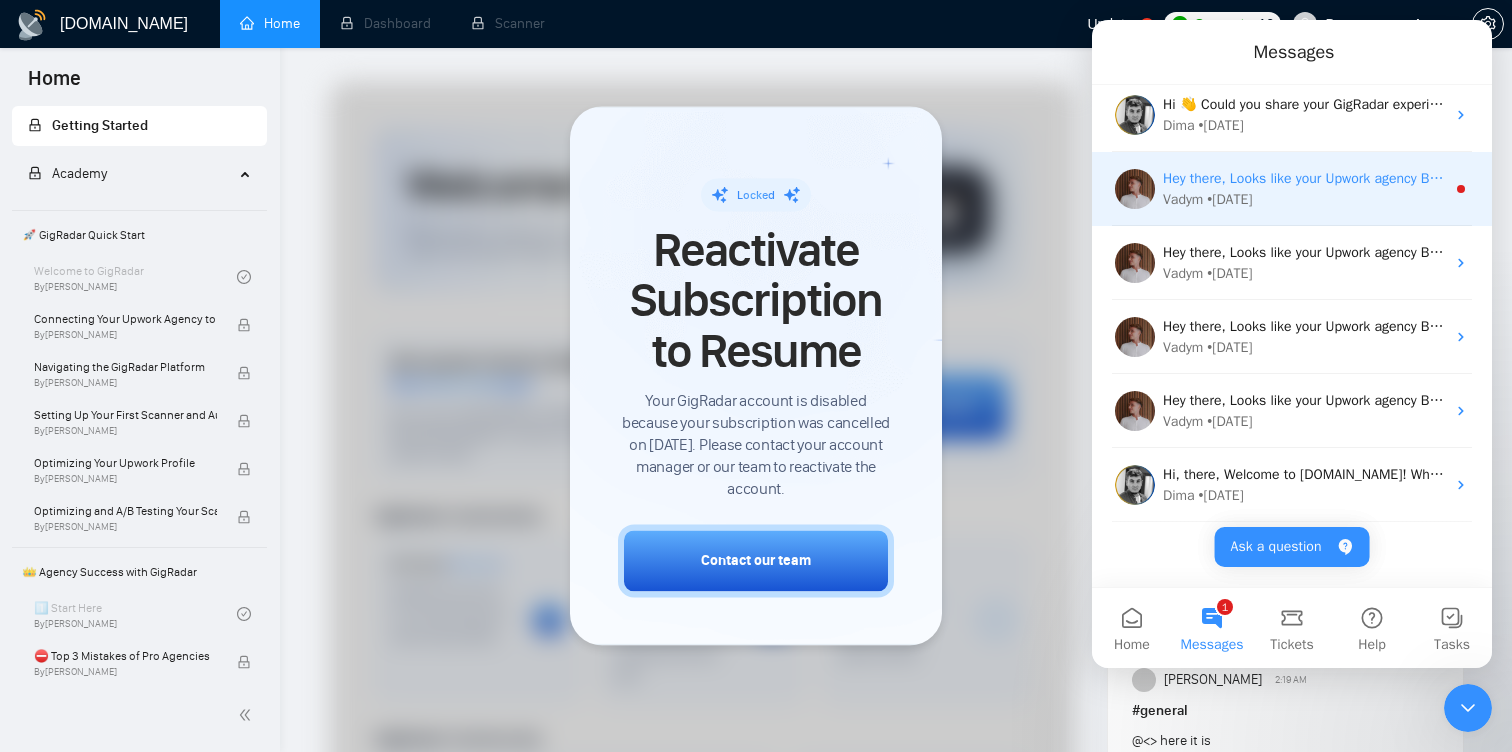 click on "Hey there, Looks like your Upwork agency Brogrammers Agency ran out of connects. We recently tried to send a proposal for a job found by Jobs For [PERSON_NAME], but we could not because the number of connects was insufficient. If you don't top up your connects soon, all your Auto Bidders will be disabled, and you will have to reactivate it again. Please consider enabling the Auto Top-Up Feature to avoid this happening in the future." at bounding box center [2507, 178] 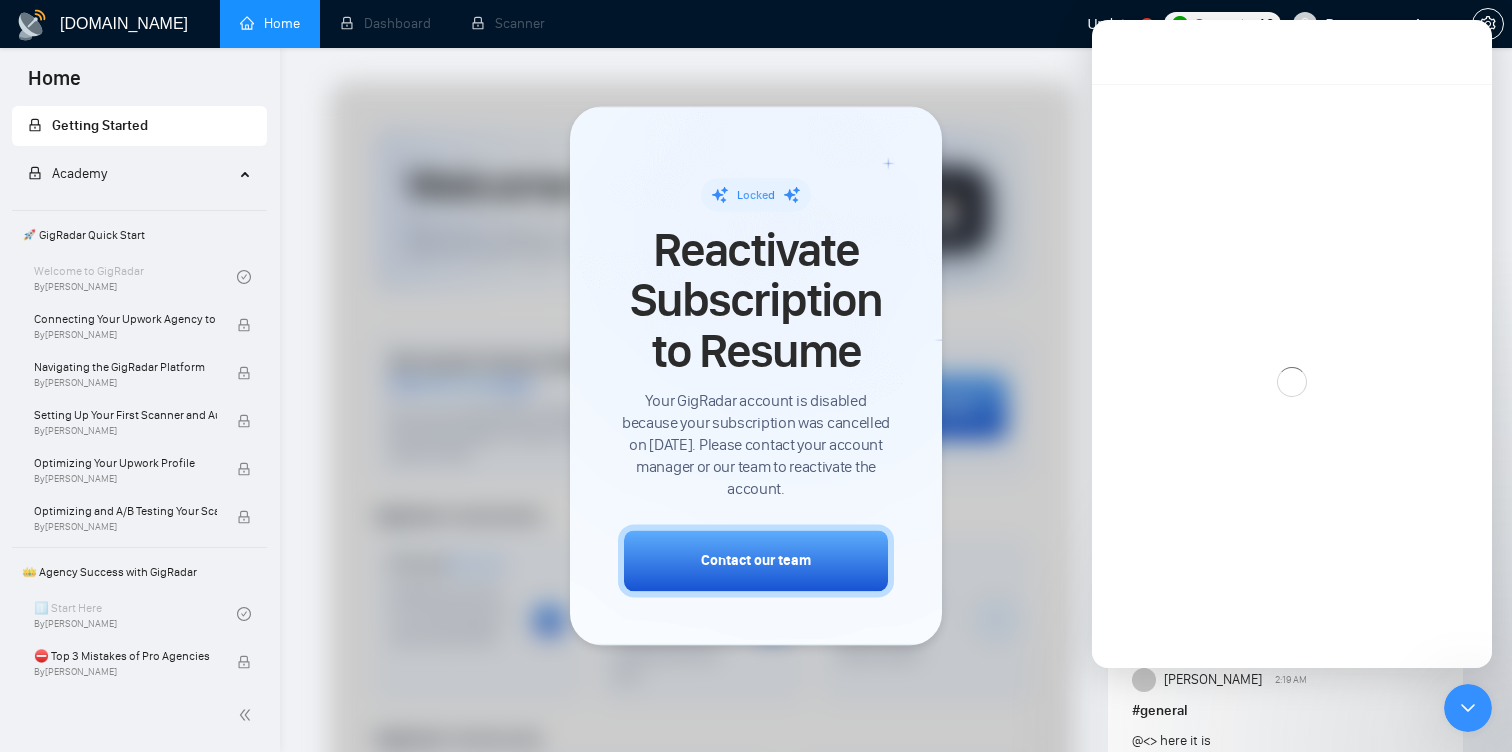 scroll, scrollTop: 1812, scrollLeft: 0, axis: vertical 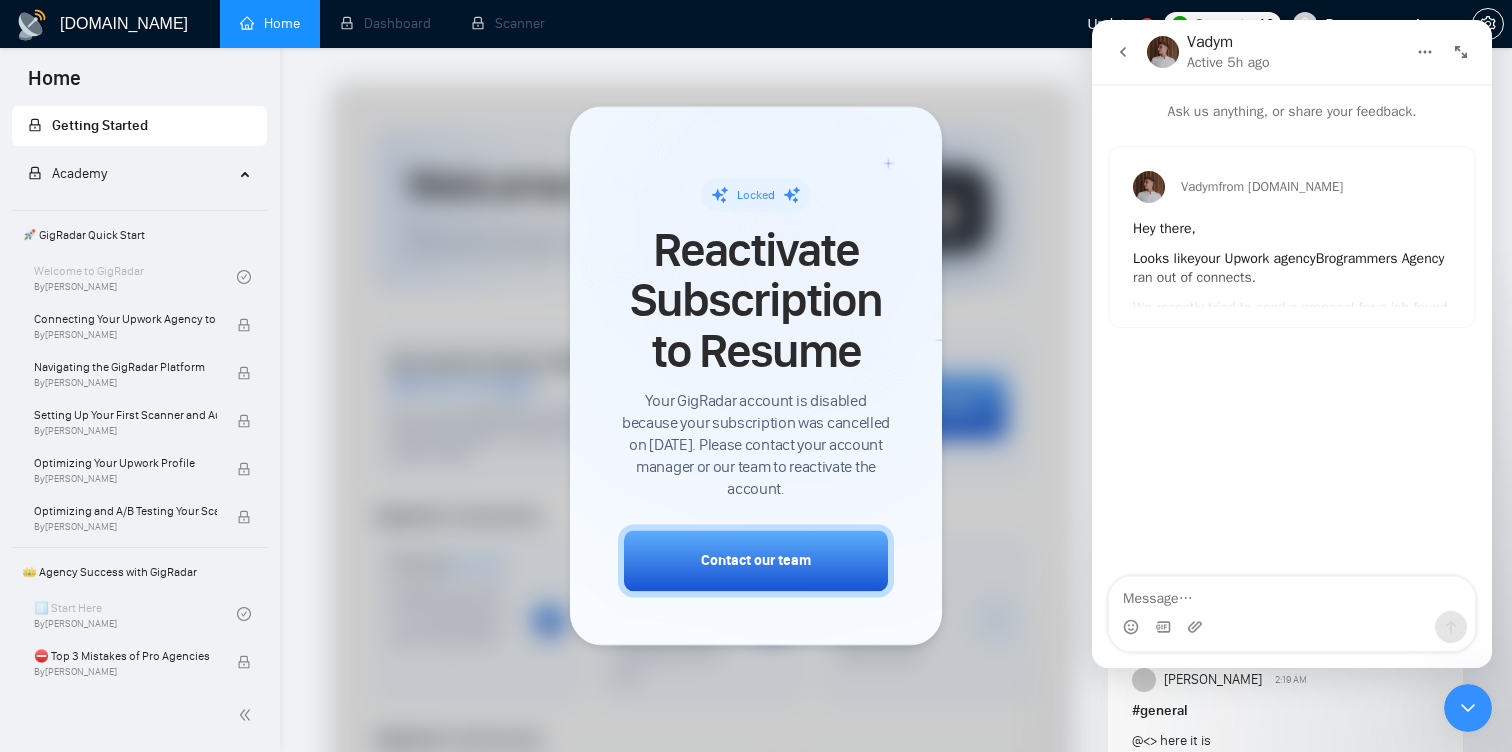click 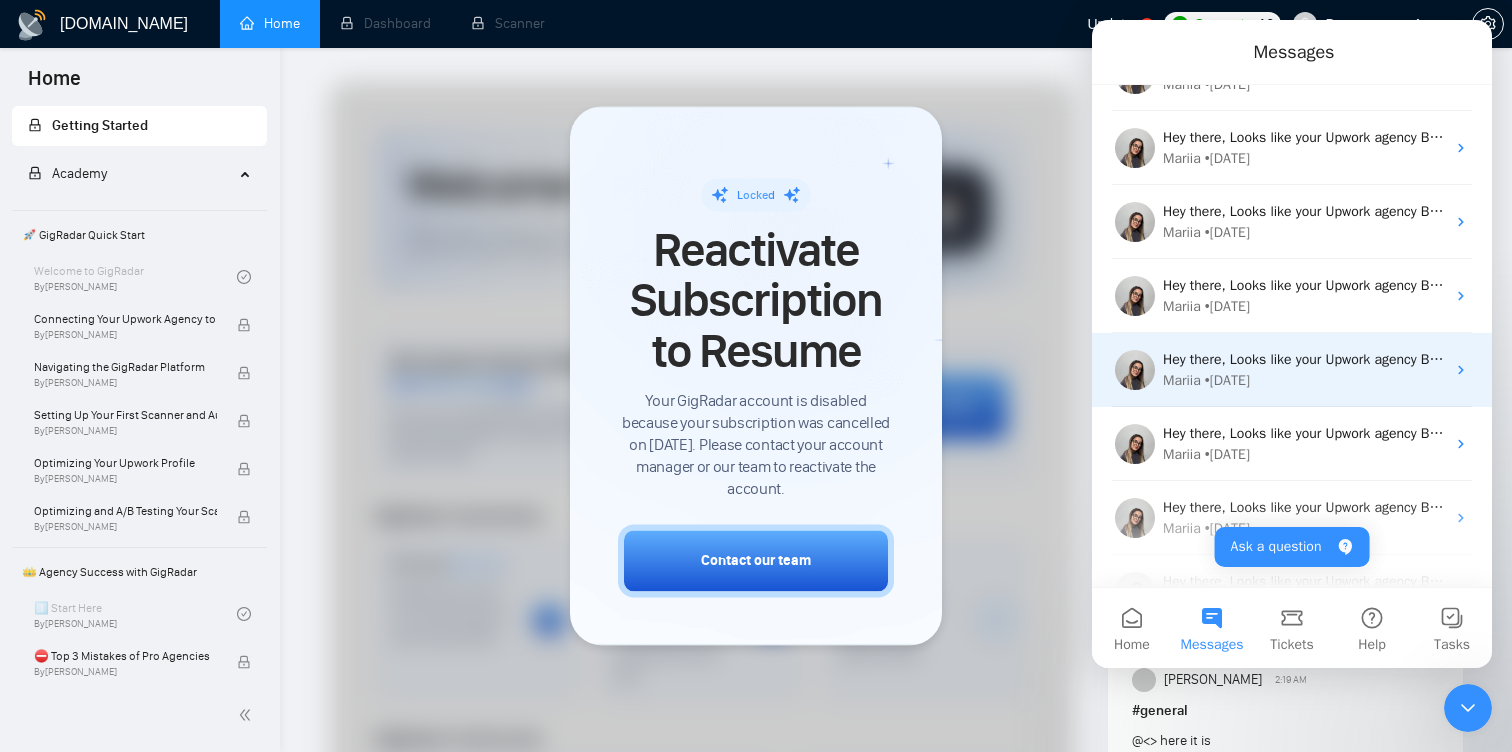 scroll, scrollTop: 0, scrollLeft: 0, axis: both 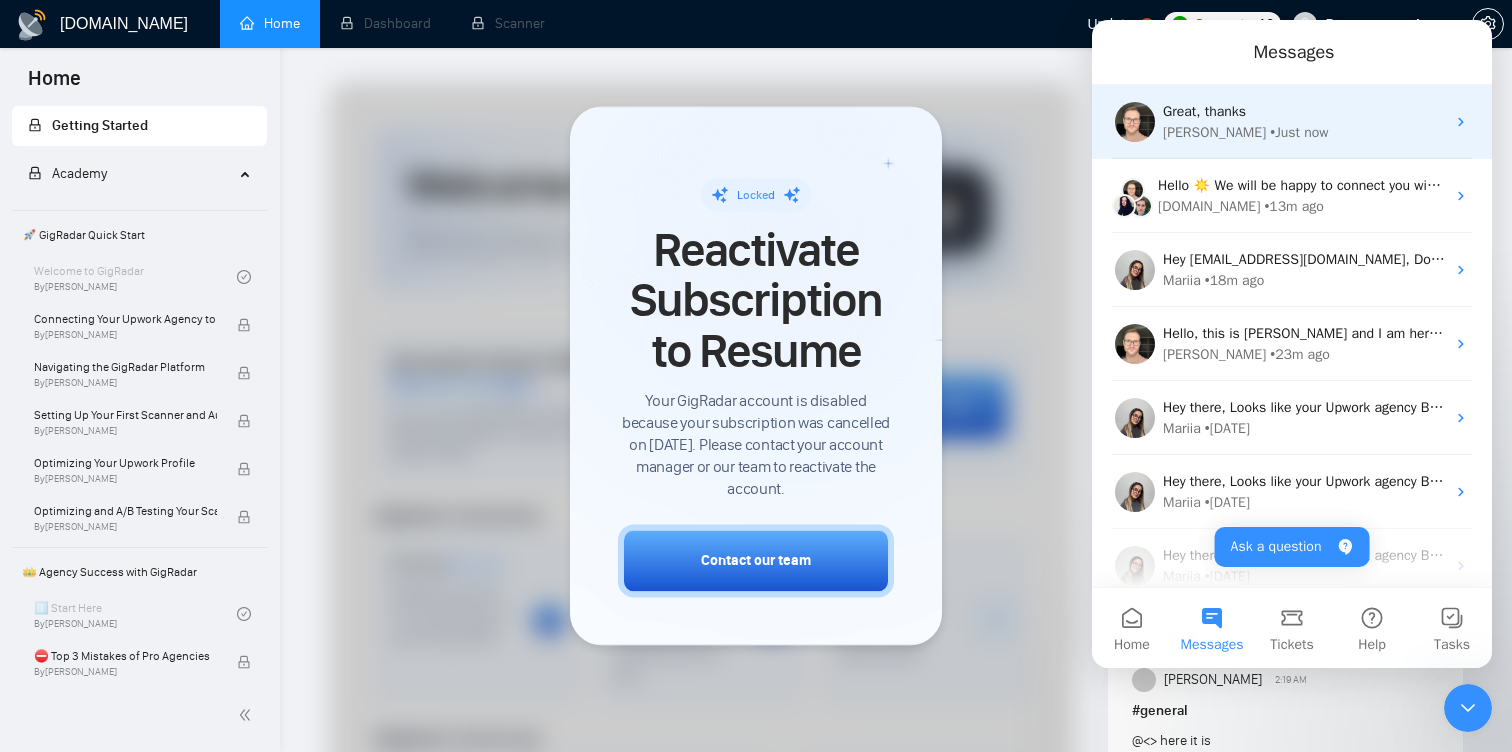 click on "•  Just now" at bounding box center (1299, 132) 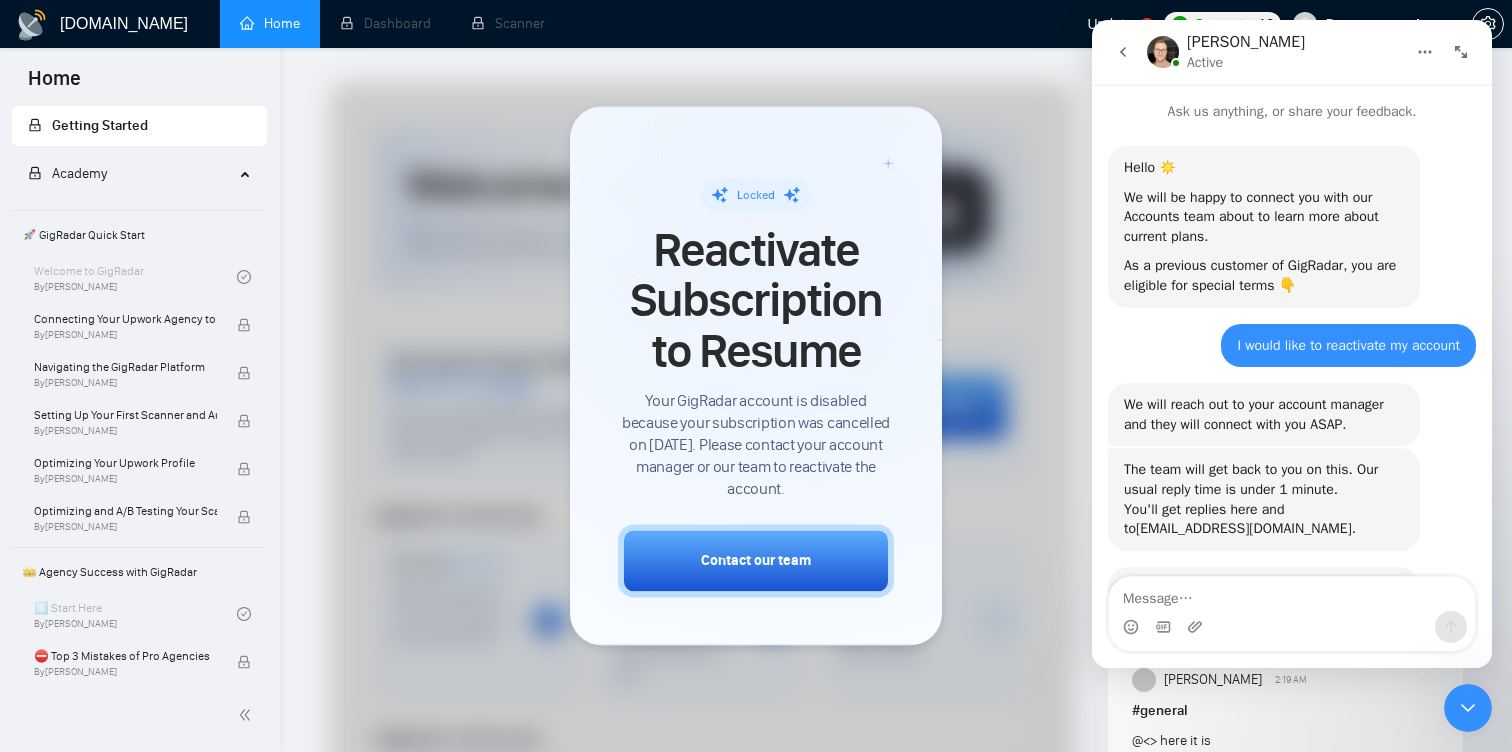 scroll, scrollTop: 3, scrollLeft: 0, axis: vertical 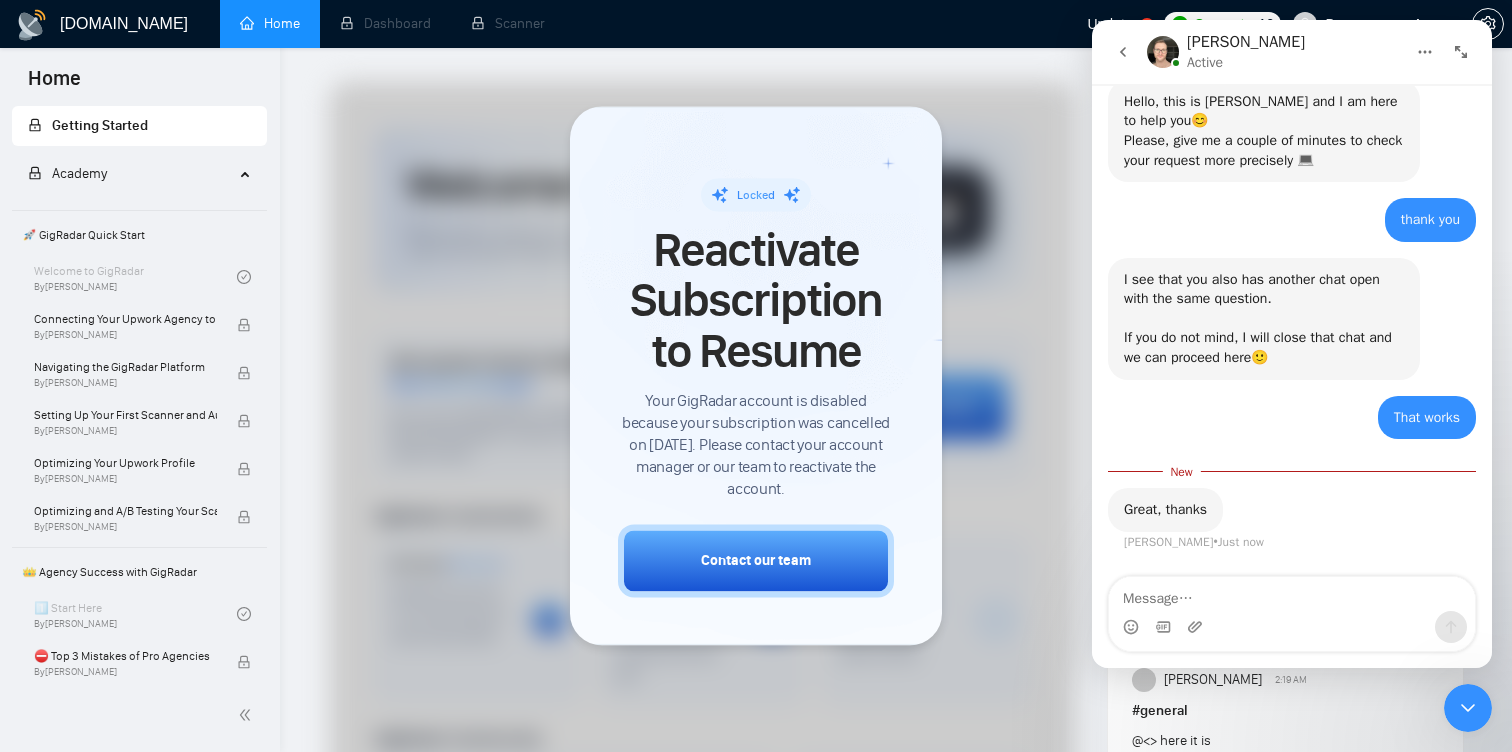 click at bounding box center [1292, 594] 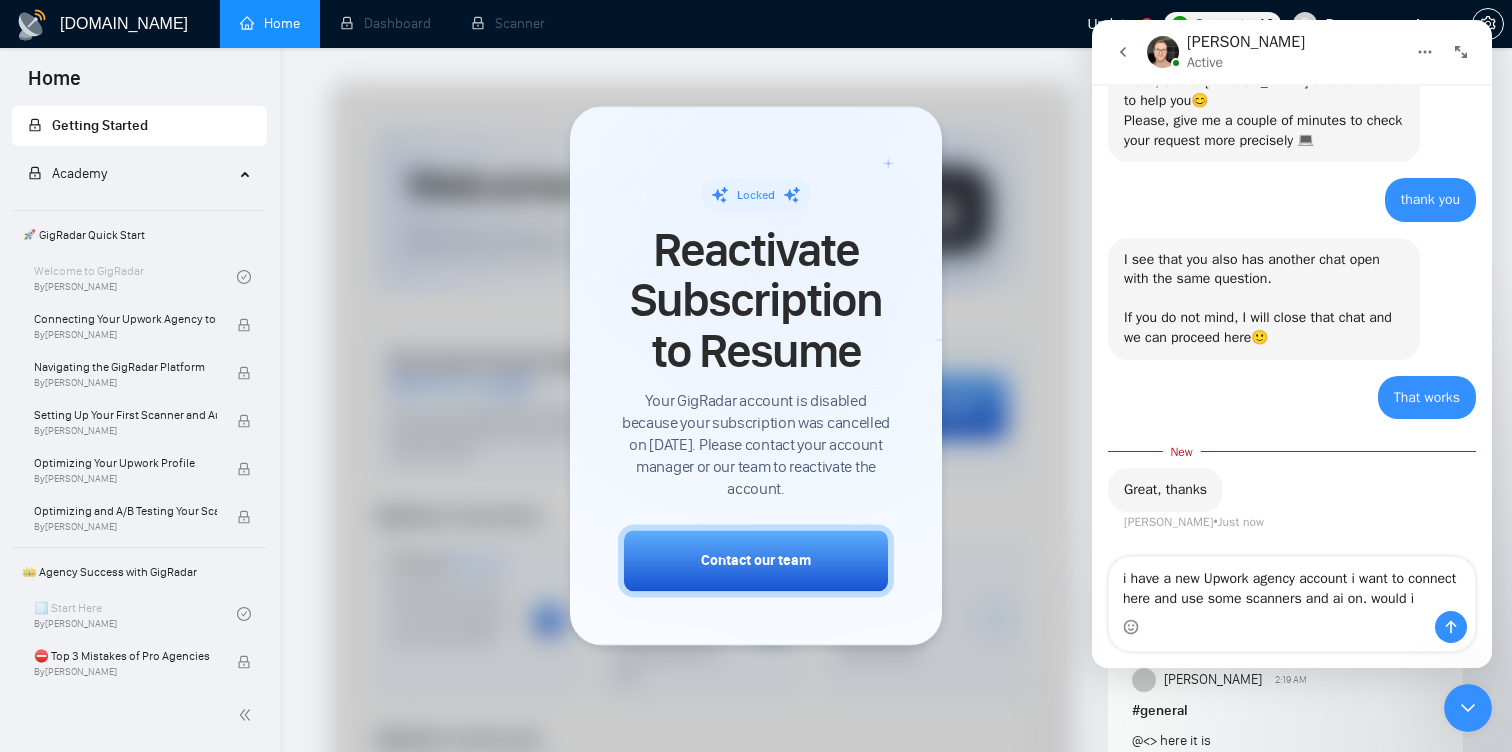 scroll, scrollTop: 524, scrollLeft: 0, axis: vertical 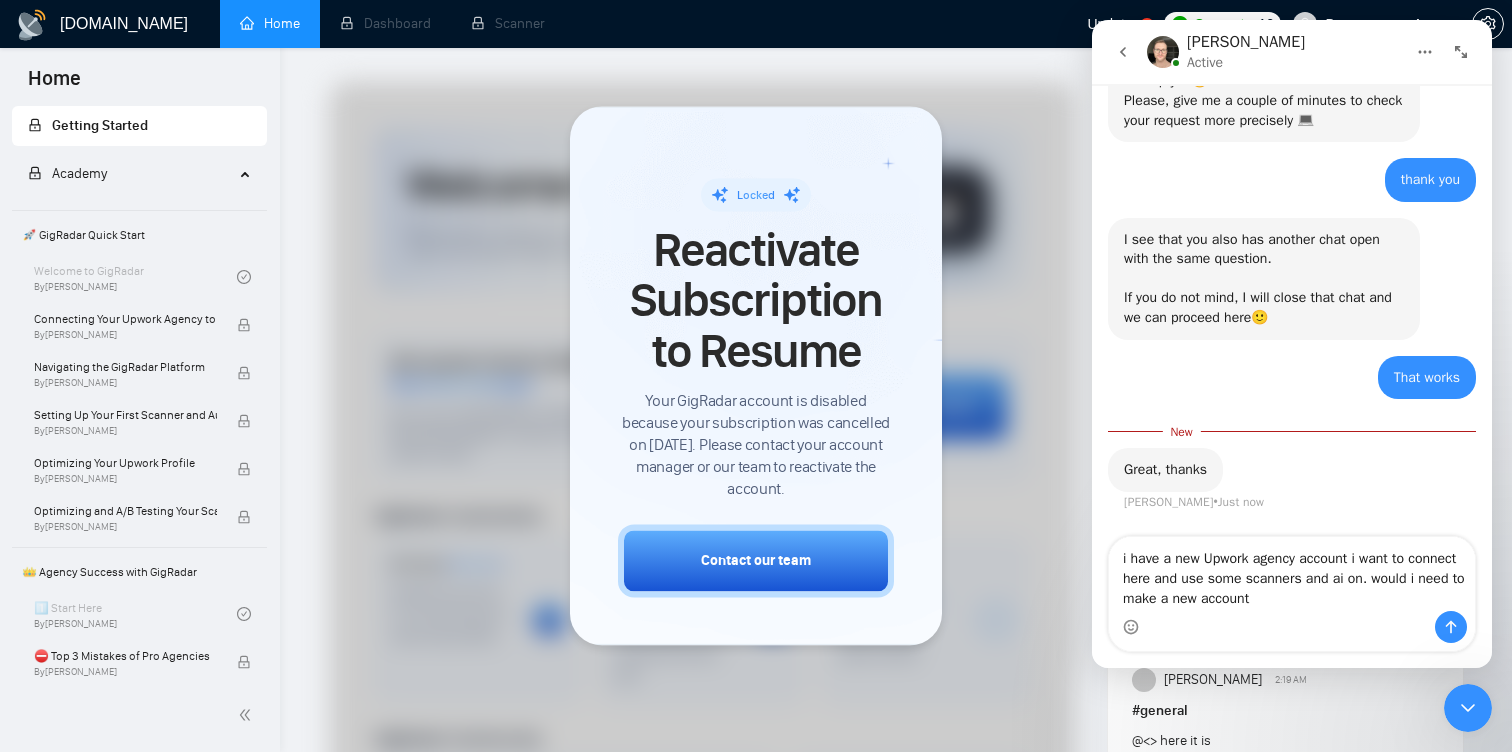 type on "i have a new Upwork agency account i want to connect here and use some scanners and ai on. would i need to make a new account?" 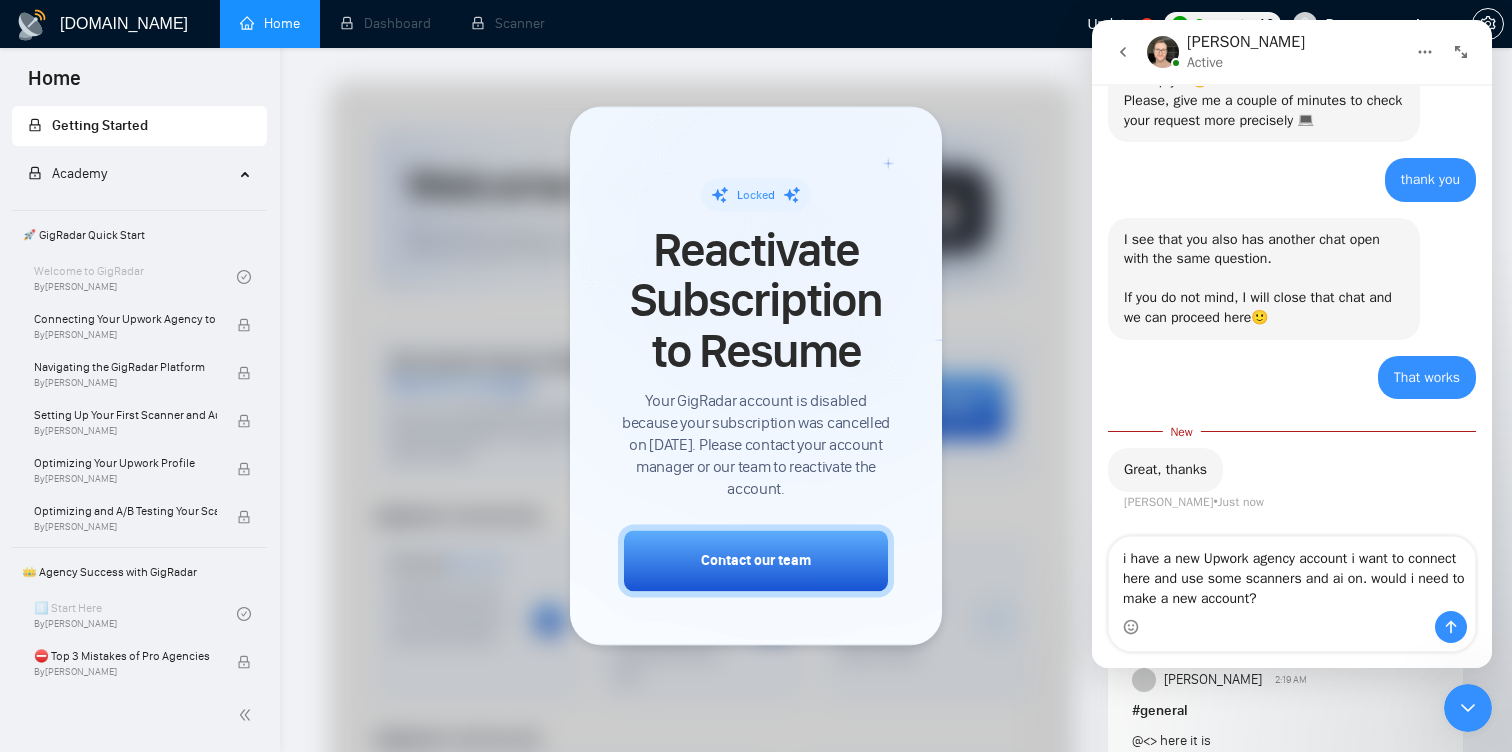 type 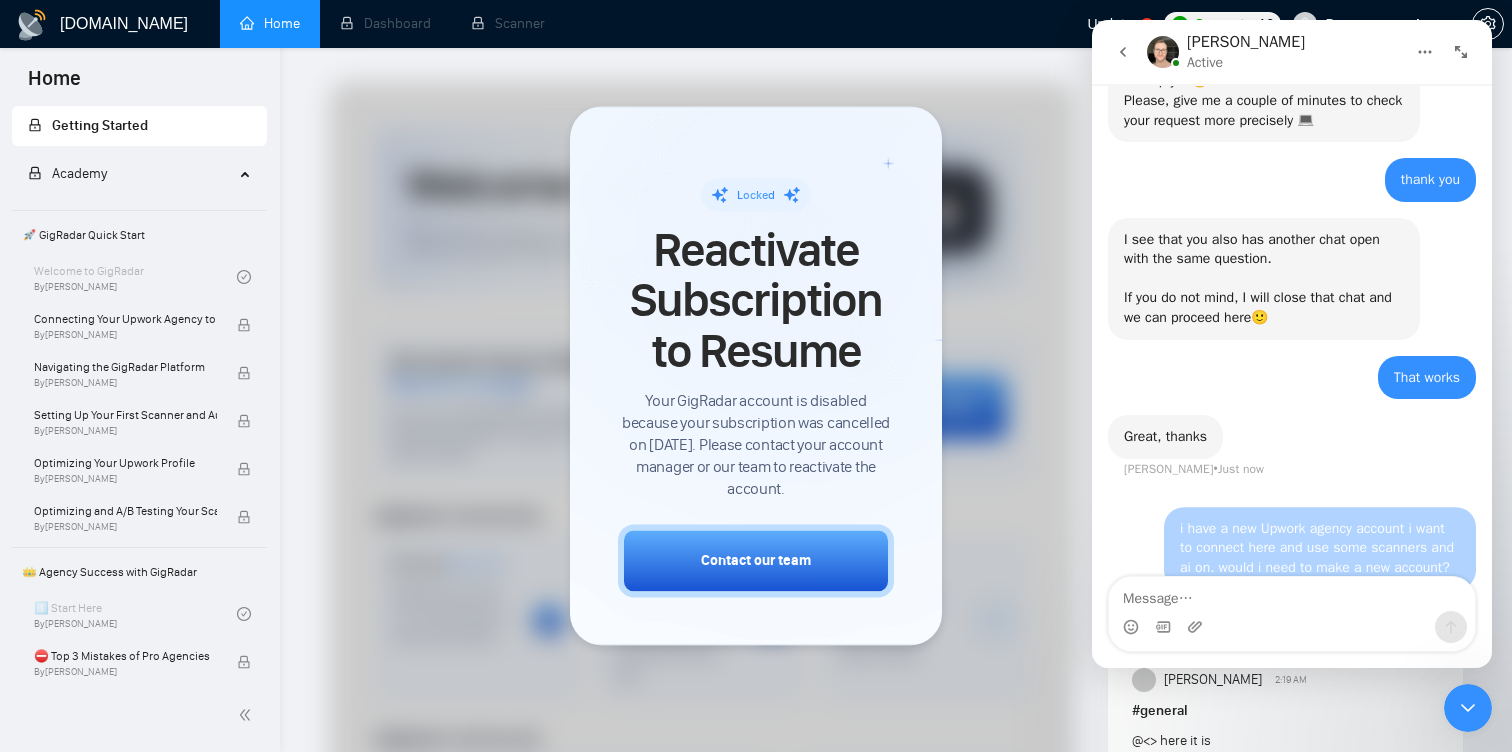 scroll, scrollTop: 569, scrollLeft: 0, axis: vertical 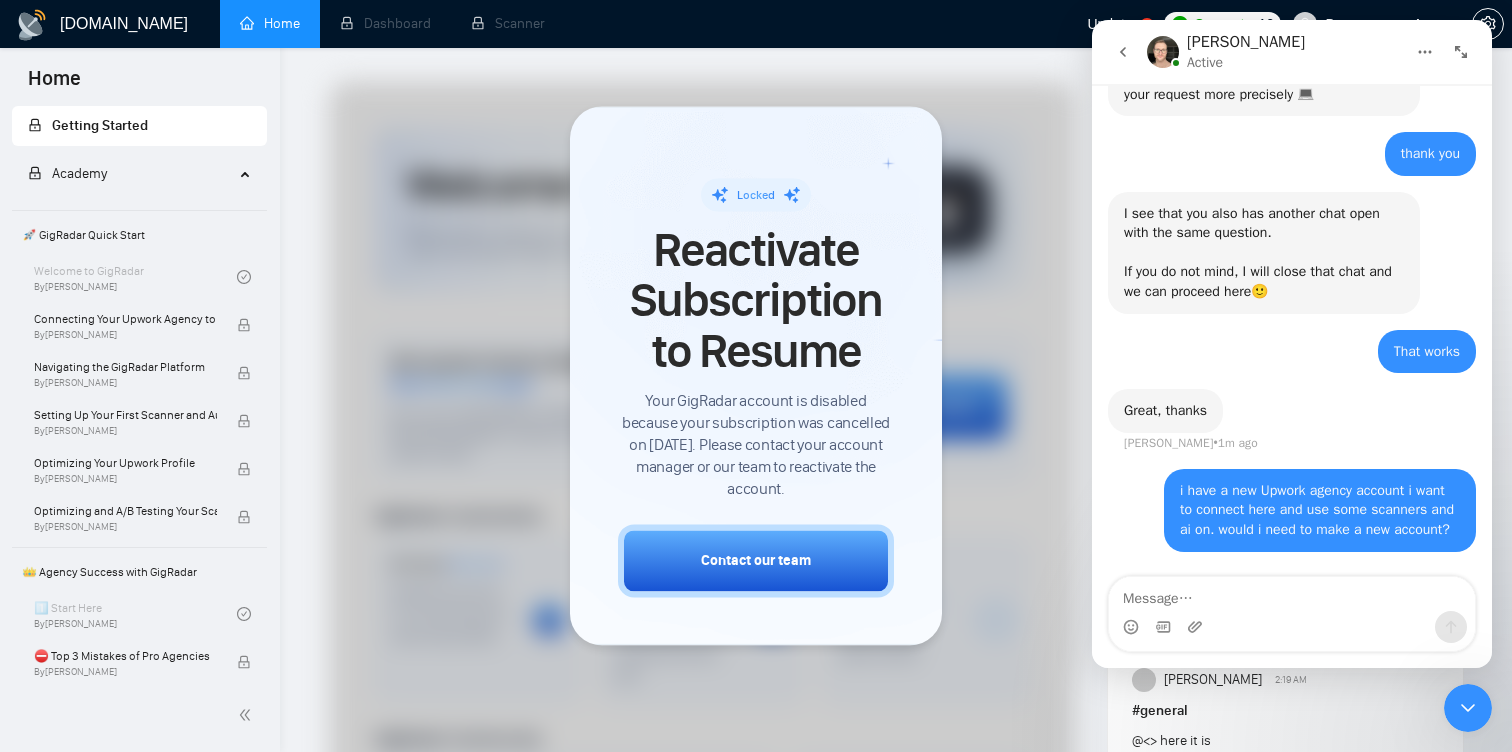 click 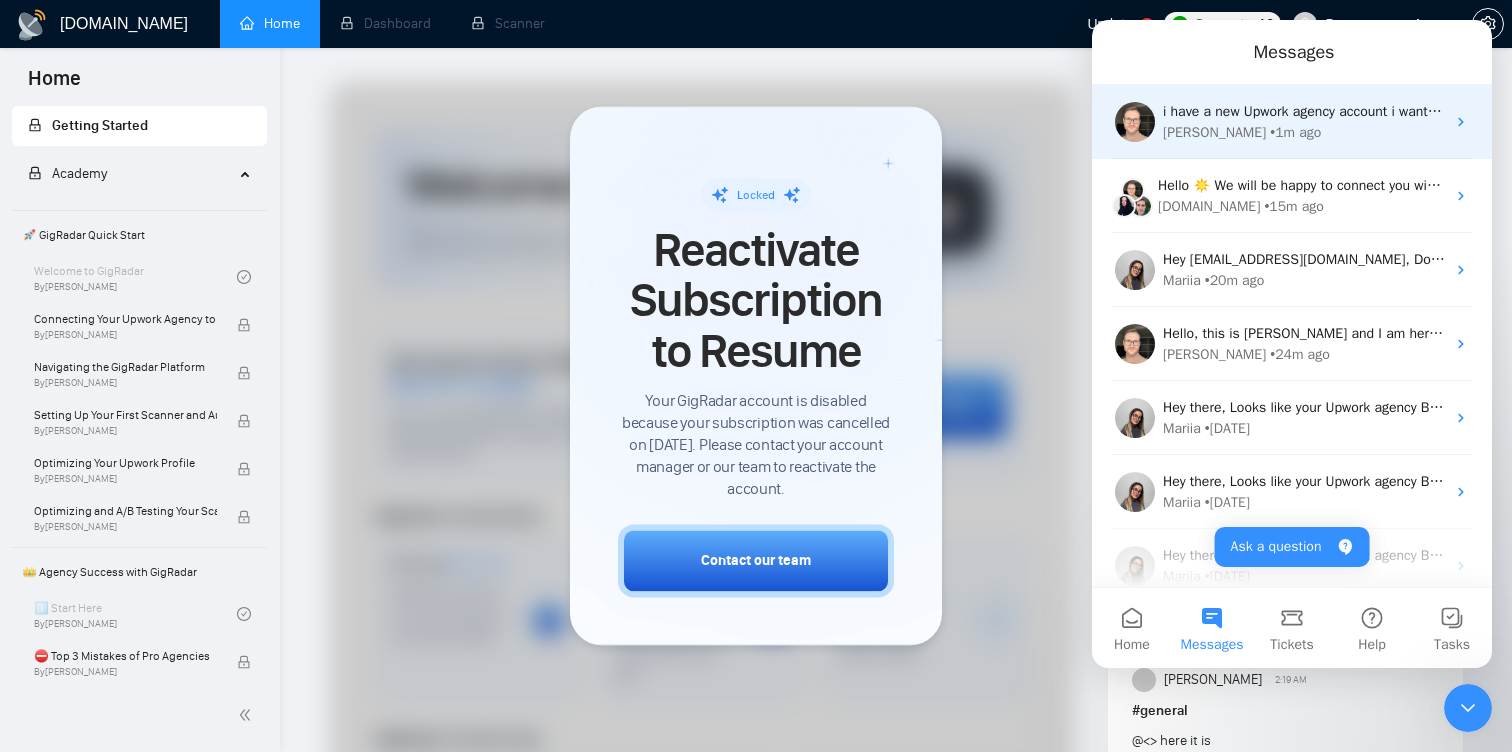 scroll, scrollTop: 0, scrollLeft: 0, axis: both 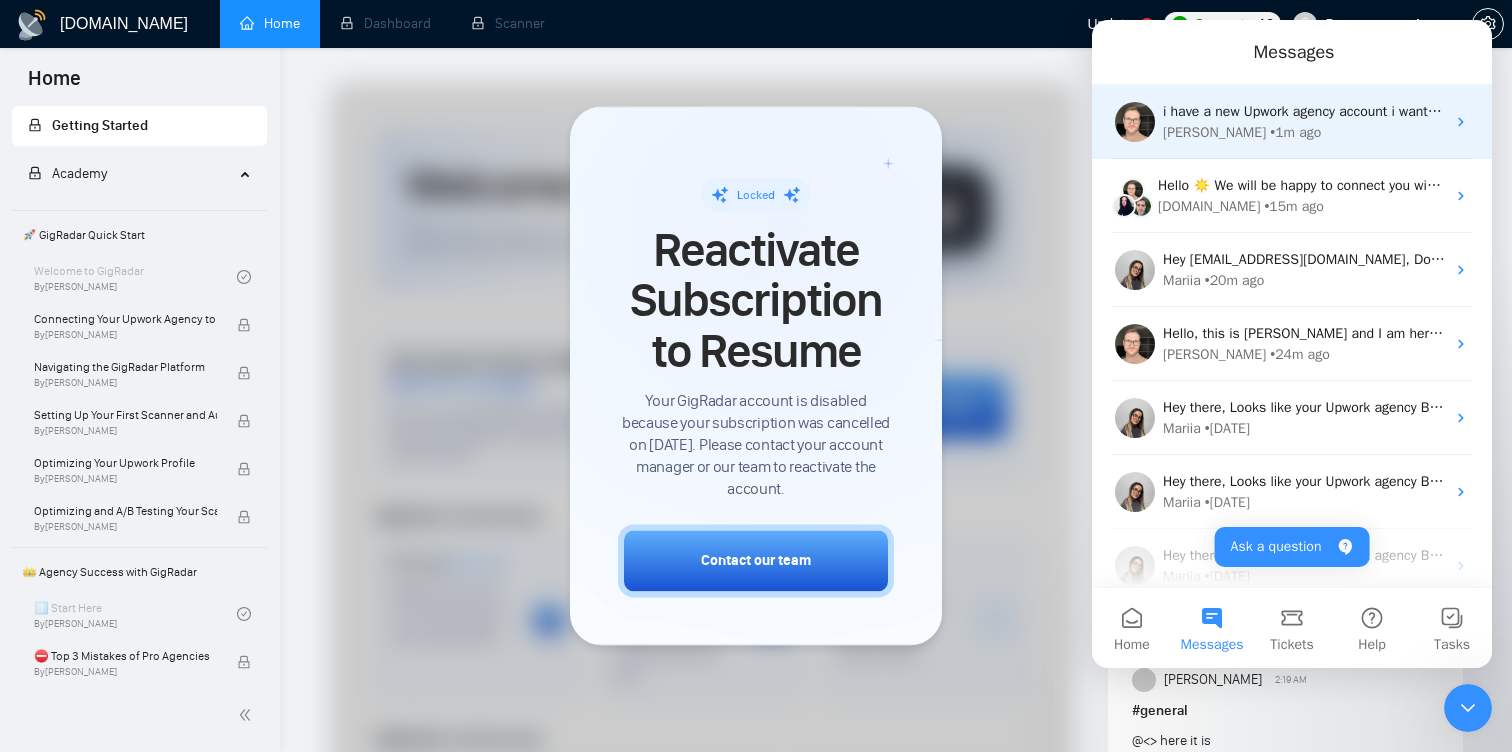 click on "i have a new Upwork agency account i want to connect here and use some scanners and ai on. would i need to make a new account?" at bounding box center [1571, 111] 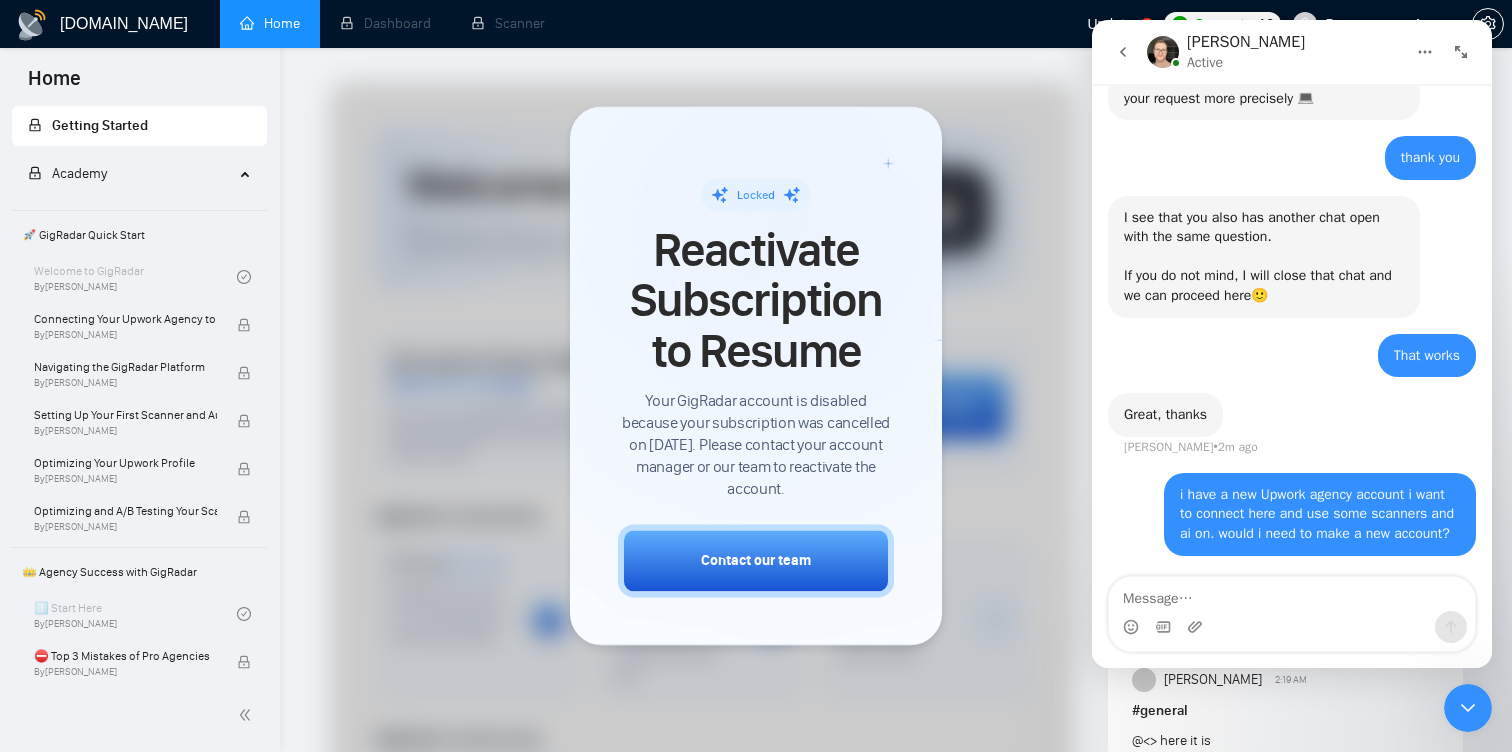 scroll, scrollTop: 569, scrollLeft: 0, axis: vertical 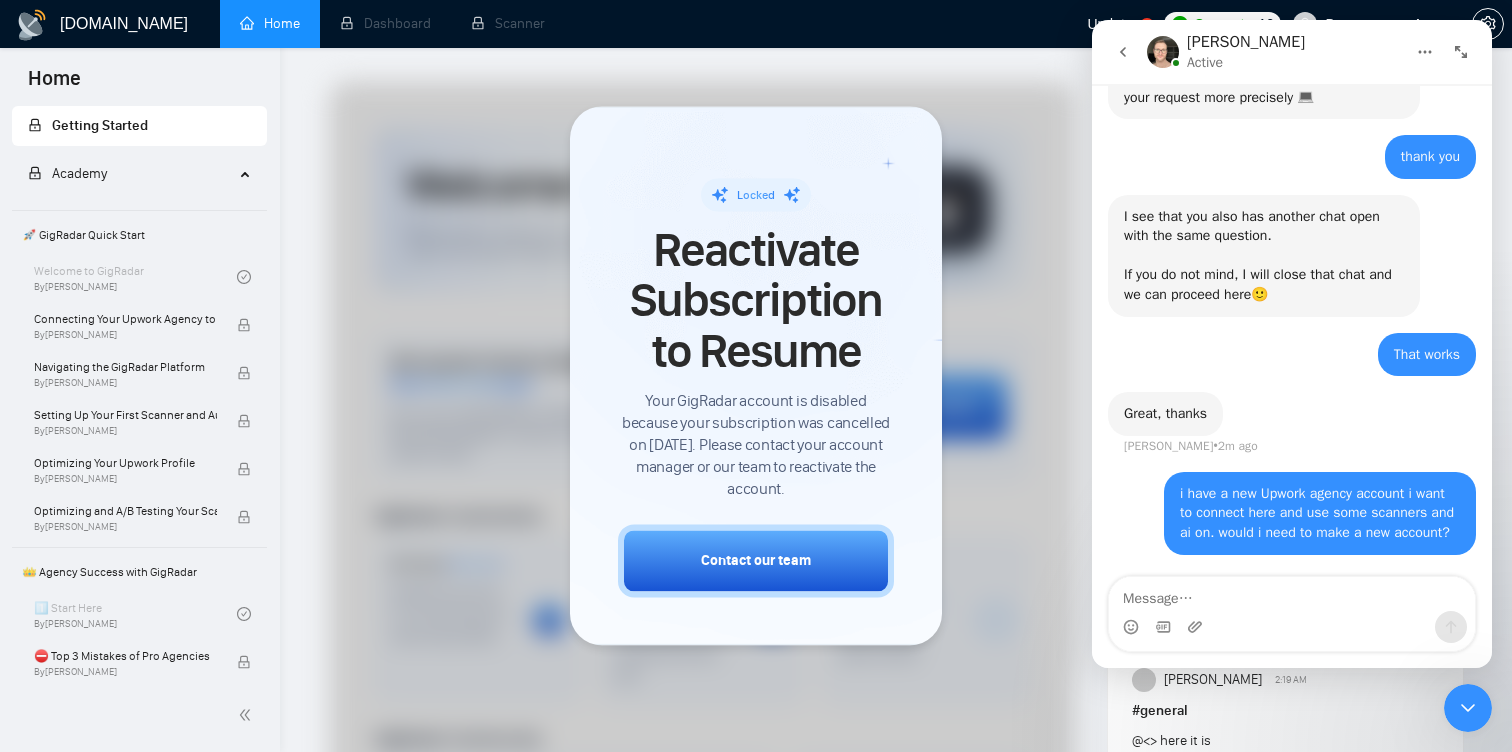 click 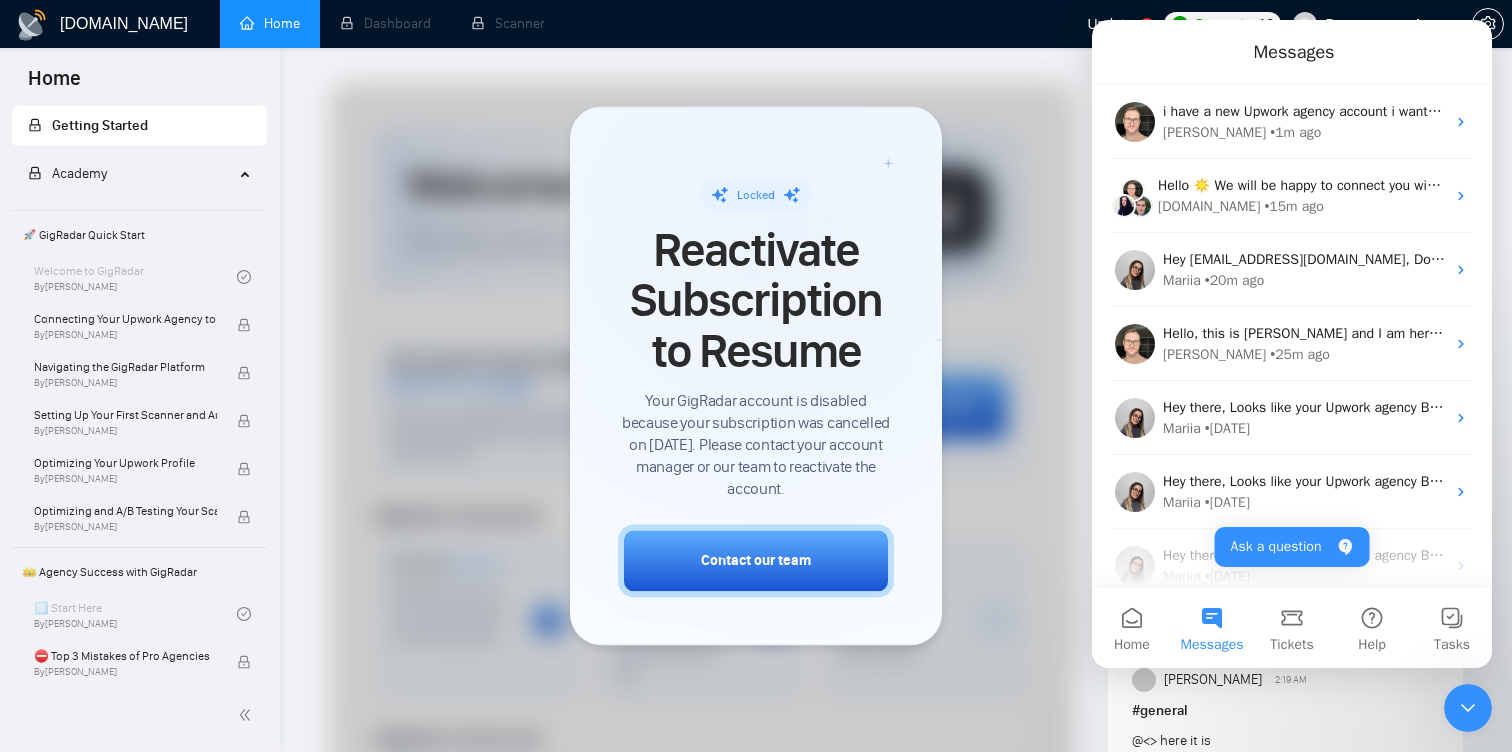 scroll, scrollTop: 0, scrollLeft: 0, axis: both 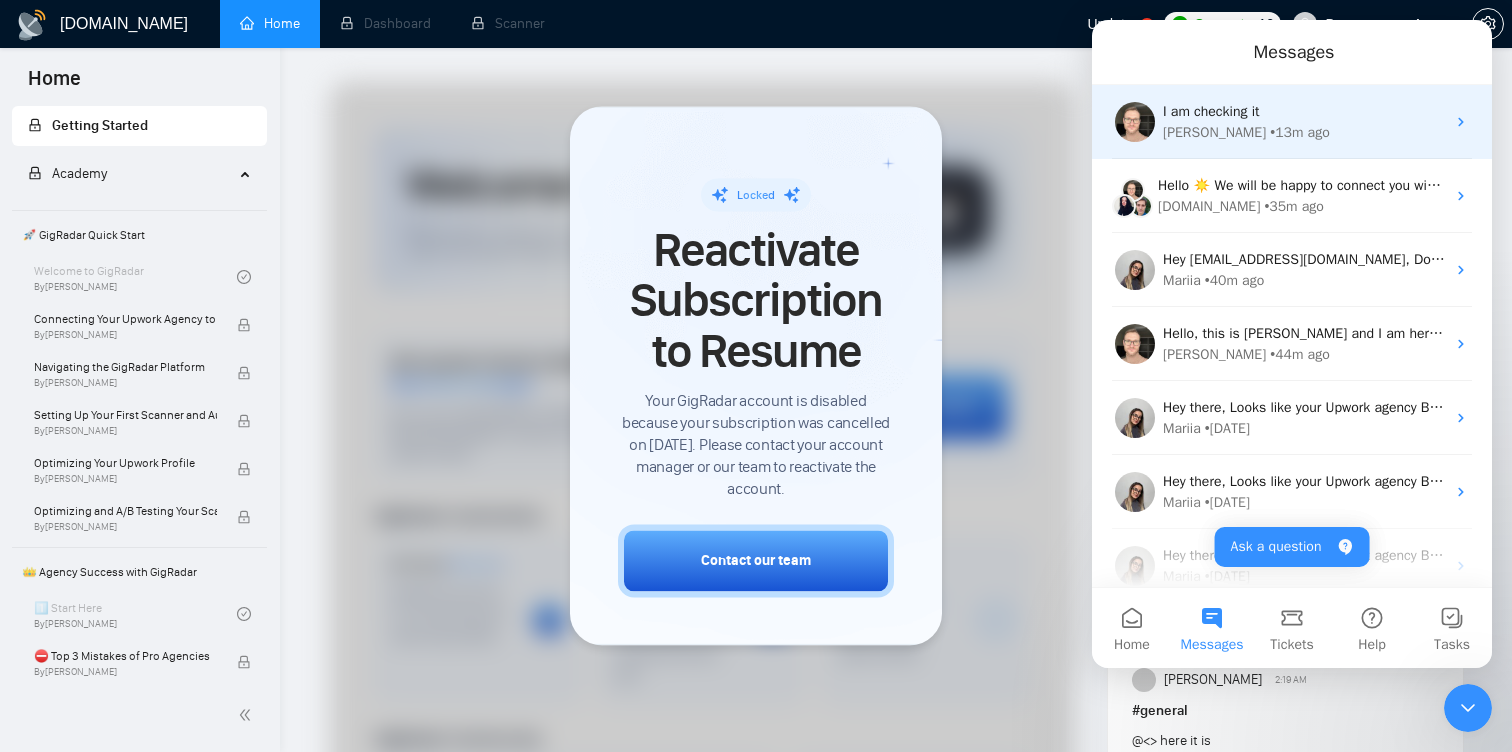 click on "I am checking it" at bounding box center [1304, 111] 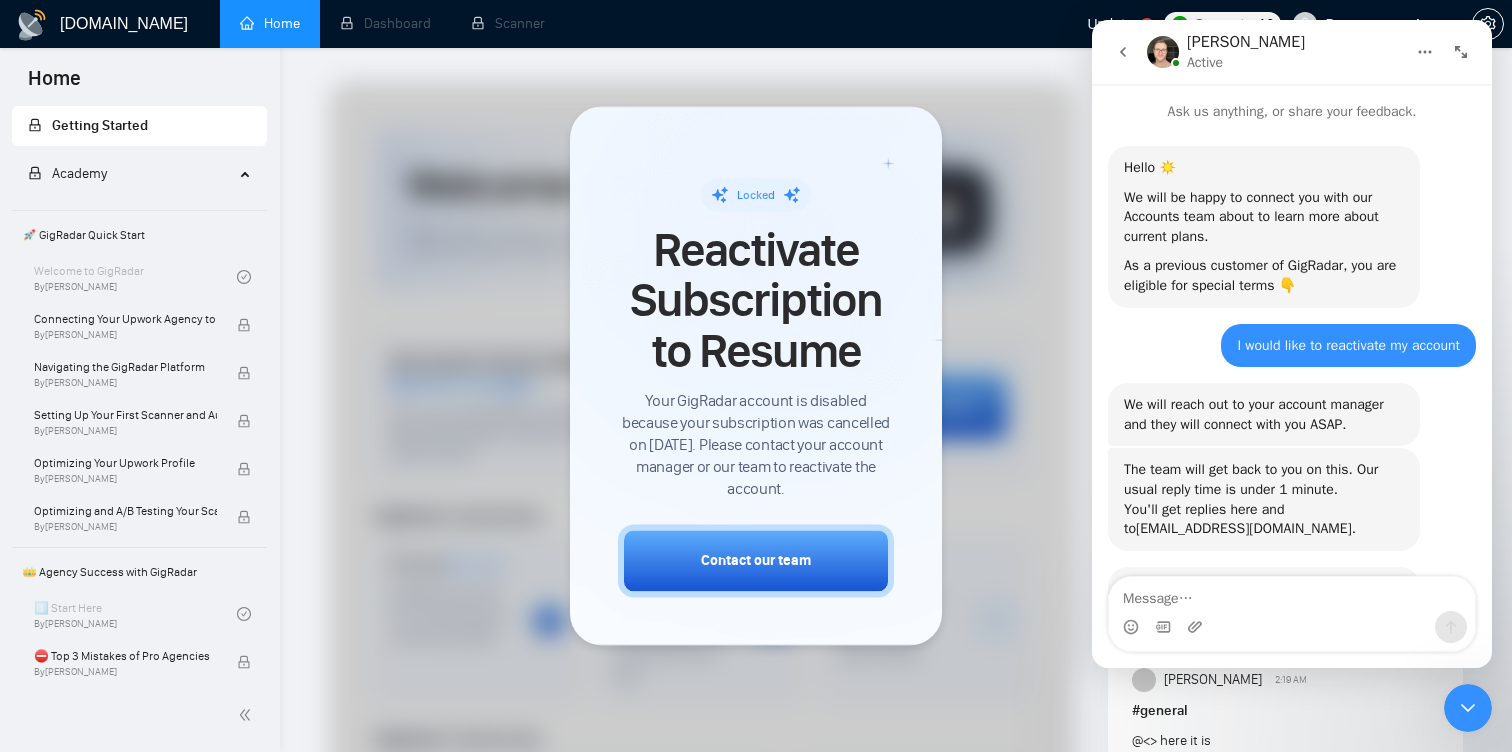 scroll, scrollTop: 3, scrollLeft: 0, axis: vertical 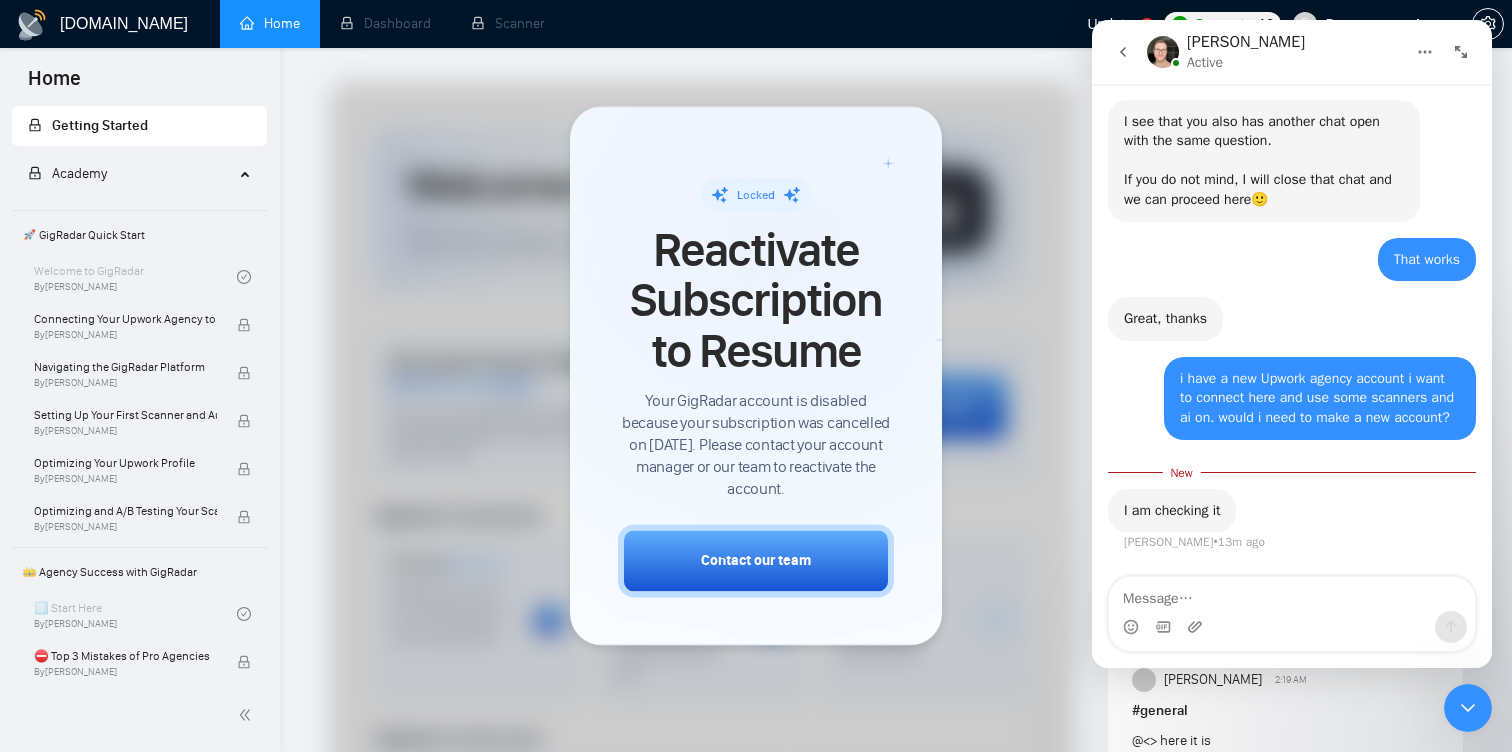 click 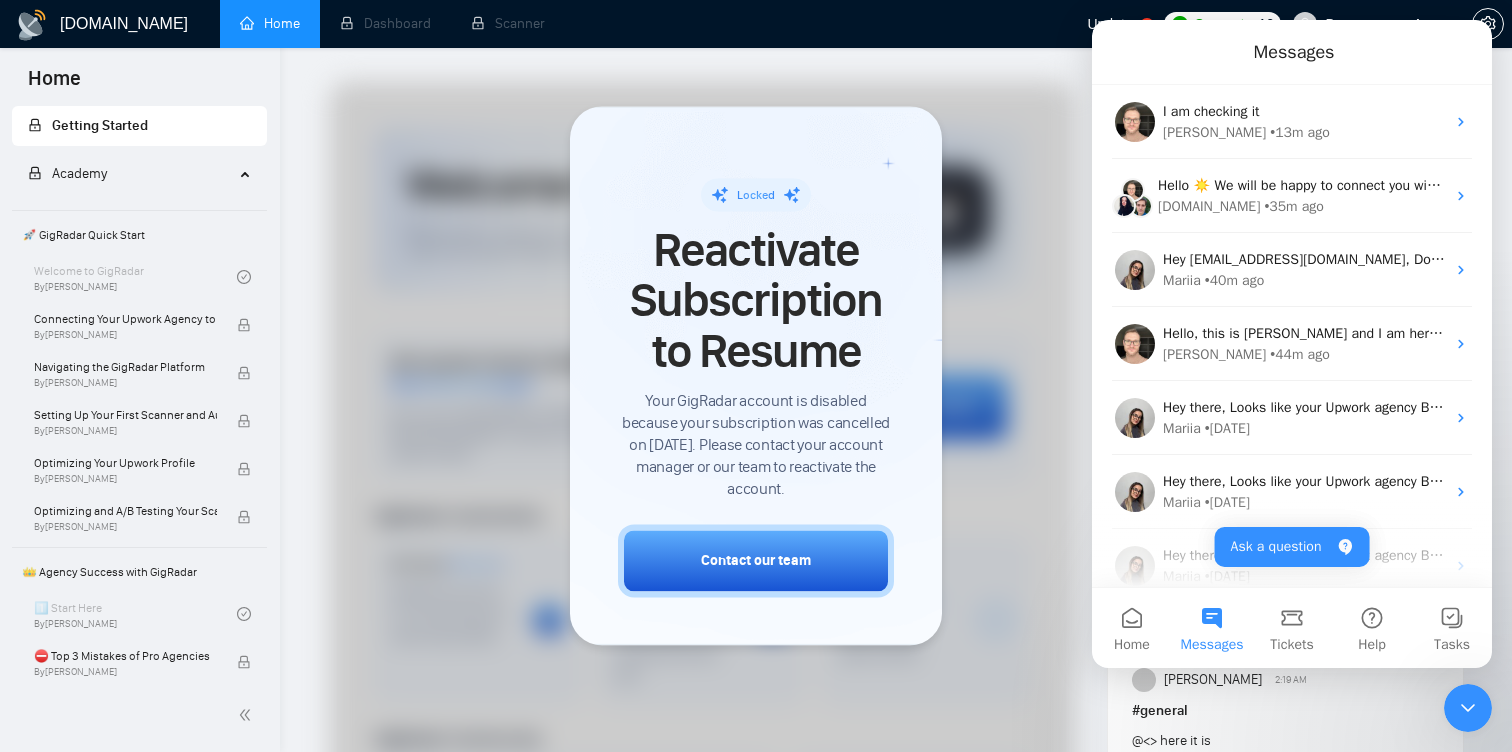 scroll, scrollTop: 0, scrollLeft: 0, axis: both 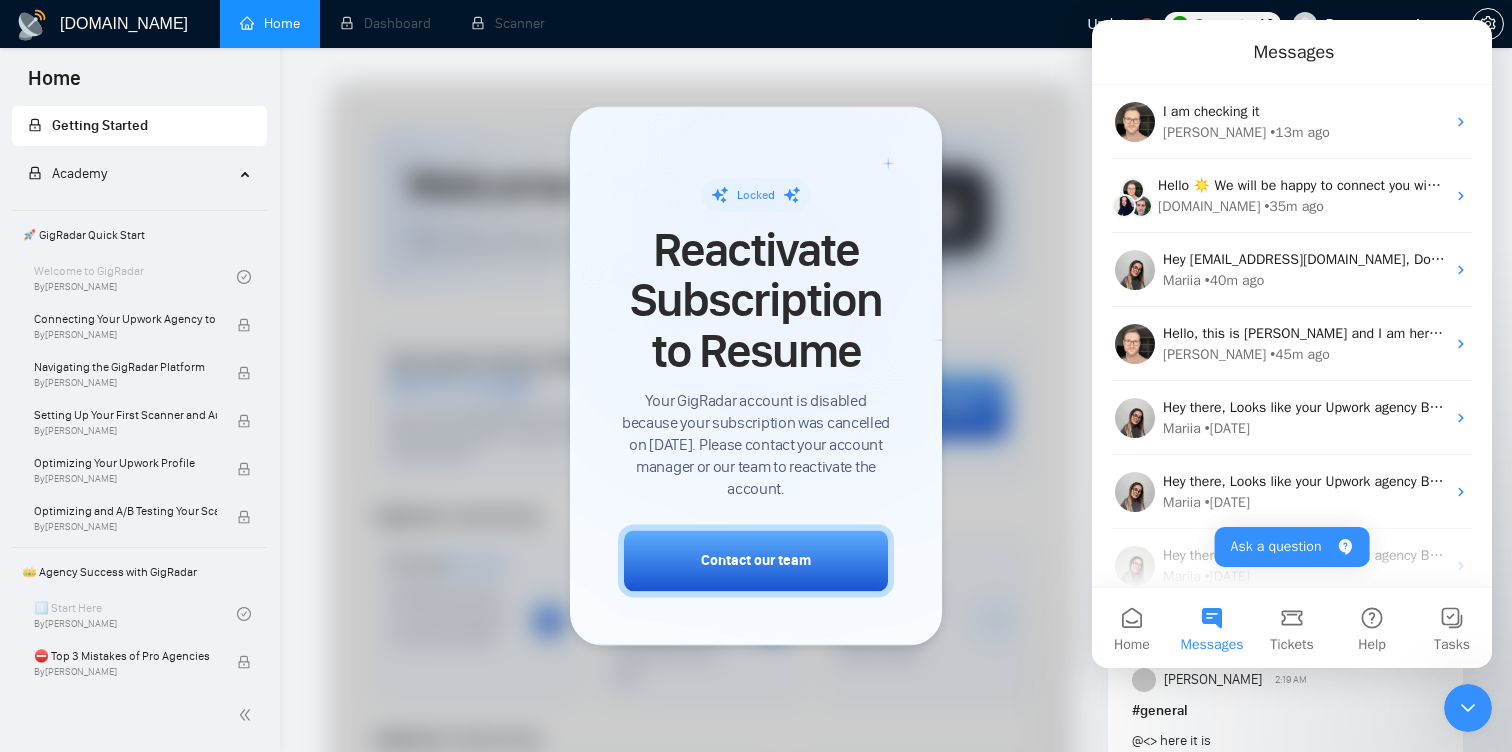 click at bounding box center (1468, 708) 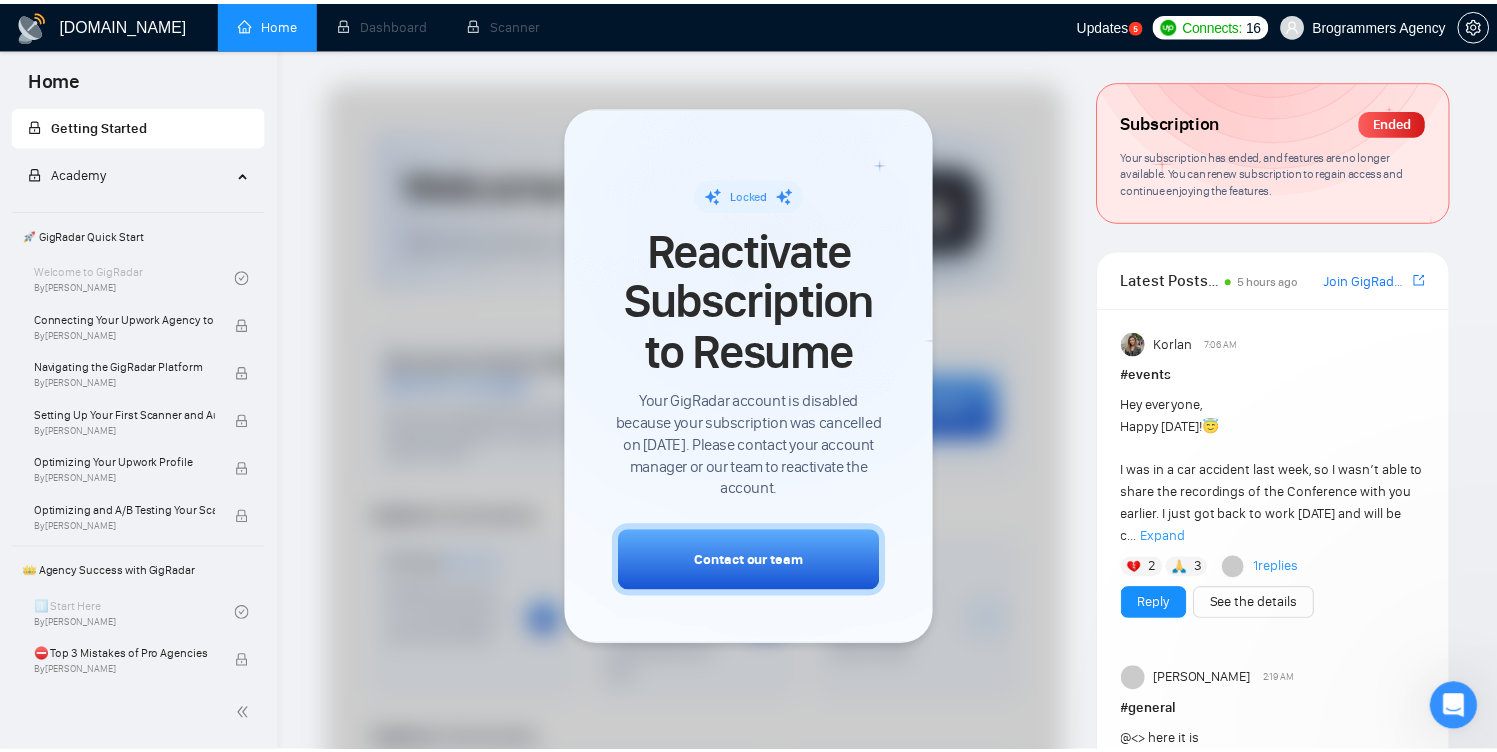 scroll, scrollTop: 0, scrollLeft: 0, axis: both 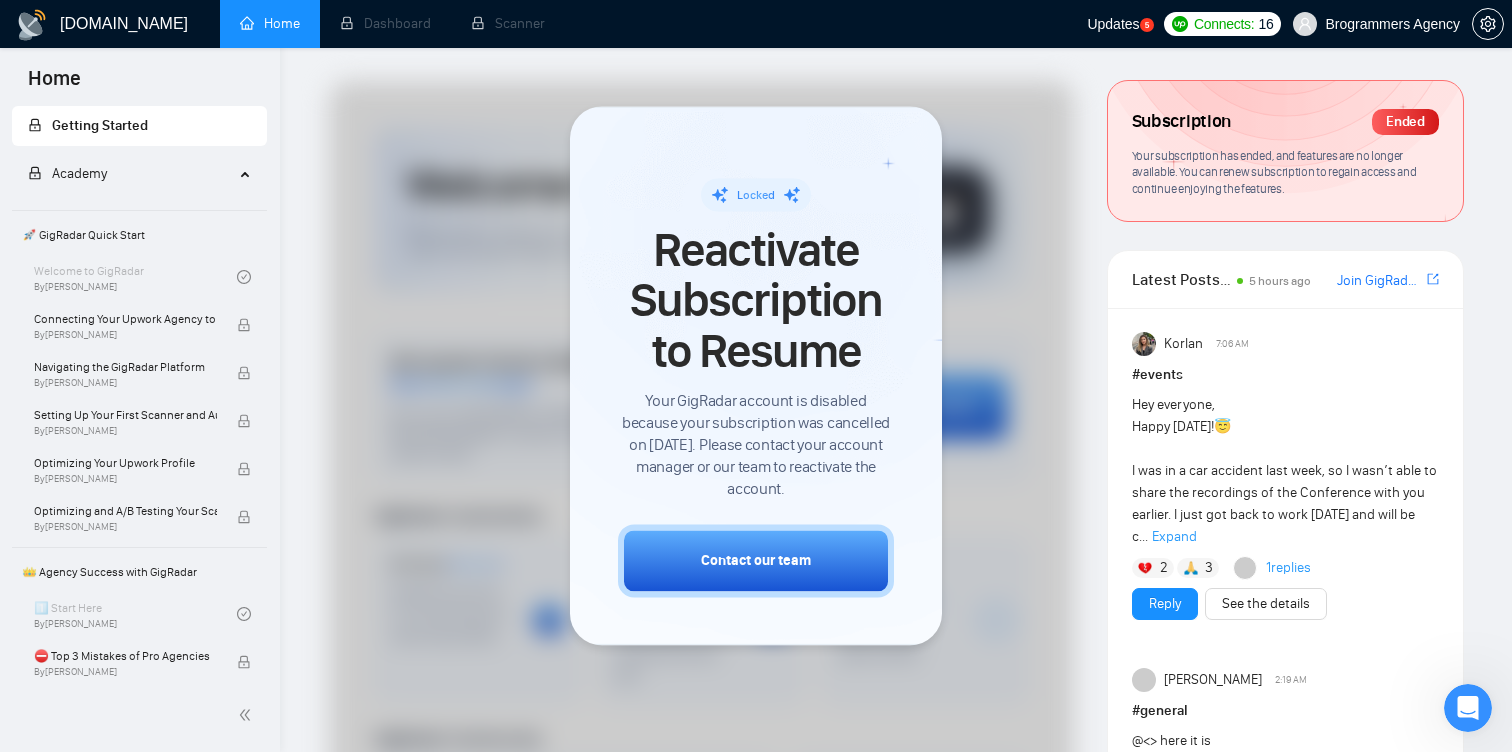 click on "Ended" at bounding box center (1405, 122) 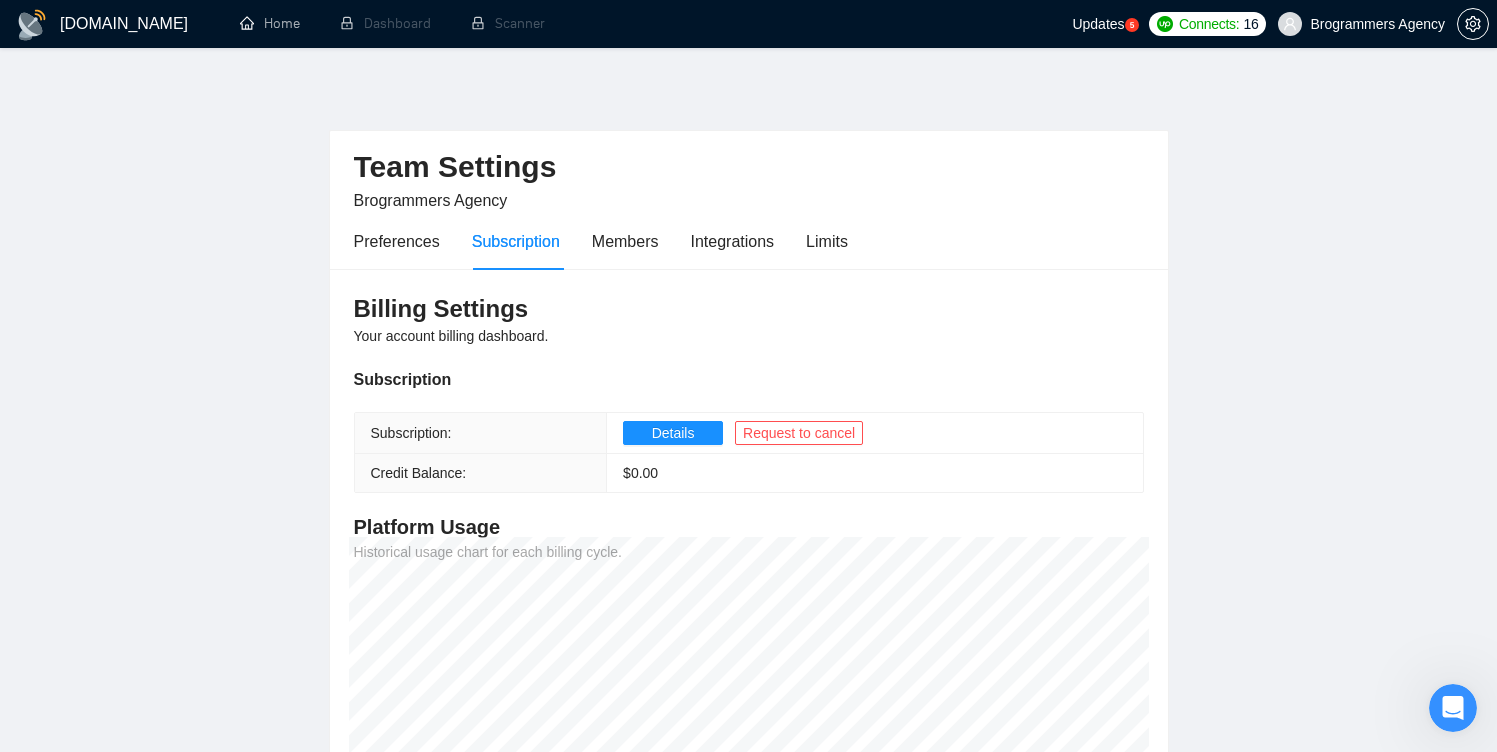 click at bounding box center [1453, 708] 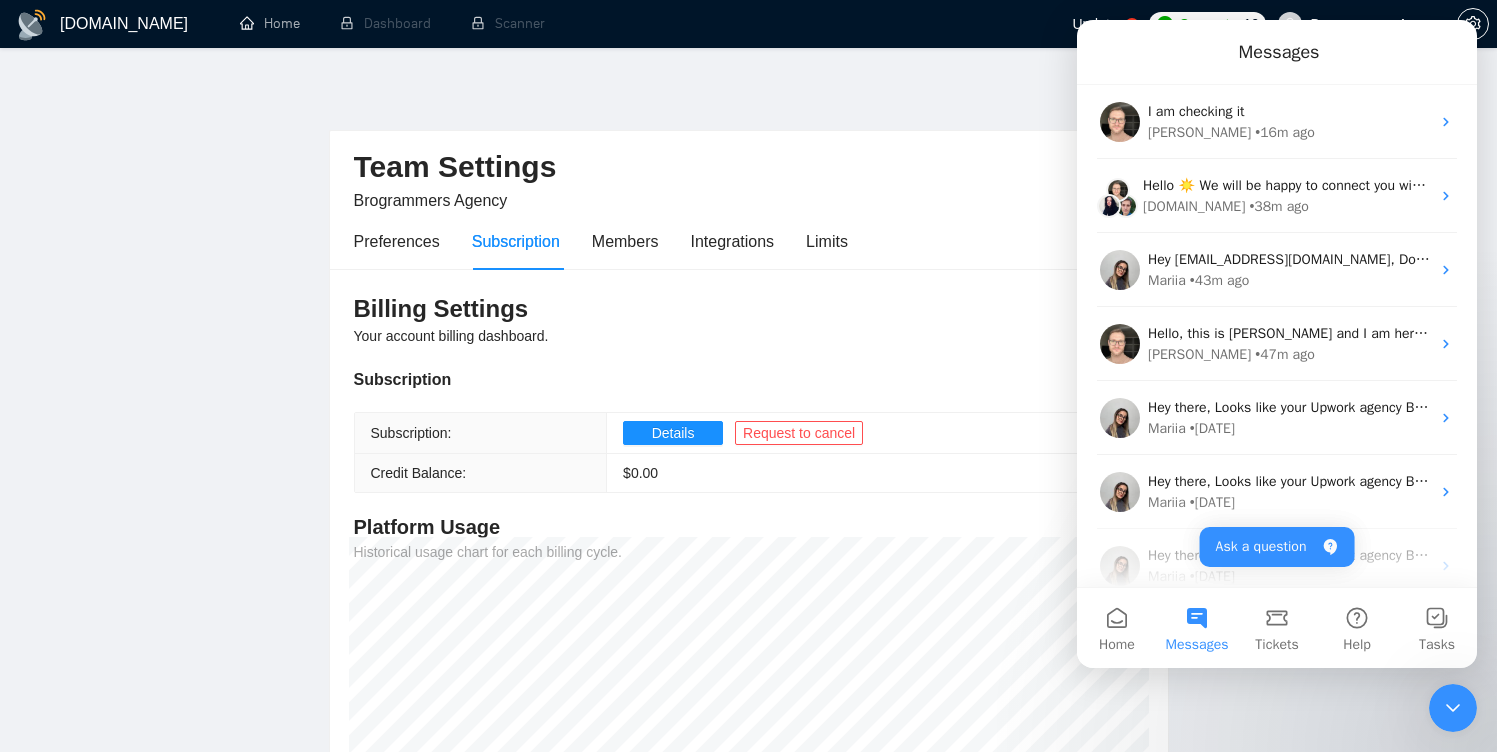 click on "[DOMAIN_NAME] Home Dashboard Scanner Updates
5
Connects: 16 Brogrammers Agency Team Settings Brogrammers Agency Preferences Subscription Members Integrations Limits Billing Settings Your account billing dashboard. Subscription Subscription:   Details Request to cancel Credit Balance: $ 0.00 Platform Usage Historical usage chart for each billing cycle.   [DOMAIN_NAME] 1.21.0 (dev) @vadymhimself   2025 [DOMAIN_NAME] | All Rights Reserved." at bounding box center [748, 521] 